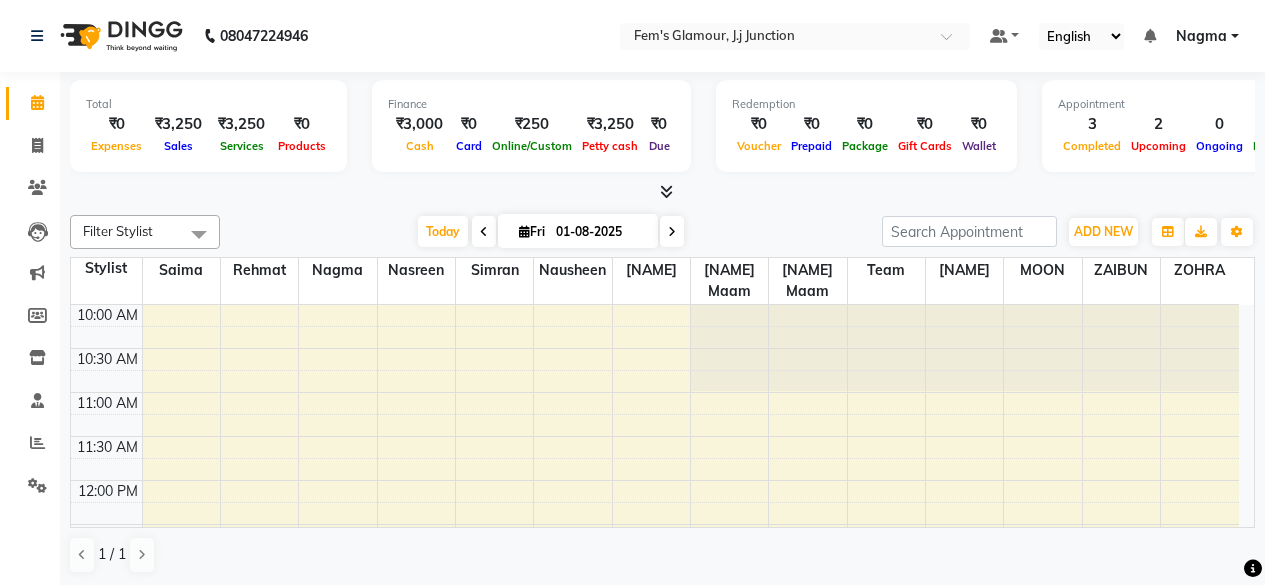 scroll, scrollTop: 0, scrollLeft: 0, axis: both 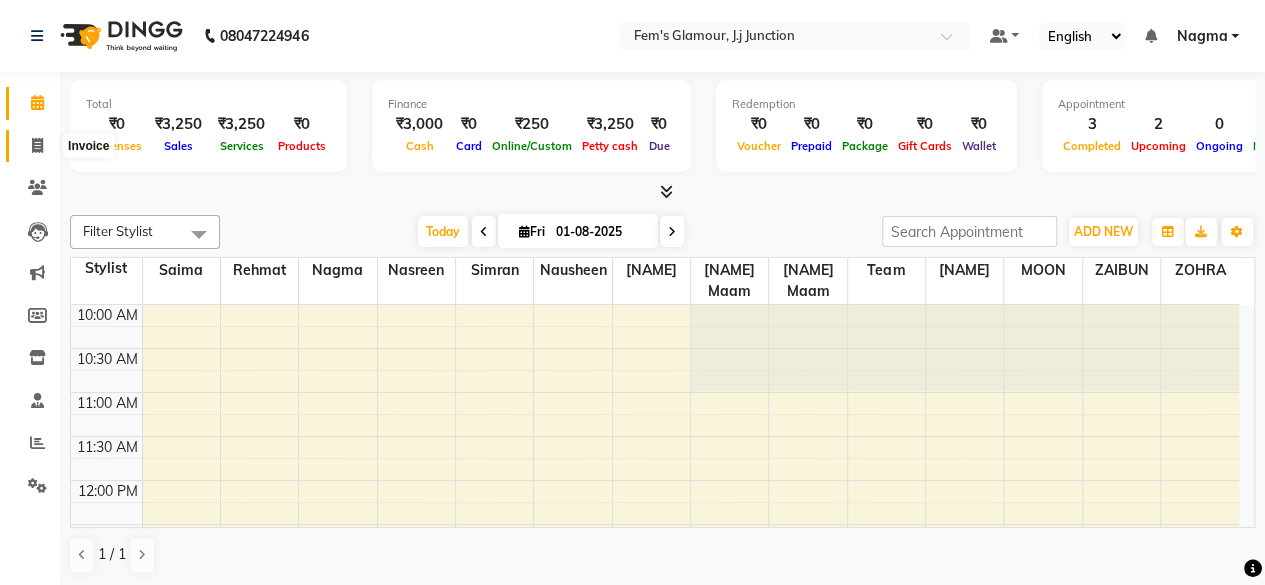 click 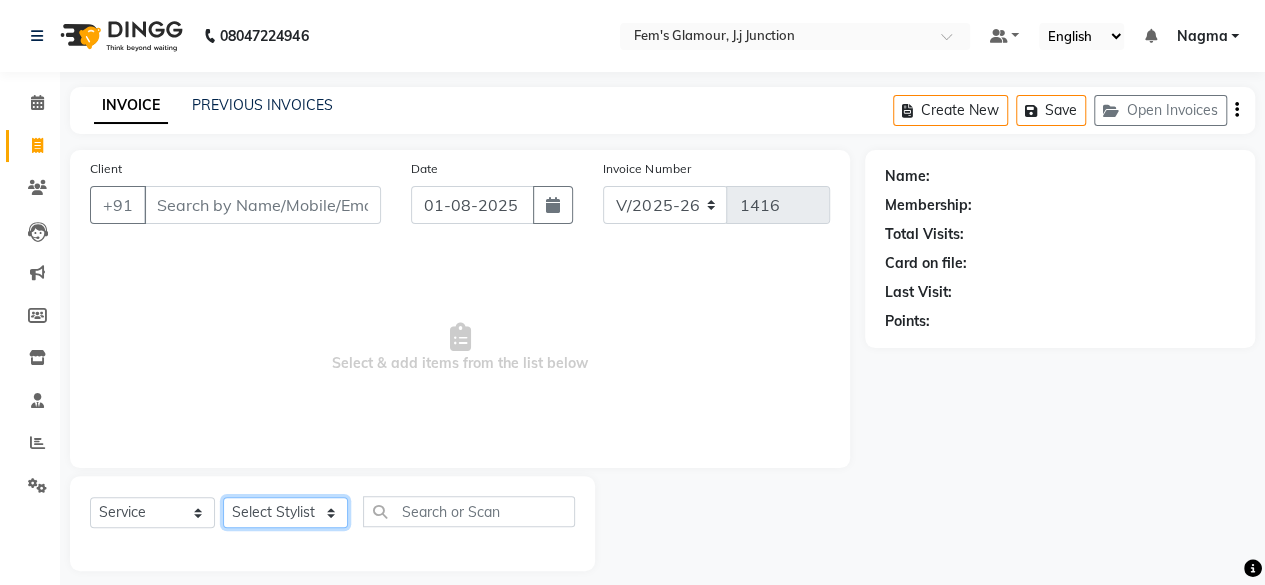 click on "Select Stylist [NAME] [NAME] [NAME] [NAME] [NAME] MOON Nagma Nasreen Nausheen Rehmat Saima Simran Team ZAIBUN ZOHRA" 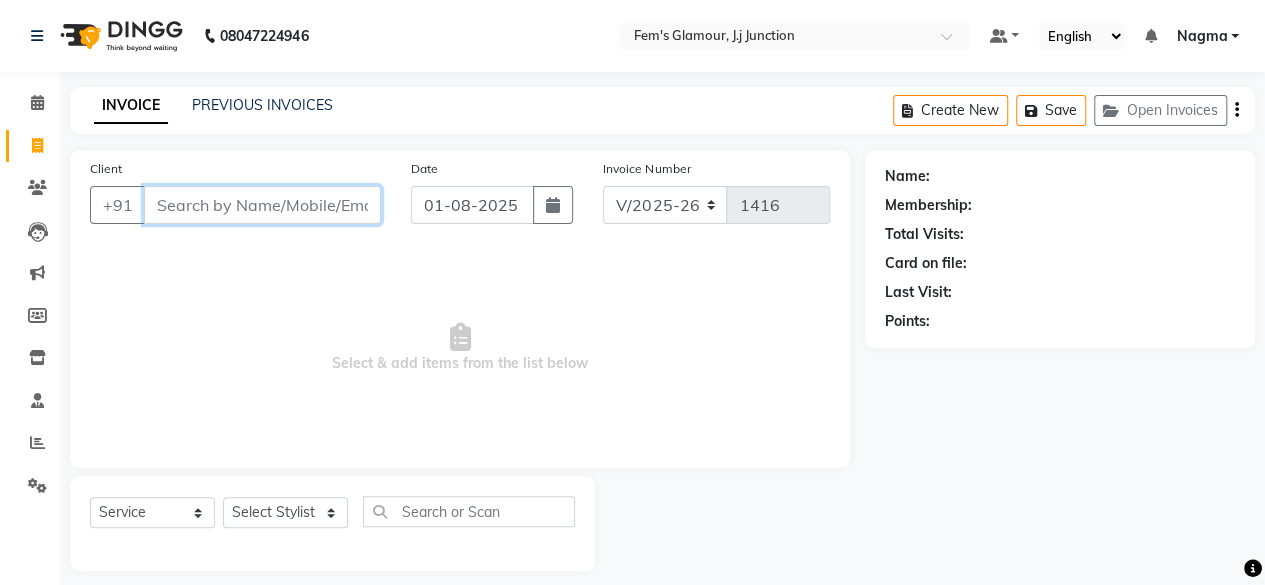 click on "Client" at bounding box center (262, 205) 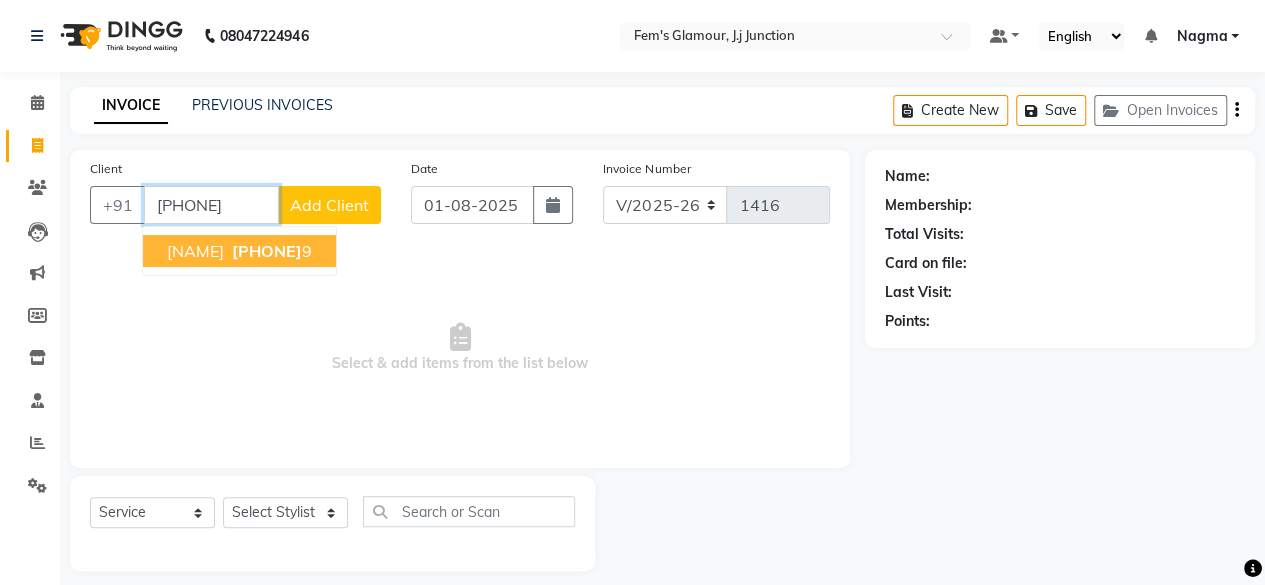 click on "908268324" at bounding box center (267, 251) 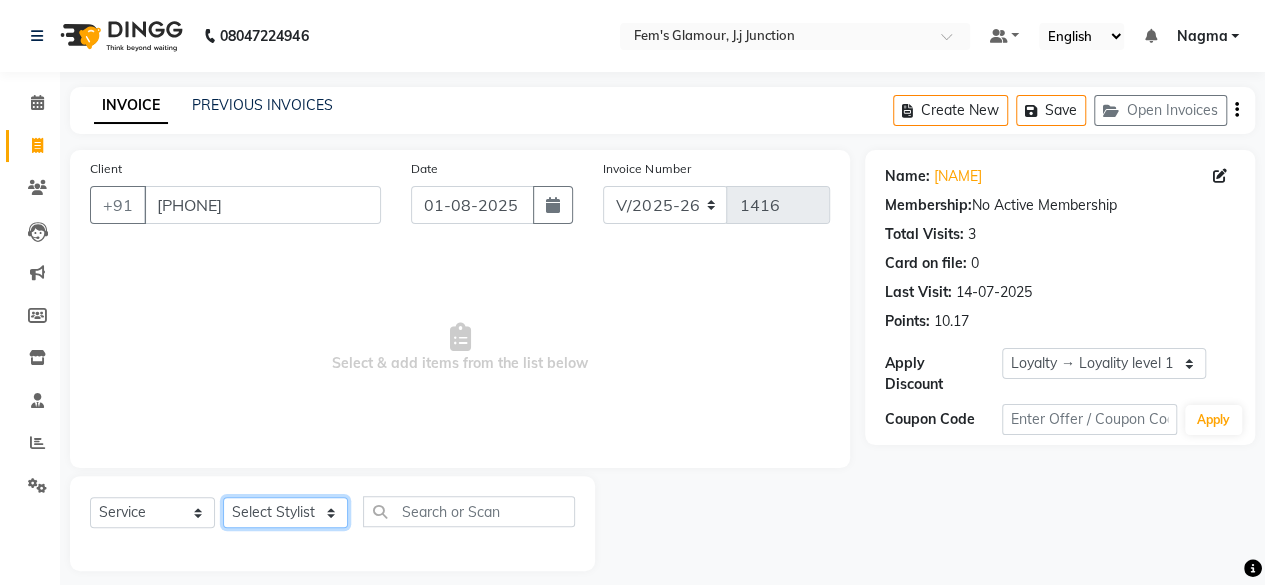 click on "Select Stylist [FIRST] [LAST] [FIRST] [LAST] [FIRST] [LAST] [FIRST] [LAST] [FIRST] [LAST] [FIRST] [LAST] [FIRST] [LAST] [FIRST] [LAST] [FIRST] [LAST] [FIRST] [LAST] [FIRST] [LAST]" 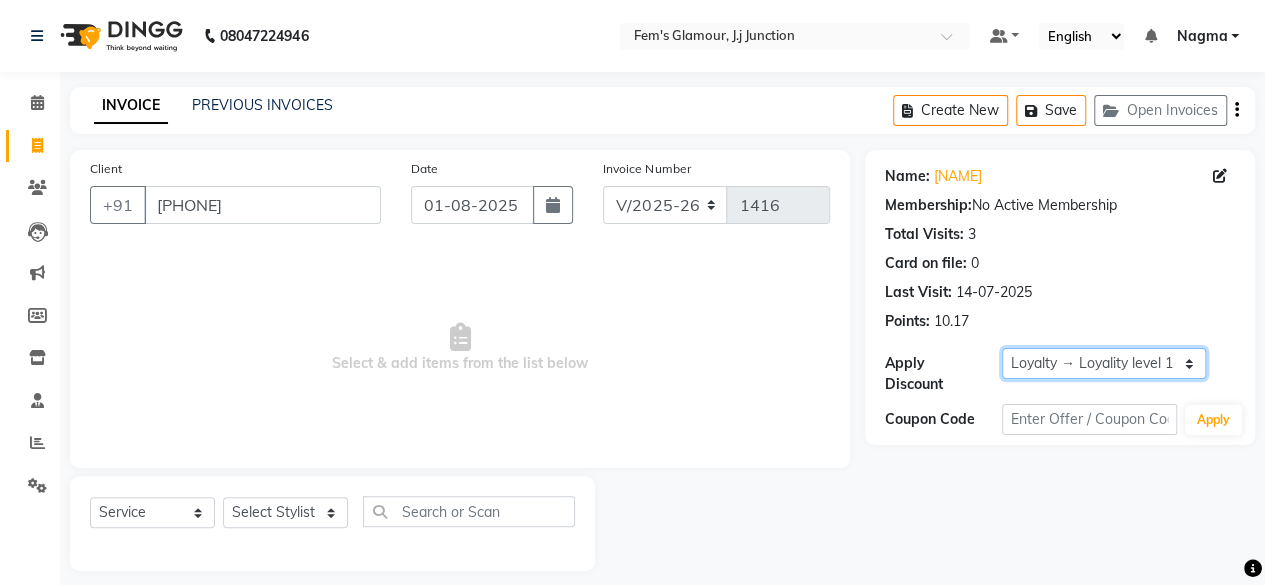 drag, startPoint x: 1066, startPoint y: 357, endPoint x: 1028, endPoint y: 395, distance: 53.740116 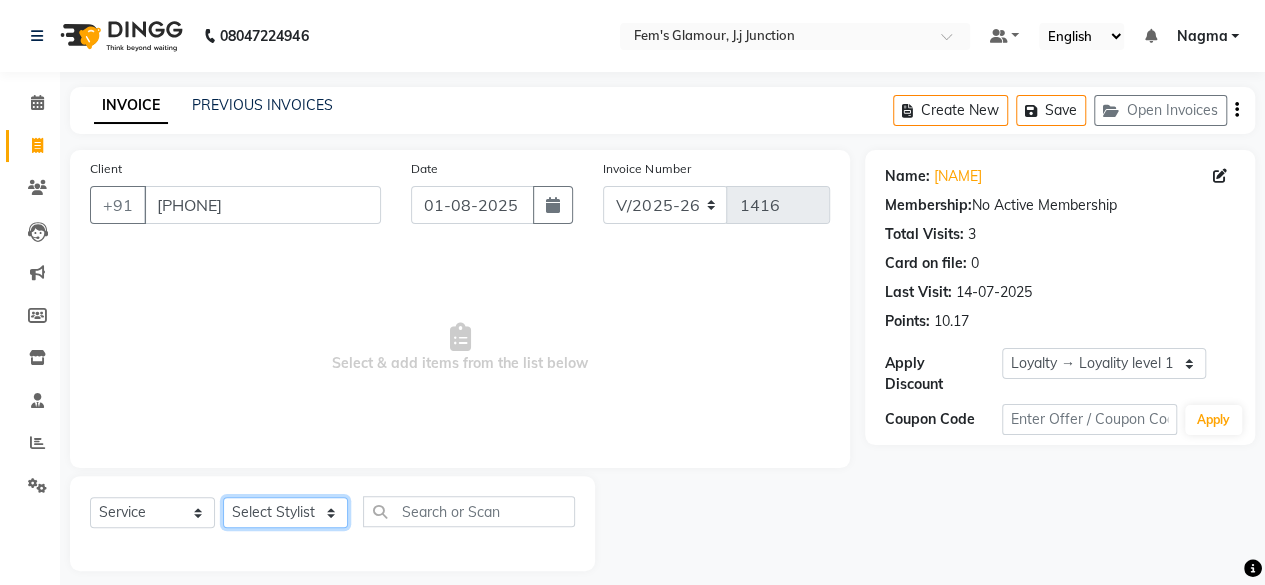 click on "Select Stylist [FIRST] [LAST] [FIRST] [LAST] [FIRST] [LAST] [FIRST] [LAST] [FIRST] [LAST] [FIRST] [LAST] [FIRST] [LAST] [FIRST] [LAST] [FIRST] [LAST] [FIRST] [LAST] [FIRST] [LAST]" 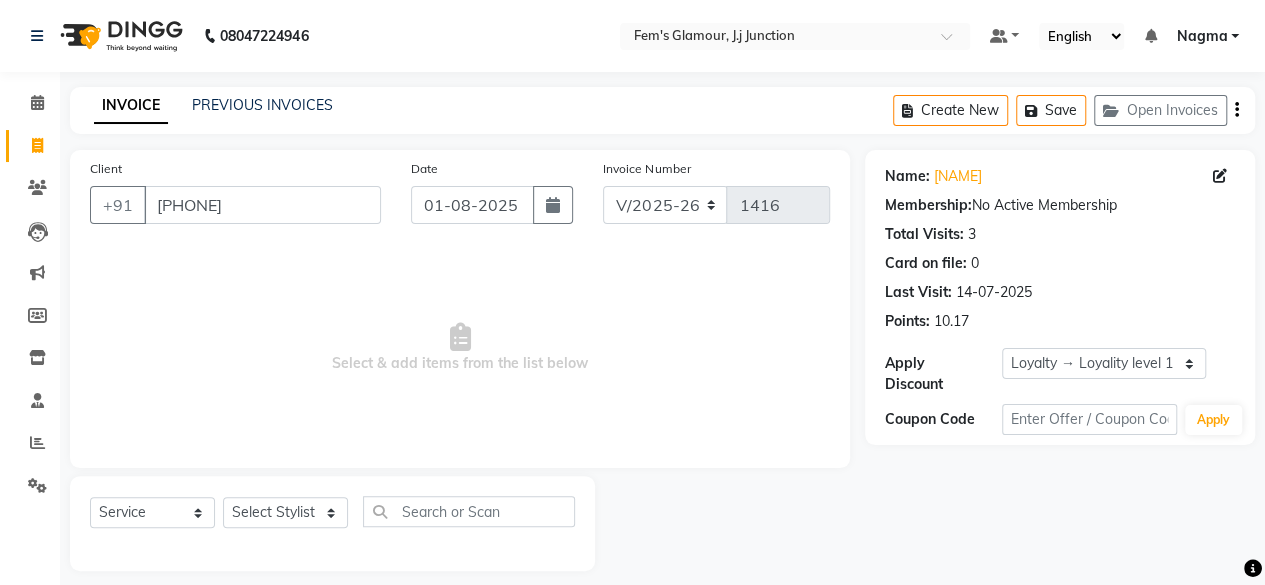 click on "Name: Shoeba  Membership:  No Active Membership  Total Visits:  3 Card on file:  0 Last Visit:   14-07-2025 Points:   10.17  Apply Discount Select  Loyalty → Loyality level 1  Coupon Code Apply" 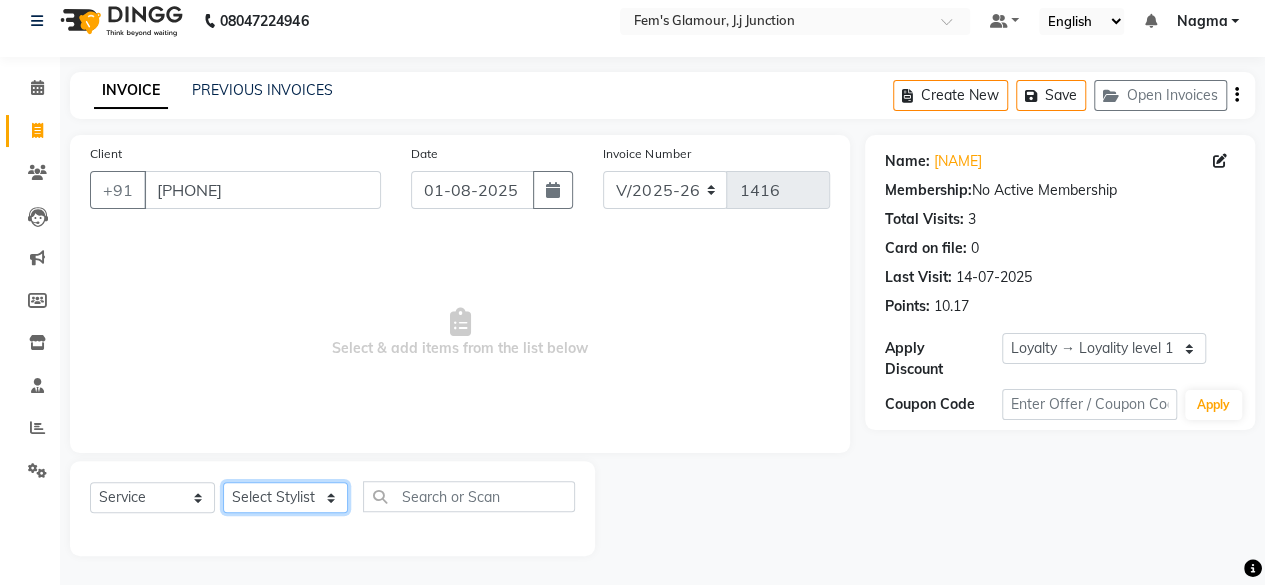 click on "Select Stylist [FIRST] [LAST] [FIRST] [LAST] [FIRST] [LAST] [FIRST] [LAST] [FIRST] [LAST] [FIRST] [LAST] [FIRST] [LAST] [FIRST] [LAST] [FIRST] [LAST] [FIRST] [LAST] HAIRC Haircut" 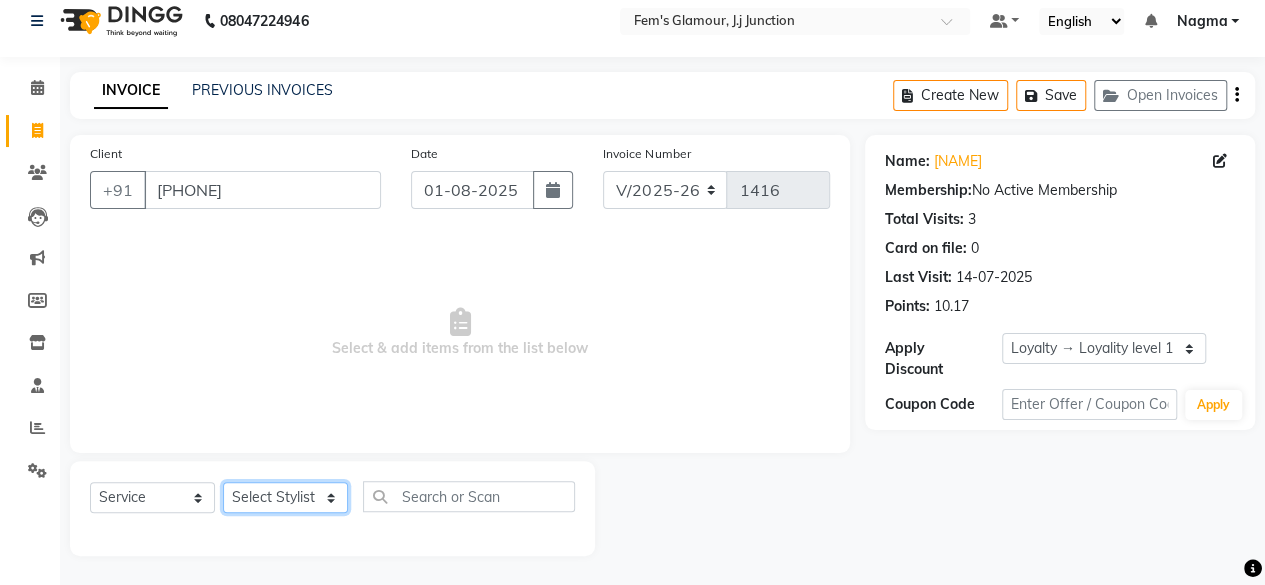 select on "[NUMBER]" 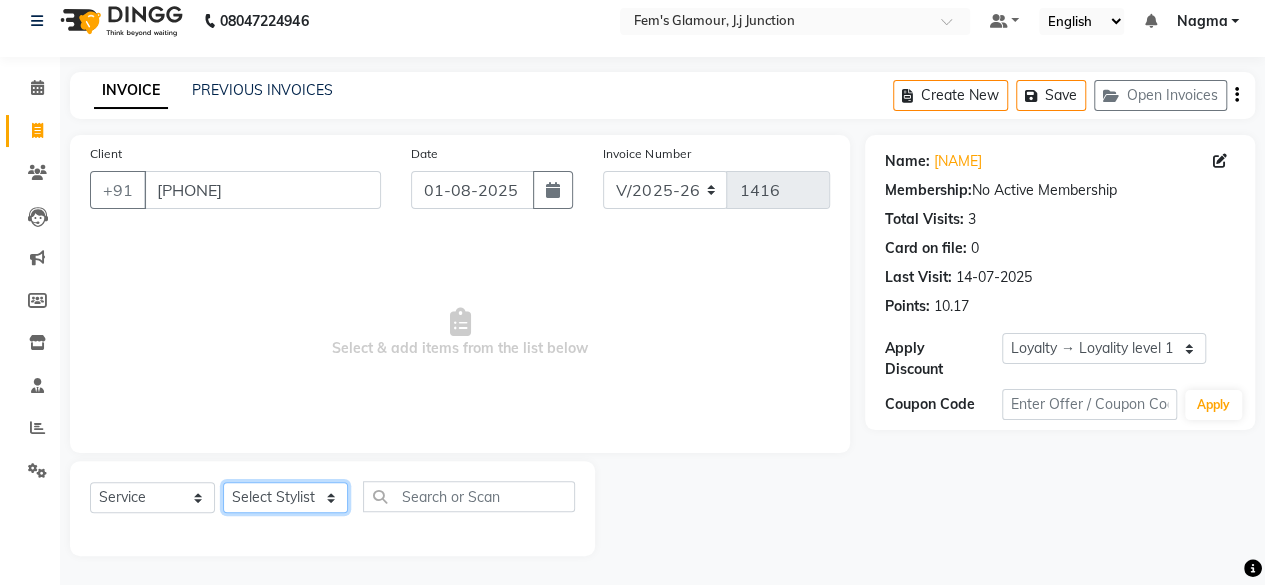 click on "Select Stylist [FIRST] [LAST] [FIRST] [LAST] [FIRST] [LAST] [FIRST] [LAST] [FIRST] [LAST] [FIRST] [LAST] [FIRST] [LAST] [FIRST] [LAST] [FIRST] [LAST] [FIRST] [LAST] HAIRC Haircut" 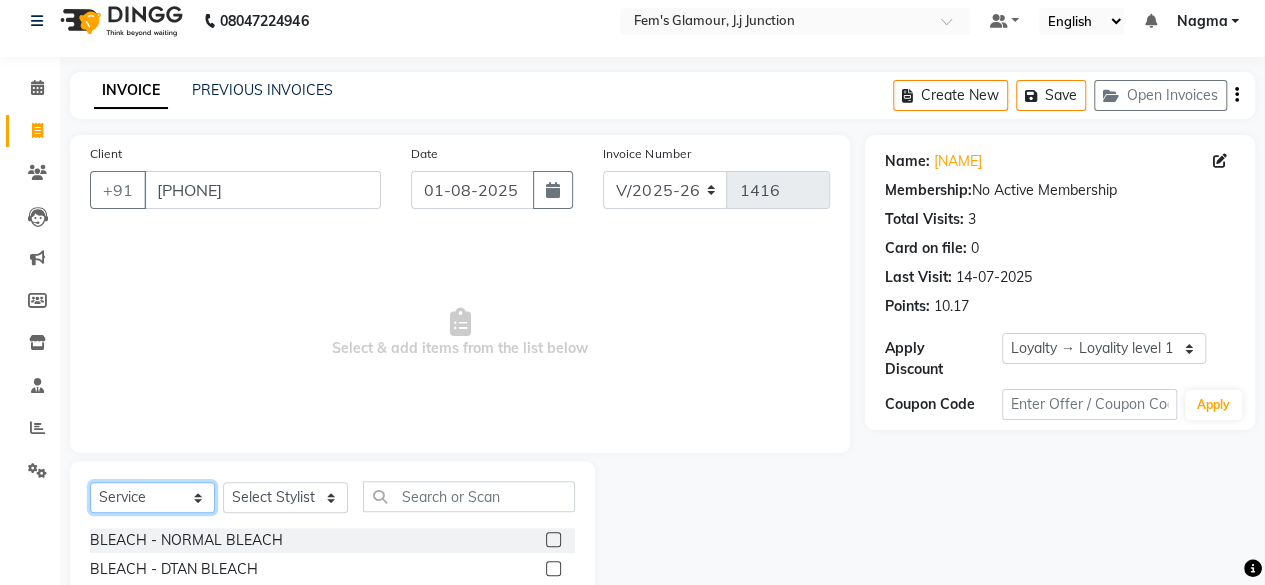 click on "Select  Service  Product  Membership  Package Voucher Prepaid Gift Card" 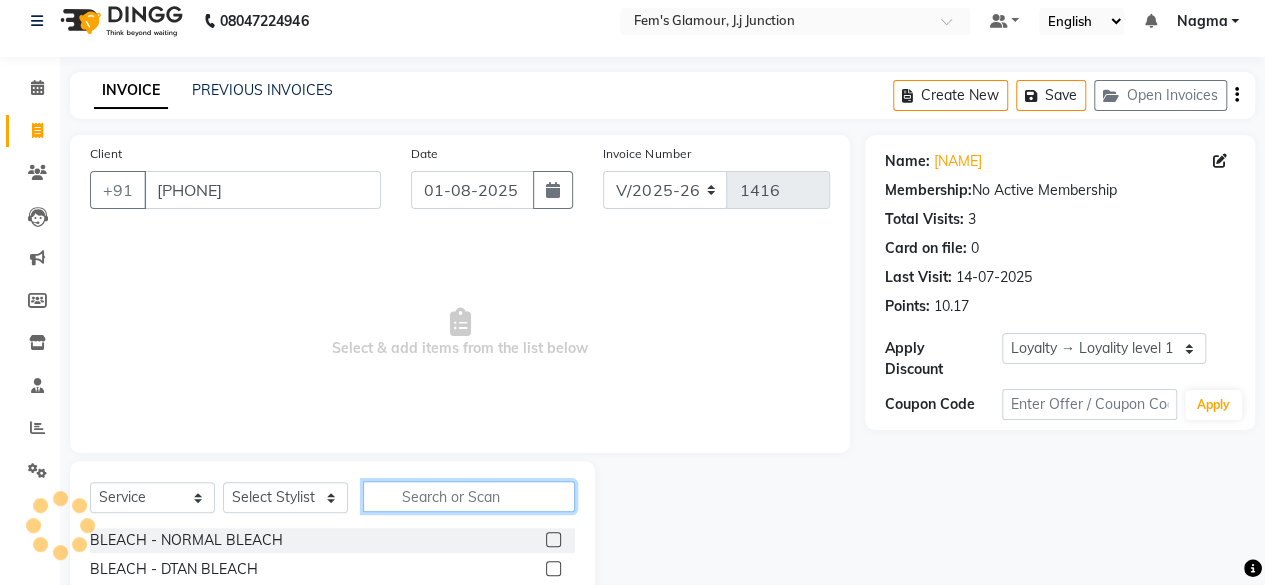 click 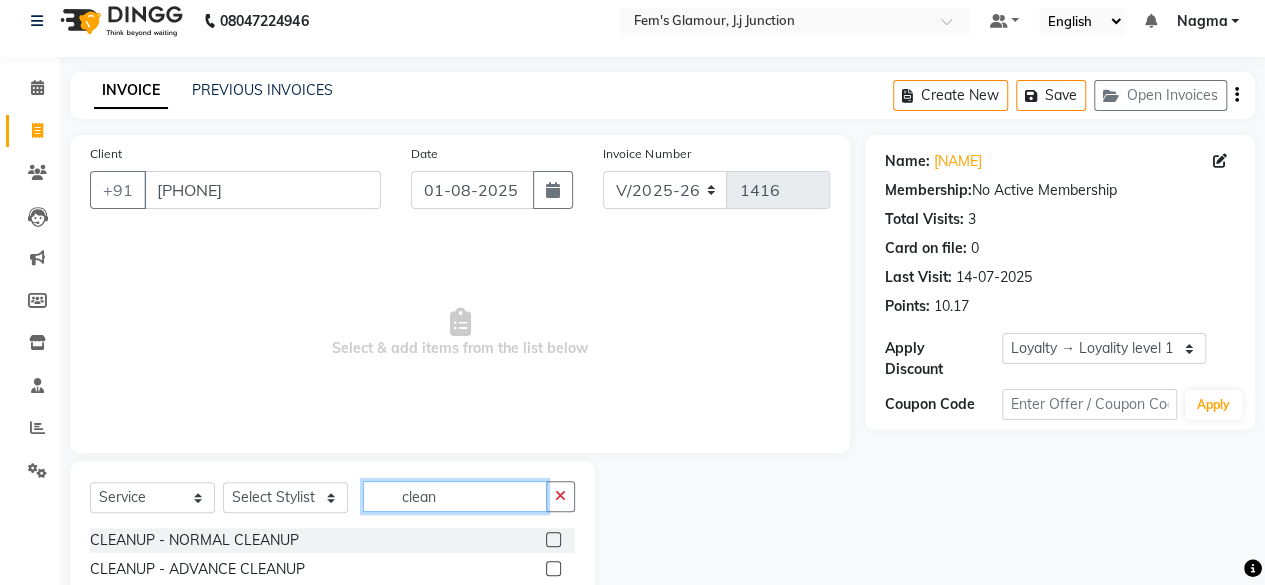 scroll, scrollTop: 117, scrollLeft: 0, axis: vertical 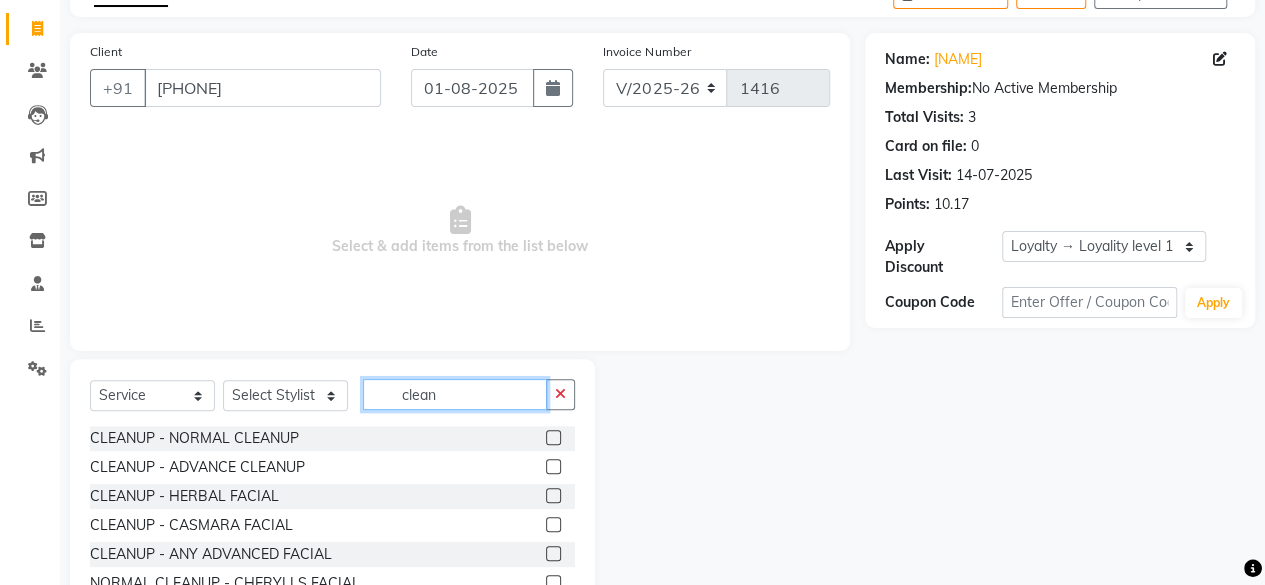 type on "clean" 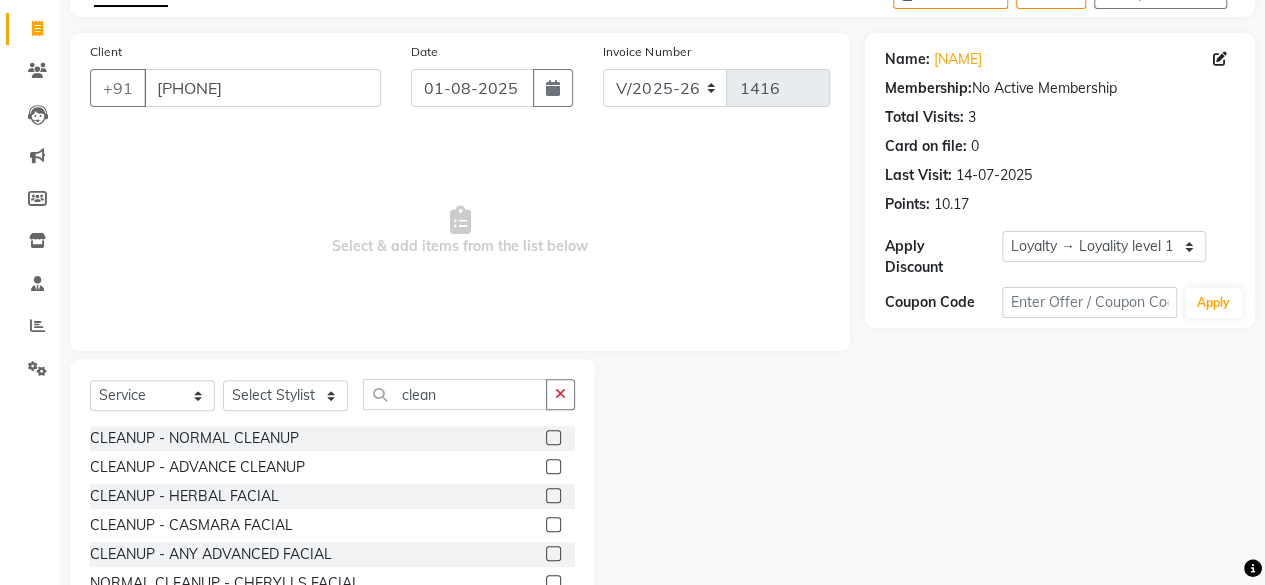 click 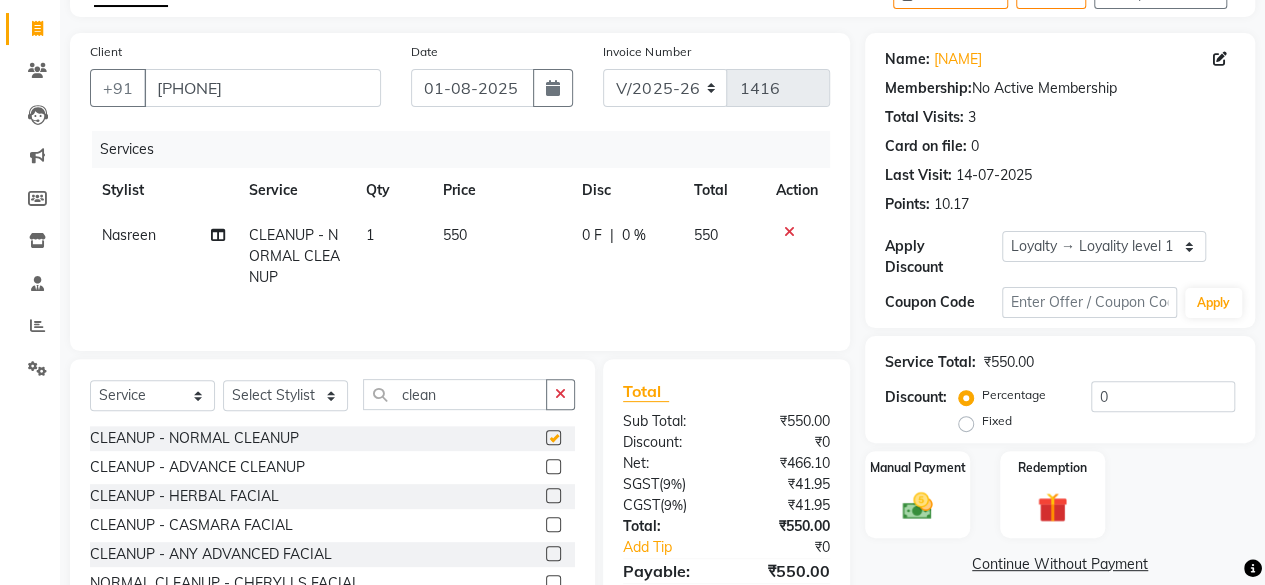 checkbox on "false" 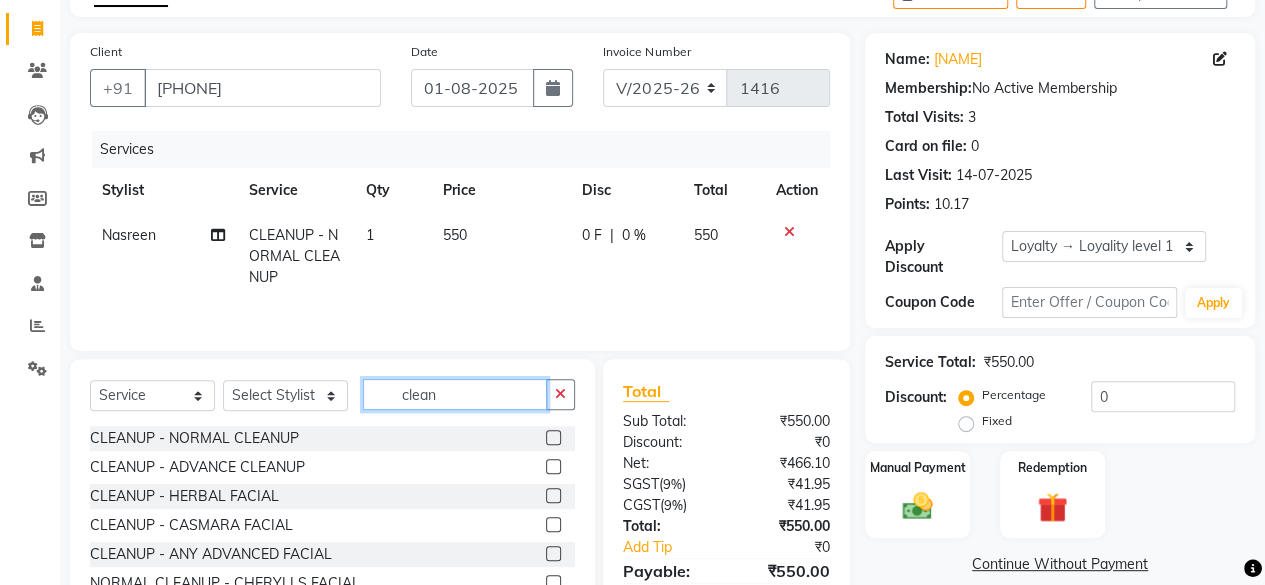 click on "clean" 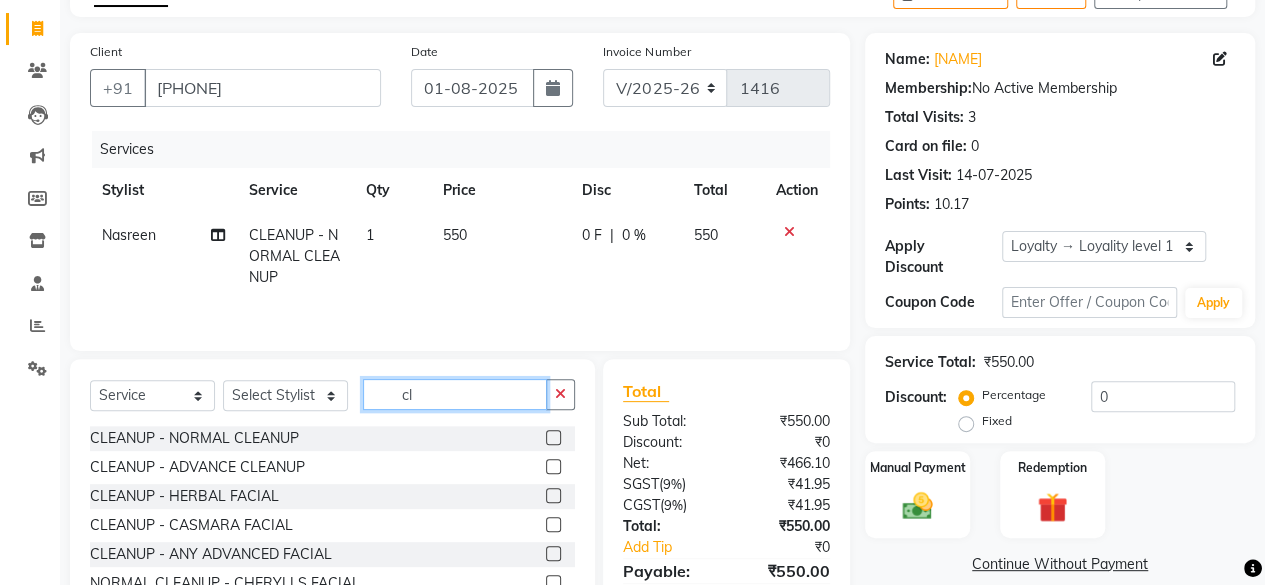 type on "c" 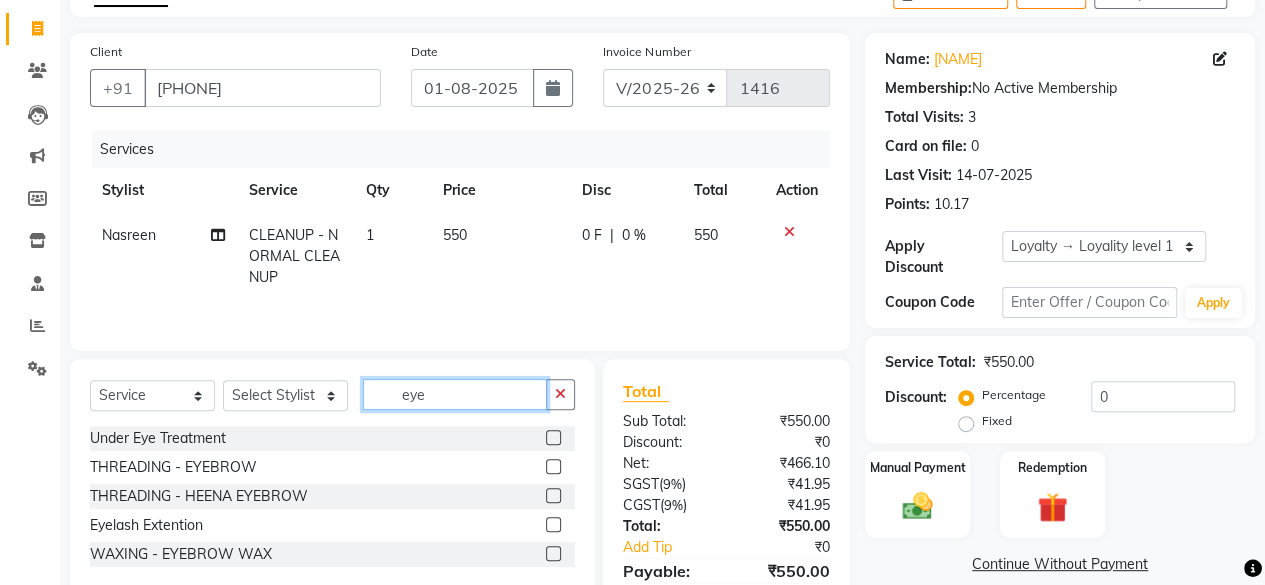 type on "eye" 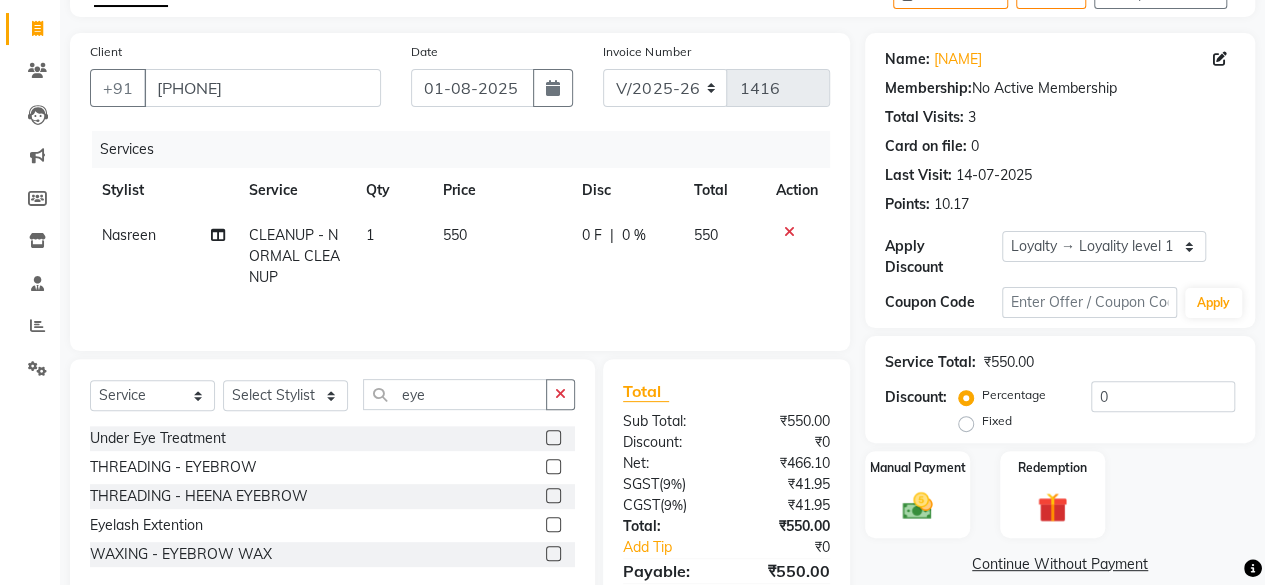 click 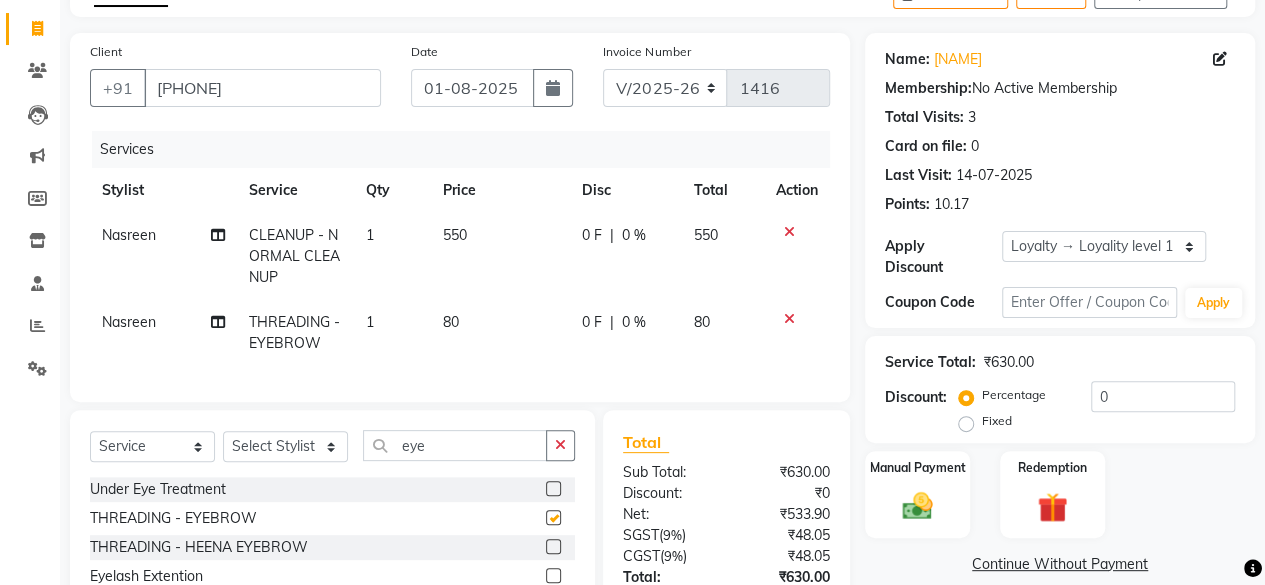 checkbox on "false" 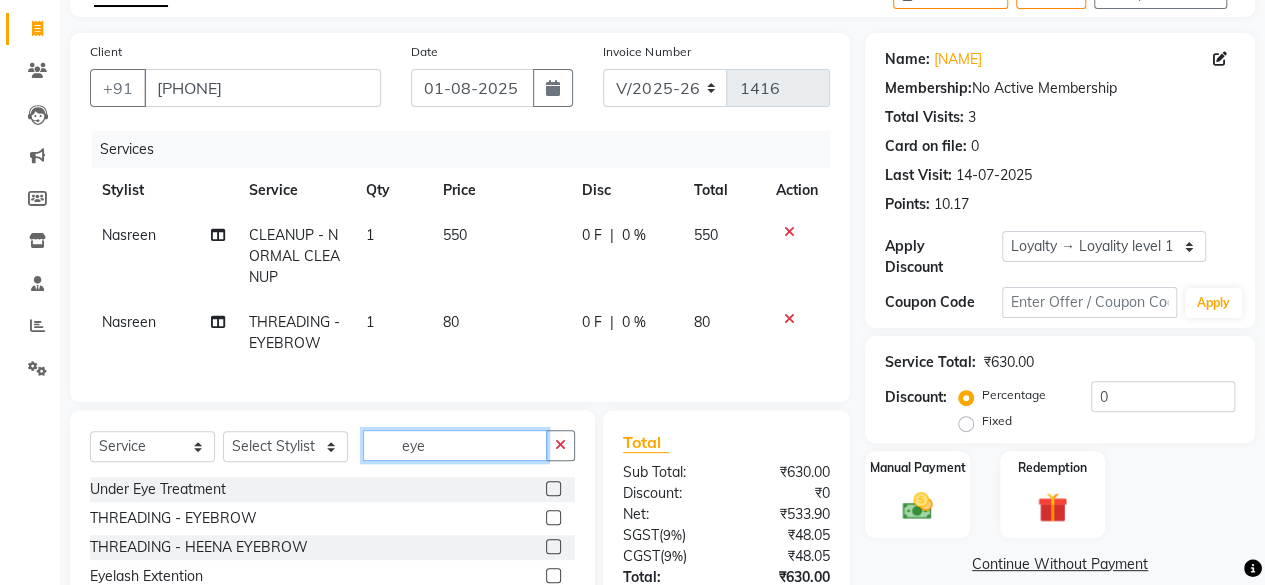click on "eye" 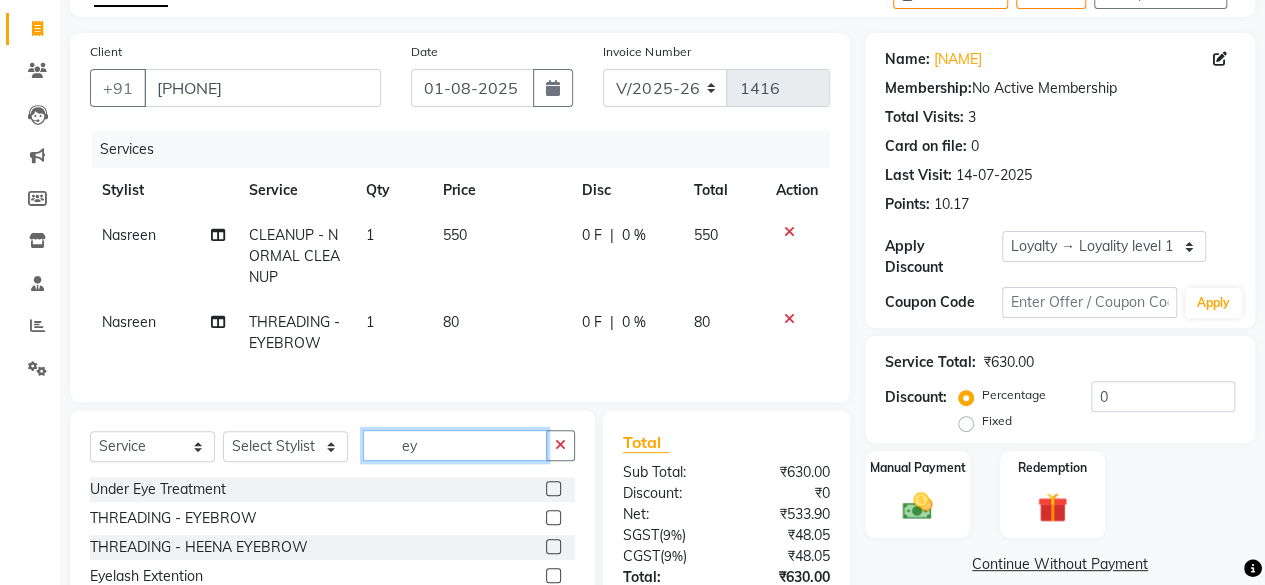 type on "e" 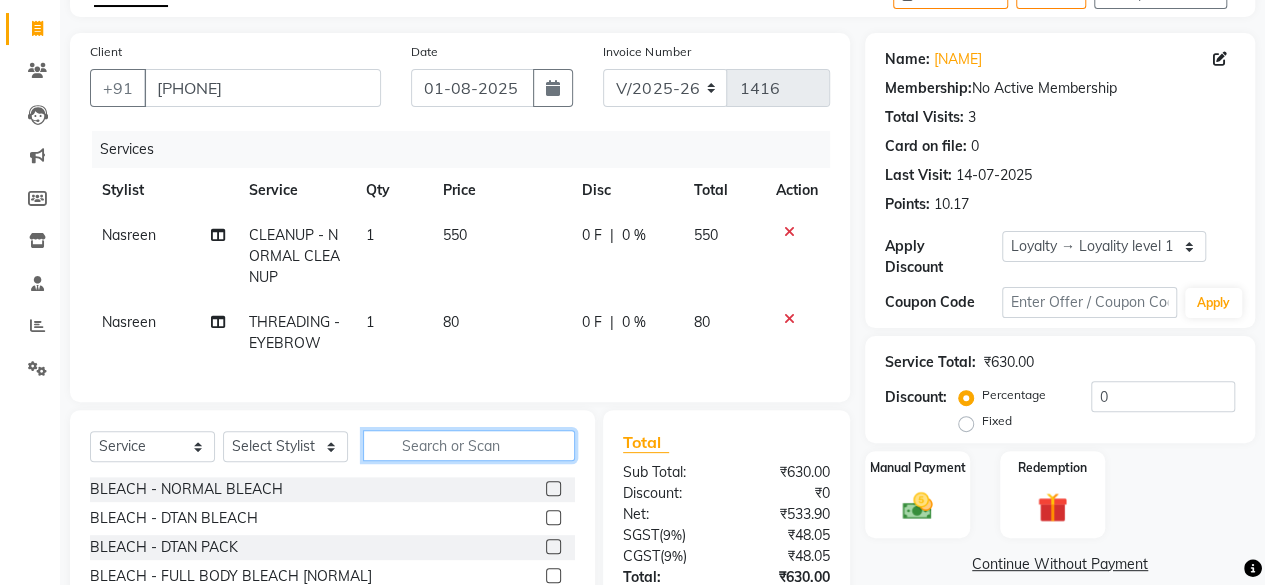 type 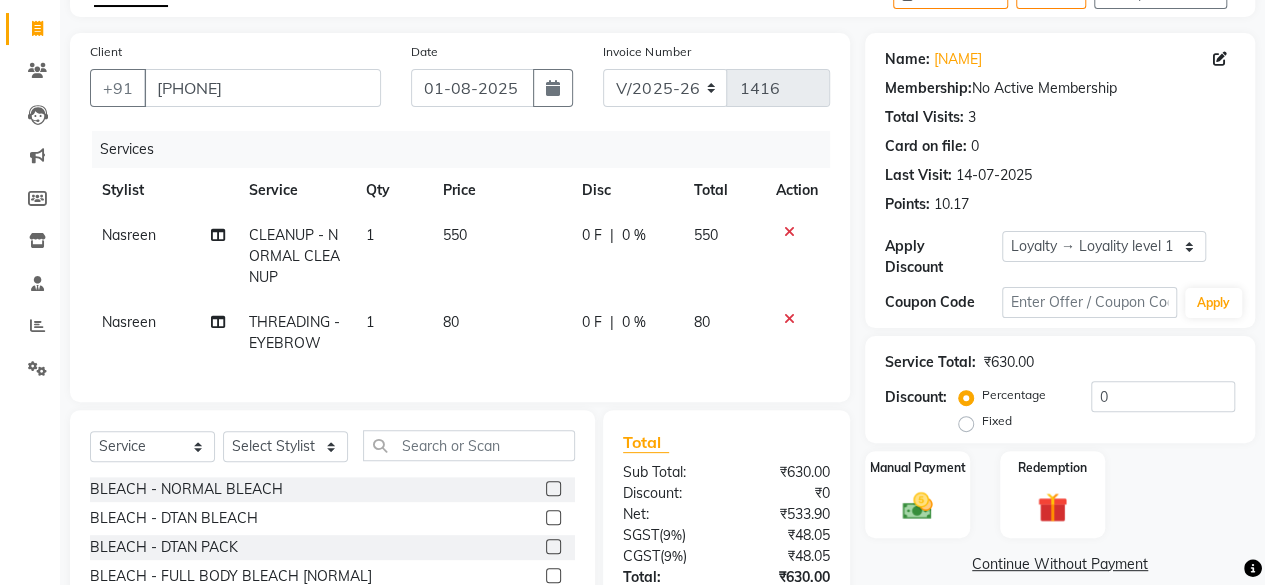click on "80" 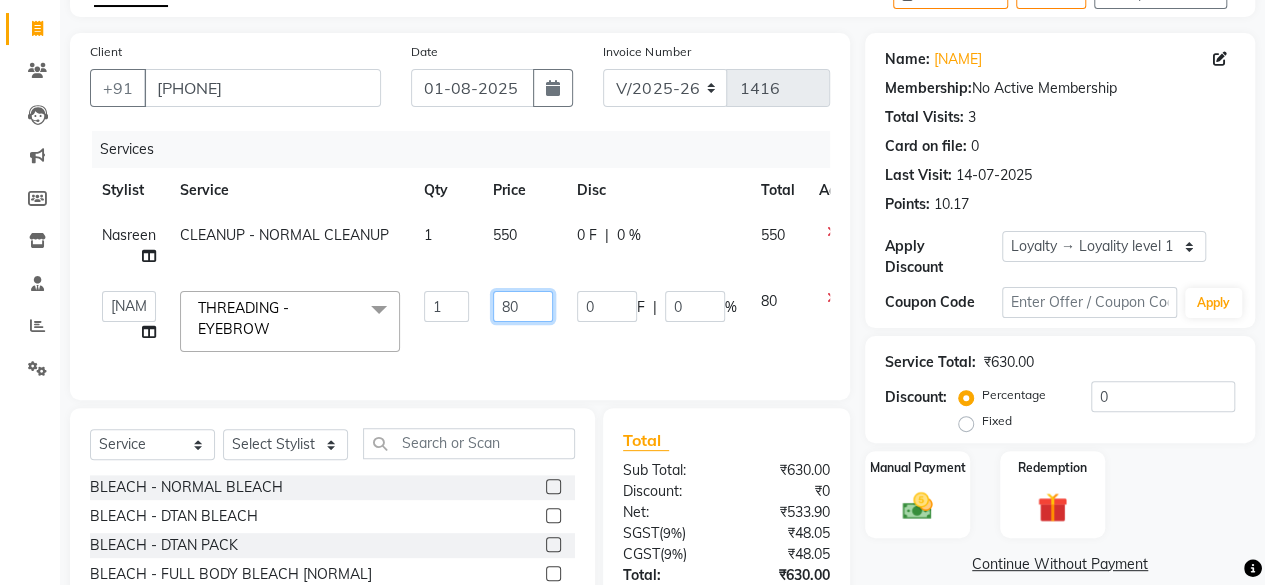 click on "80" 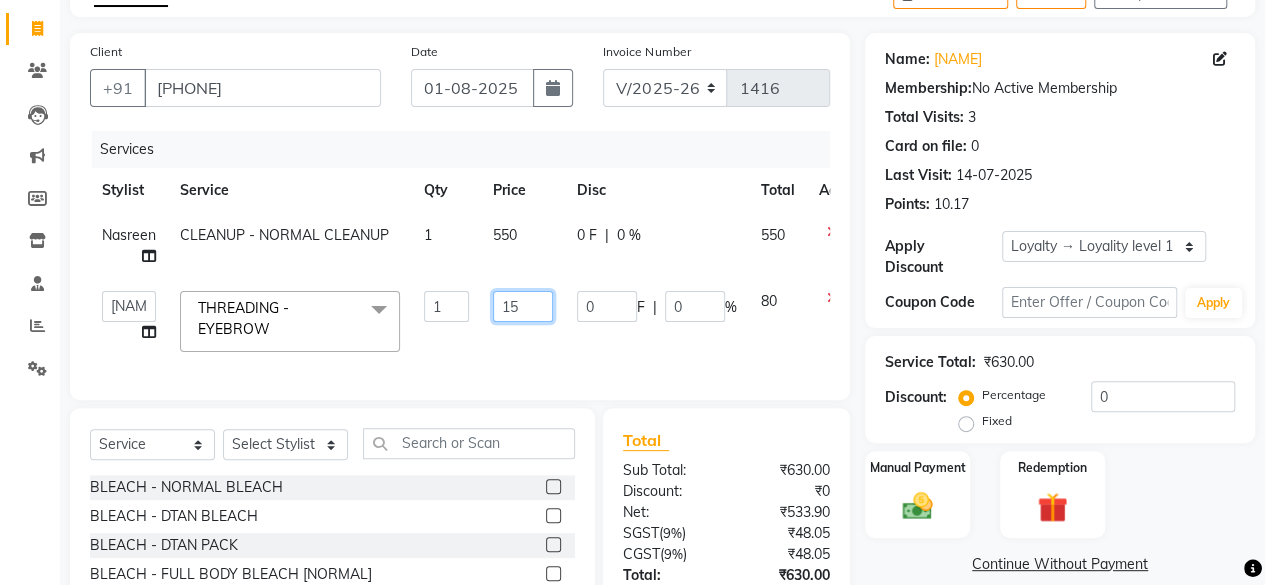 type on "150" 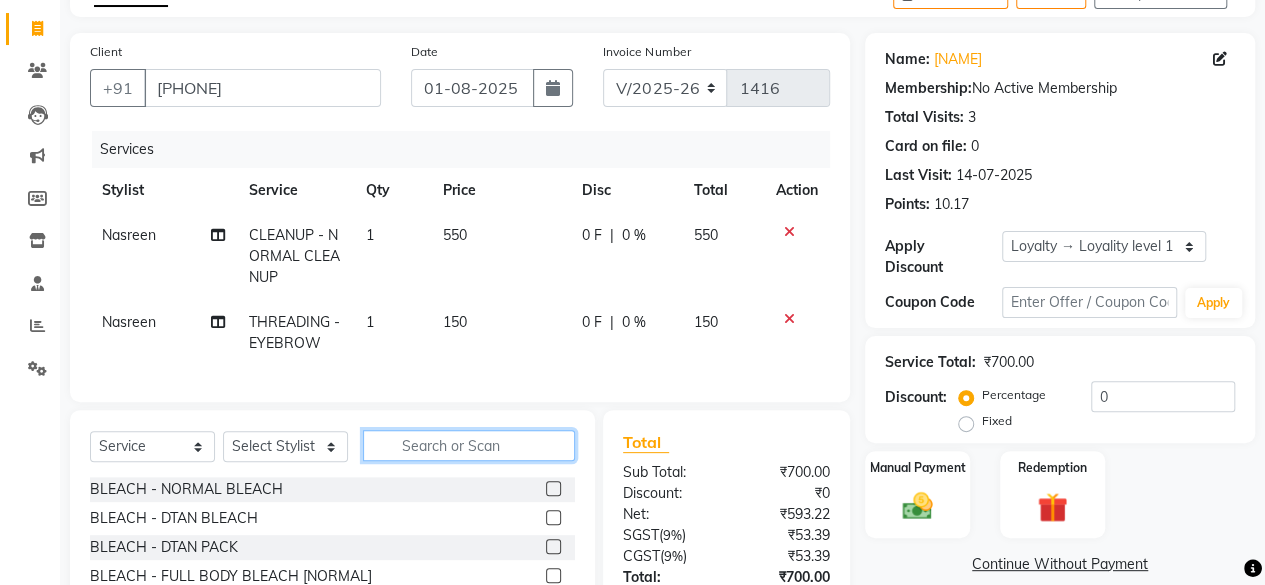 click 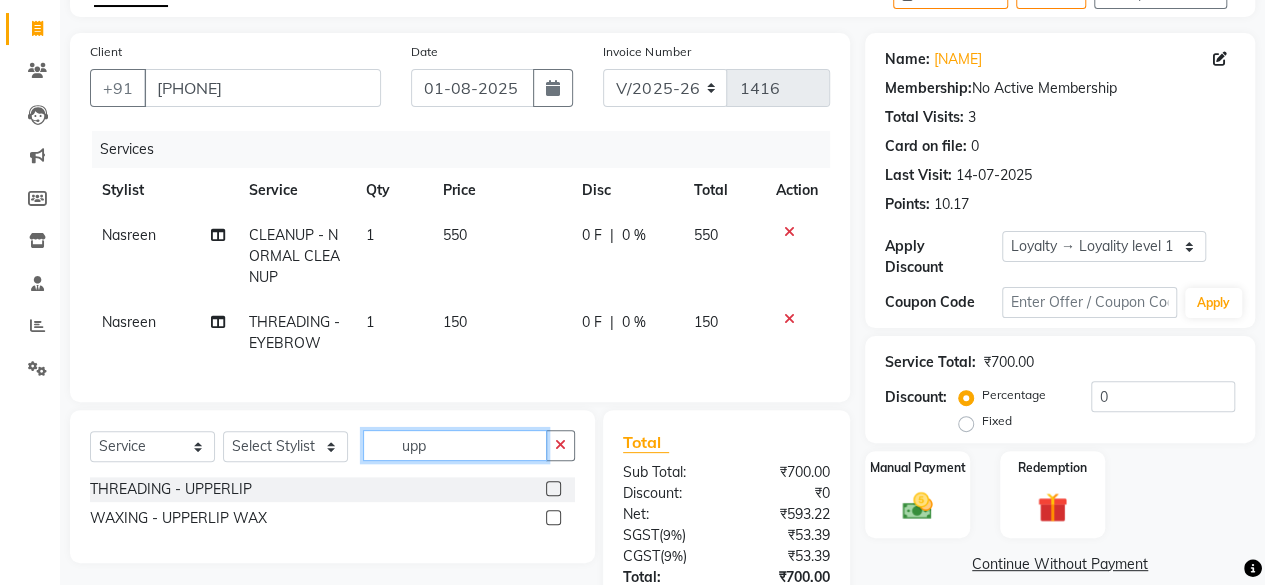 type on "upp" 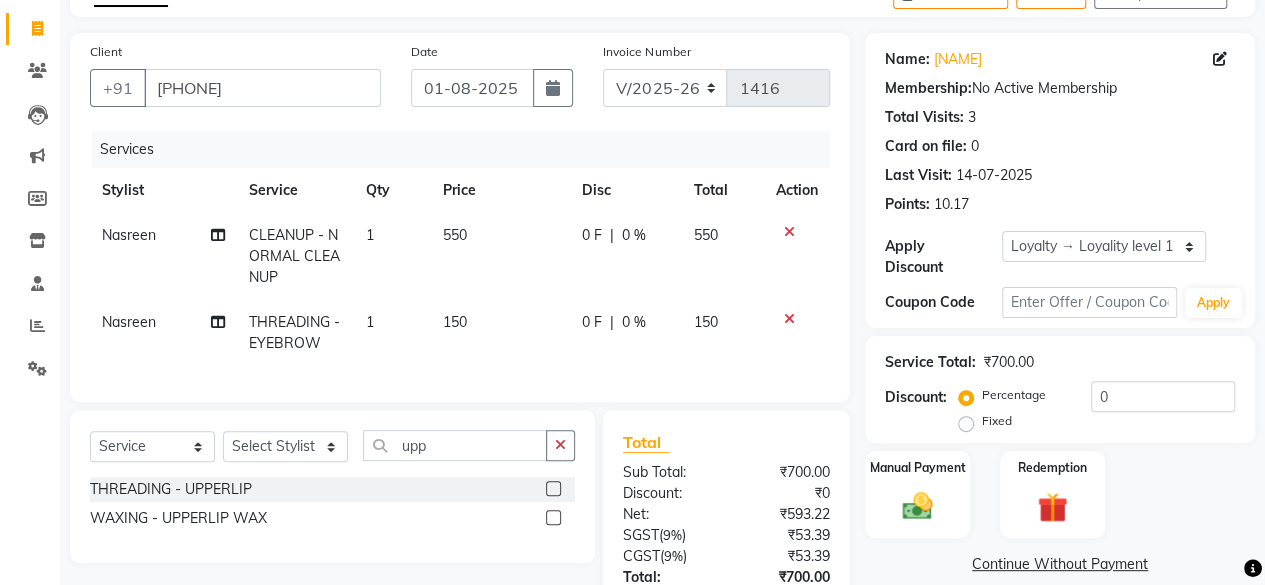 click 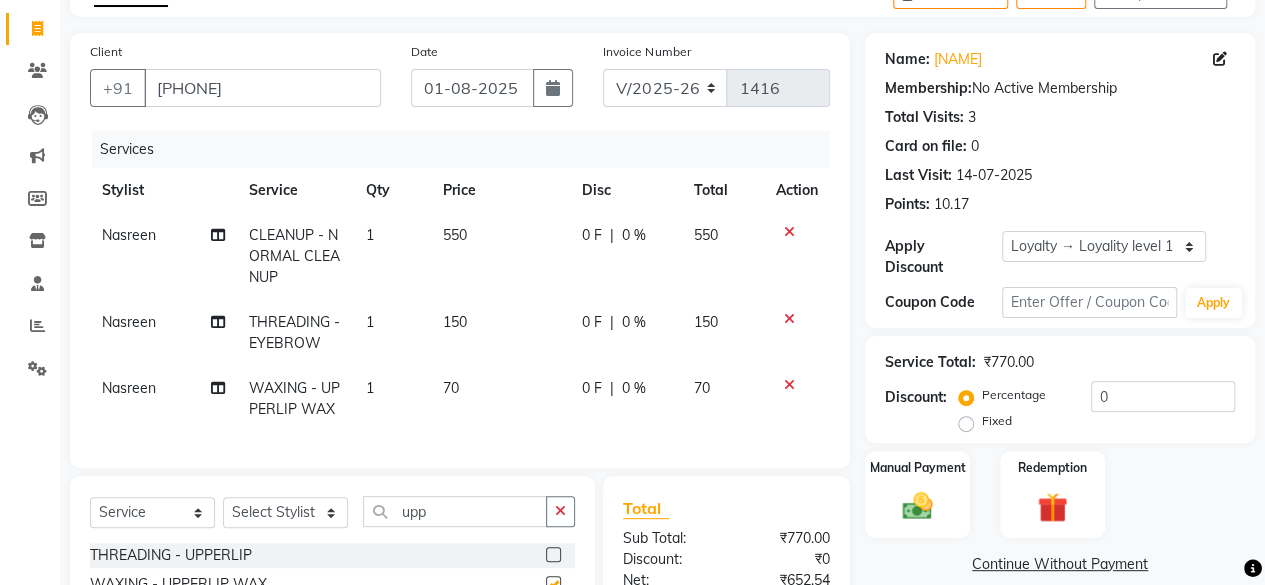 checkbox on "false" 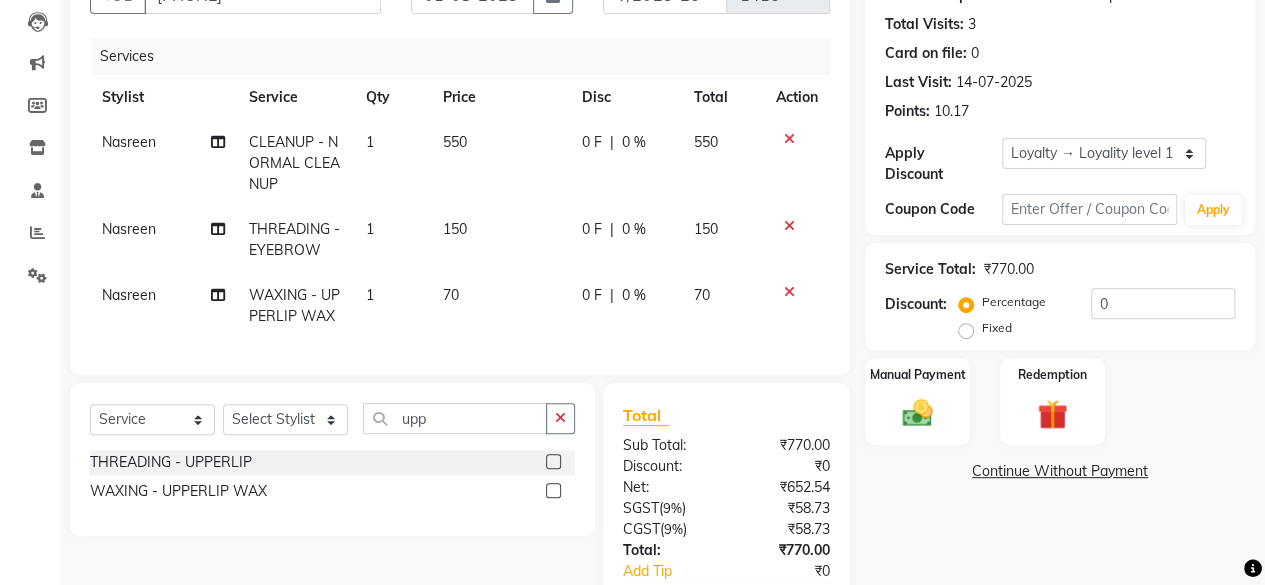 scroll, scrollTop: 206, scrollLeft: 0, axis: vertical 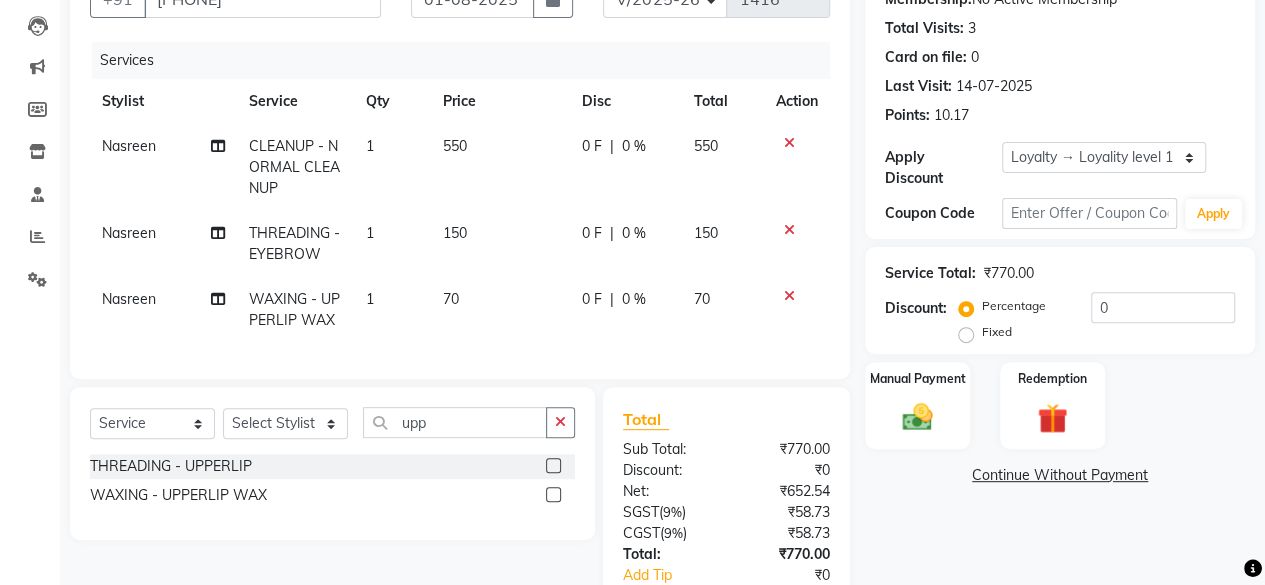 click on "550" 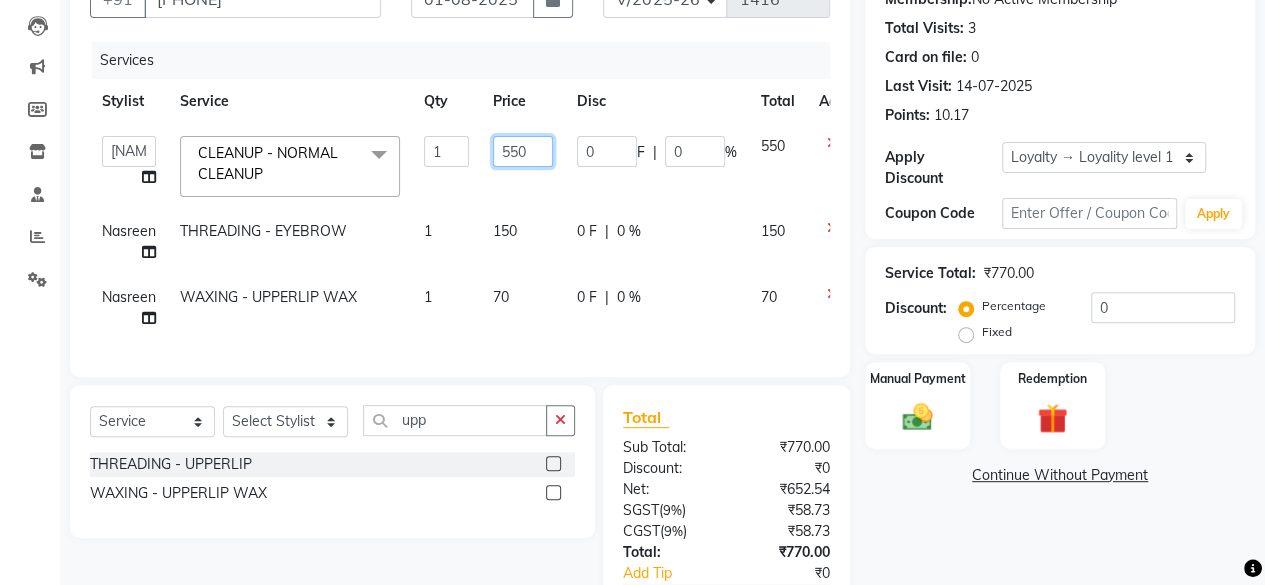 click on "550" 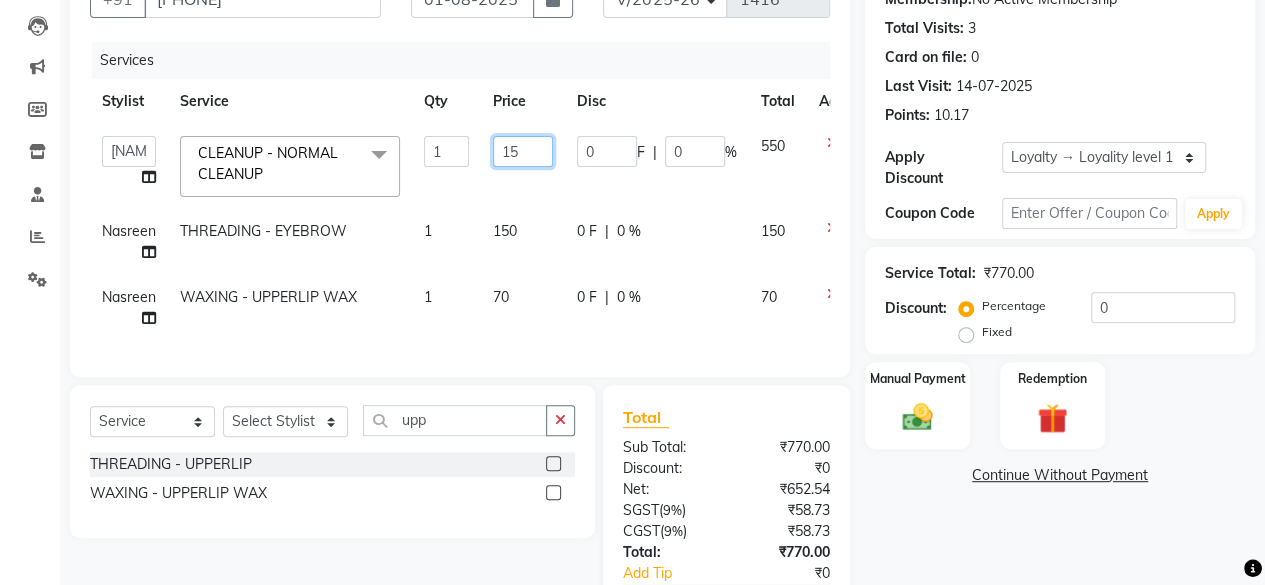 type on "1" 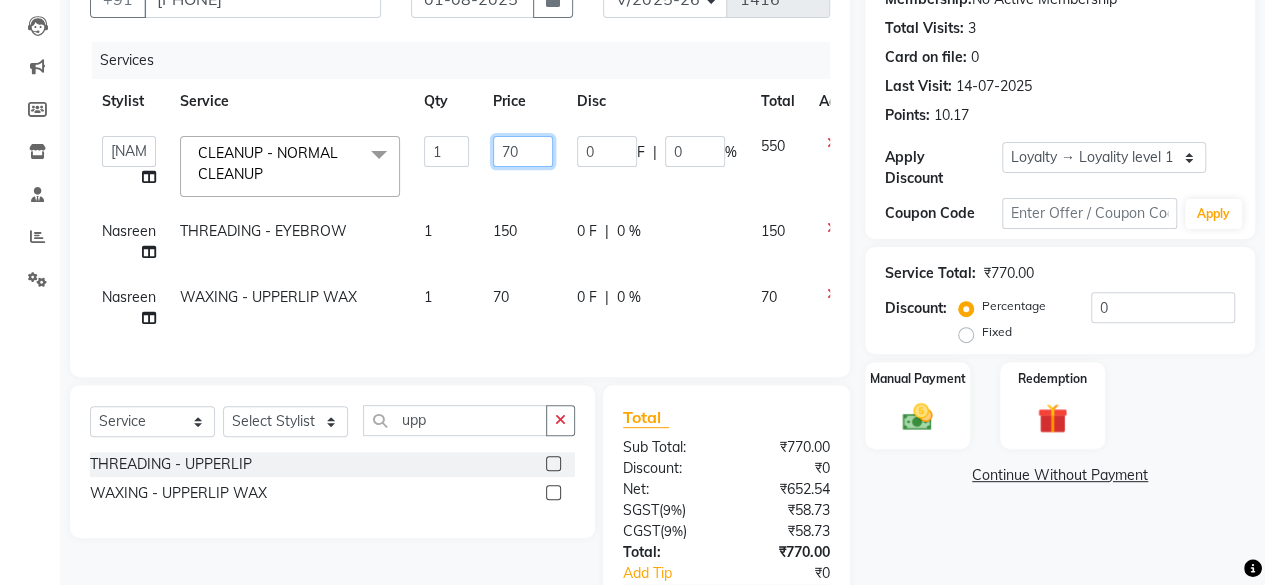 type on "700" 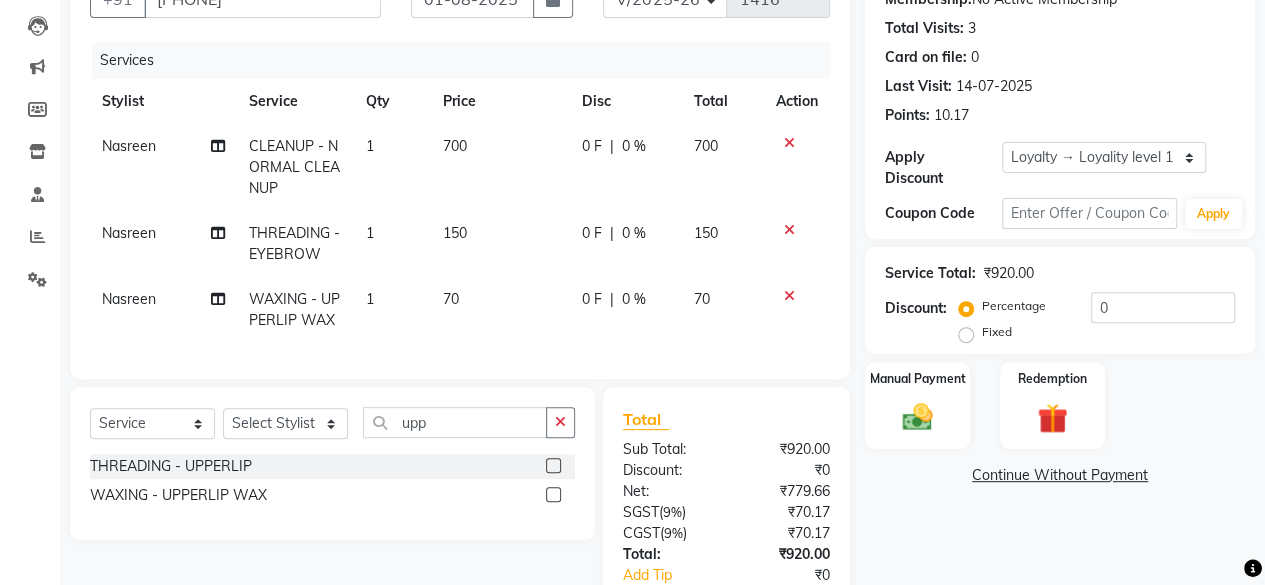 click on "Services" 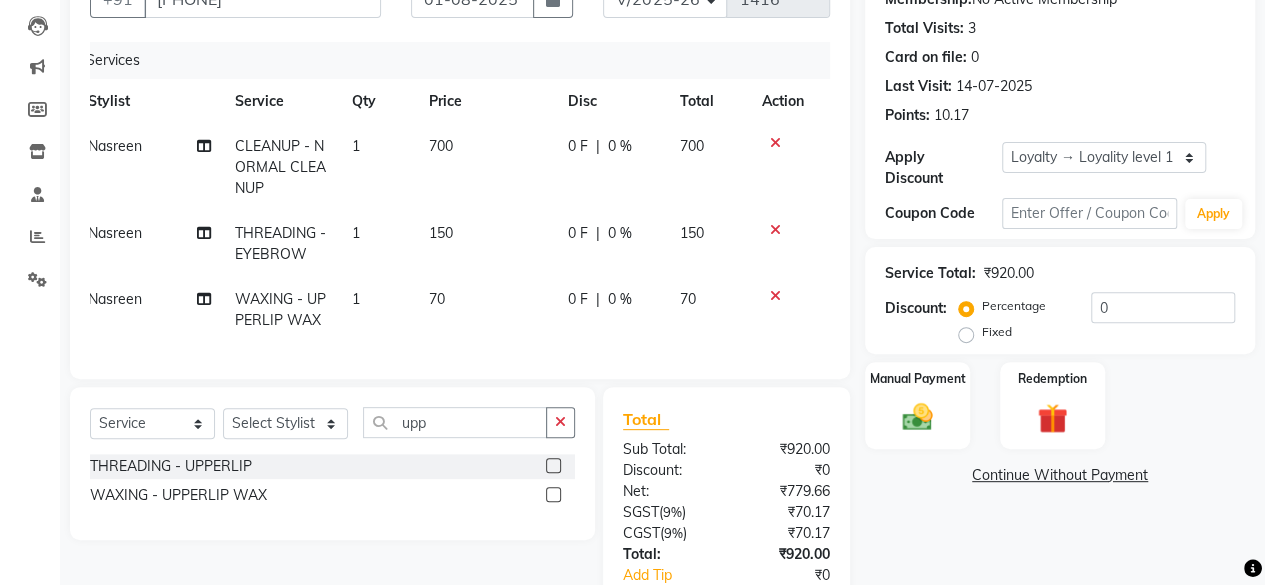 scroll, scrollTop: 0, scrollLeft: 14, axis: horizontal 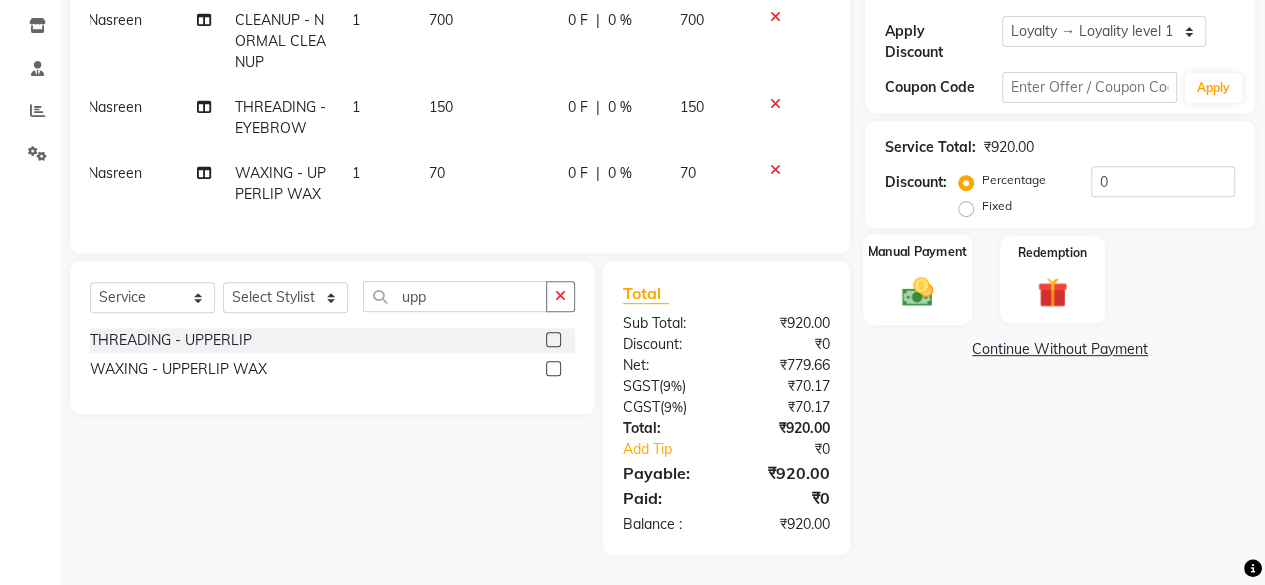 click 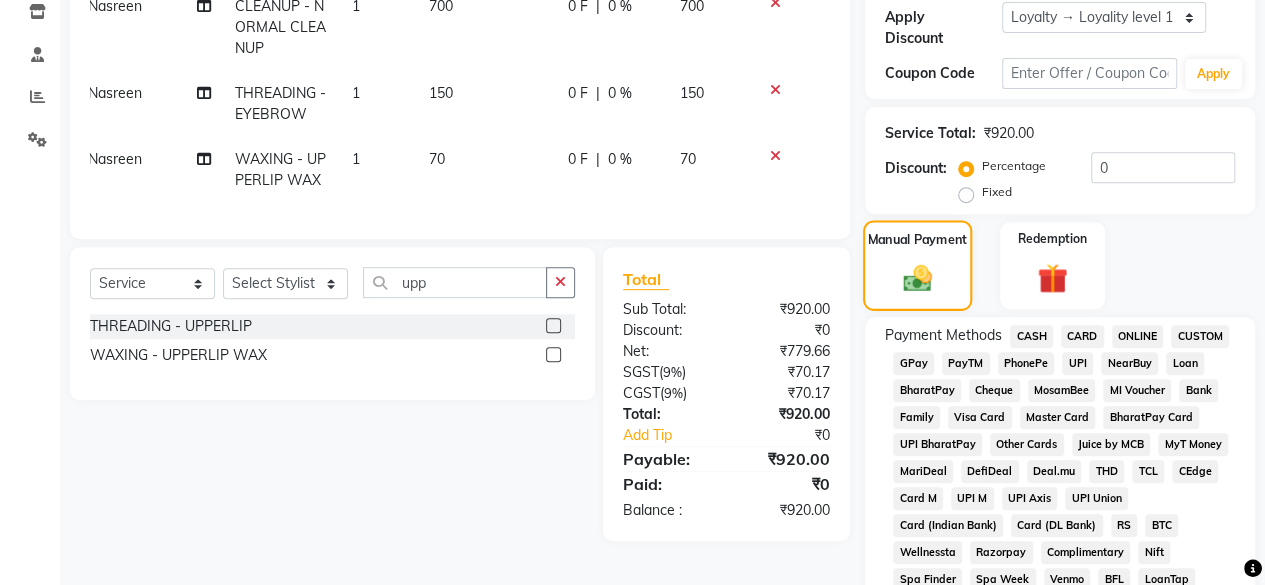 scroll, scrollTop: 448, scrollLeft: 0, axis: vertical 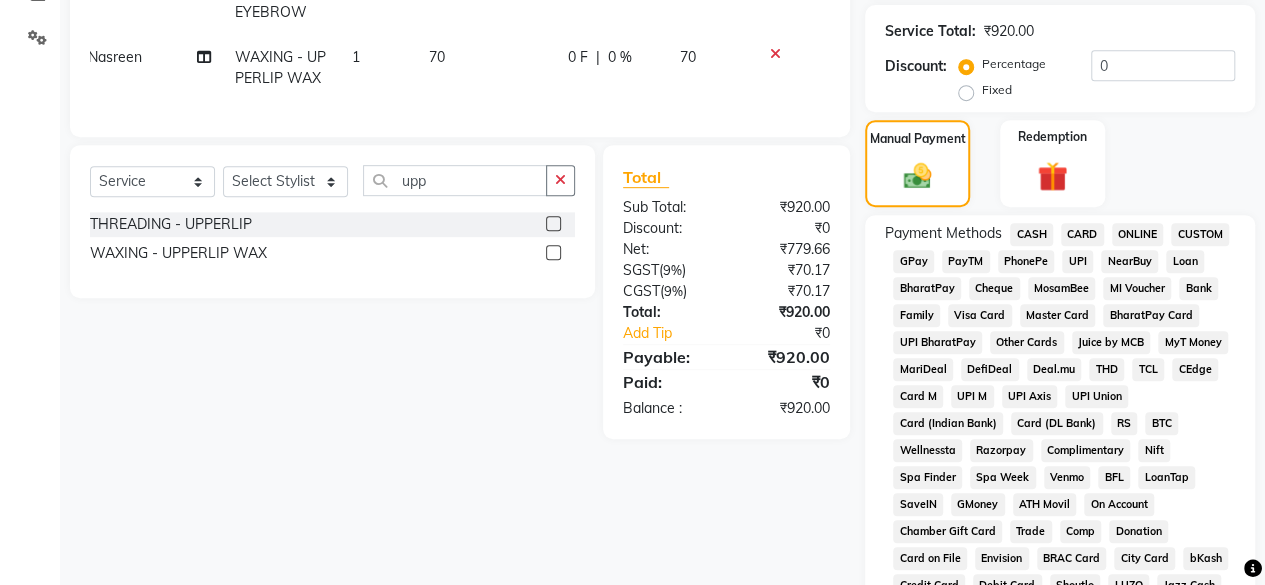click on "GPay" 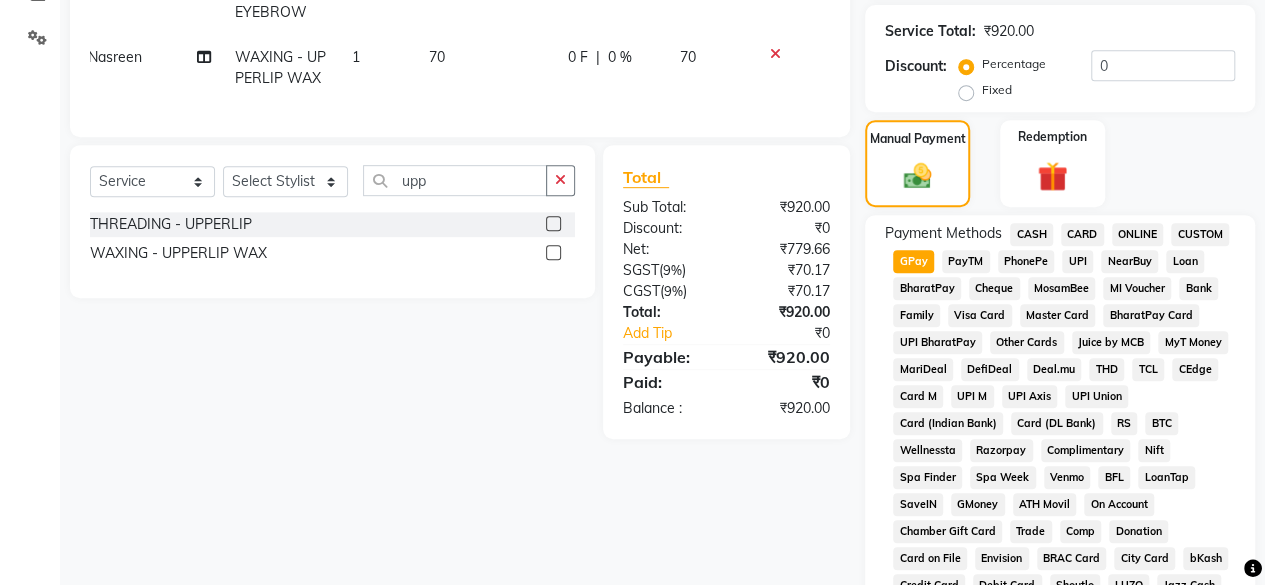 scroll, scrollTop: 1054, scrollLeft: 0, axis: vertical 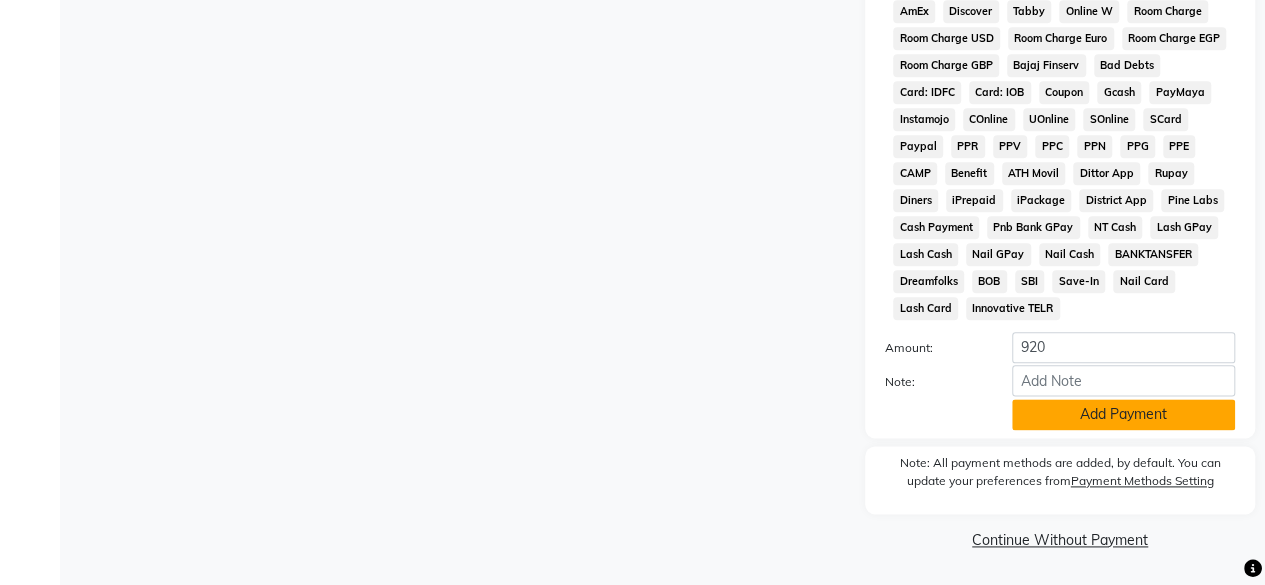 click on "Add Payment" 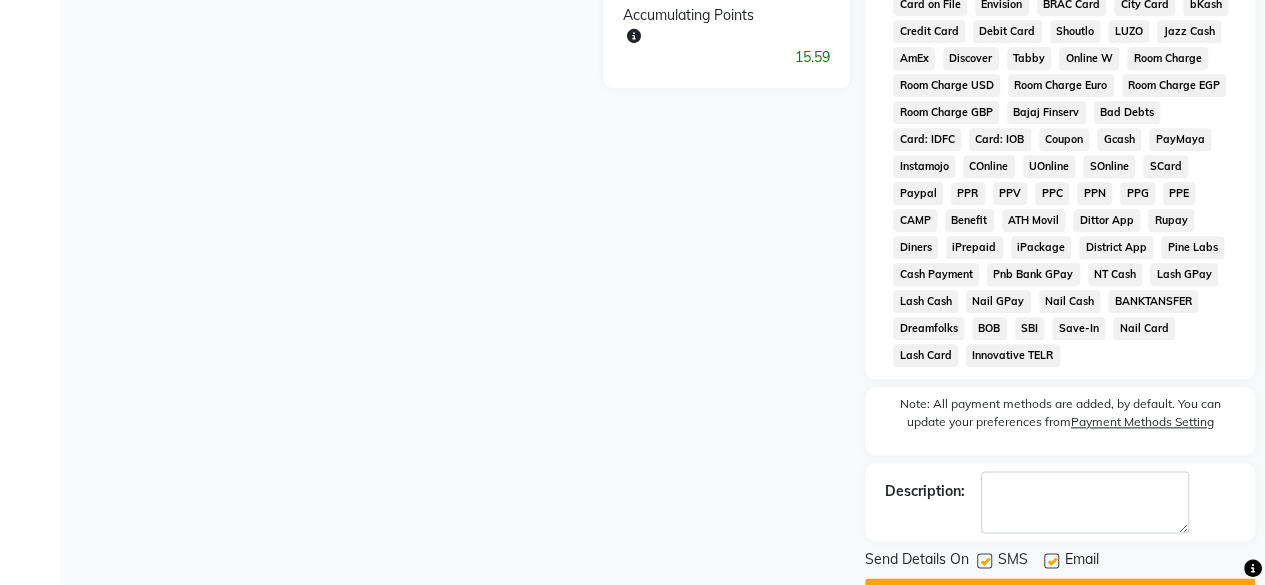 scroll, scrollTop: 1060, scrollLeft: 0, axis: vertical 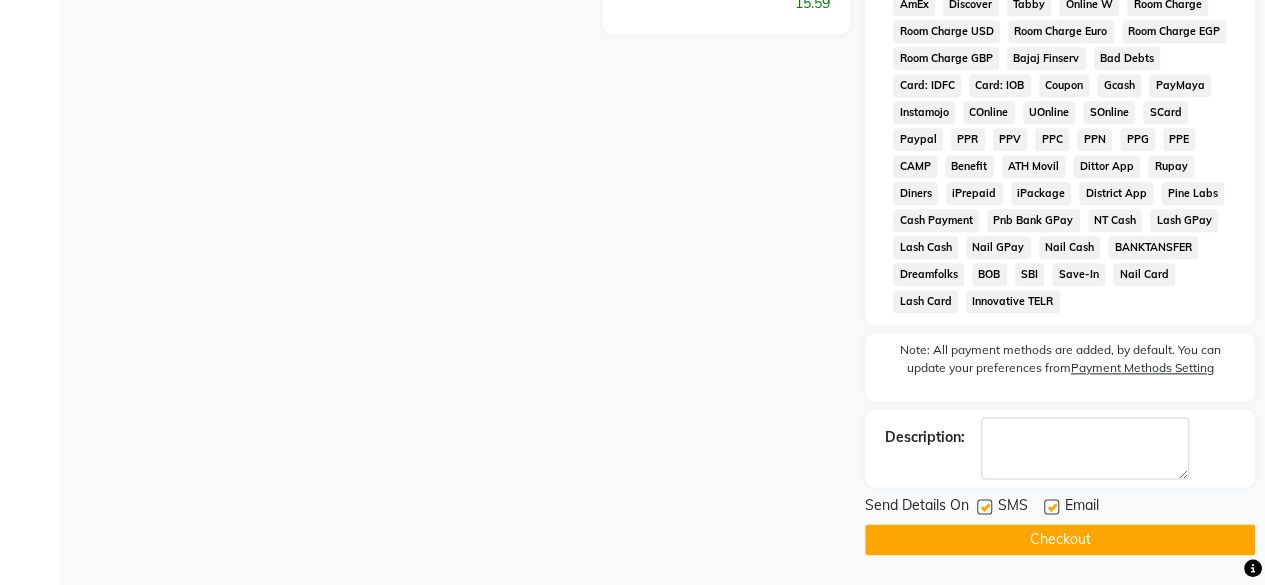 click on "Checkout" 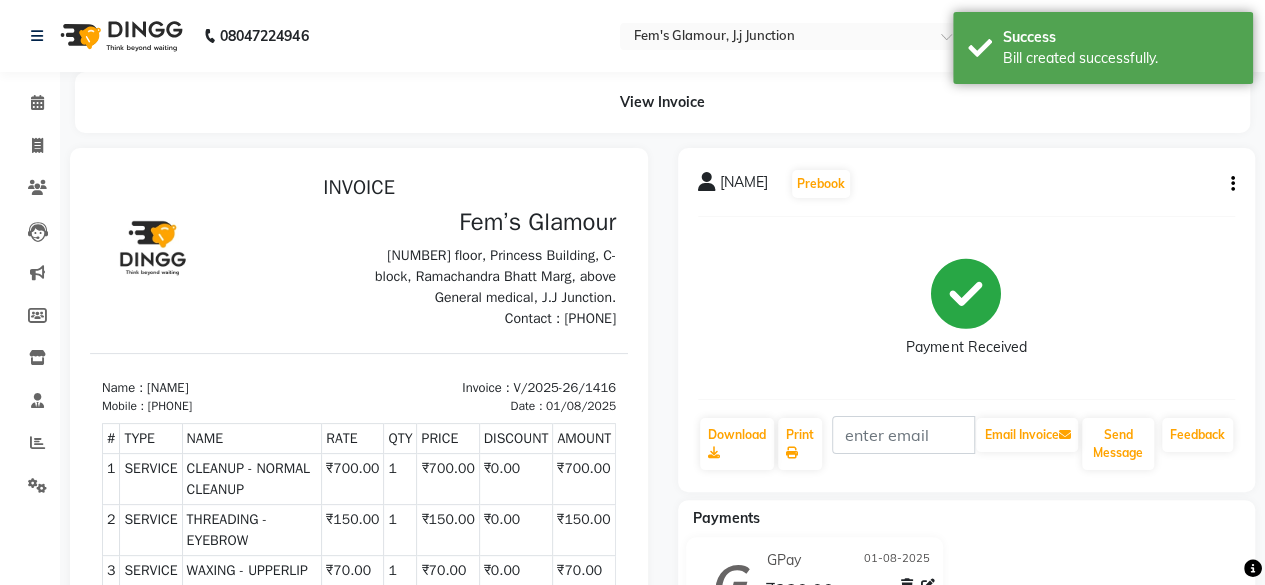 scroll, scrollTop: 0, scrollLeft: 0, axis: both 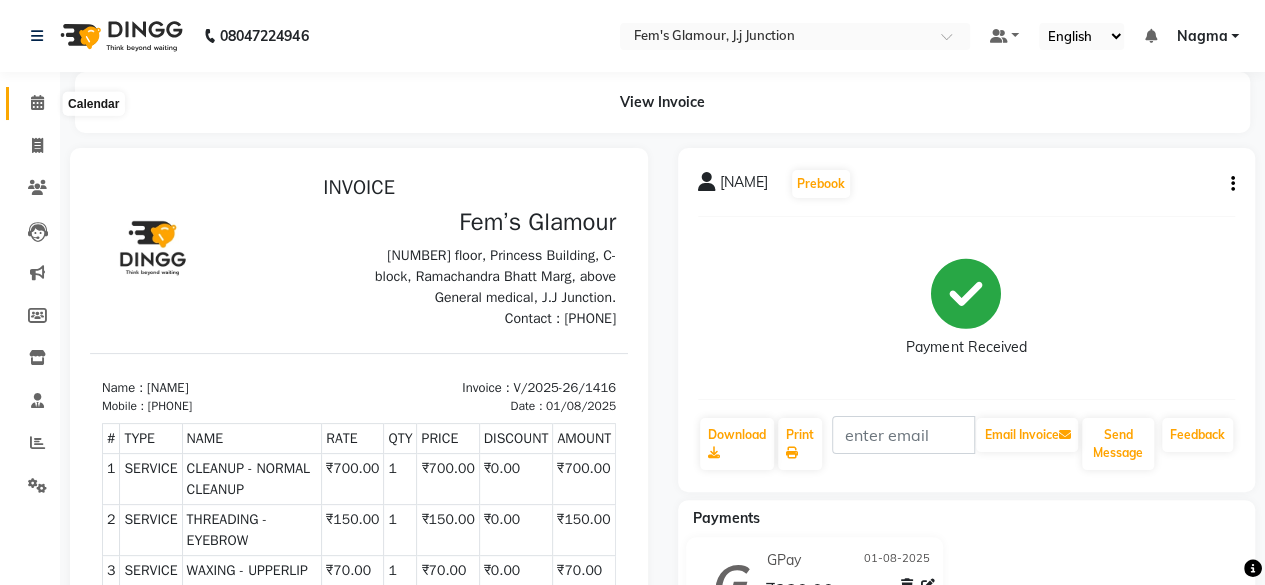 click 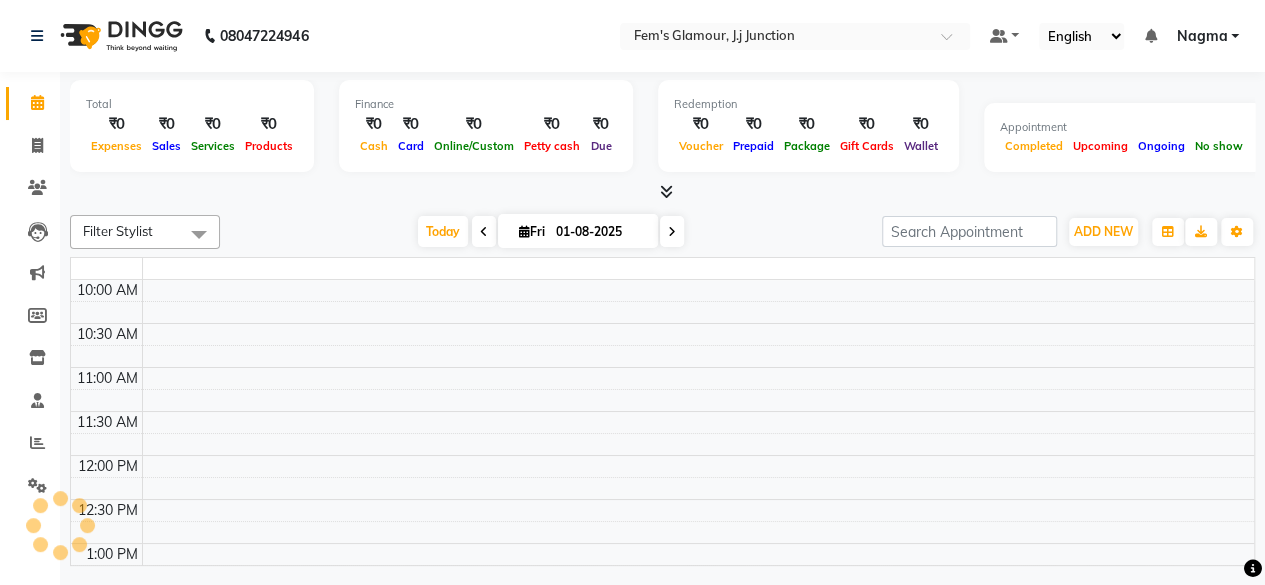 scroll, scrollTop: 778, scrollLeft: 0, axis: vertical 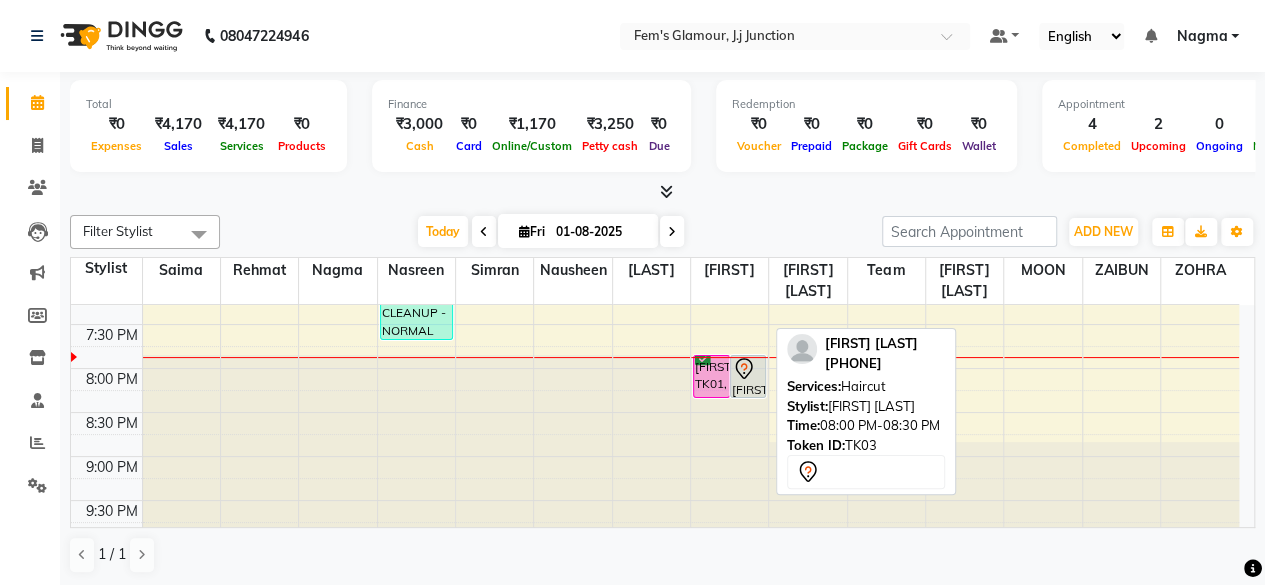 click at bounding box center (748, 369) 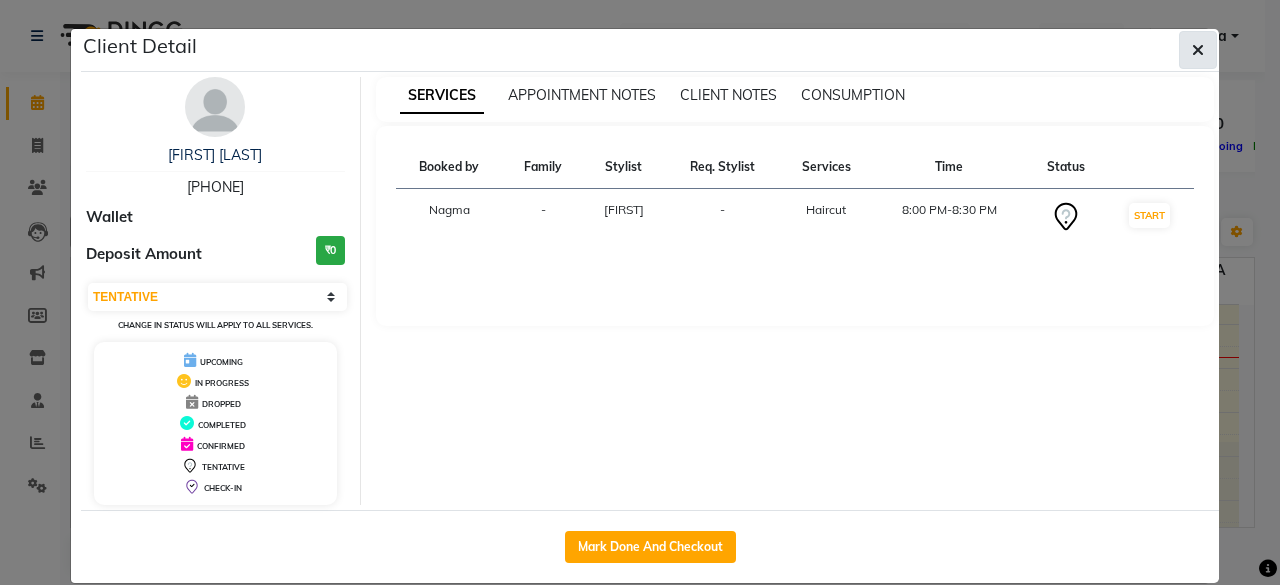 click 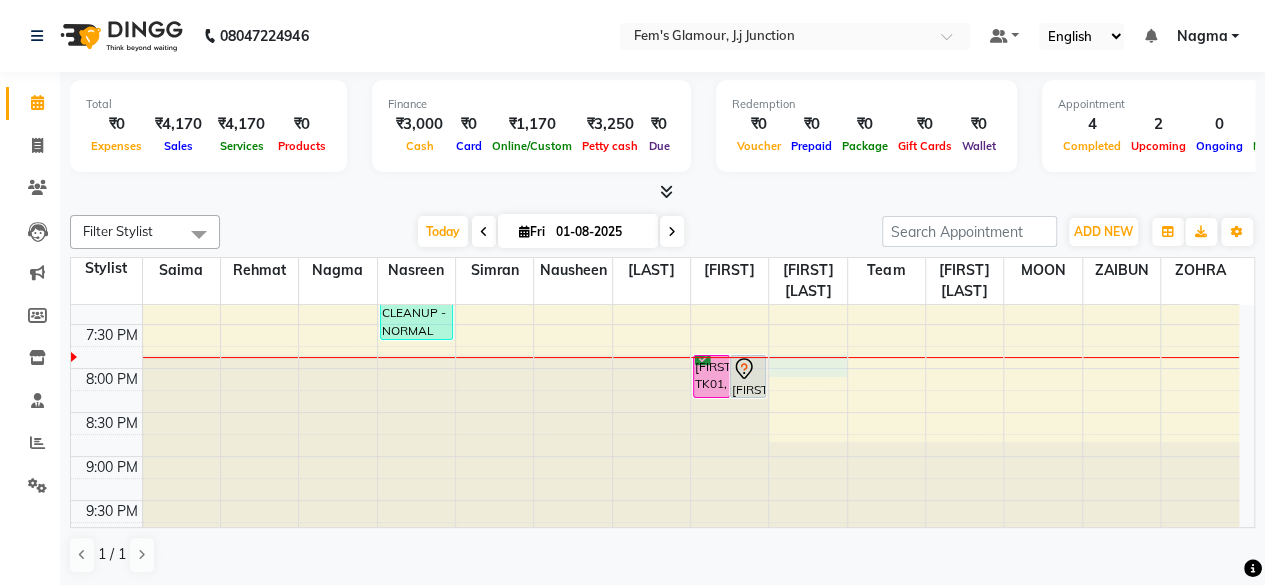 click on "10:00 AM 10:30 AM 11:00 AM 11:30 AM 12:00 PM 12:30 PM 1:00 PM 1:30 PM 2:00 PM 2:30 PM 3:00 PM 3:30 PM 4:00 PM 4:30 PM 5:00 PM 5:30 PM 6:00 PM 6:30 PM 7:00 PM 7:30 PM 8:00 PM 8:30 PM 9:00 PM 9:30 PM     [LAST], TK05, 06:20 PM-07:50 PM, CLEANUP  -  NORMAL CLEANUP,THREADING   -  EYEBROW,WAXING   -  UPPERLIP WAX     [LAST] [LAST], TK04, 04:50 PM-05:50 PM, HAIR TREATMENTS  -  PROTIEN TREATMENT     [LAST] [LAST], TK02, 02:50 PM-03:20 PM, Haircut     [LAST] [LAST], TK04, 03:50 PM-04:50 PM, HAIR TREATMENTS  -  PROTIEN TREATMENT     [FIRST] [LAST], TK01, 08:00 PM-08:30 PM, Ear Loping             [FIRST] [LAST], TK03, 08:00 PM-08:30 PM, Haircut" at bounding box center (655, 16) 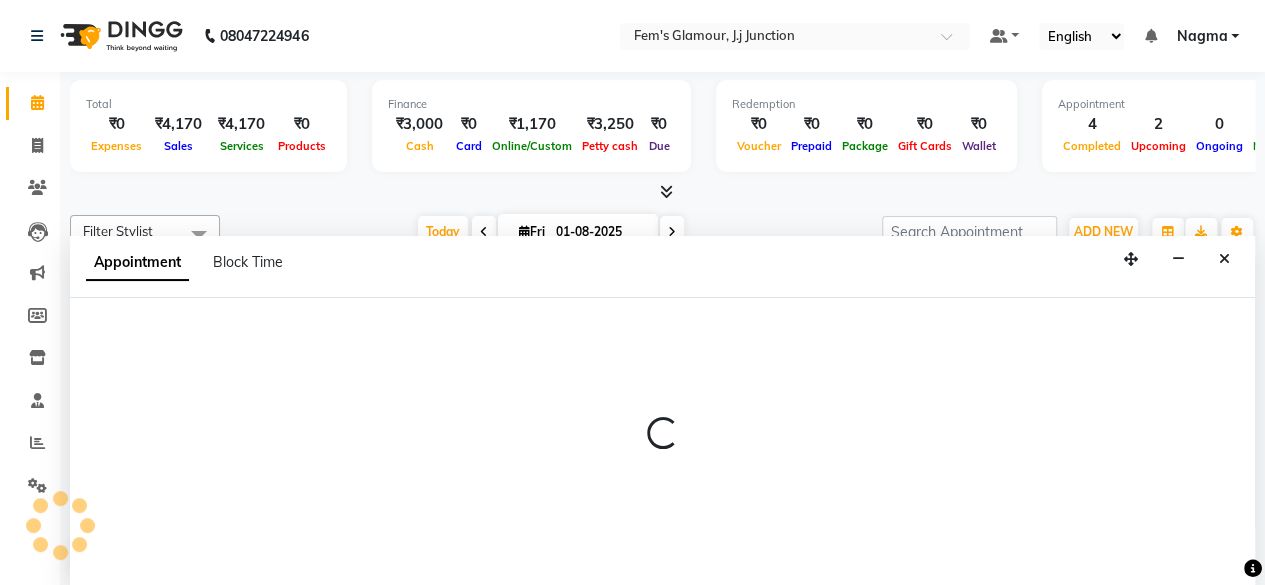 scroll, scrollTop: 0, scrollLeft: 0, axis: both 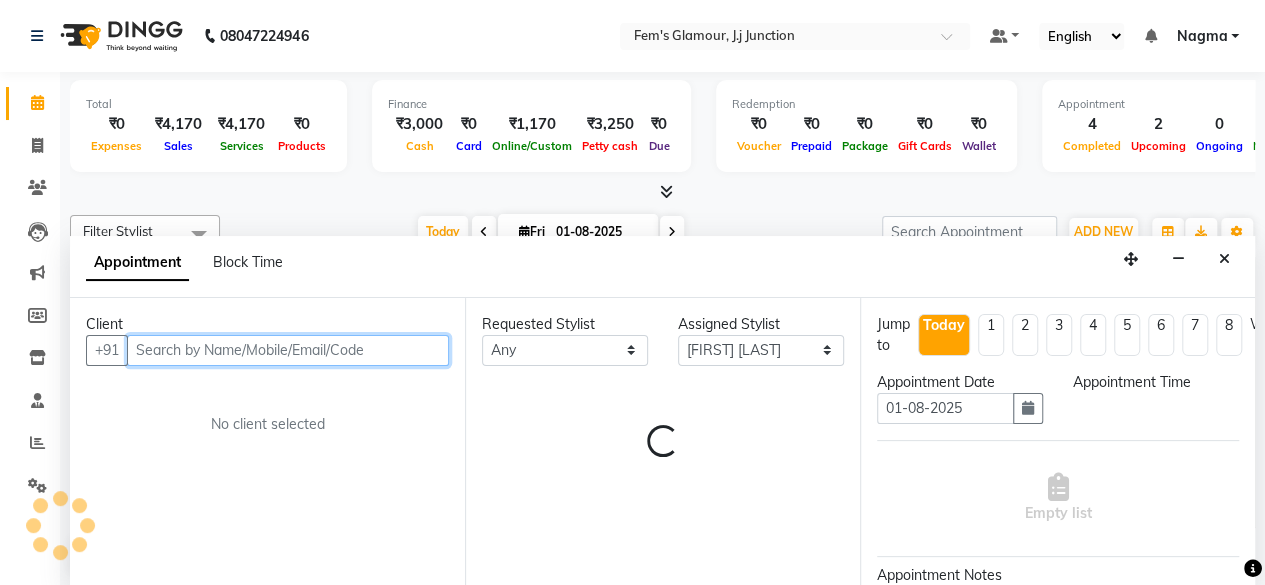 select on "1200" 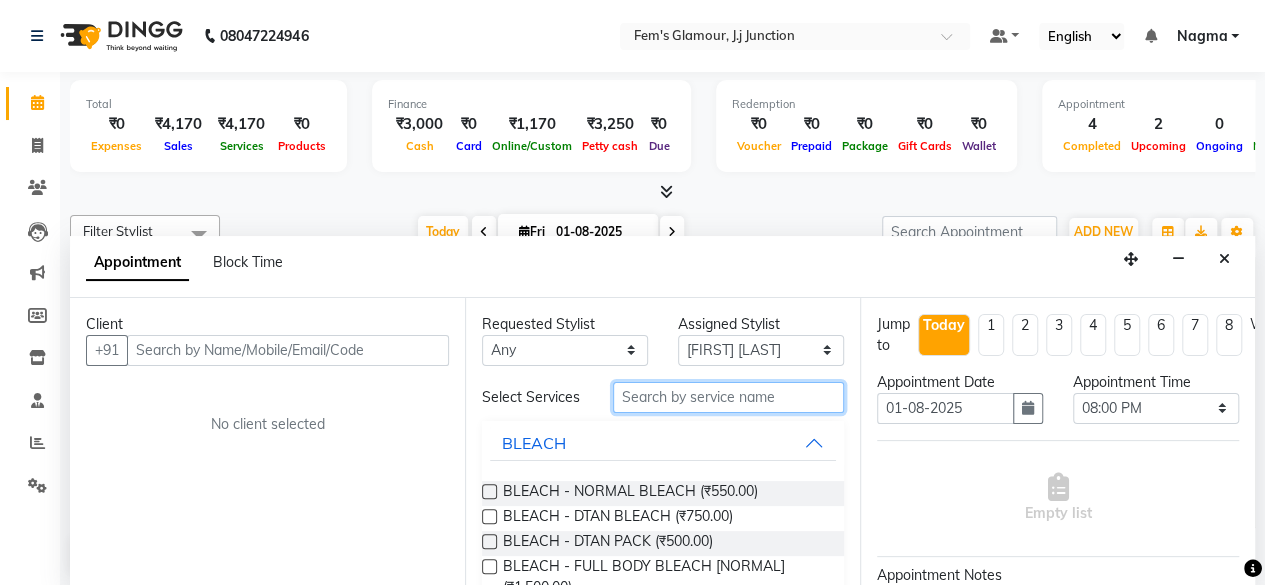 click at bounding box center [728, 397] 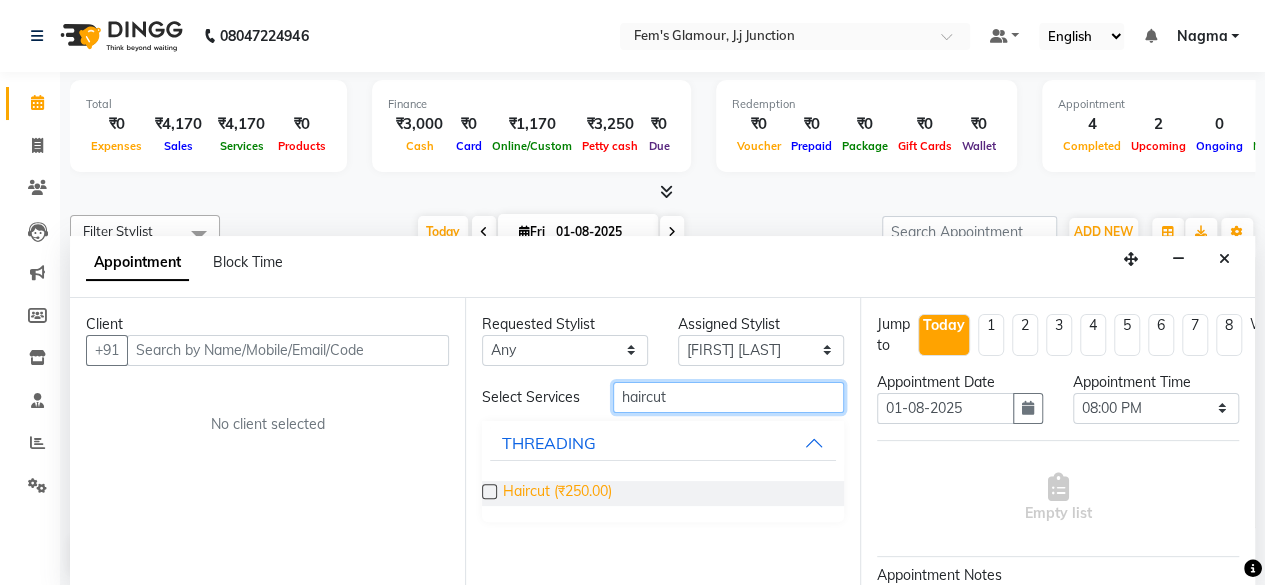 type on "haircut" 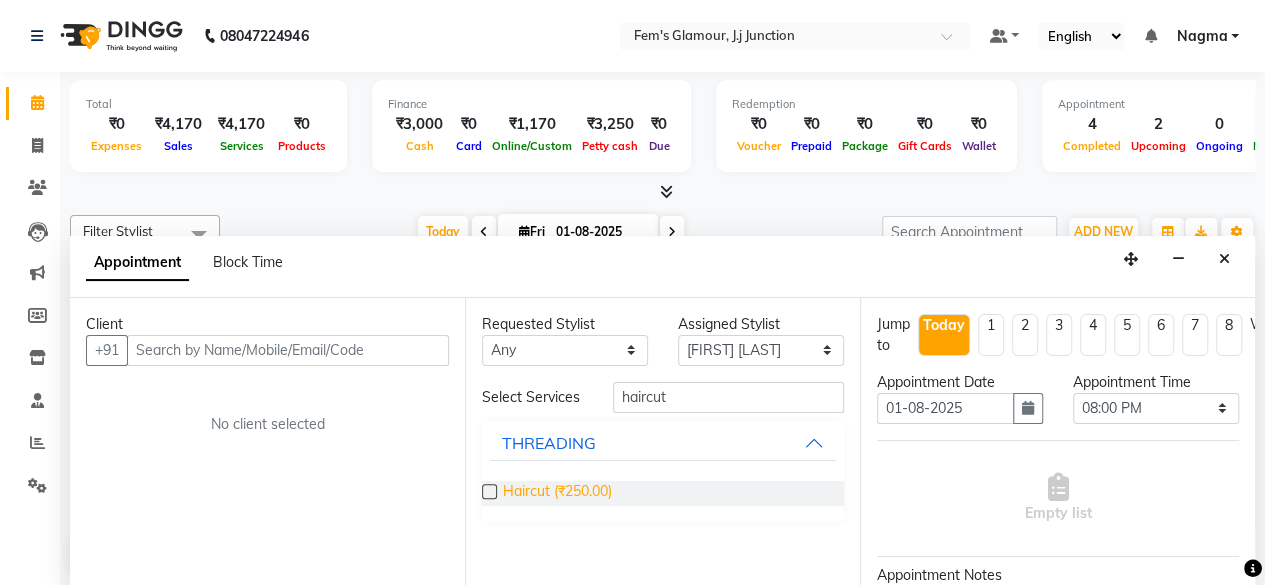 click on "Haircut (₹250.00)" at bounding box center (557, 493) 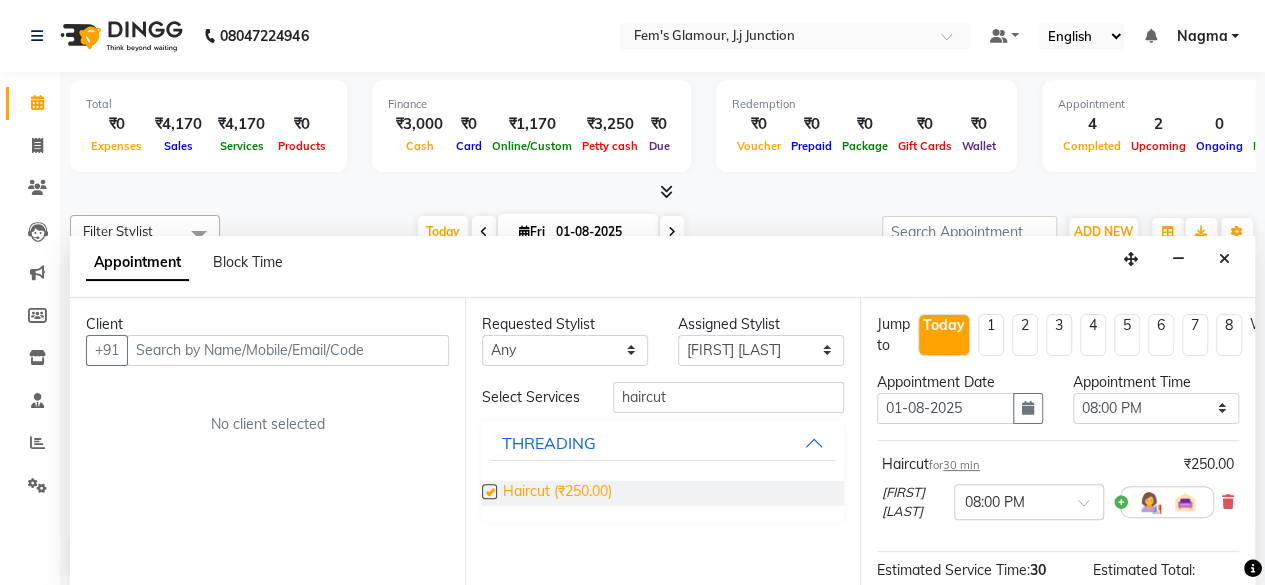 checkbox on "false" 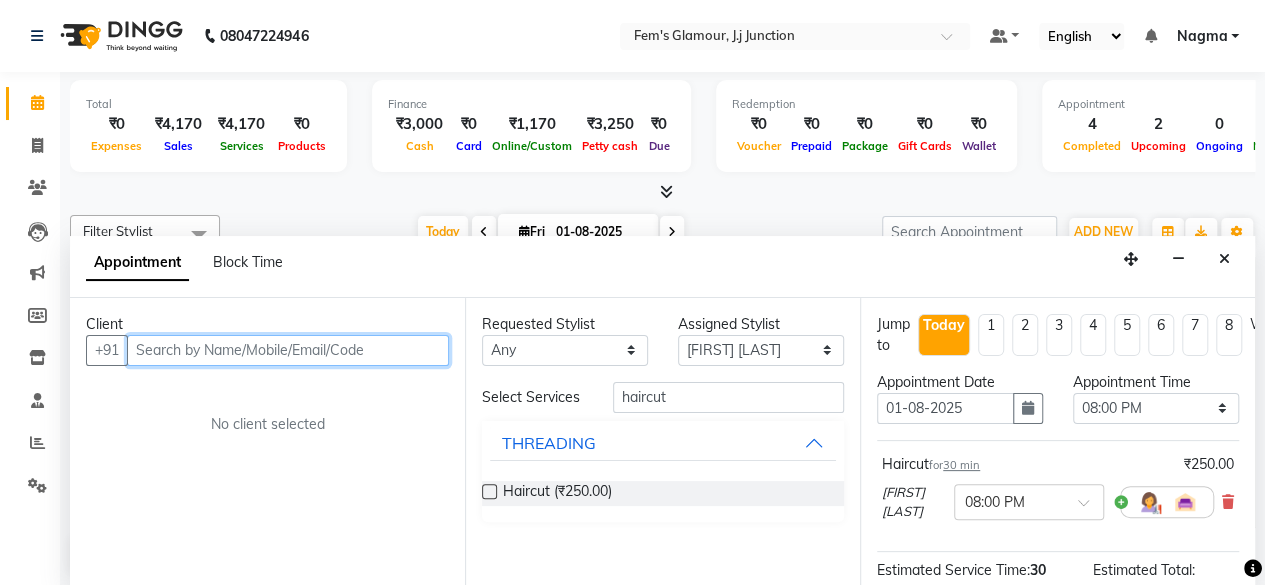 click at bounding box center [288, 350] 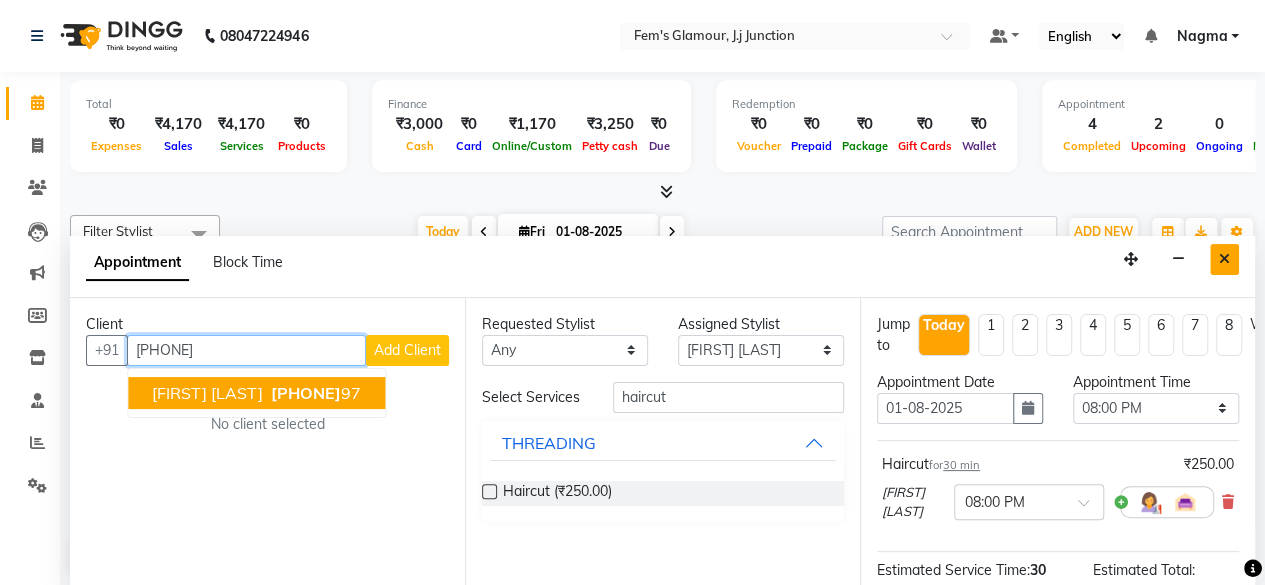 type on "[PHONE]" 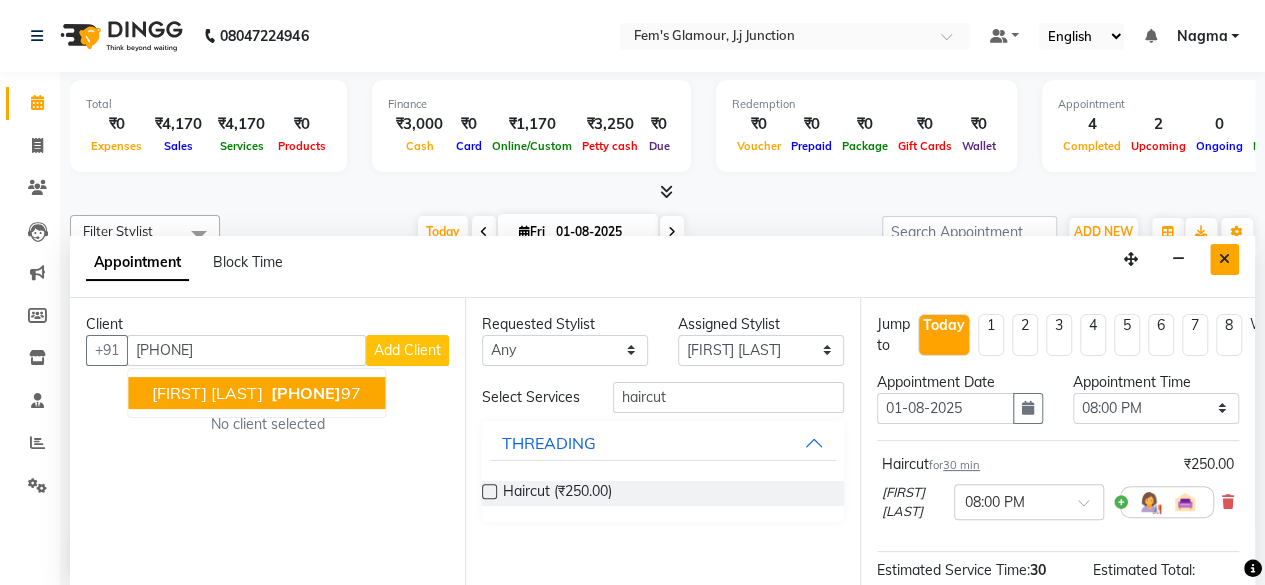 click at bounding box center [1224, 259] 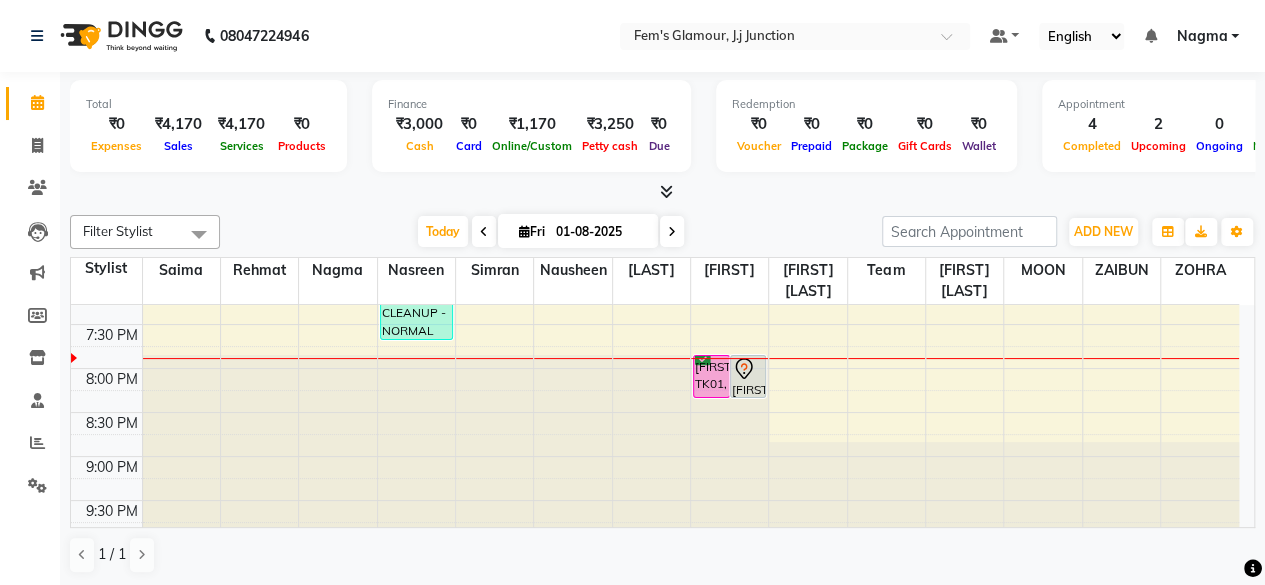 click at bounding box center (672, 231) 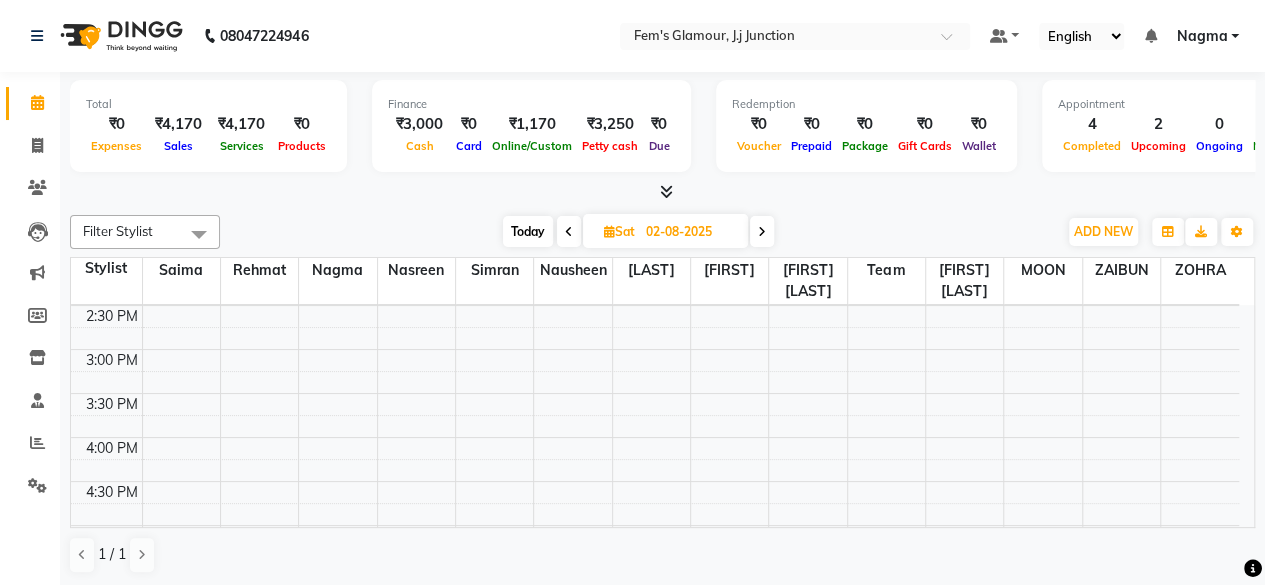 scroll, scrollTop: 394, scrollLeft: 0, axis: vertical 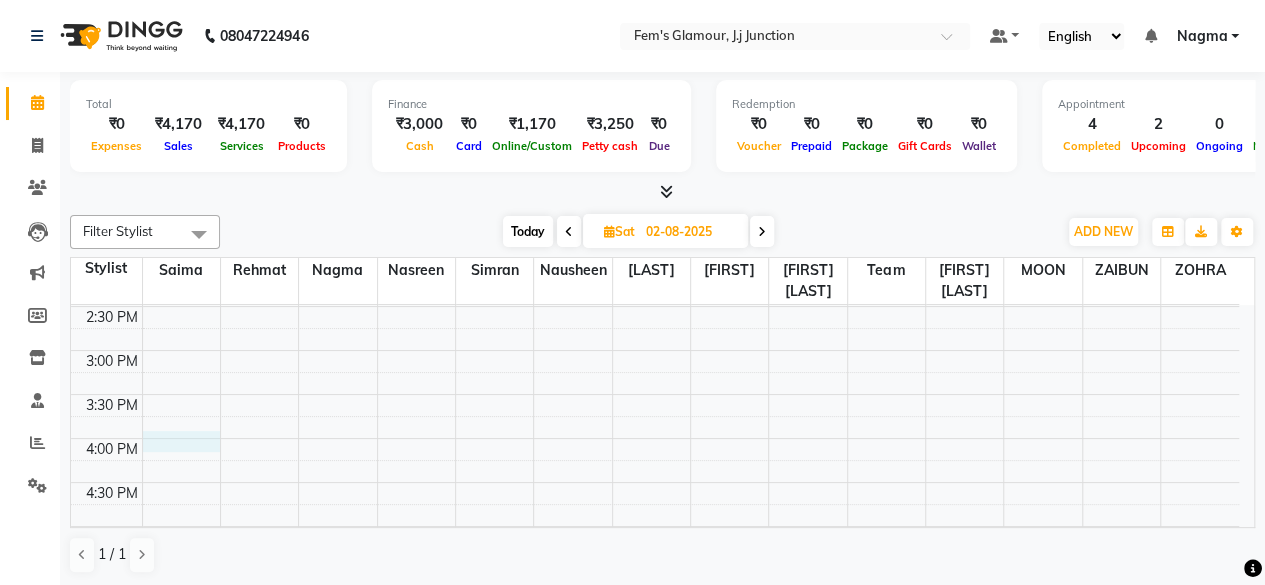 click on "10:00 AM 10:30 AM 11:00 AM 11:30 AM 12:00 PM 12:30 PM 1:00 PM 1:30 PM 2:00 PM 2:30 PM 3:00 PM 3:30 PM 4:00 PM 4:30 PM 5:00 PM 5:30 PM 6:00 PM 6:30 PM 7:00 PM 7:30 PM 8:00 PM 8:30 PM 9:00 PM 9:30 PM" at bounding box center [655, 438] 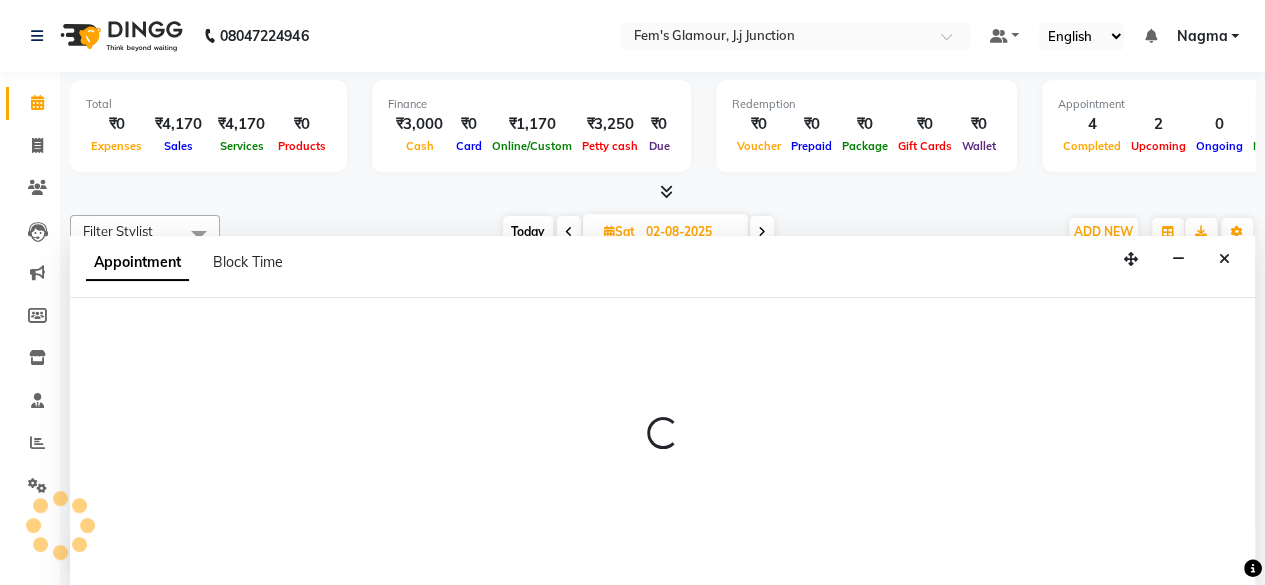 select on "21523" 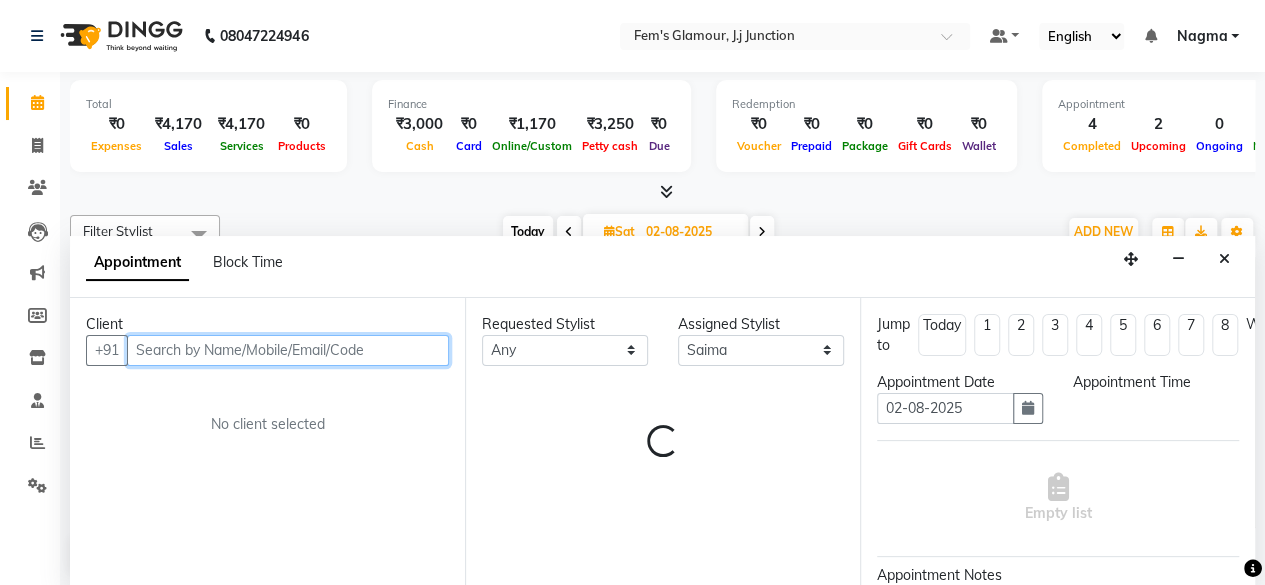 select on "960" 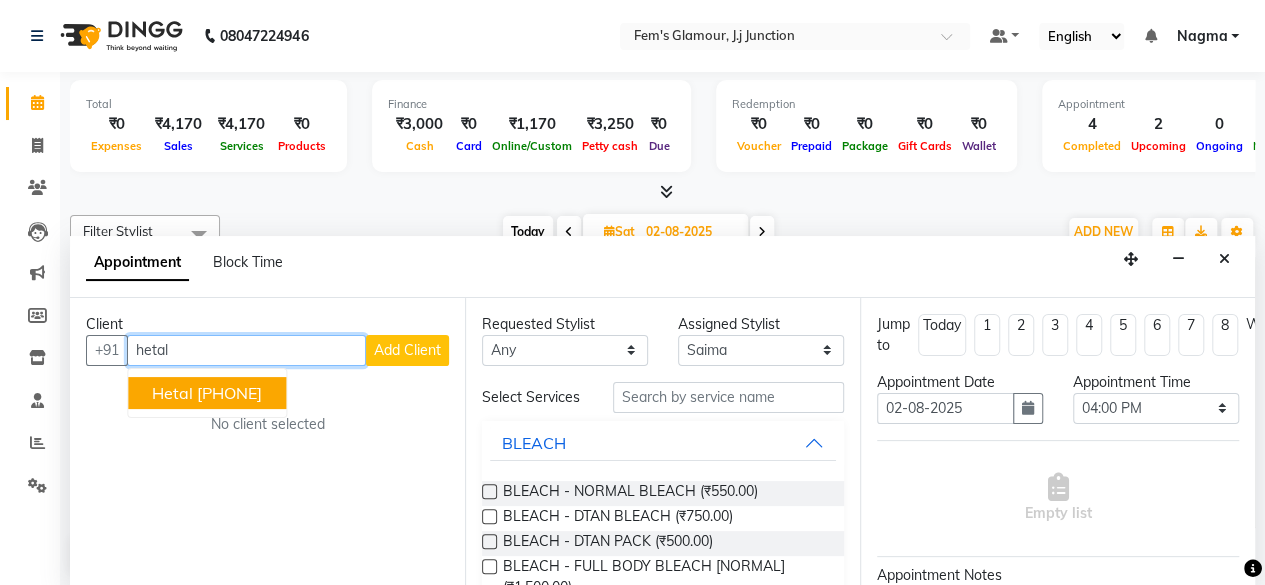 click on "[PHONE]" at bounding box center (229, 393) 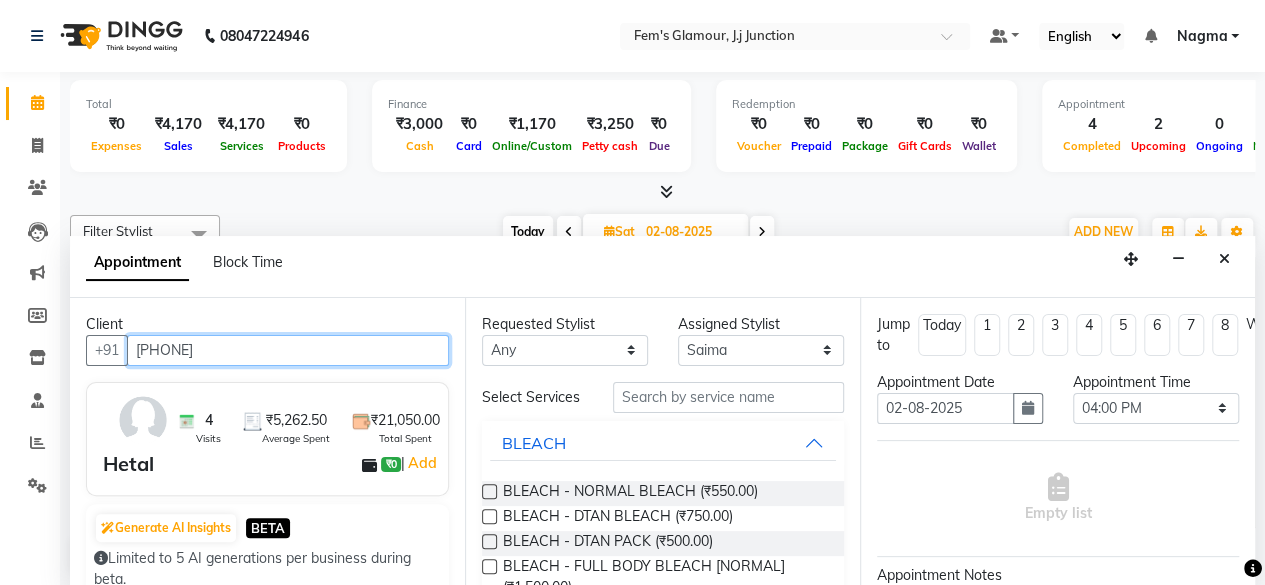 type on "[PHONE]" 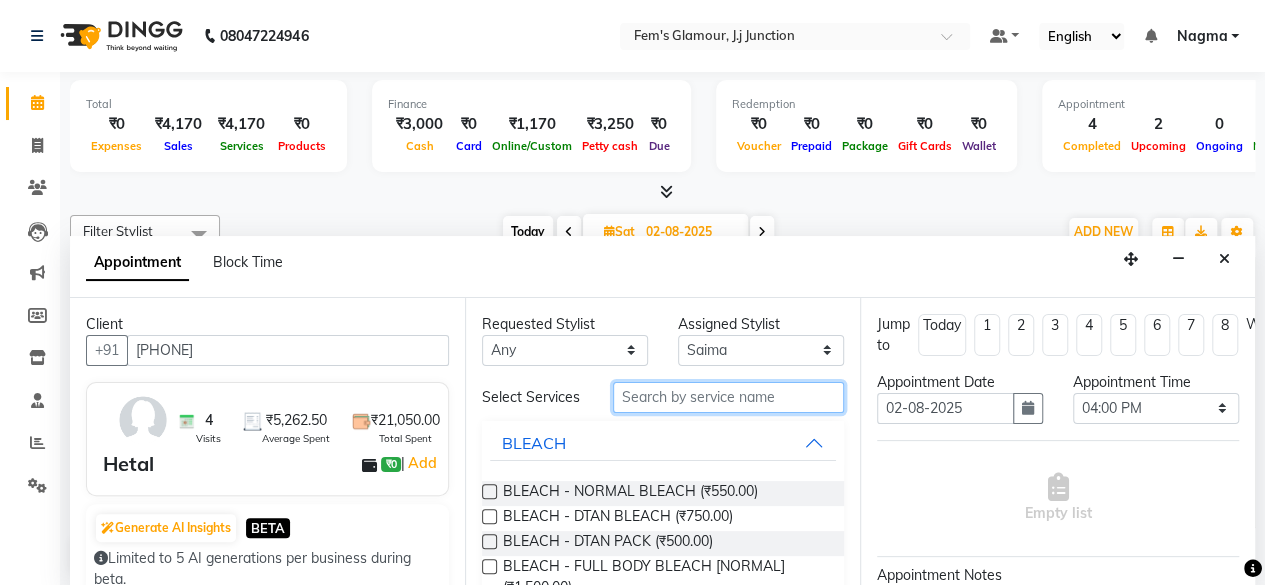click at bounding box center (728, 397) 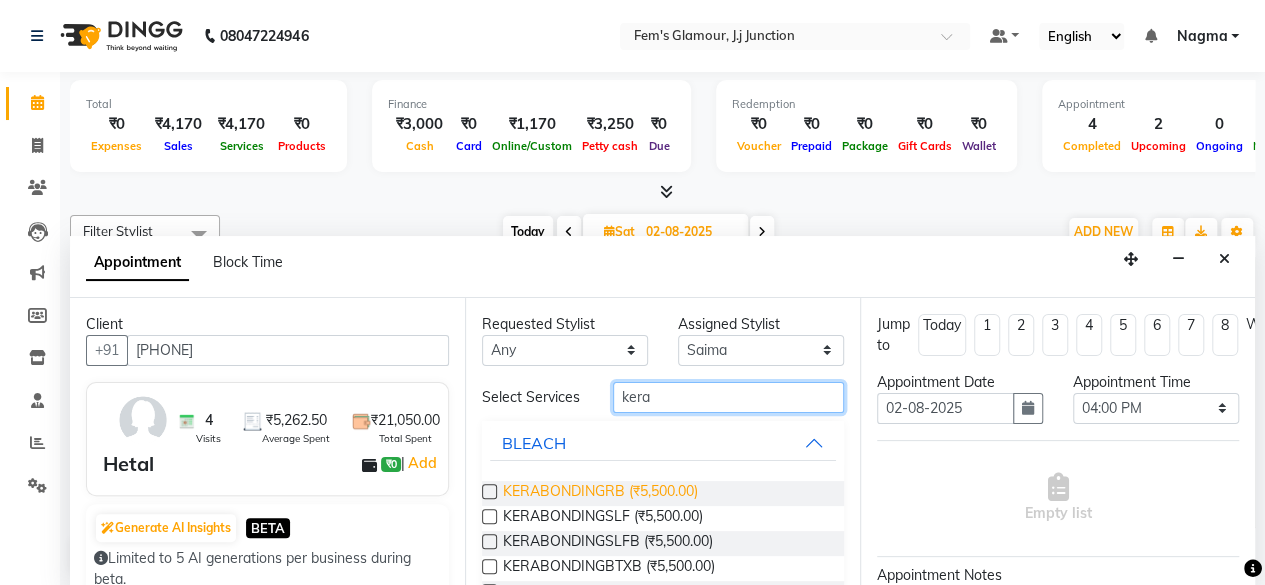 scroll, scrollTop: 130, scrollLeft: 0, axis: vertical 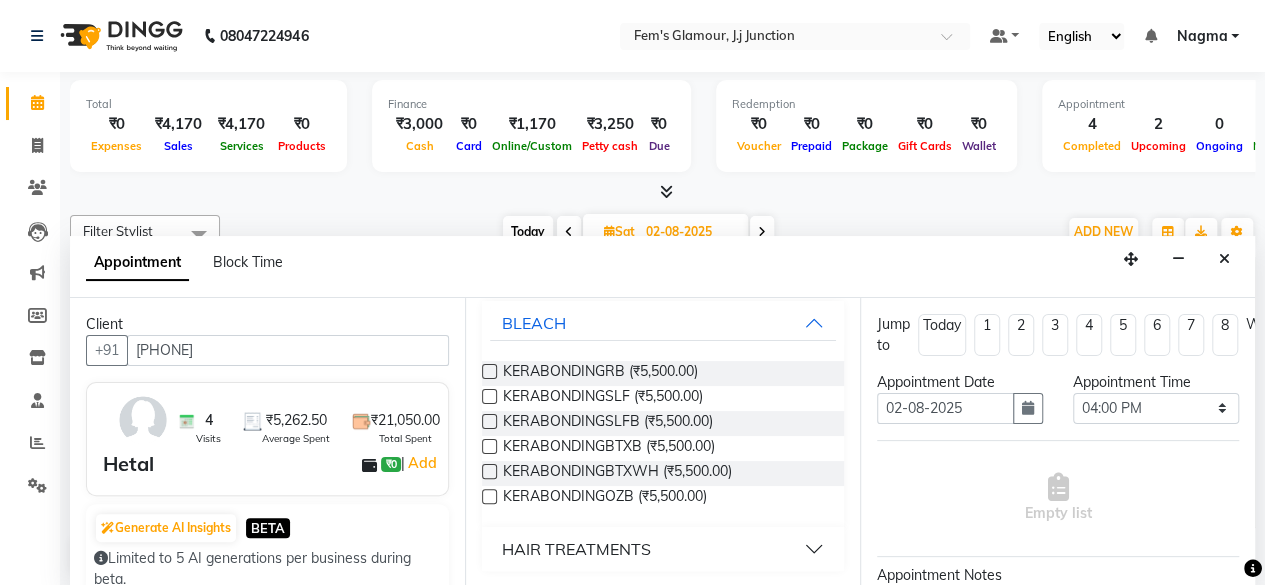 type on "kera" 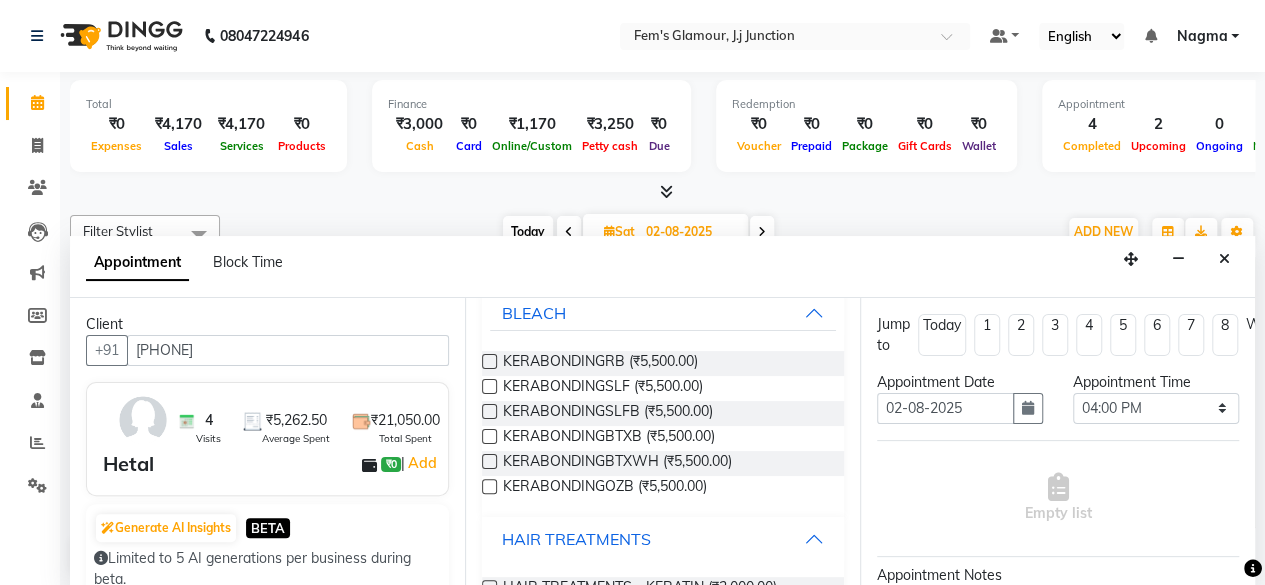 scroll, scrollTop: 229, scrollLeft: 0, axis: vertical 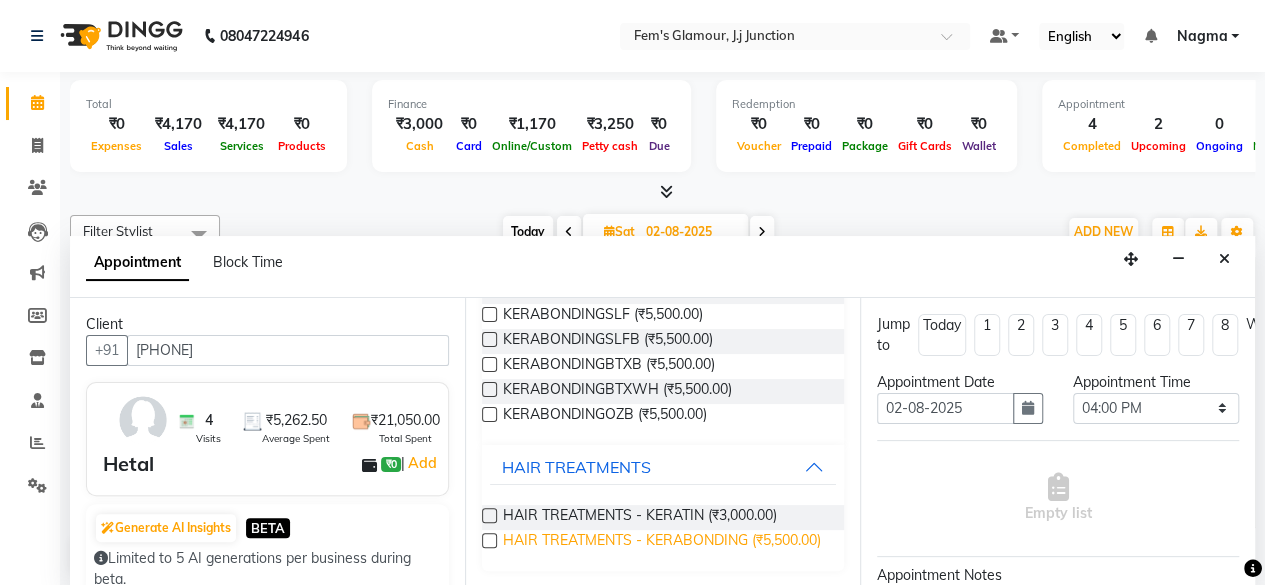 click on "HAIR TREATMENTS  -  KERABONDING (₹5,500.00)" at bounding box center (662, 542) 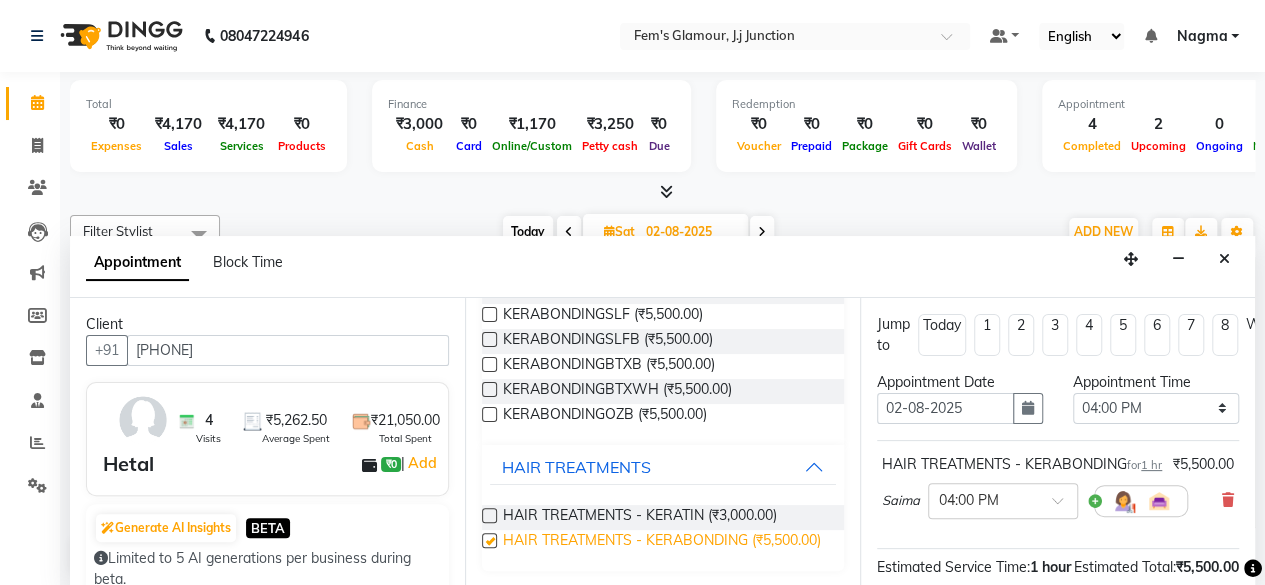 checkbox on "false" 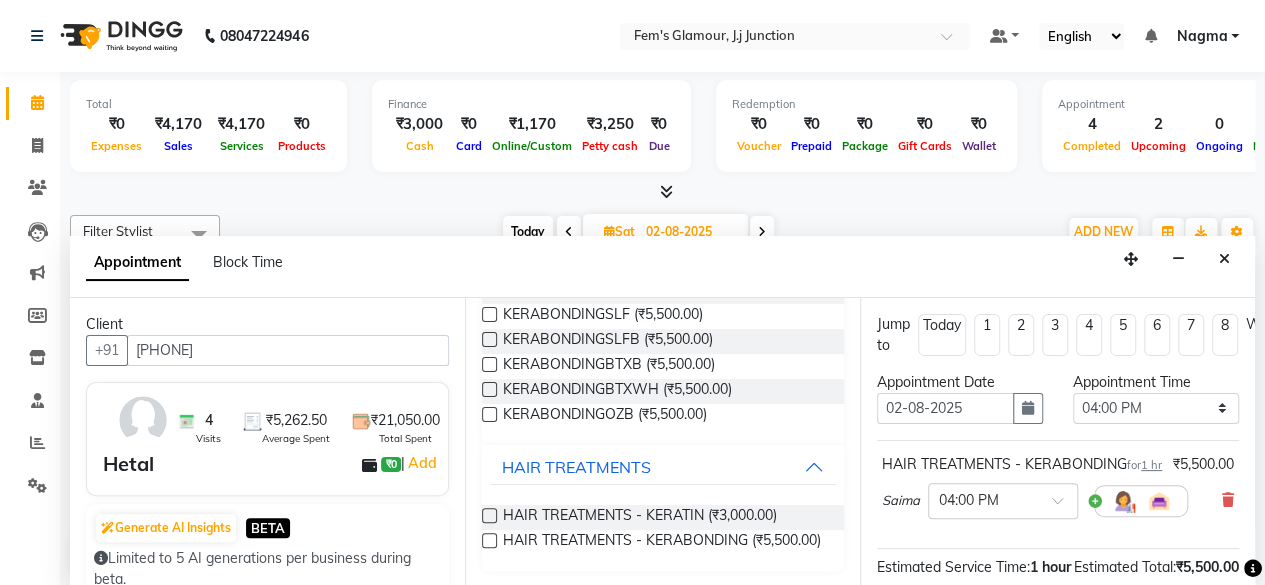 scroll, scrollTop: 293, scrollLeft: 0, axis: vertical 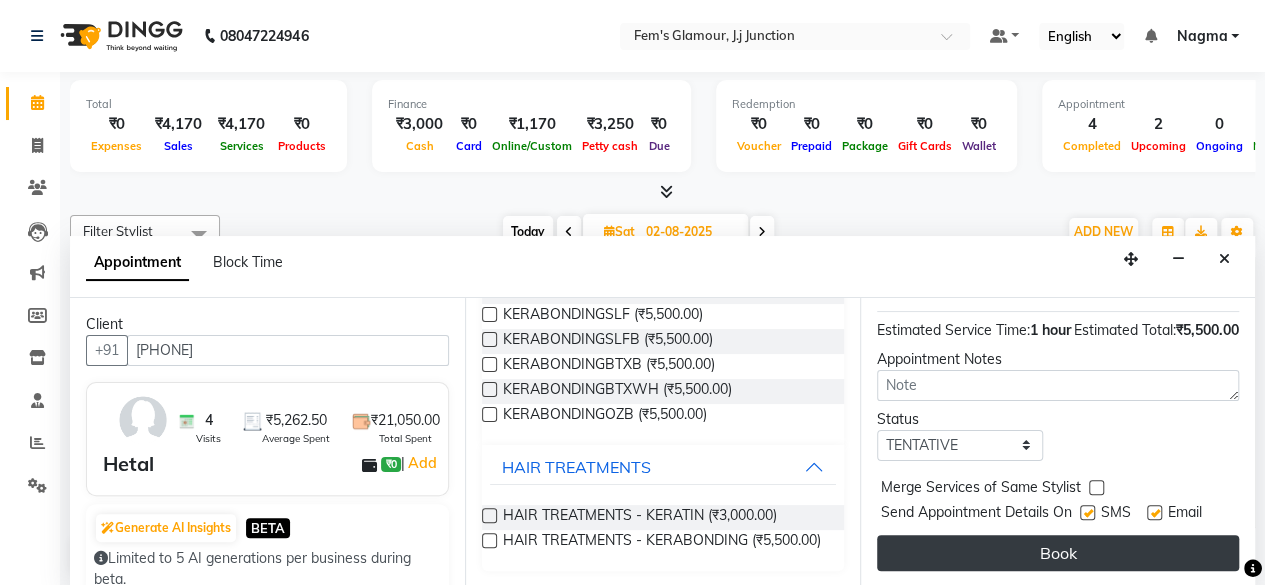 click on "Book" at bounding box center [1058, 553] 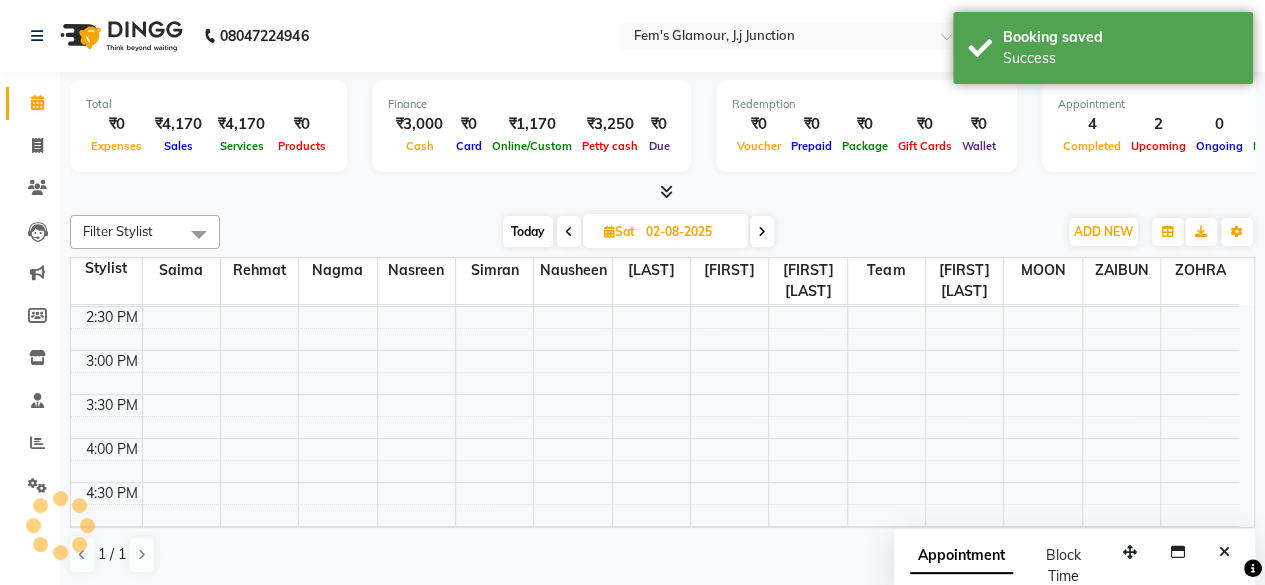scroll, scrollTop: 0, scrollLeft: 0, axis: both 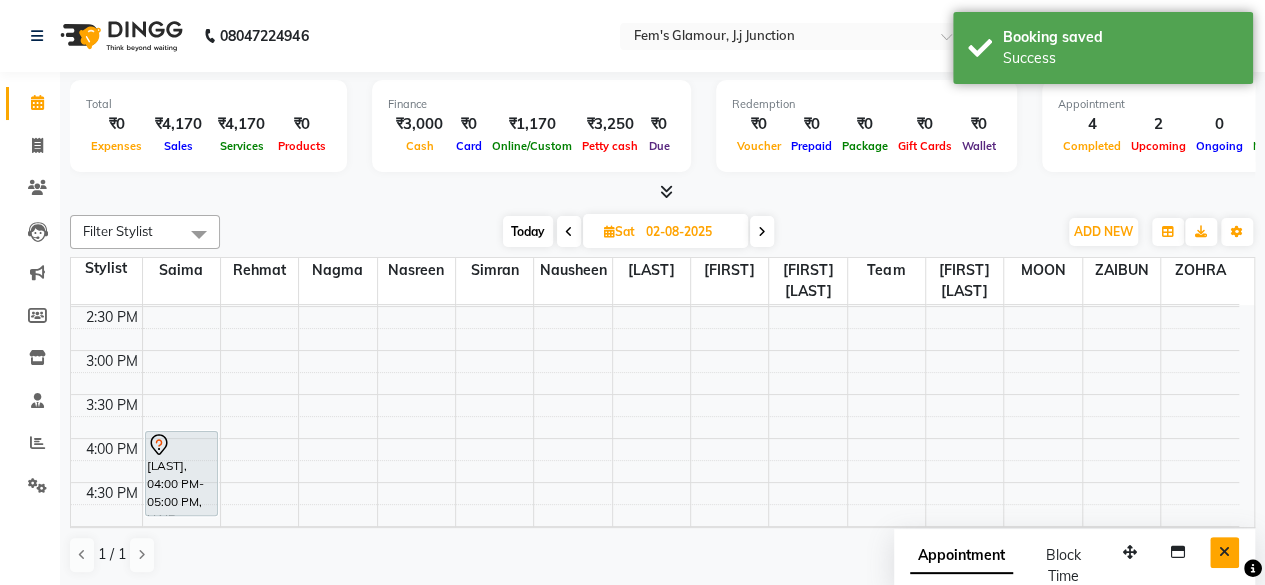 click at bounding box center (1224, 552) 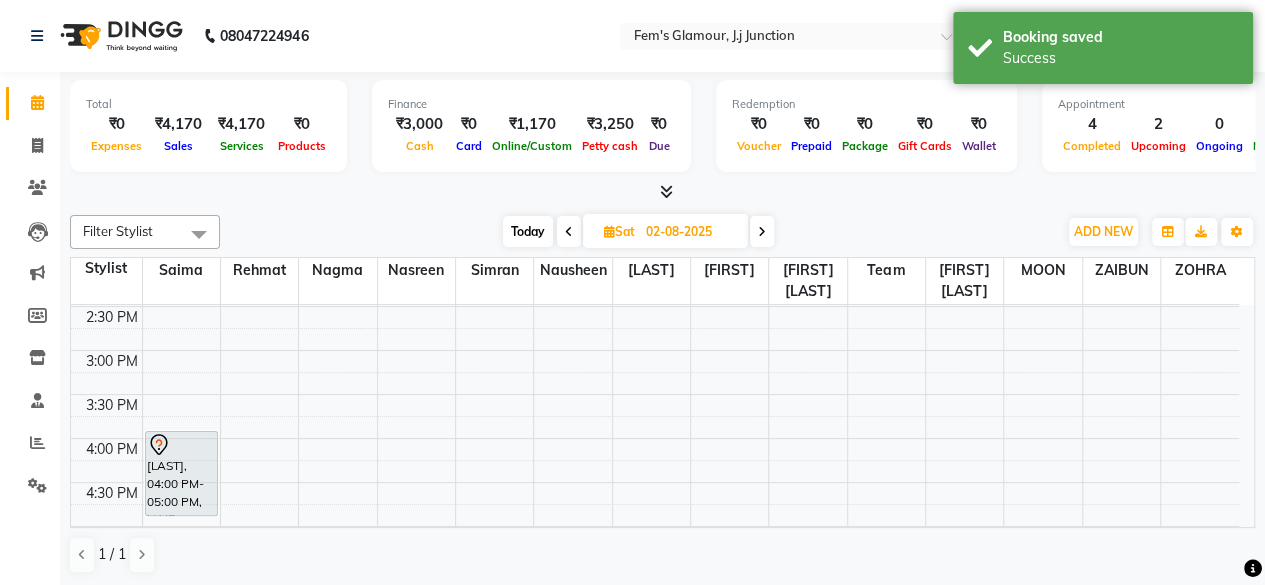 click on "Today" at bounding box center (528, 231) 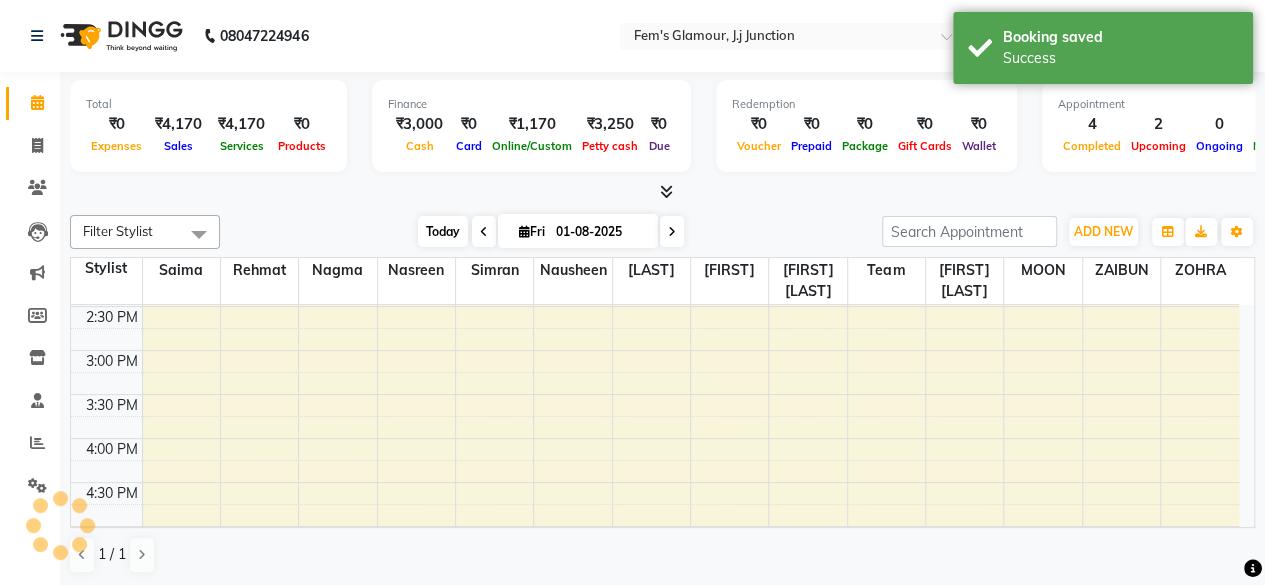 scroll, scrollTop: 816, scrollLeft: 0, axis: vertical 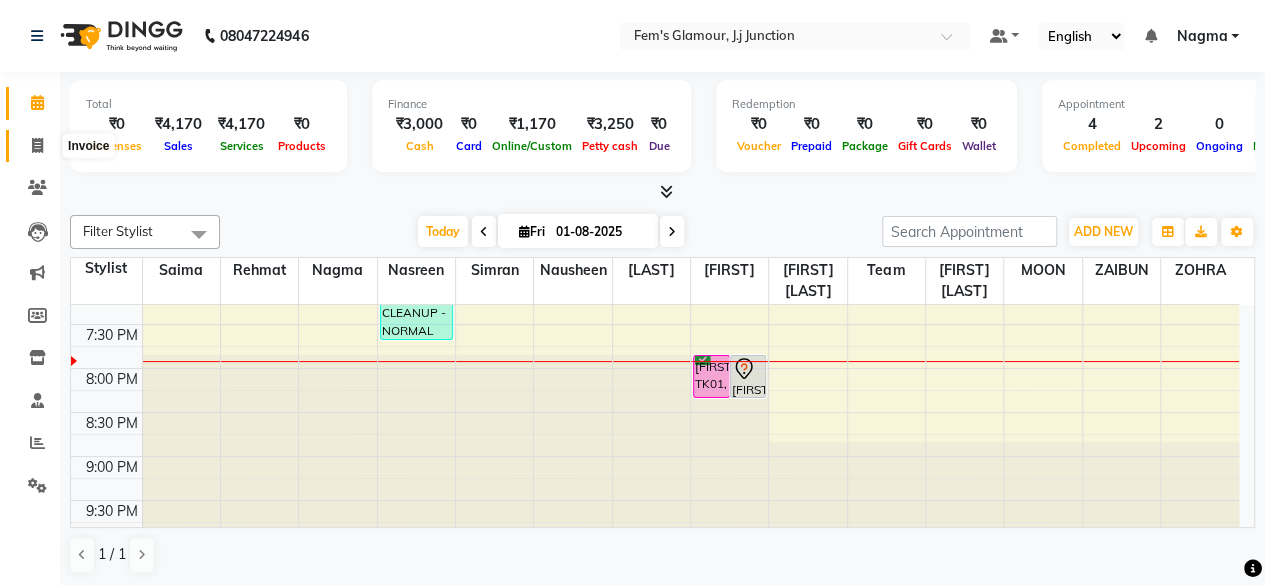 click 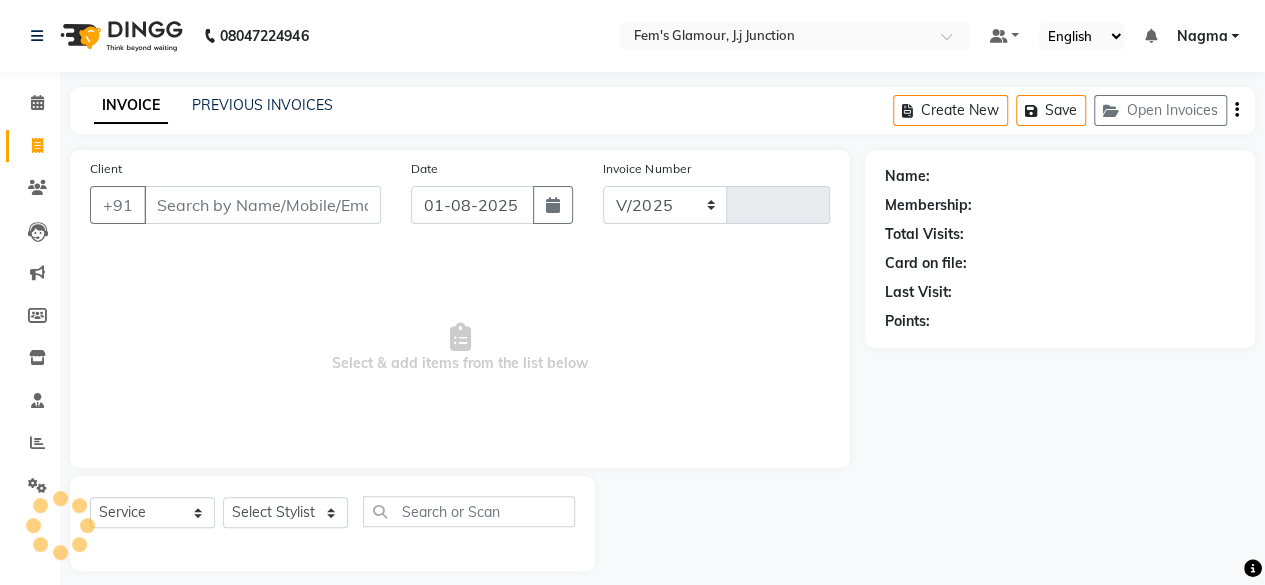 select on "4132" 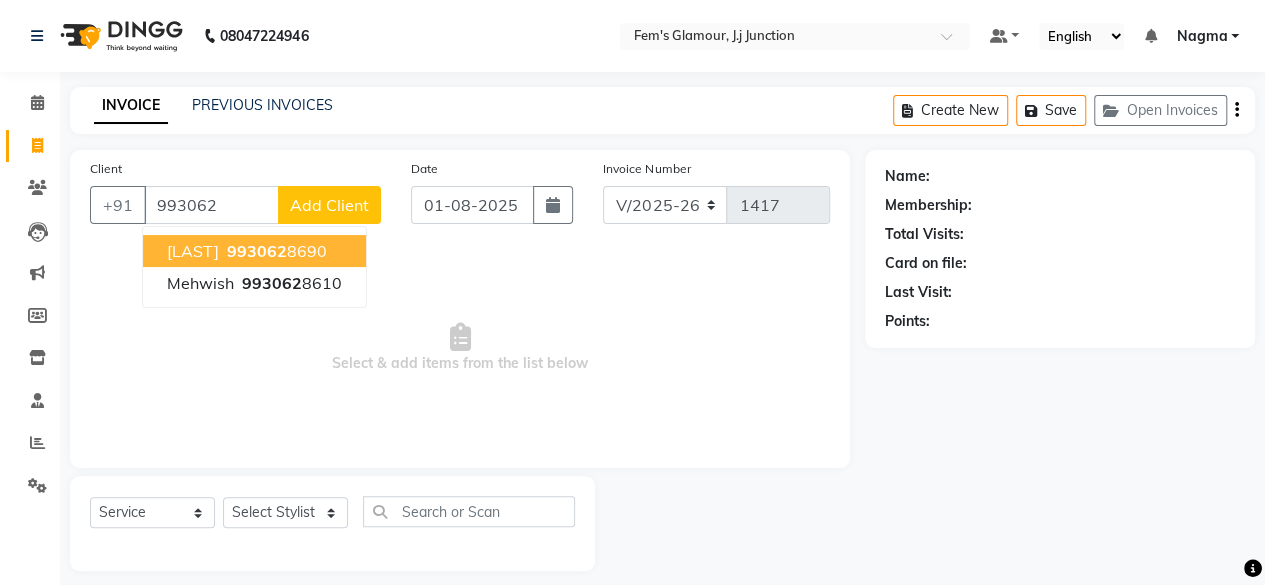 click on "[PHONE]" at bounding box center (275, 251) 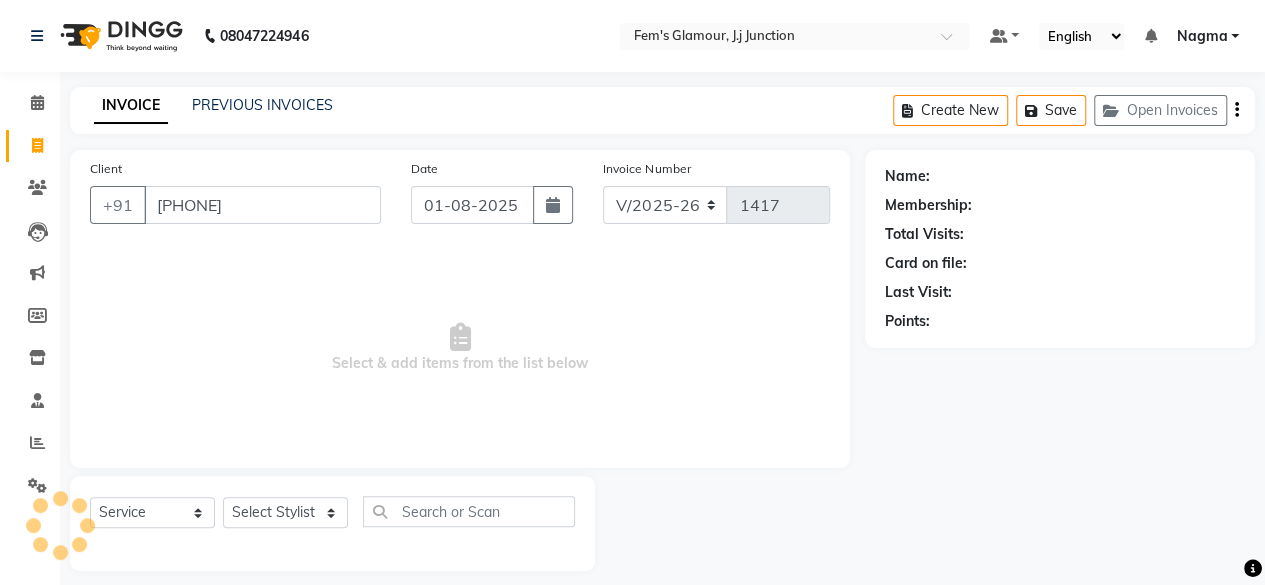 type on "[PHONE]" 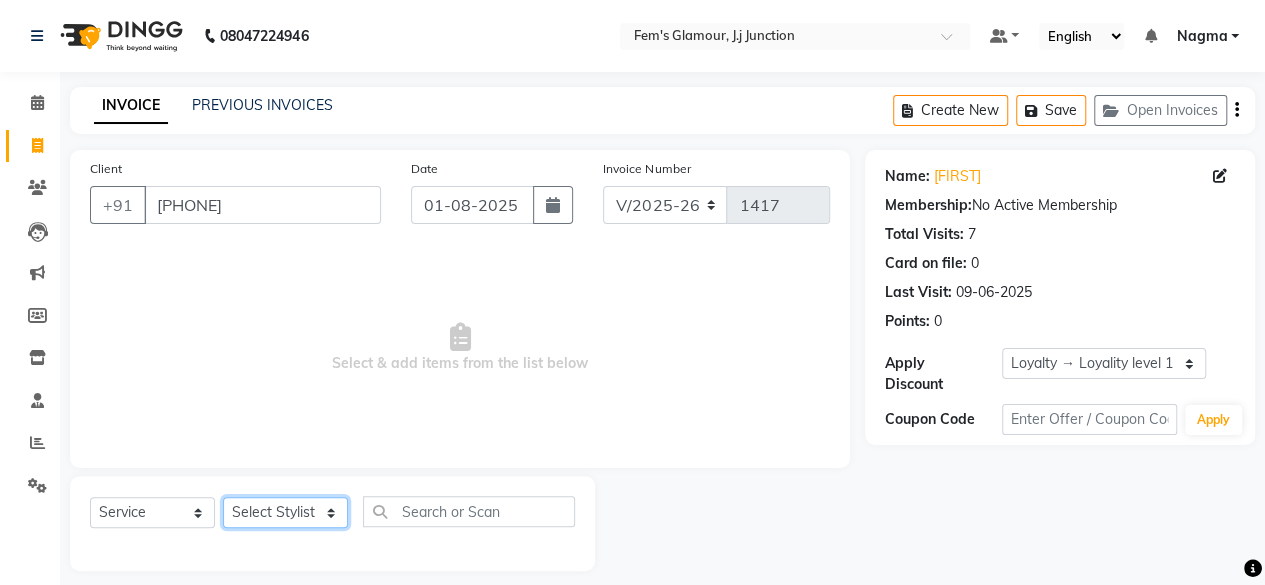 click on "Select Stylist [FIRST] [LAST] [FIRST] [LAST] [FIRST] [LAST] [FIRST] [LAST] [FIRST] [LAST] [FIRST] [LAST] [FIRST] [LAST] [FIRST] [LAST] [FIRST] [LAST] [FIRST] [LAST] HAIRC Haircut" 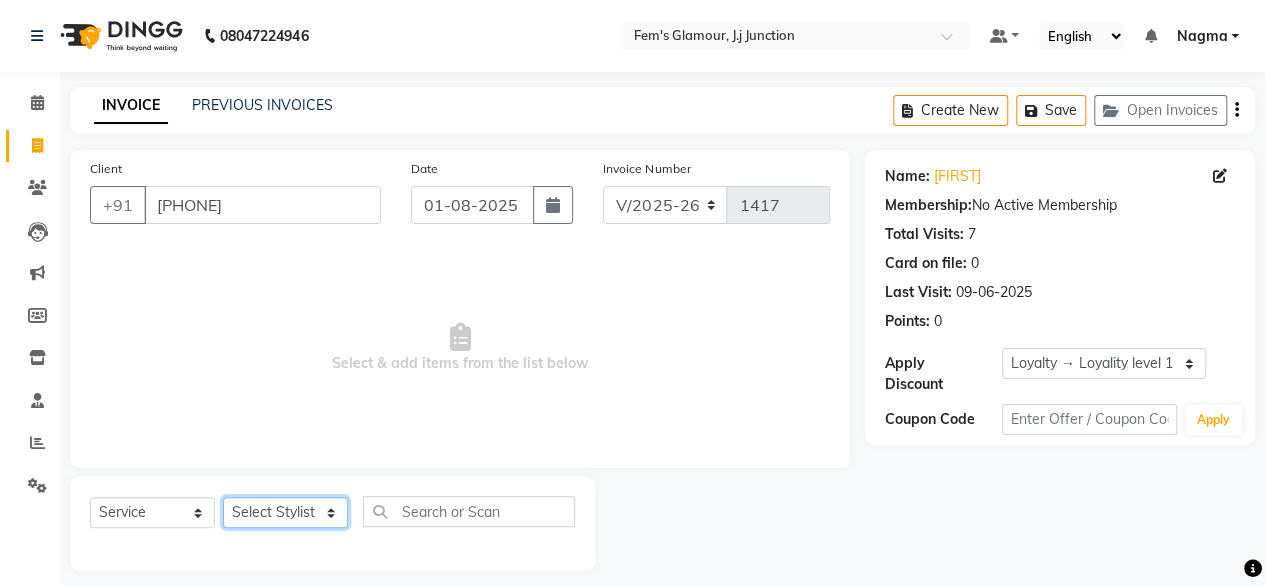 select on "21526" 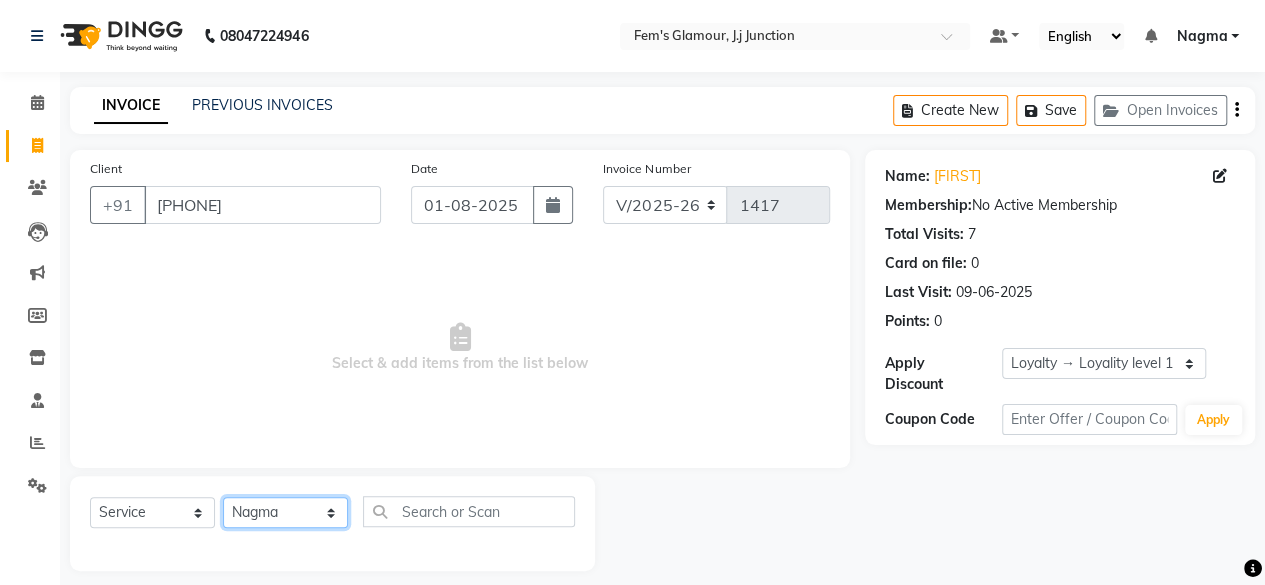 click on "Select Stylist [FIRST] [LAST] [FIRST] [LAST] [FIRST] [LAST] [FIRST] [LAST] [FIRST] [LAST] [FIRST] [LAST] [FIRST] [LAST] [FIRST] [LAST] [FIRST] [LAST] [FIRST] [LAST] HAIRC Haircut" 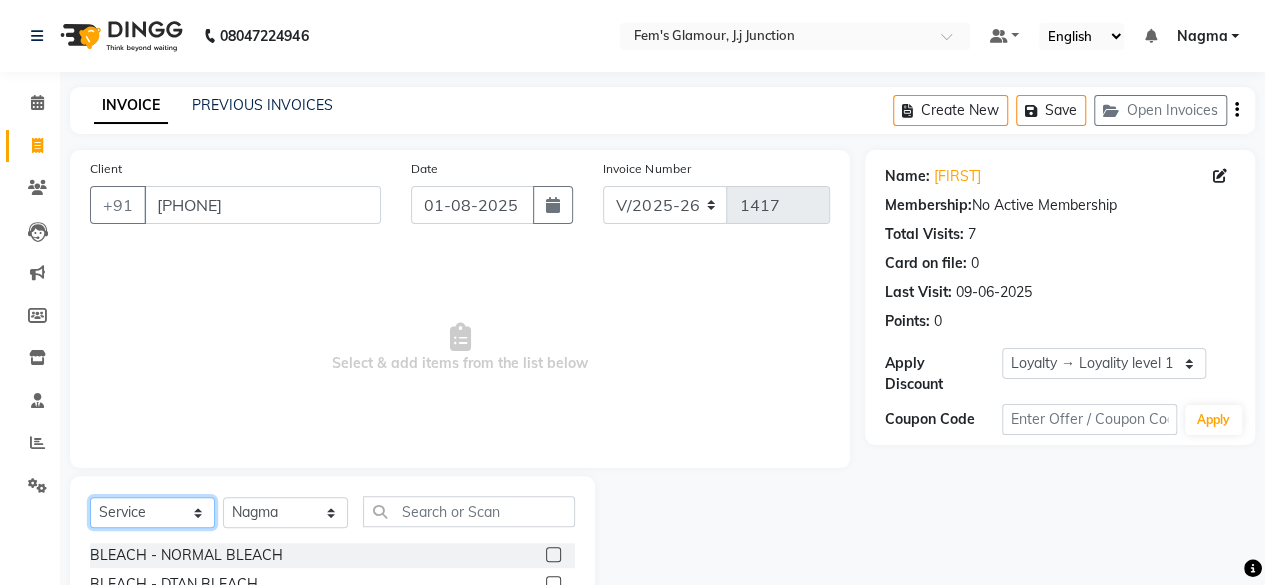 click on "Select  Service  Product  Membership  Package Voucher Prepaid Gift Card" 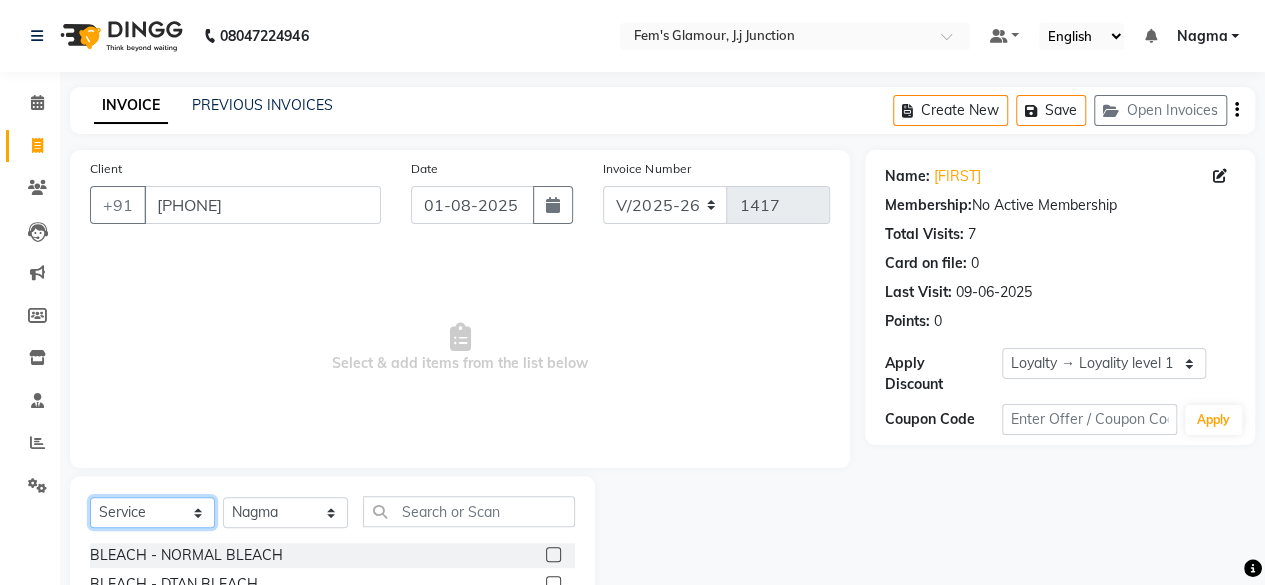 select on "product" 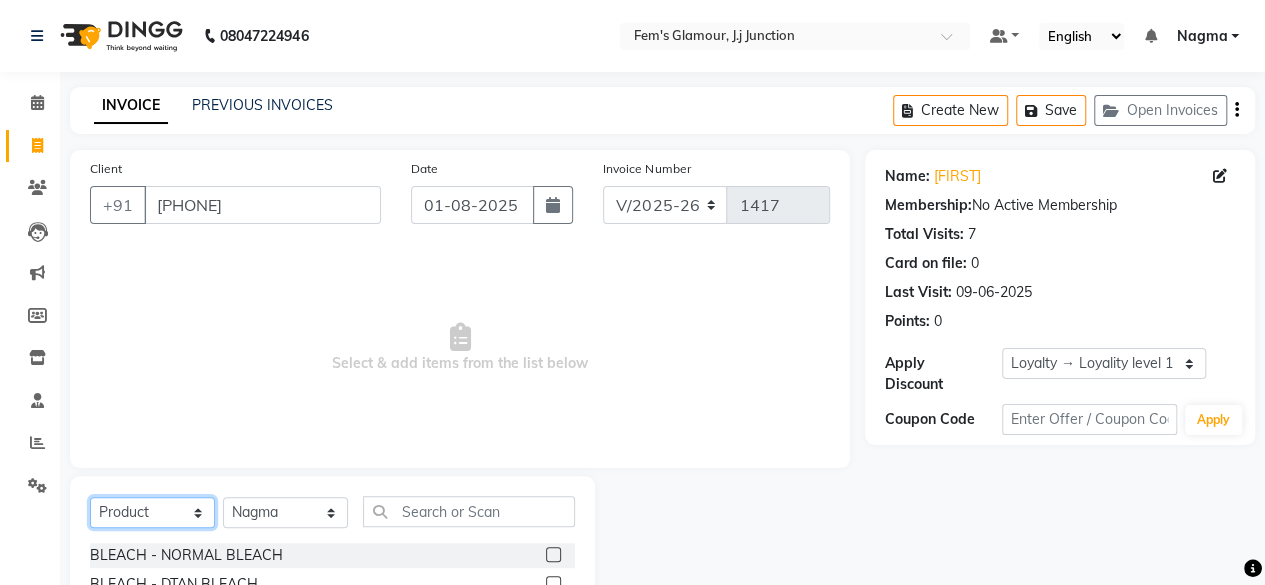click on "Select  Service  Product  Membership  Package Voucher Prepaid Gift Card" 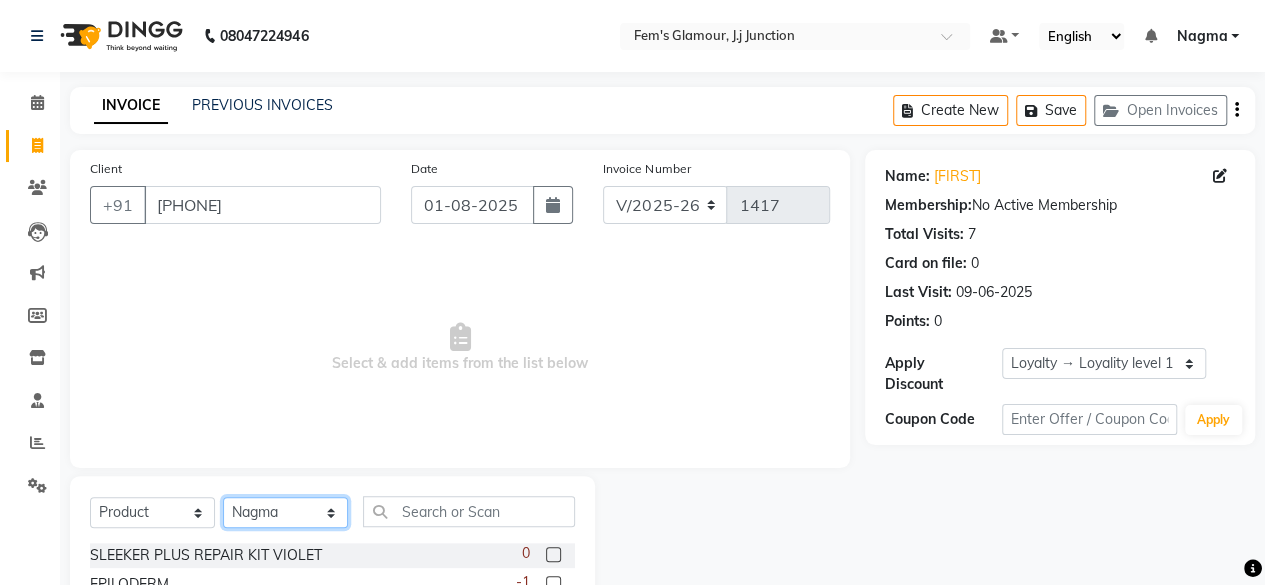 click on "Select Stylist [FIRST] [LAST] [FIRST] [LAST] [FIRST] [LAST] [FIRST] [LAST] [FIRST] [LAST] [FIRST] [LAST] [FIRST] [LAST] [FIRST] [LAST] [FIRST] [LAST] [FIRST] [LAST] HAIRC Haircut" 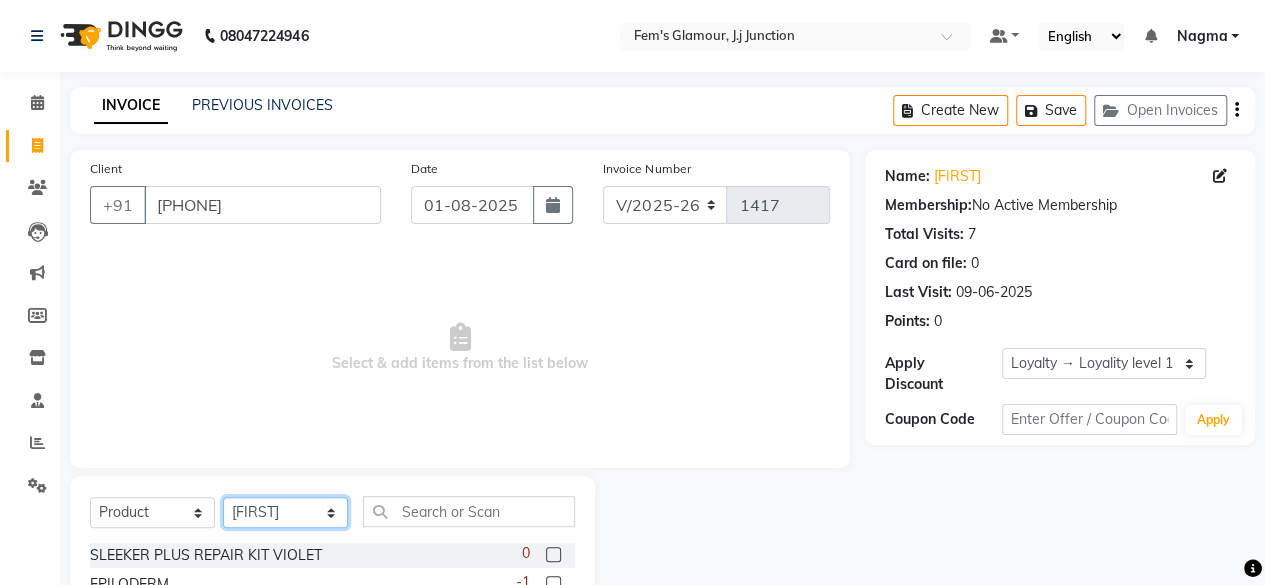 click on "Select Stylist [FIRST] [LAST] [FIRST] [LAST] [FIRST] [LAST] [FIRST] [LAST] [FIRST] [LAST] [FIRST] [LAST] [FIRST] [LAST] [FIRST] [LAST] [FIRST] [LAST] [FIRST] [LAST] HAIRC Haircut" 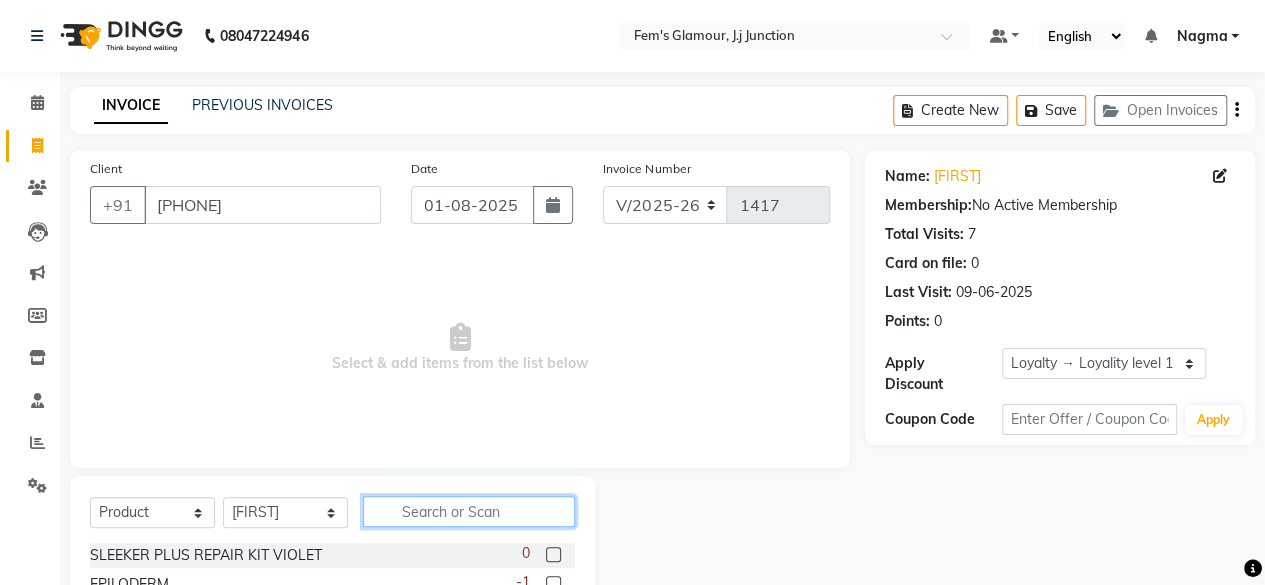 click 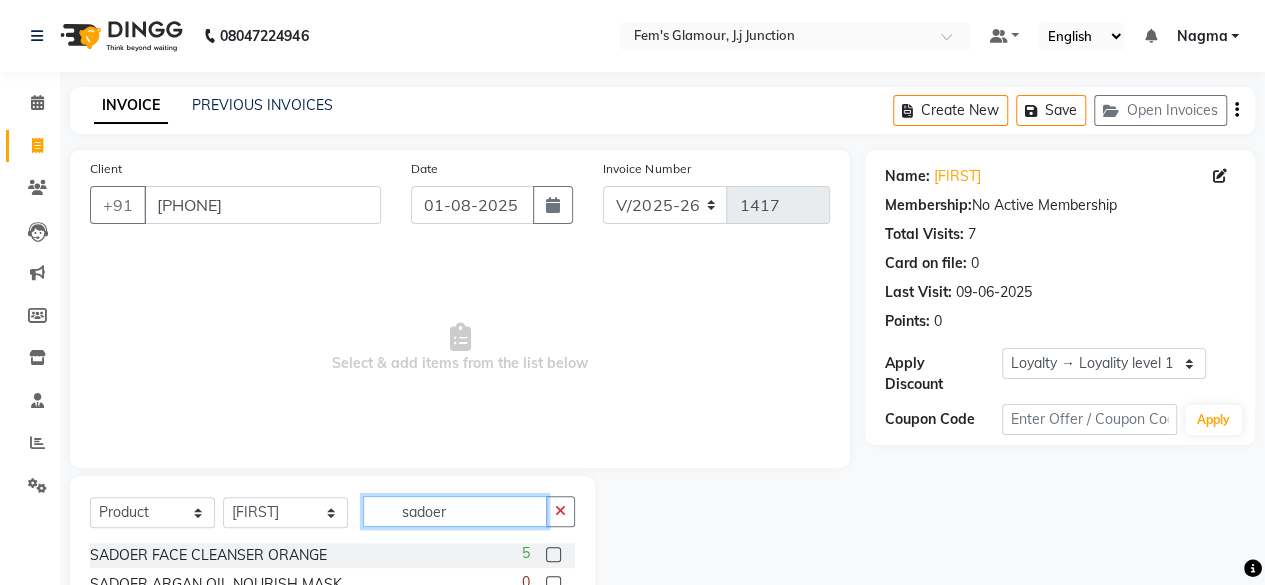 type on "sadoer" 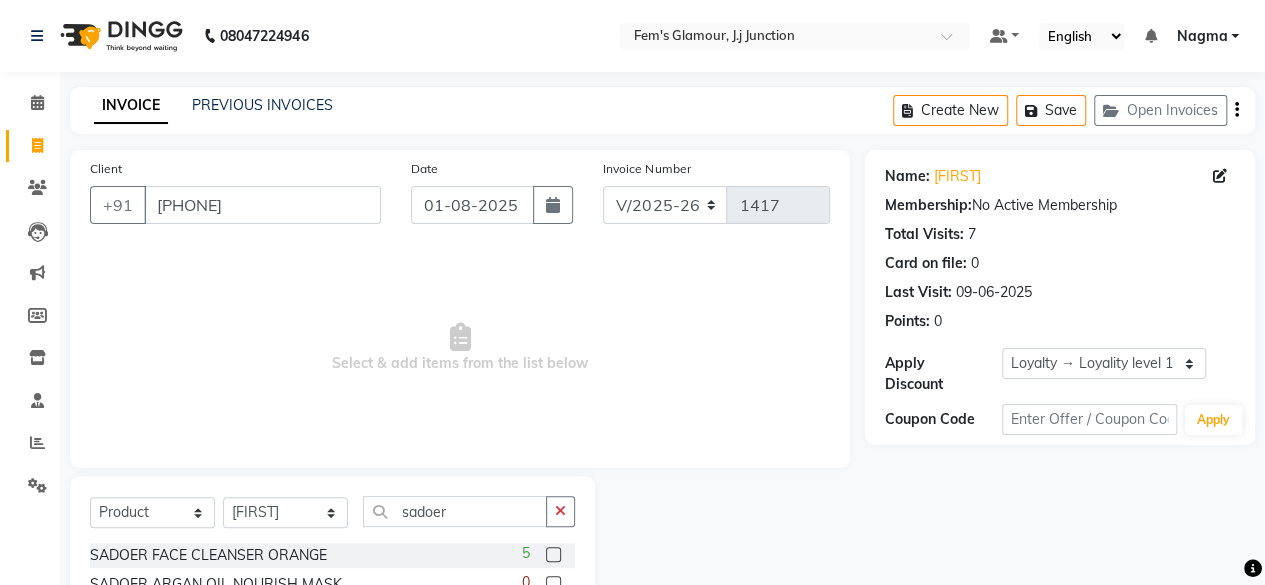 click 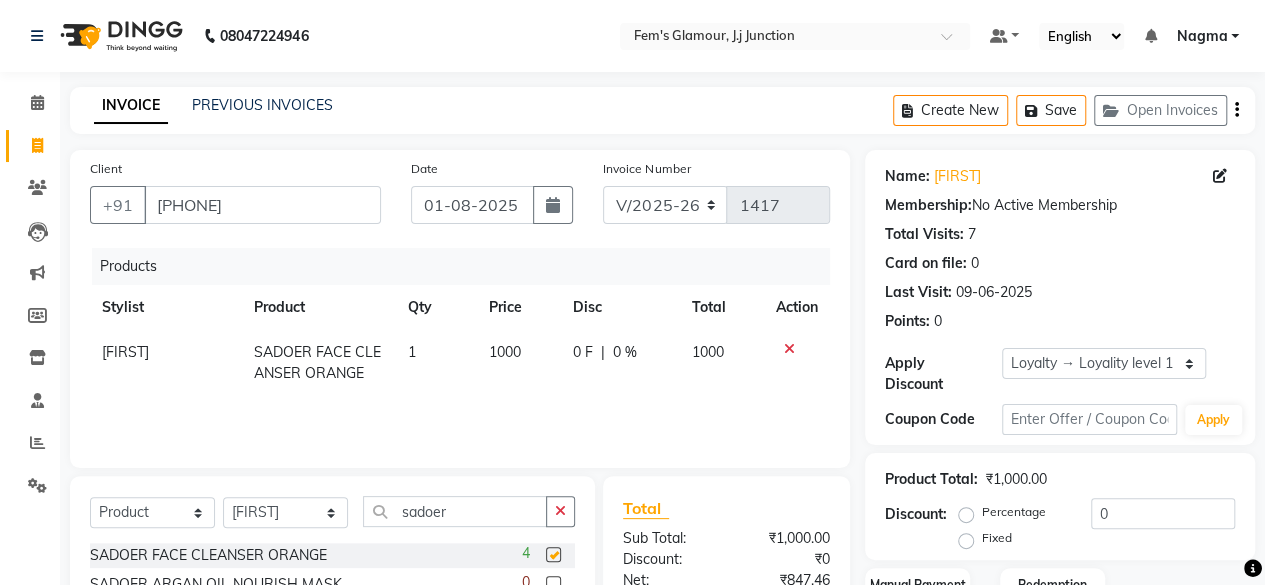 checkbox on "false" 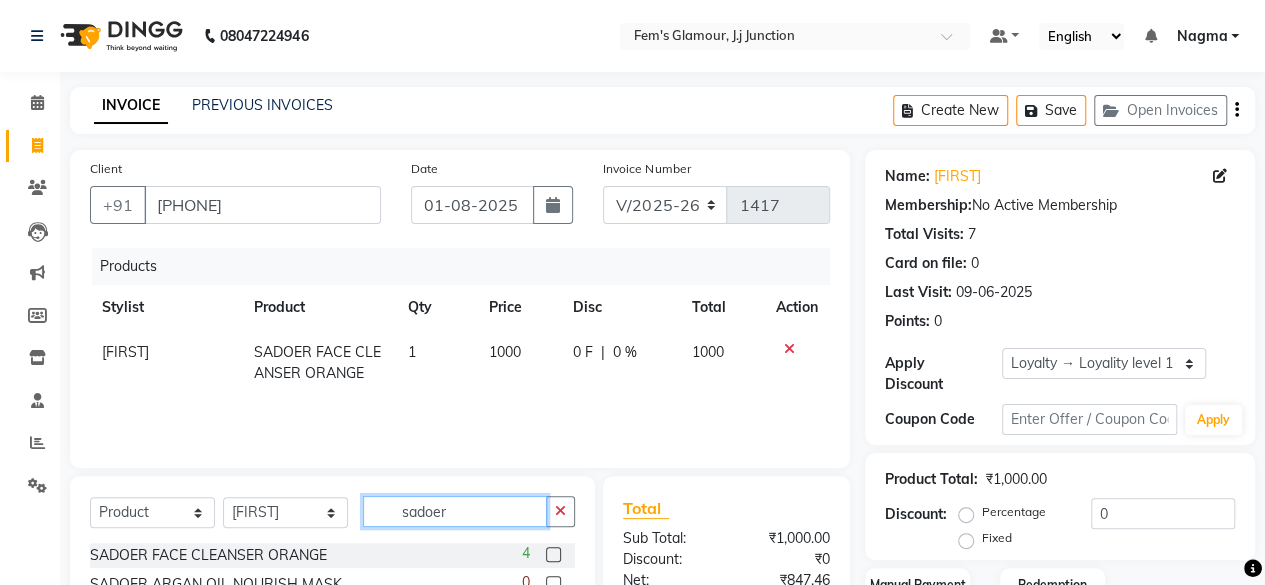 click on "sadoer" 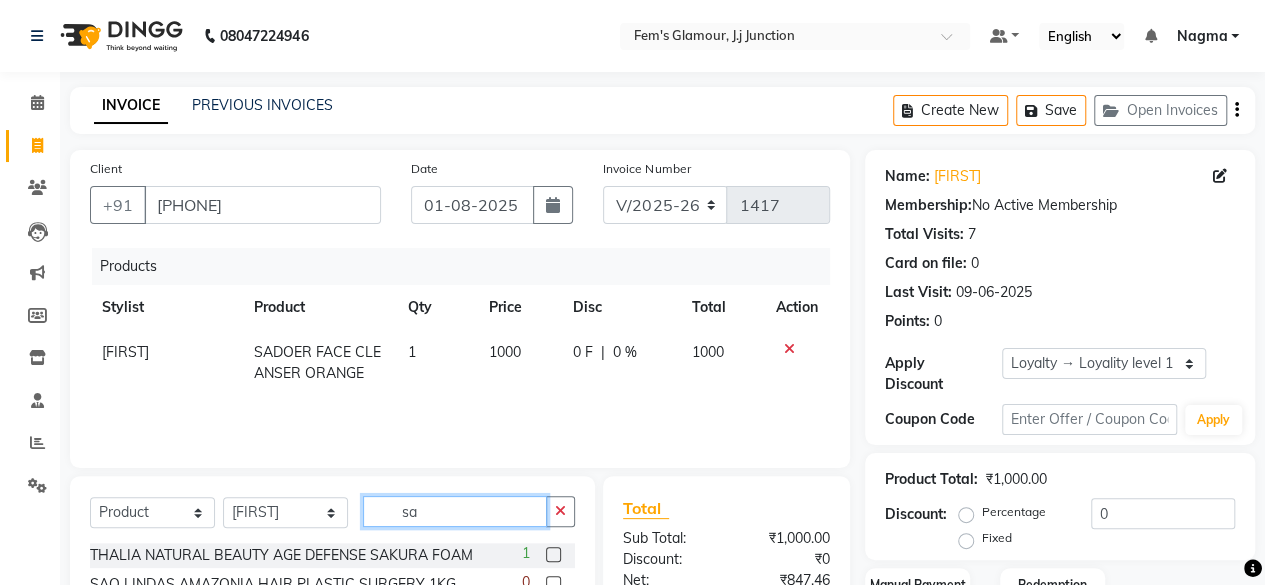 type on "s" 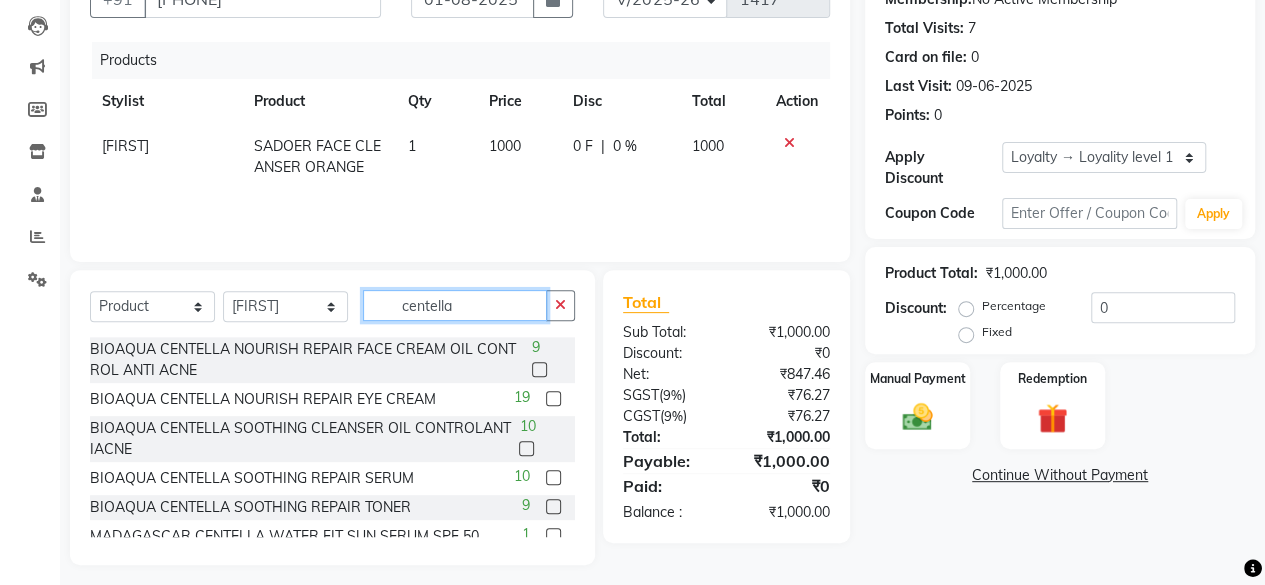 scroll, scrollTop: 207, scrollLeft: 0, axis: vertical 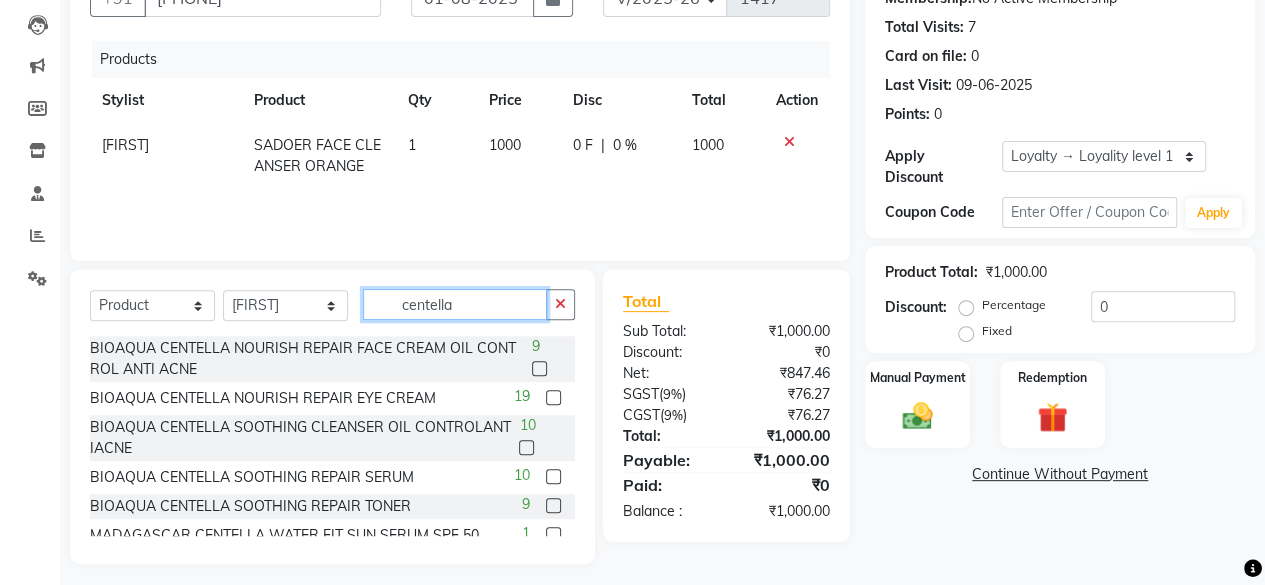 type on "centella" 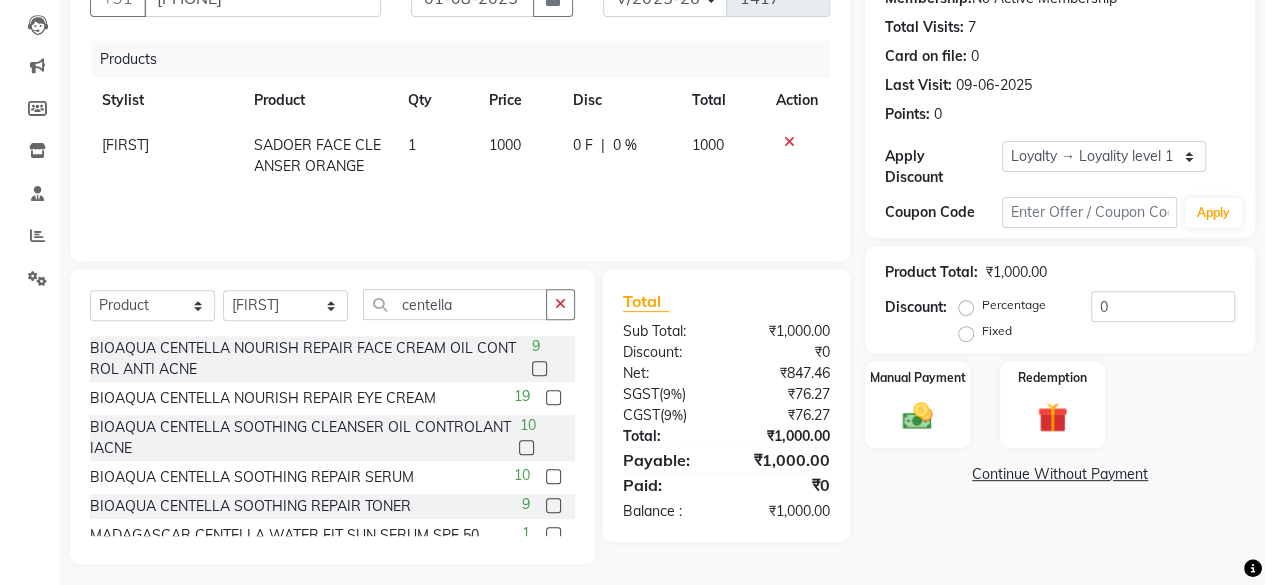click 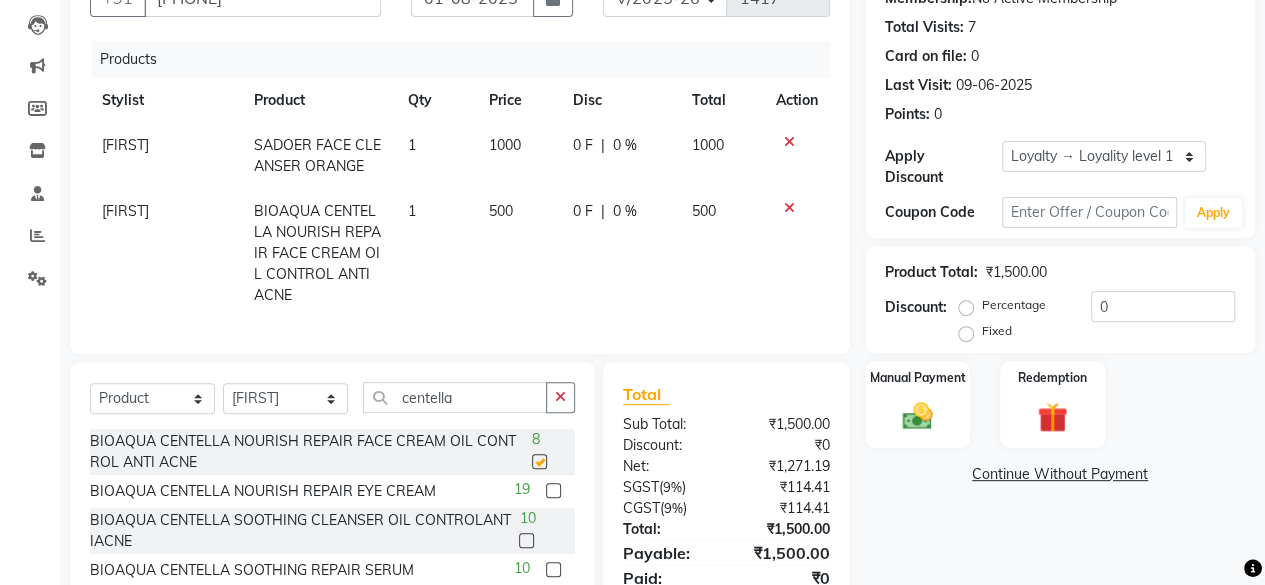 checkbox on "false" 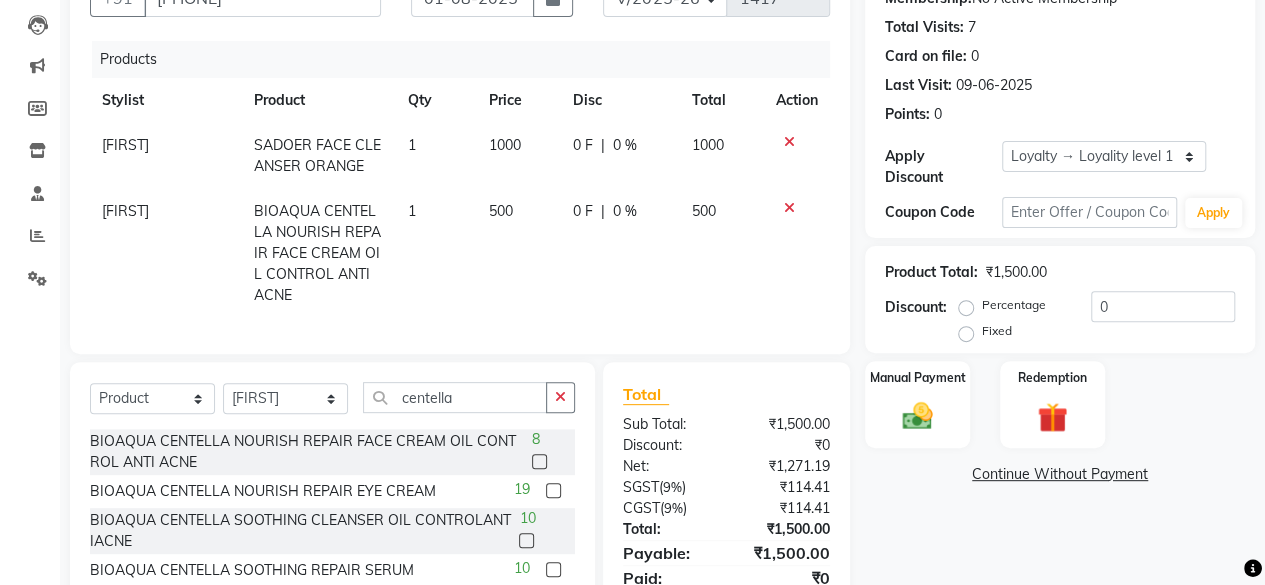 click 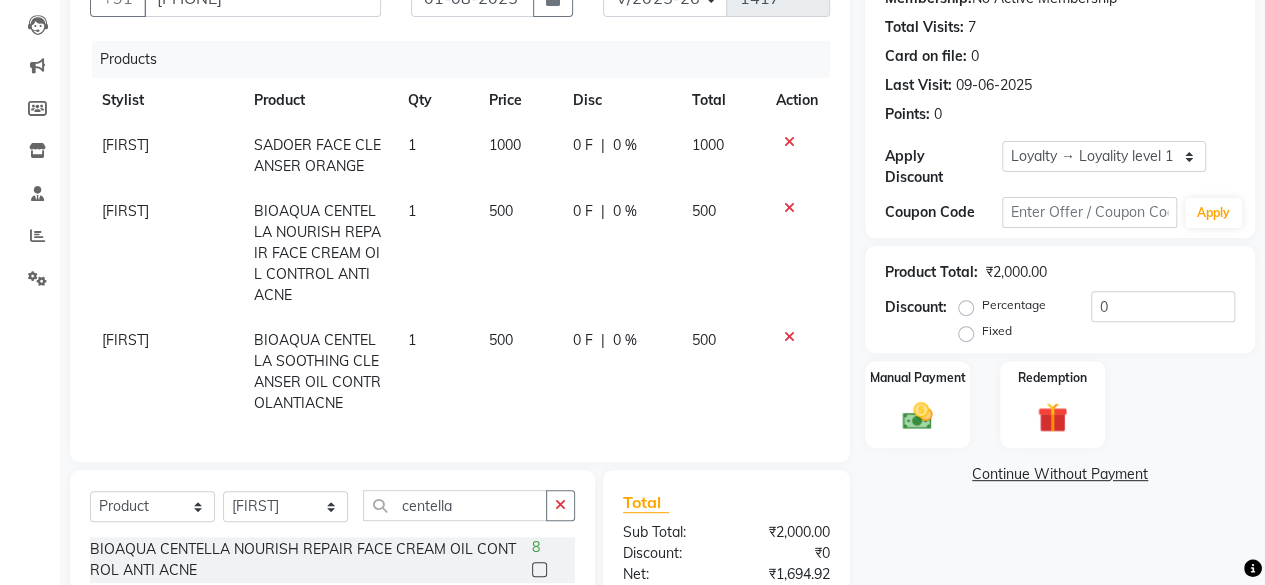 checkbox on "false" 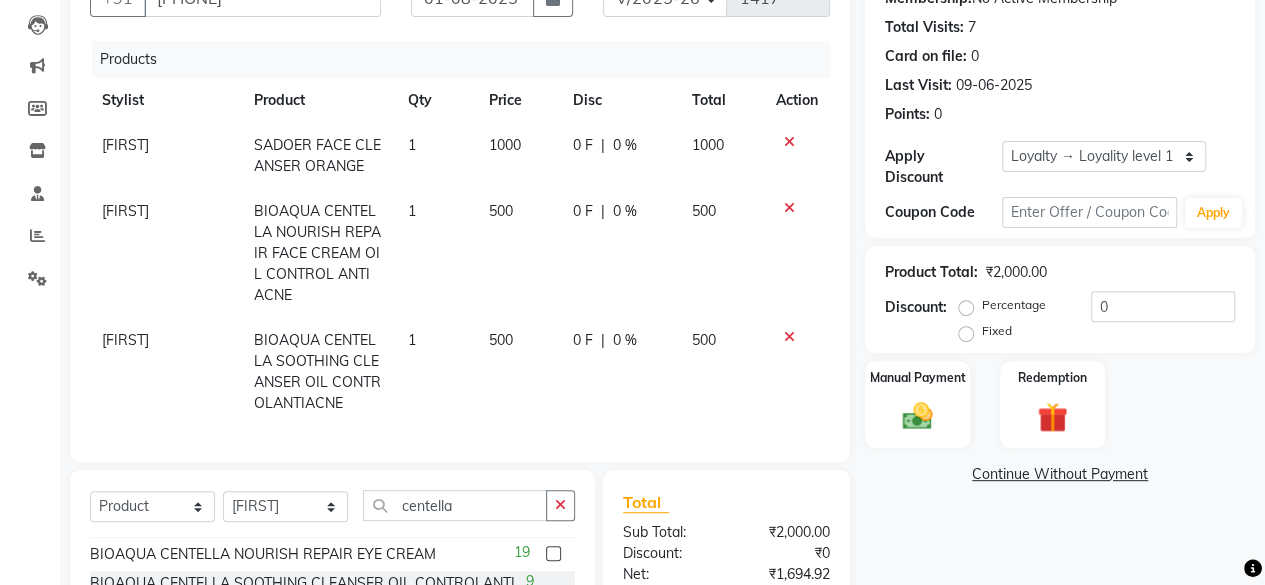 scroll, scrollTop: 45, scrollLeft: 0, axis: vertical 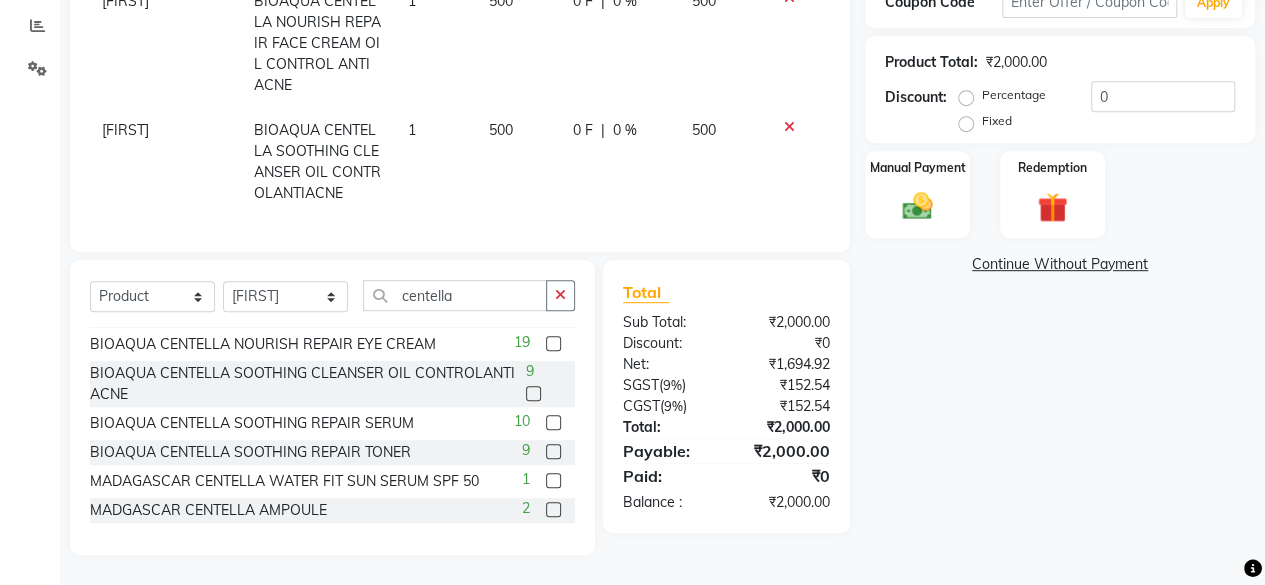 click 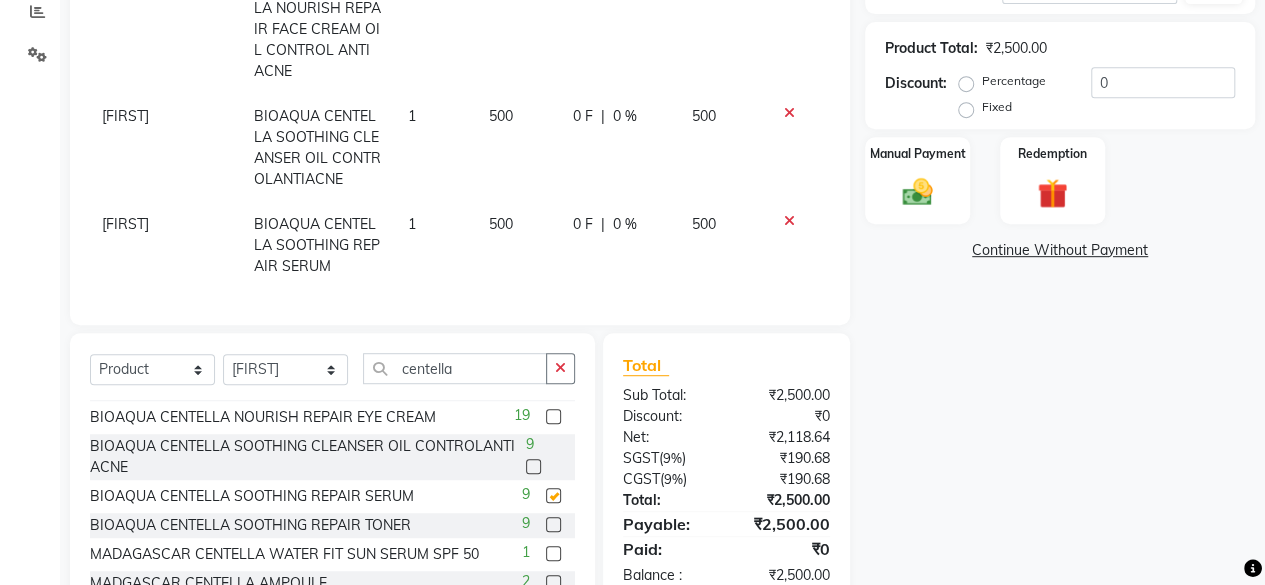 checkbox on "false" 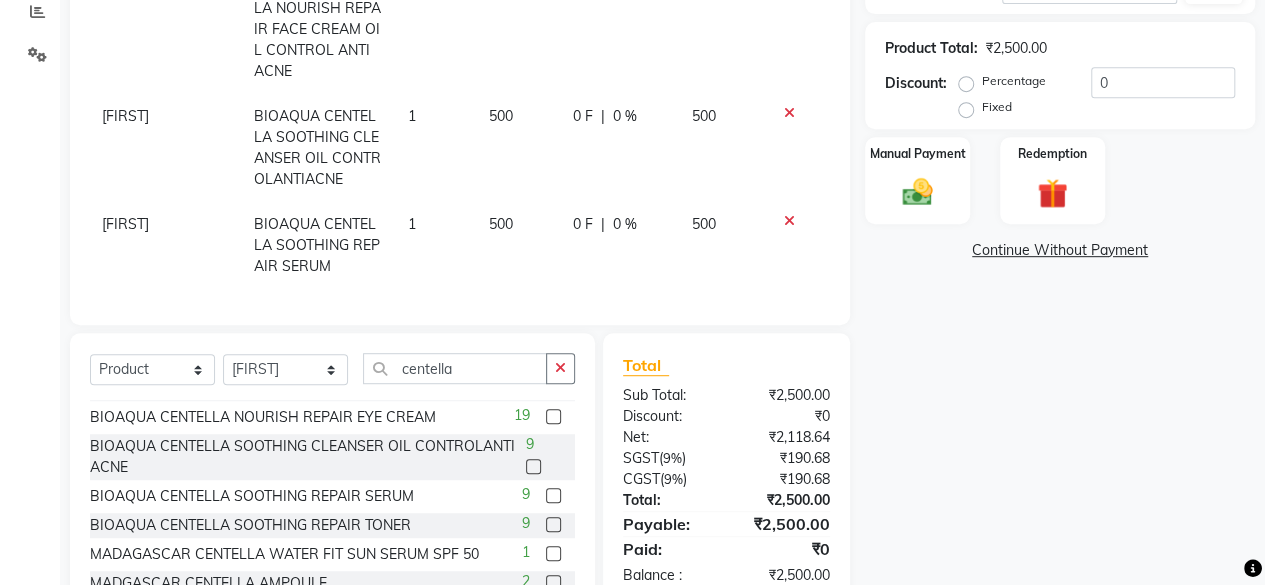click 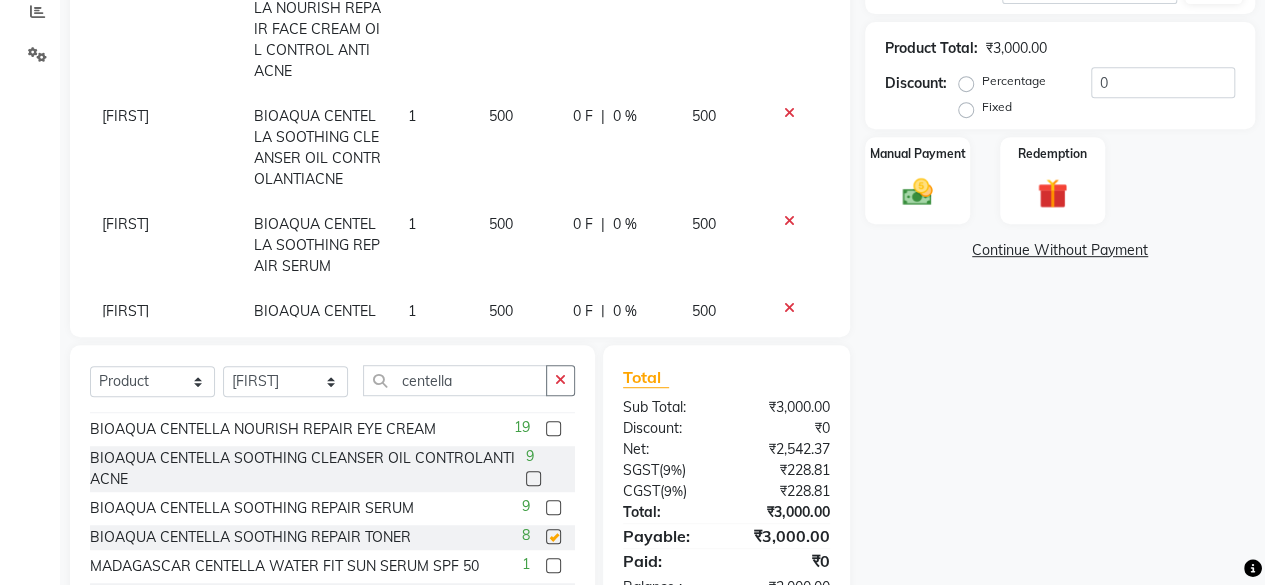 checkbox on "false" 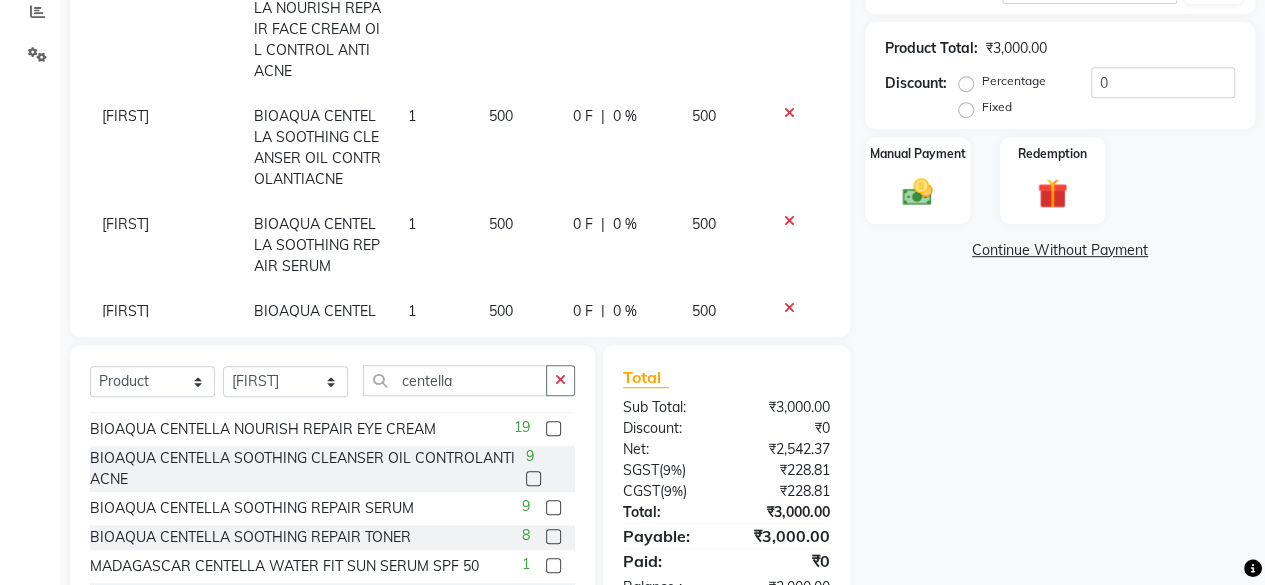 scroll, scrollTop: 90, scrollLeft: 14, axis: both 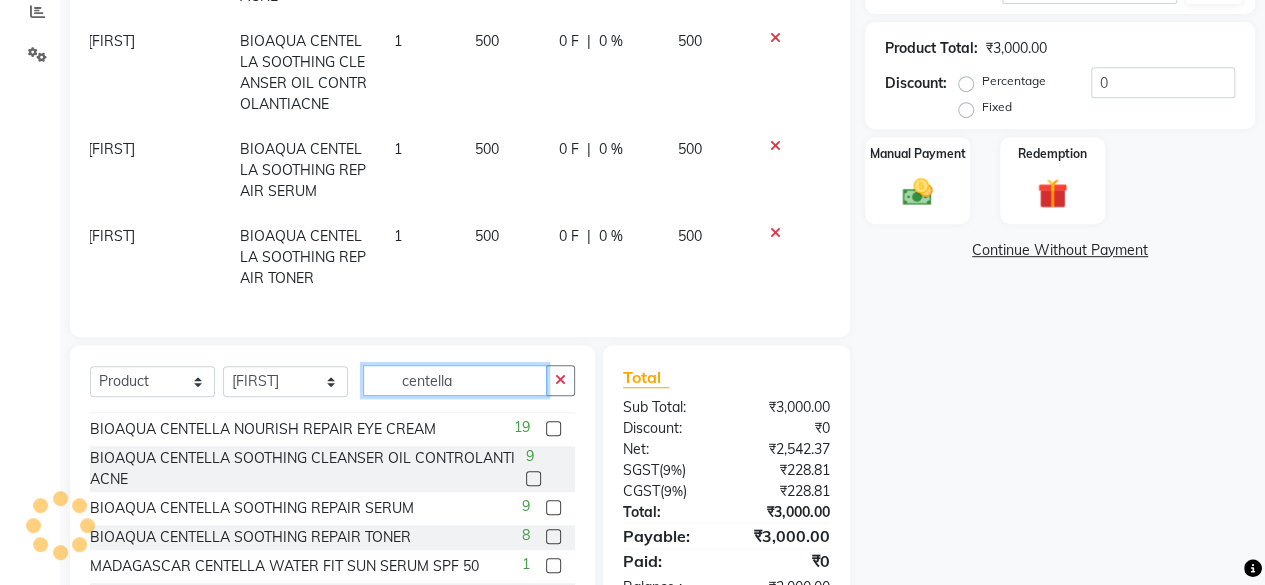 click on "centella" 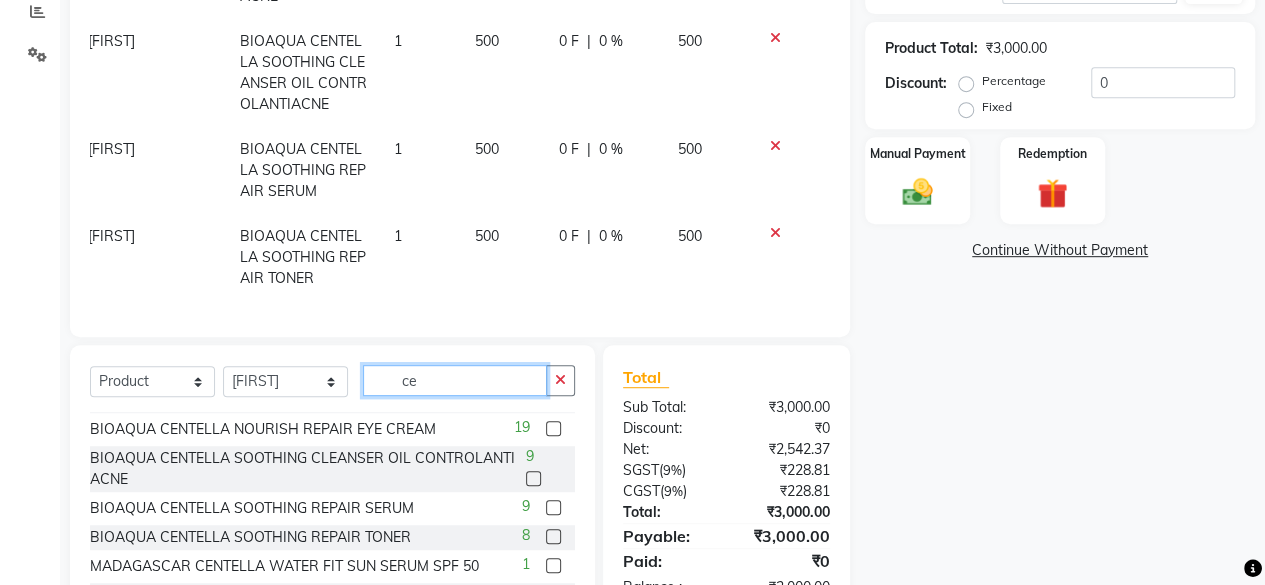 type on "c" 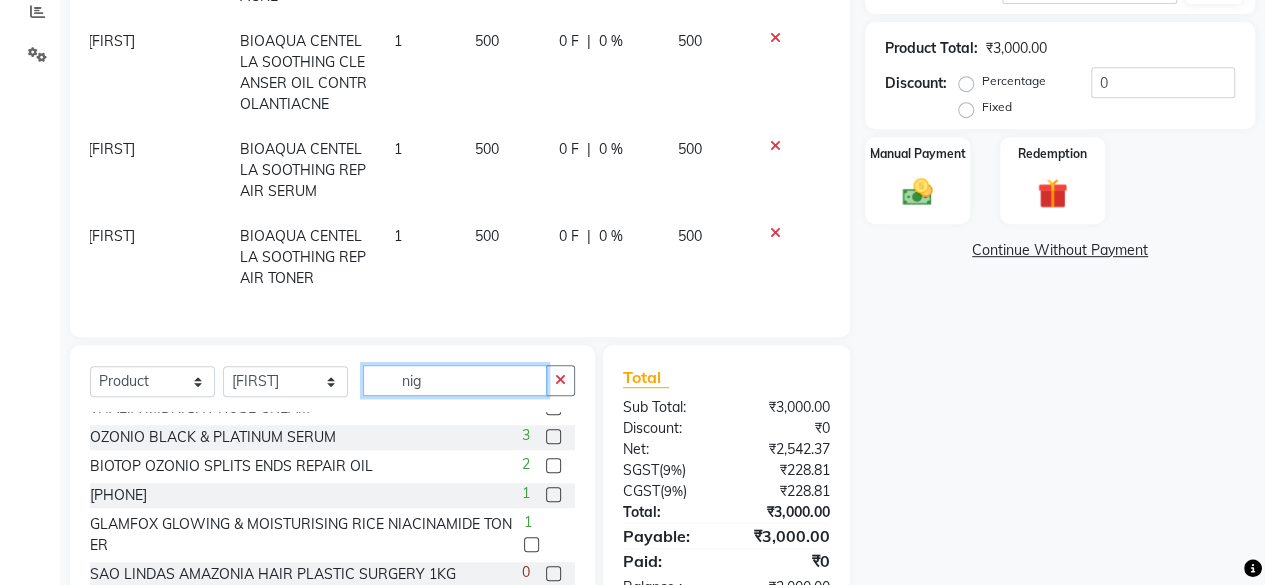 scroll, scrollTop: 0, scrollLeft: 0, axis: both 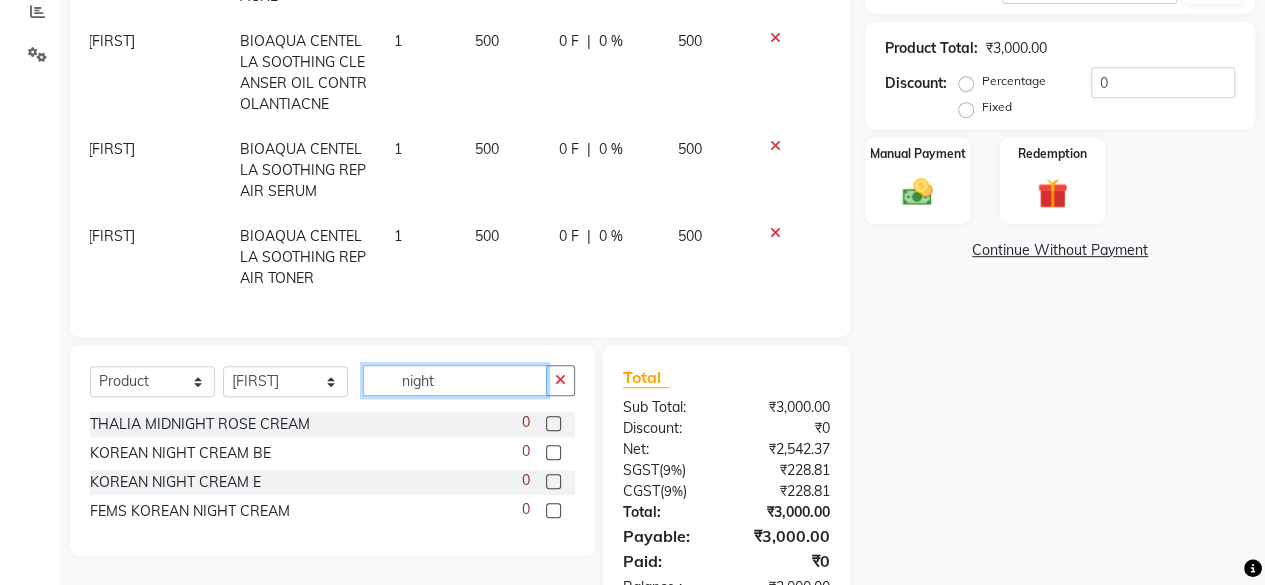 type on "night" 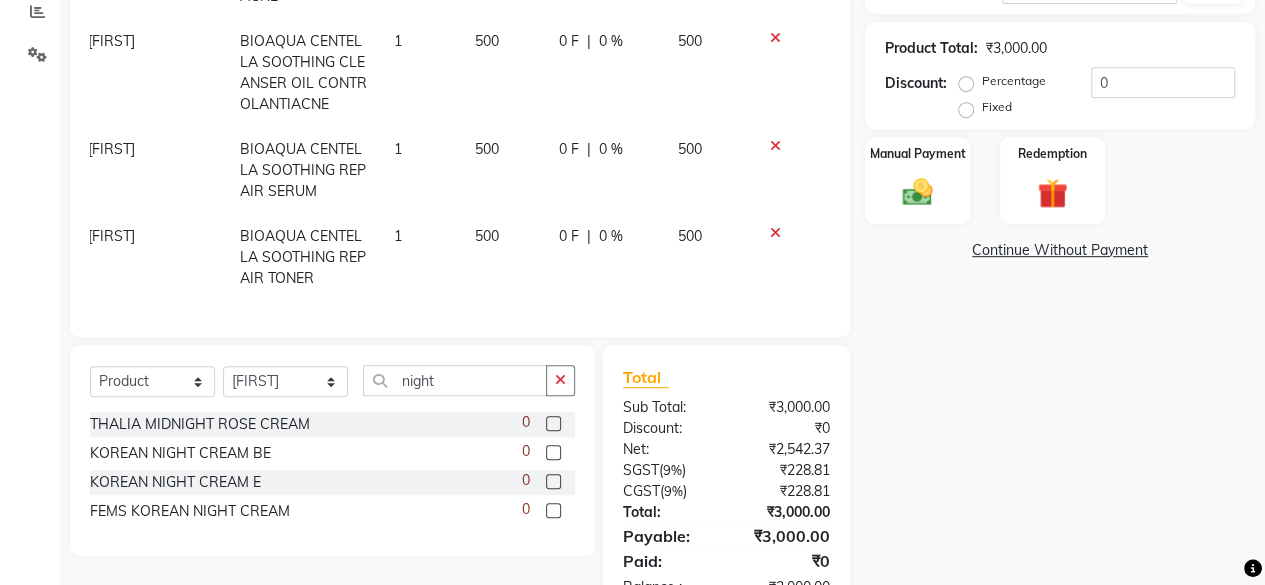 click 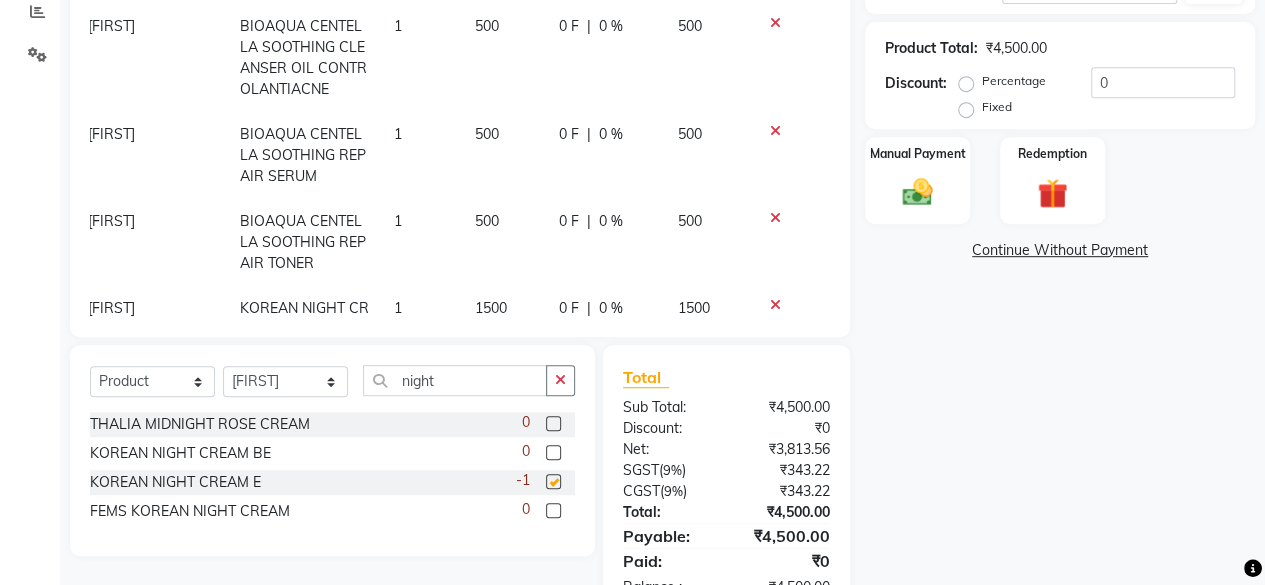 checkbox on "false" 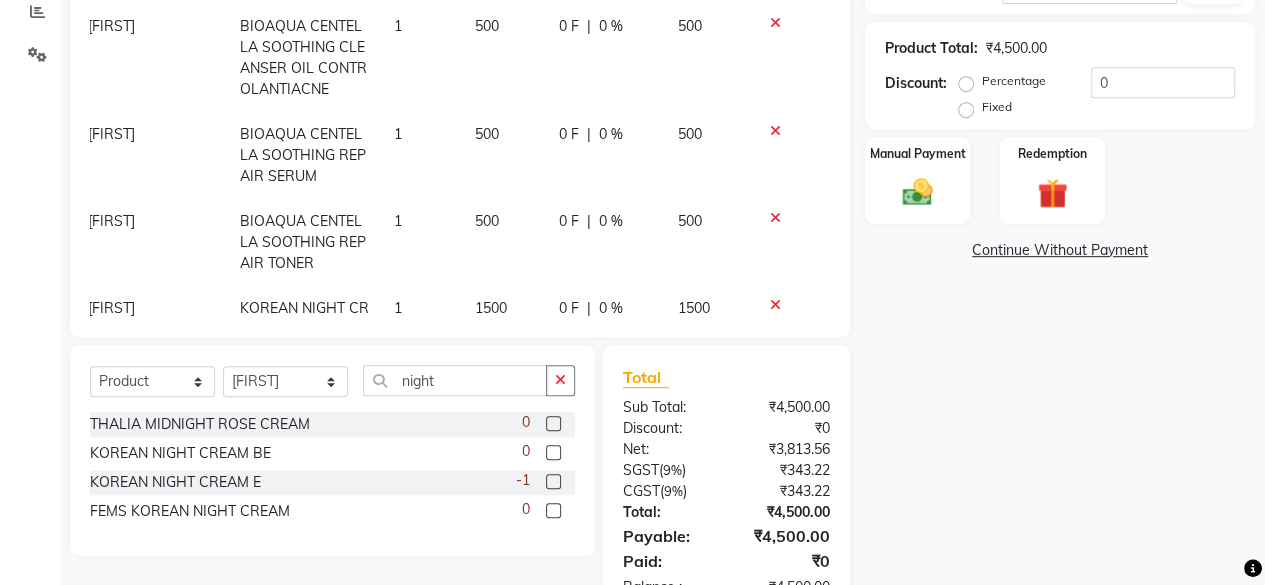 scroll, scrollTop: 156, scrollLeft: 14, axis: both 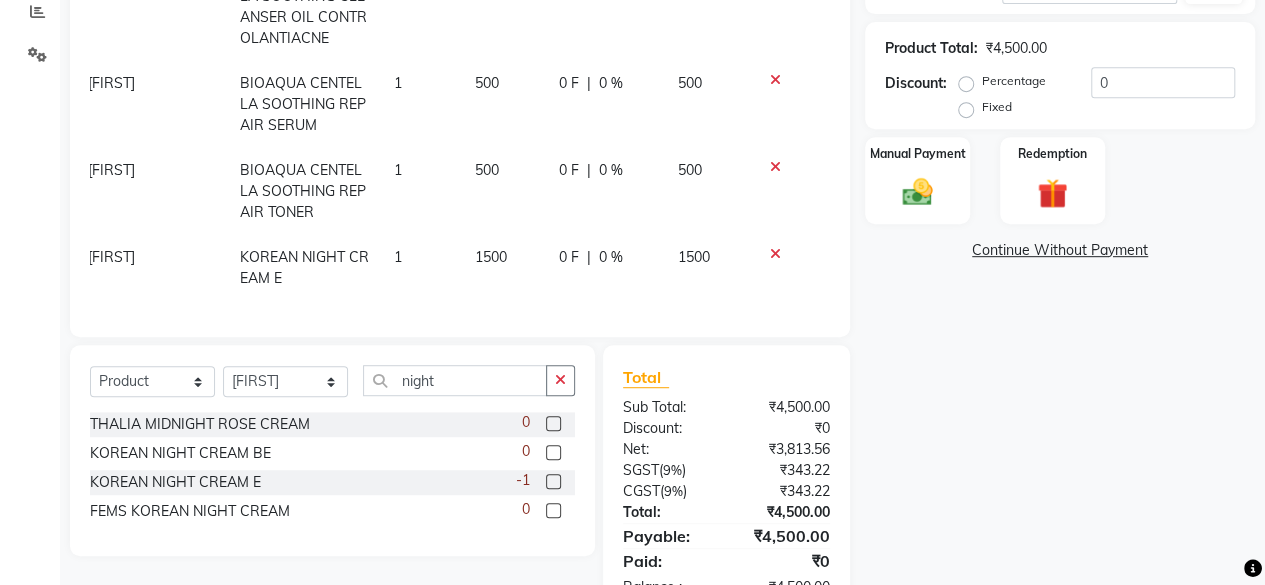 click 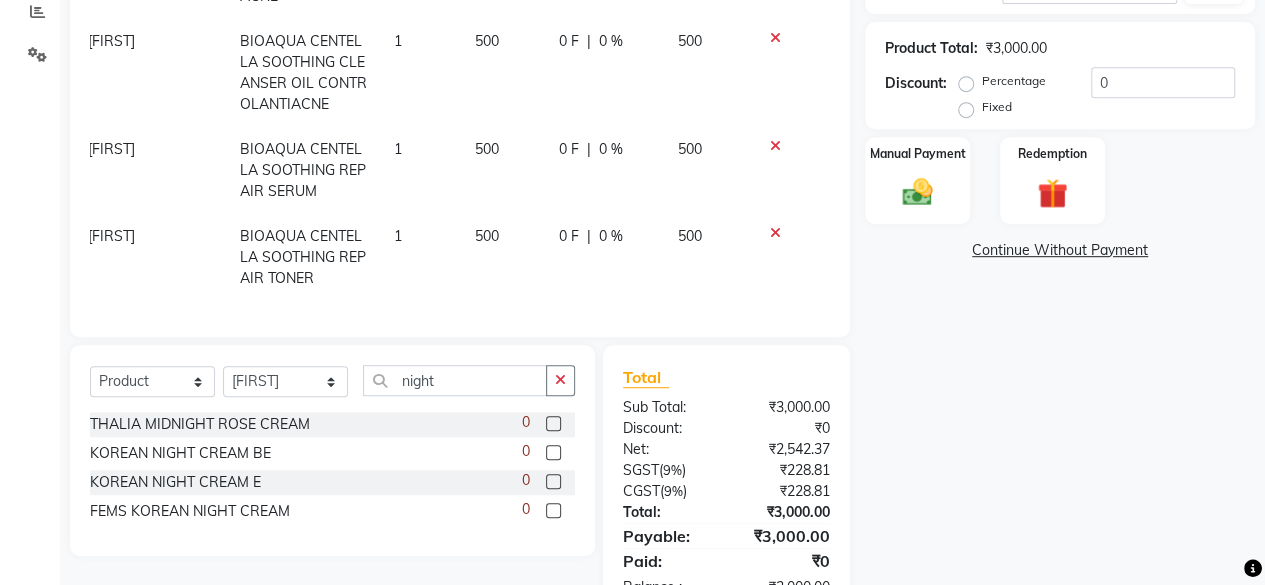 click 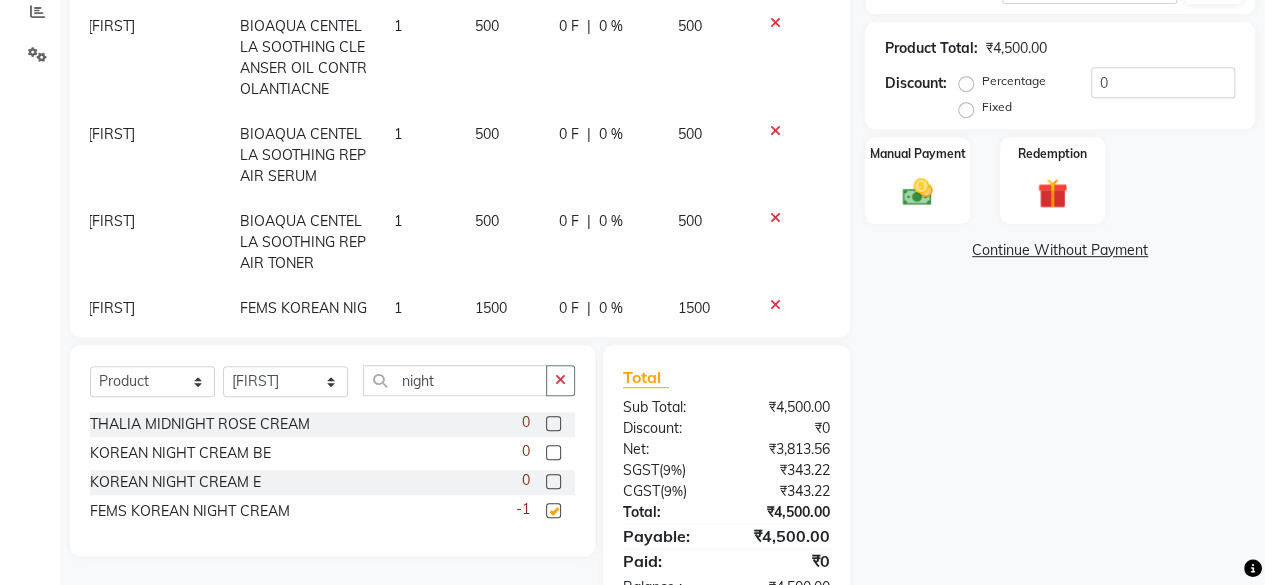 scroll, scrollTop: 156, scrollLeft: 14, axis: both 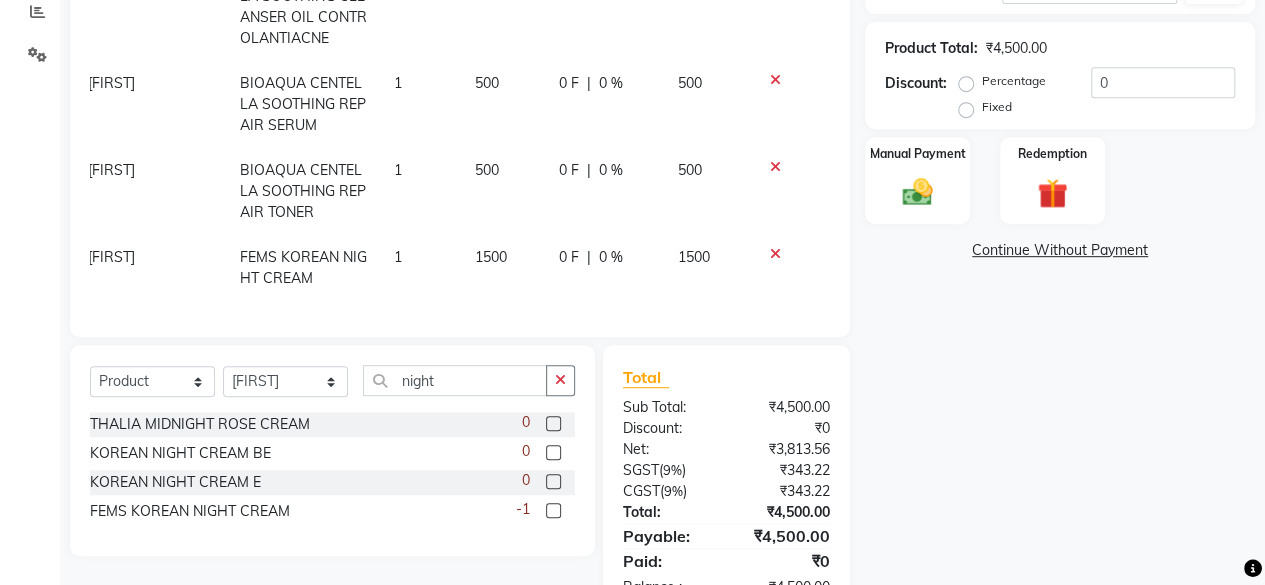 click 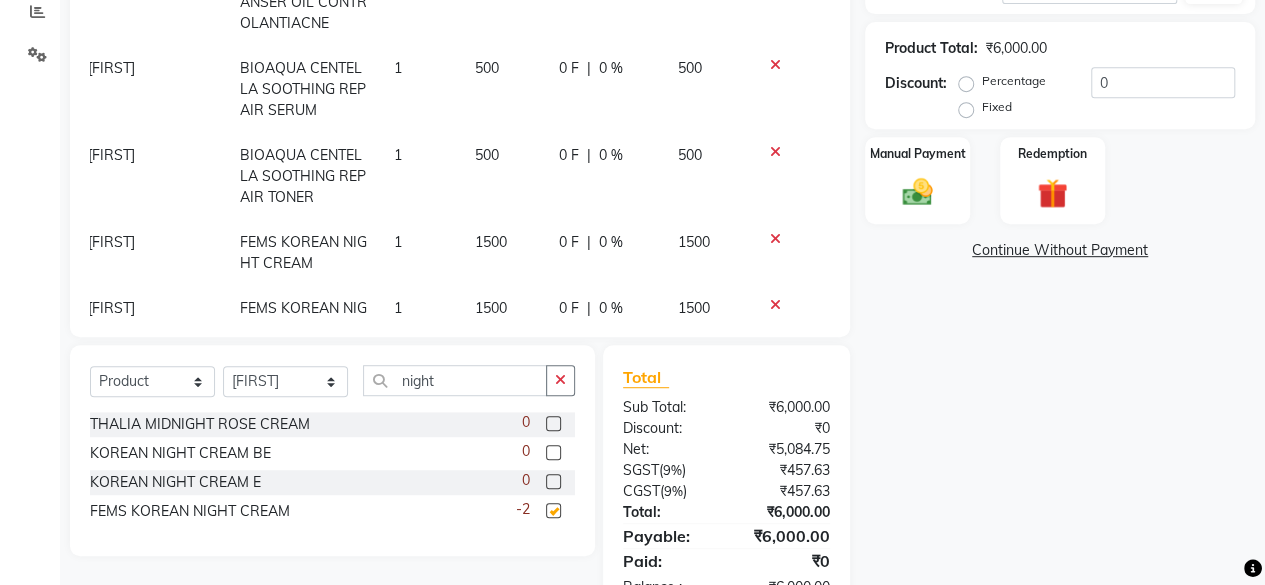 checkbox on "false" 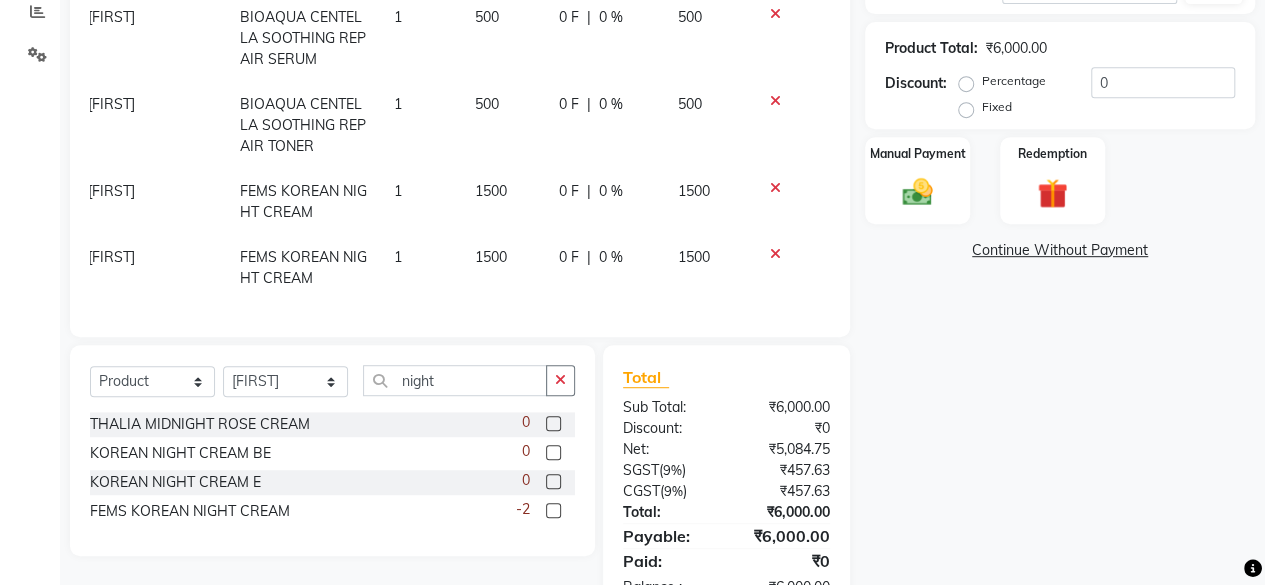 scroll, scrollTop: 0, scrollLeft: 14, axis: horizontal 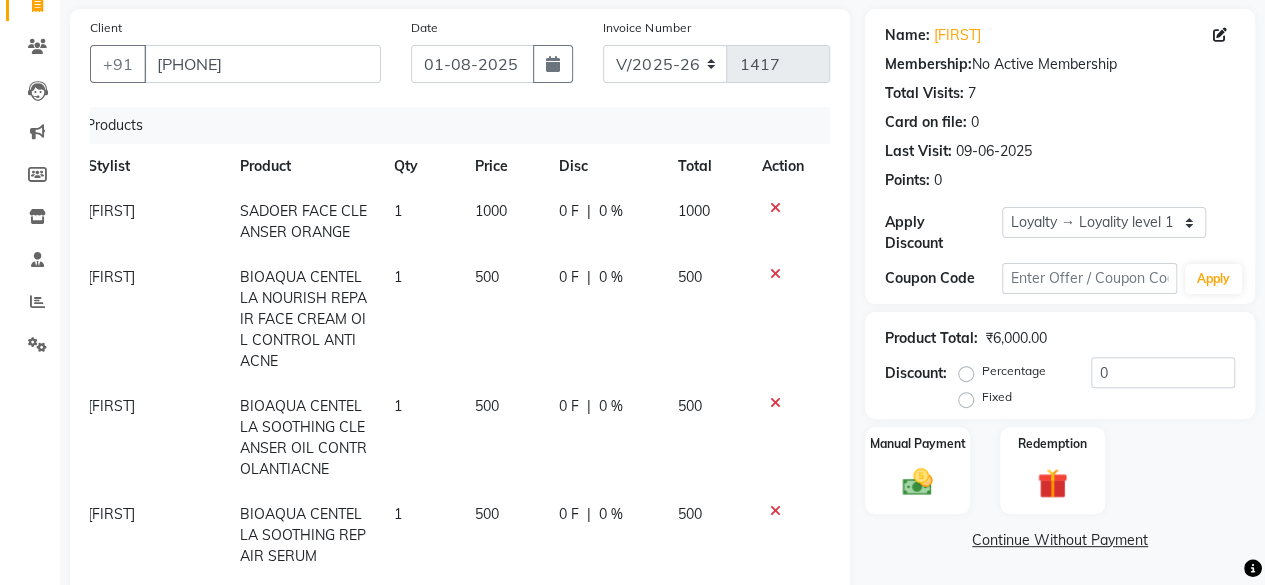 click on "1000" 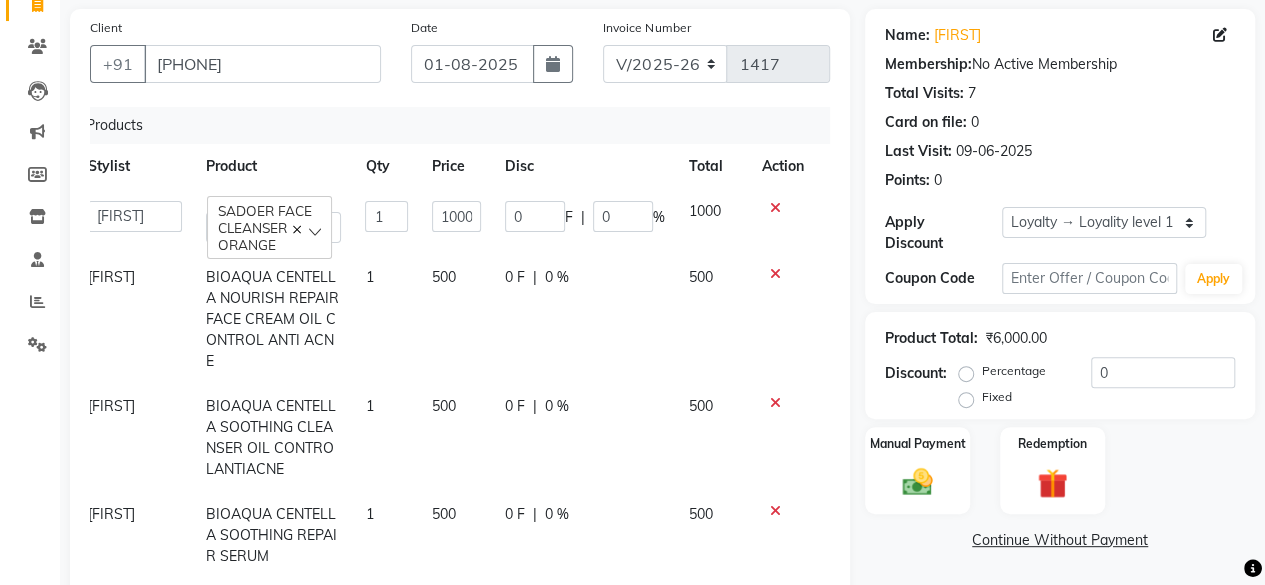 click on "0 F | 0 %" 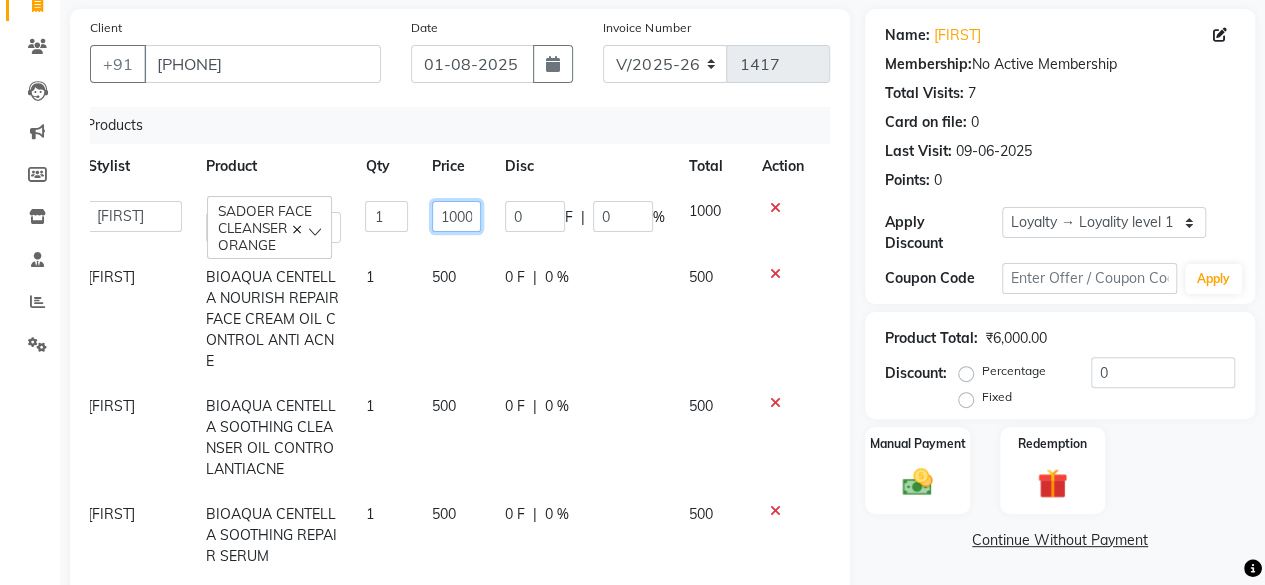 click on "1000" 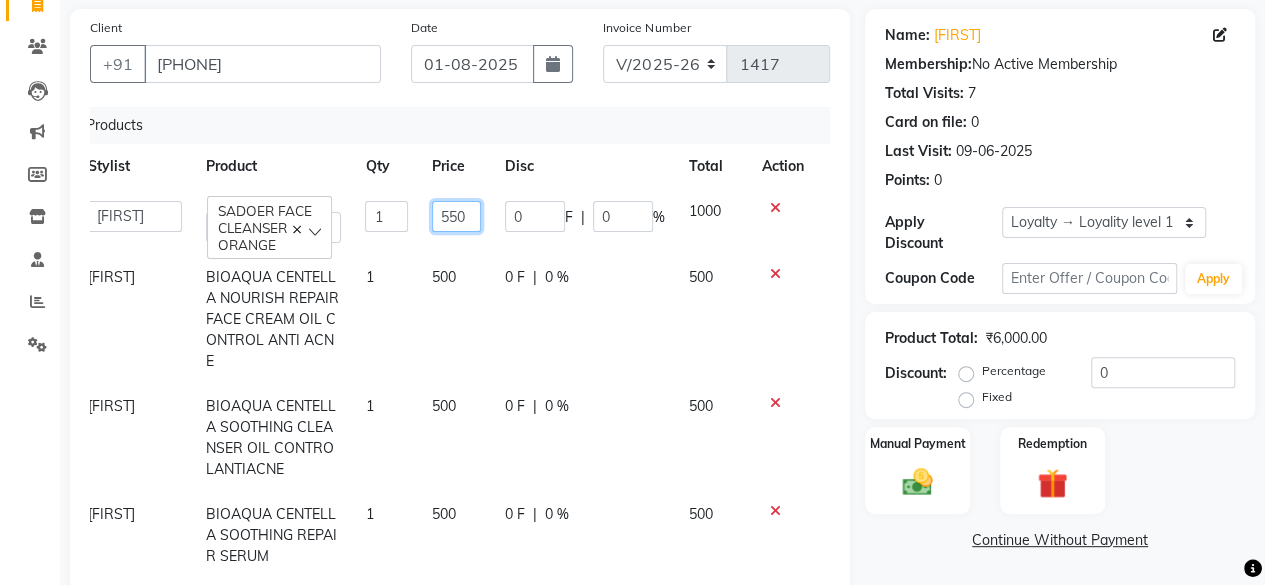 scroll, scrollTop: 0, scrollLeft: 0, axis: both 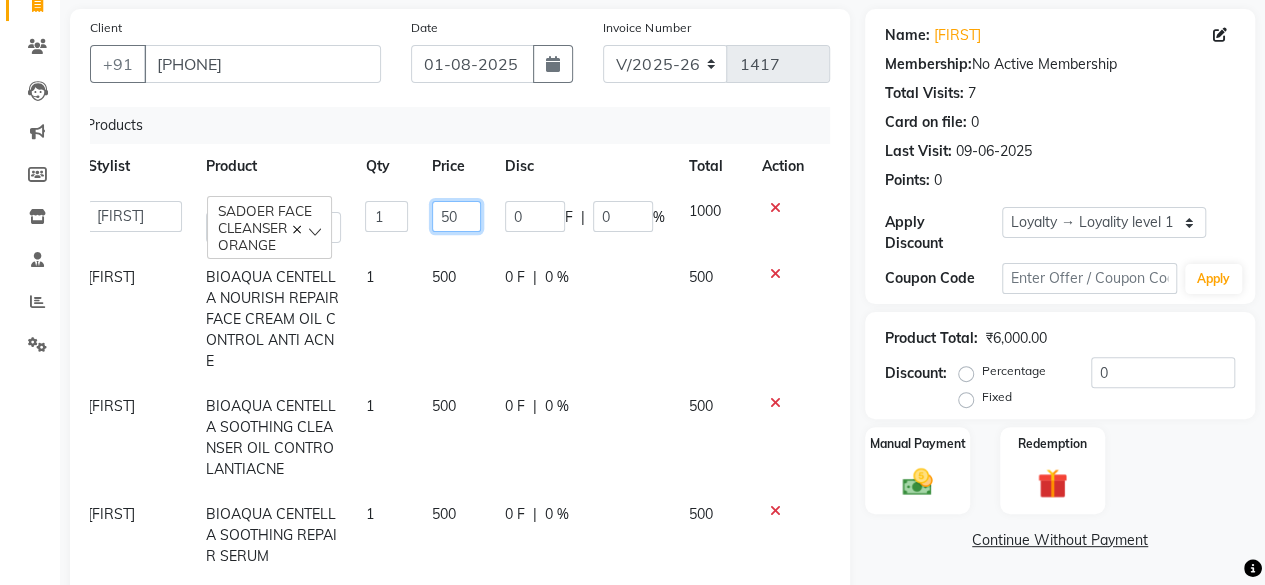 type on "500" 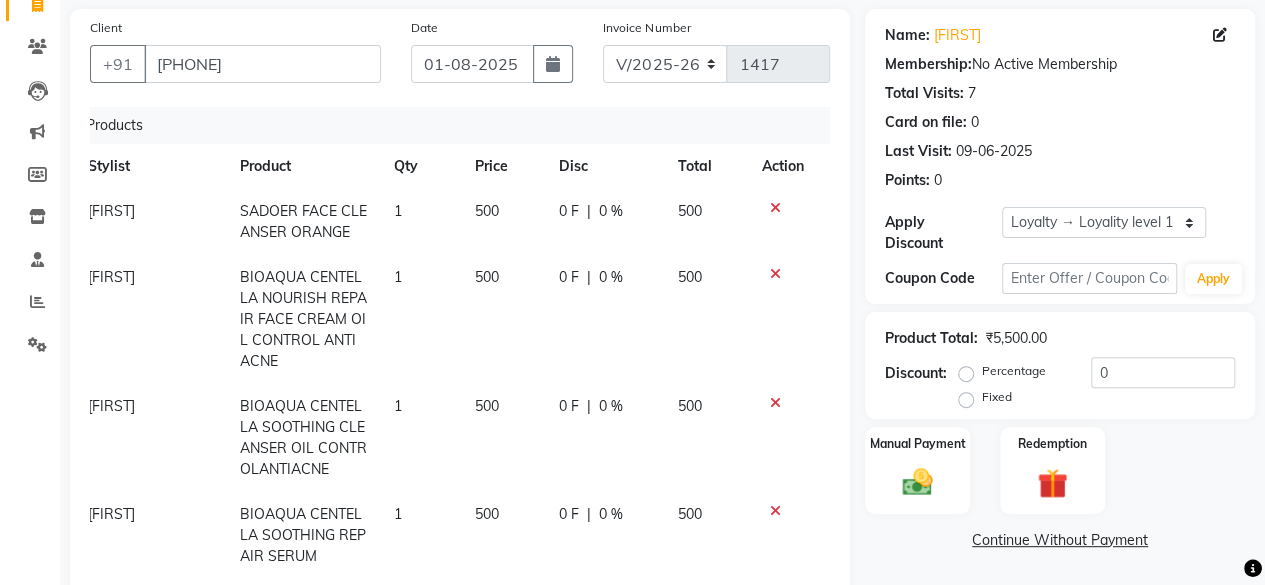 click on "Price" 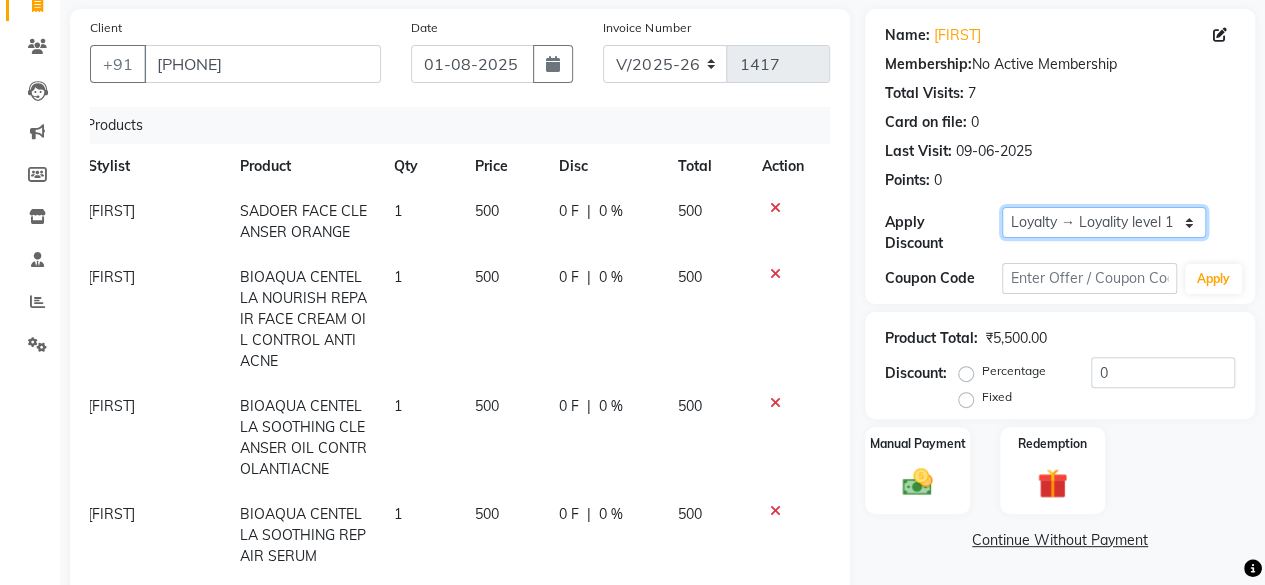 drag, startPoint x: 1032, startPoint y: 219, endPoint x: 1029, endPoint y: 242, distance: 23.194826 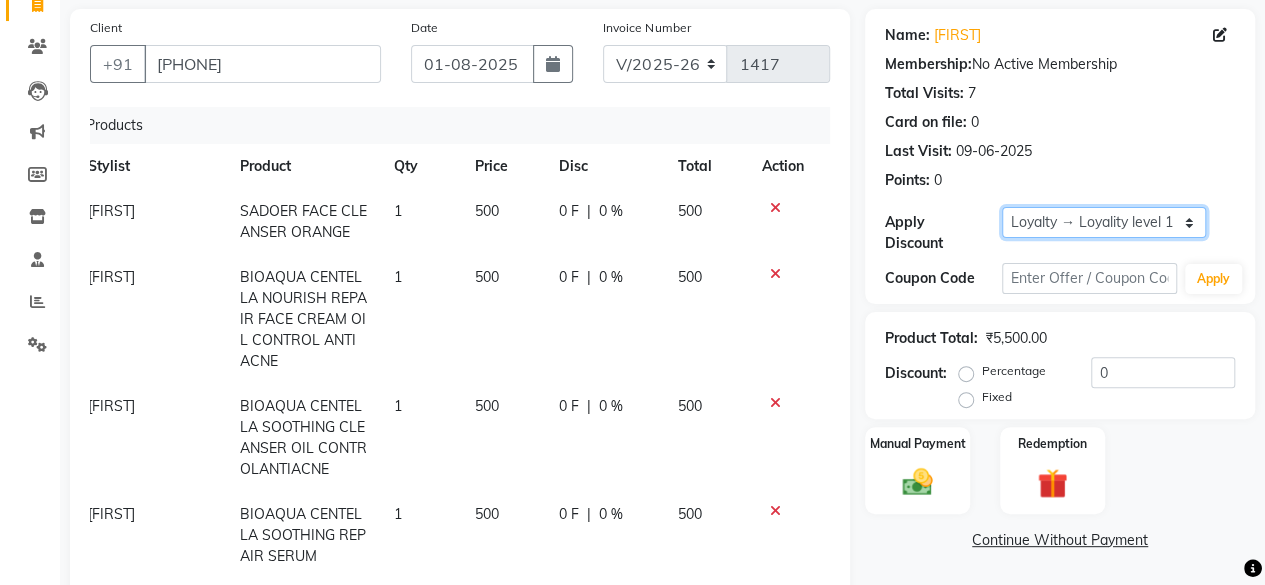 click on "Select  Loyalty → Loyality level 1" 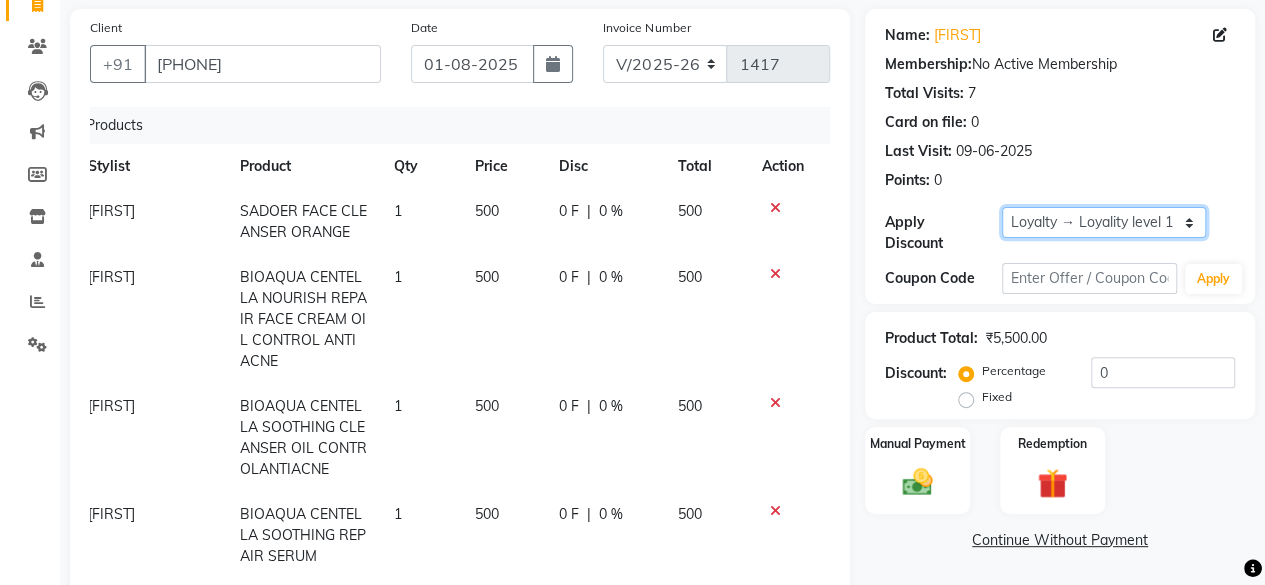scroll, scrollTop: 492, scrollLeft: 0, axis: vertical 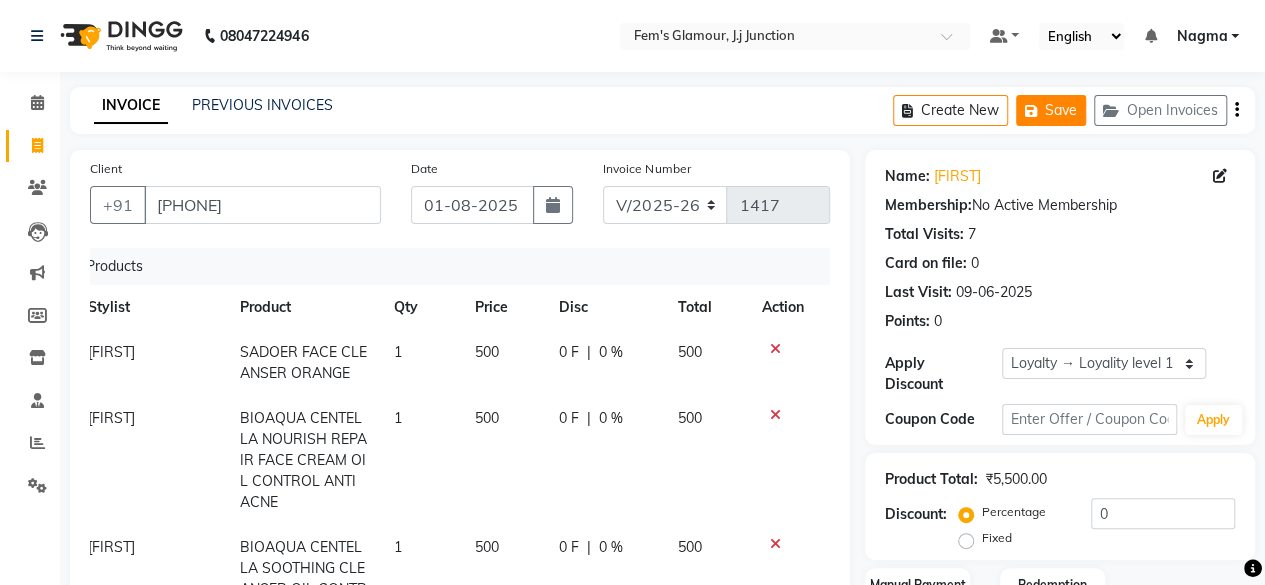 click on "Save" 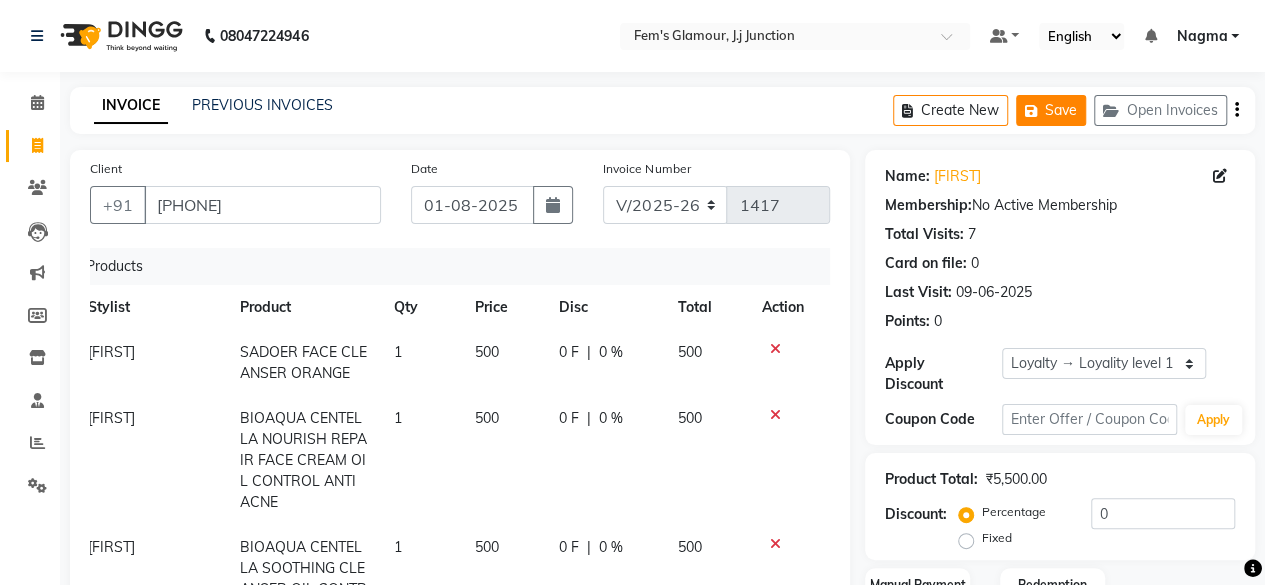 click on "Save" 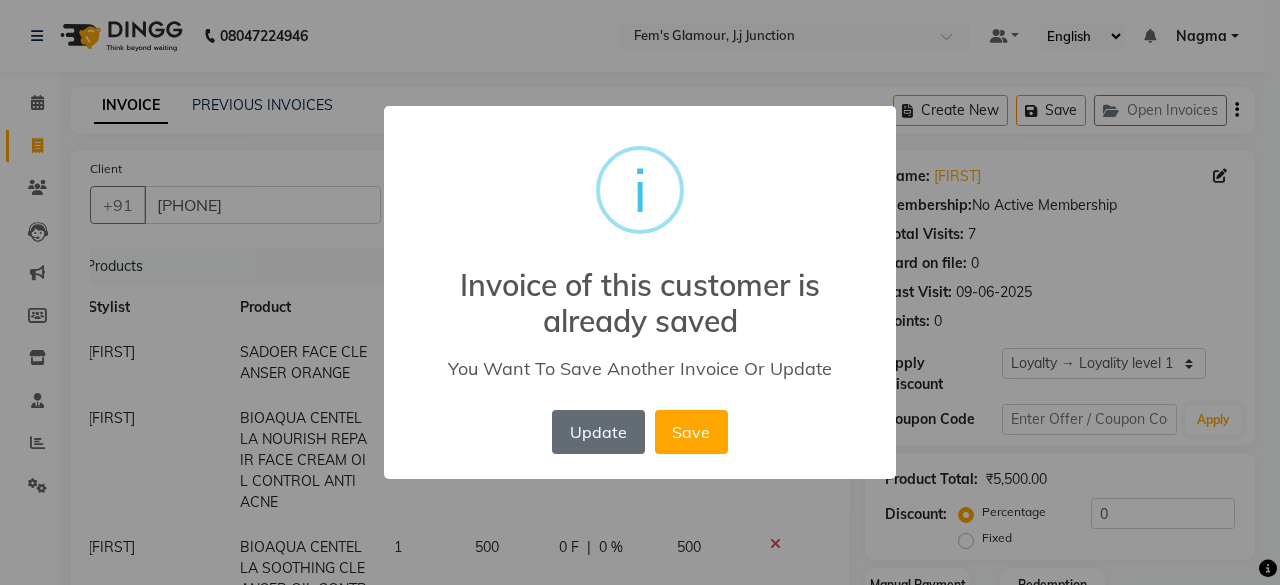 click on "Update" at bounding box center [598, 432] 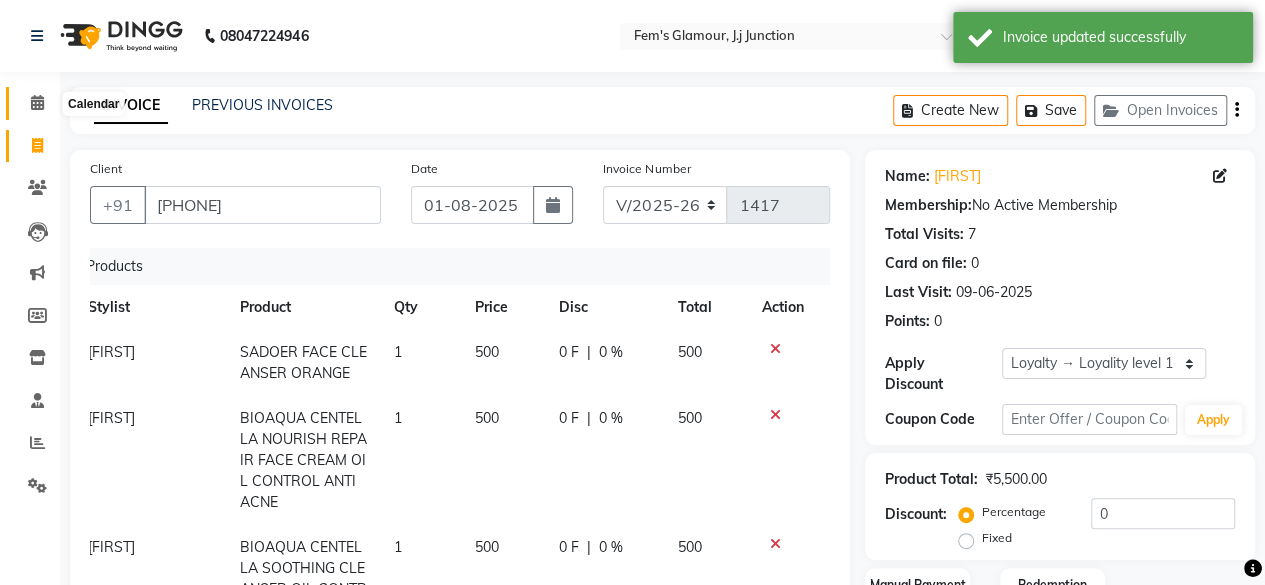 click 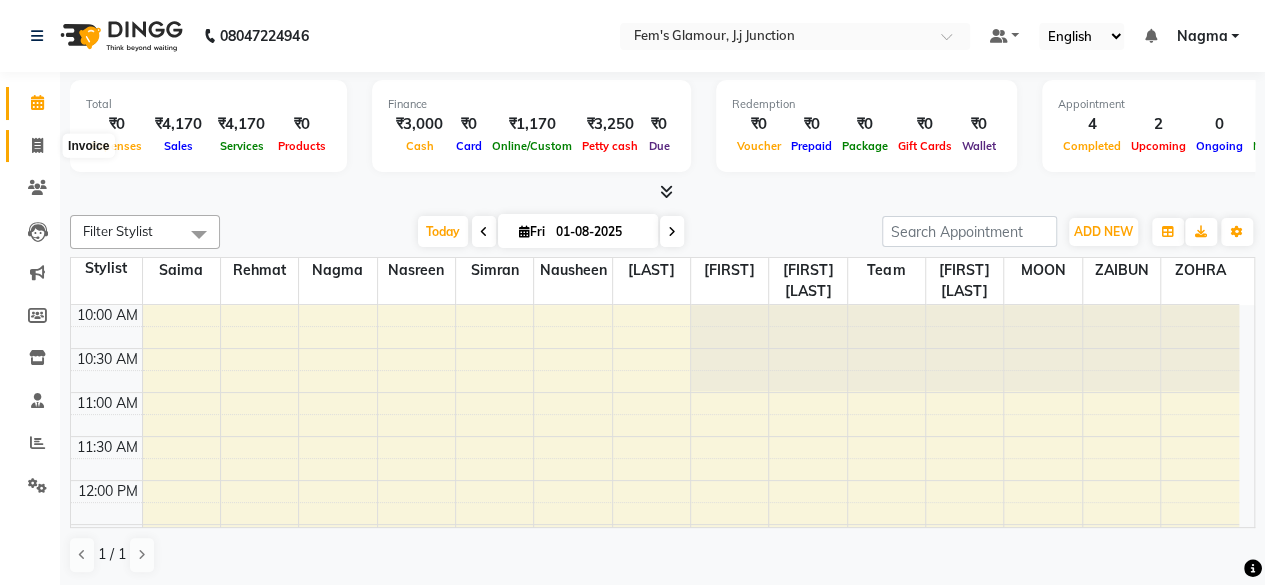 click 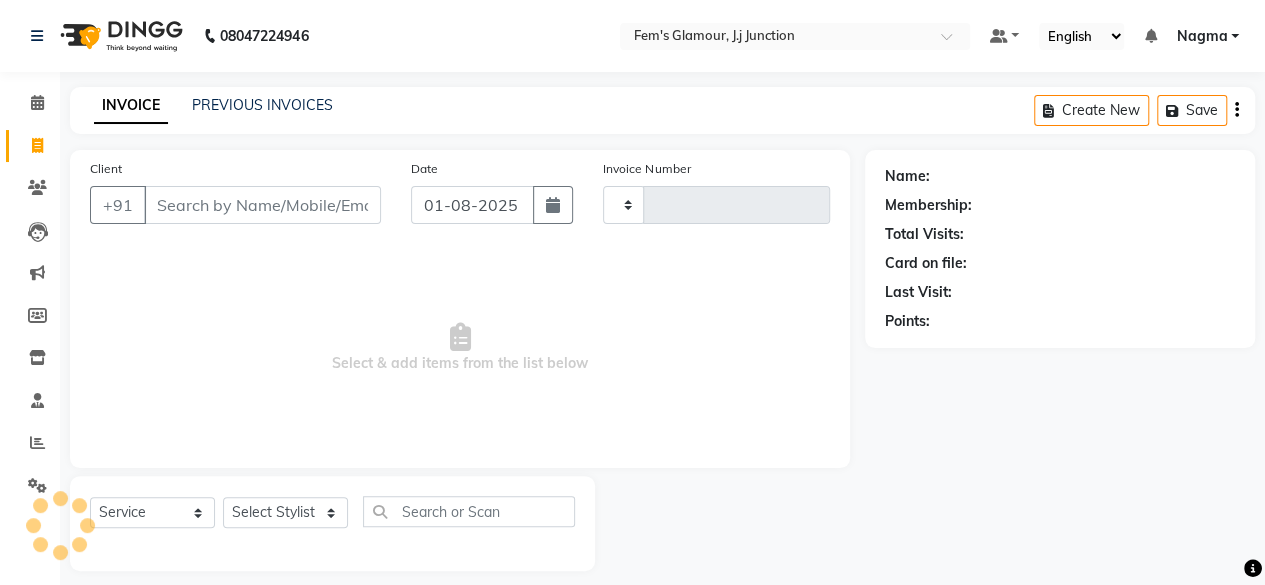 type on "1417" 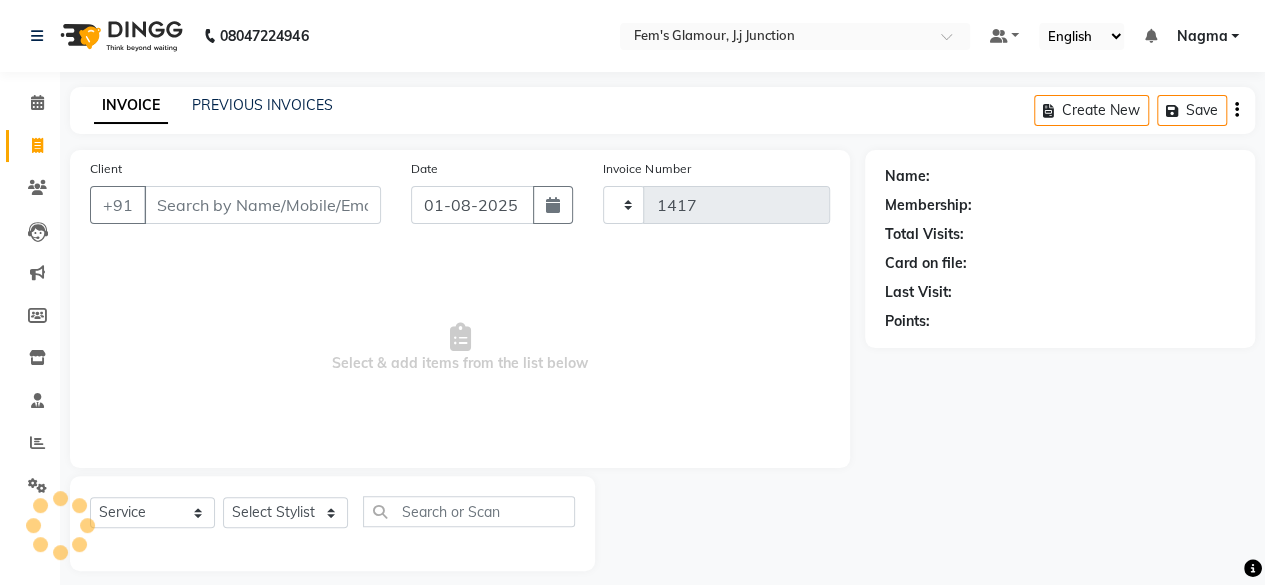 select on "4132" 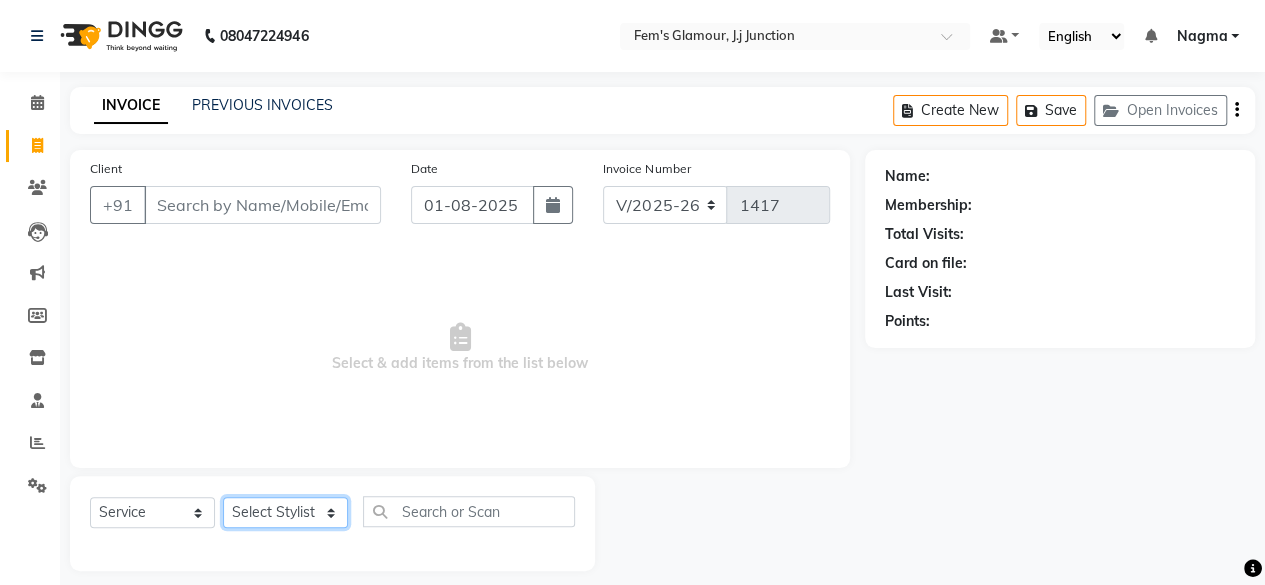 click on "Select Stylist [FIRST] [LAST] [FIRST] [LAST] [FIRST] [LAST] [FIRST] [LAST] [FIRST] [LAST] [FIRST] [LAST] [FIRST] [LAST] [FIRST] [LAST] [FIRST] [LAST] [FIRST] [LAST] HAIRC Haircut" 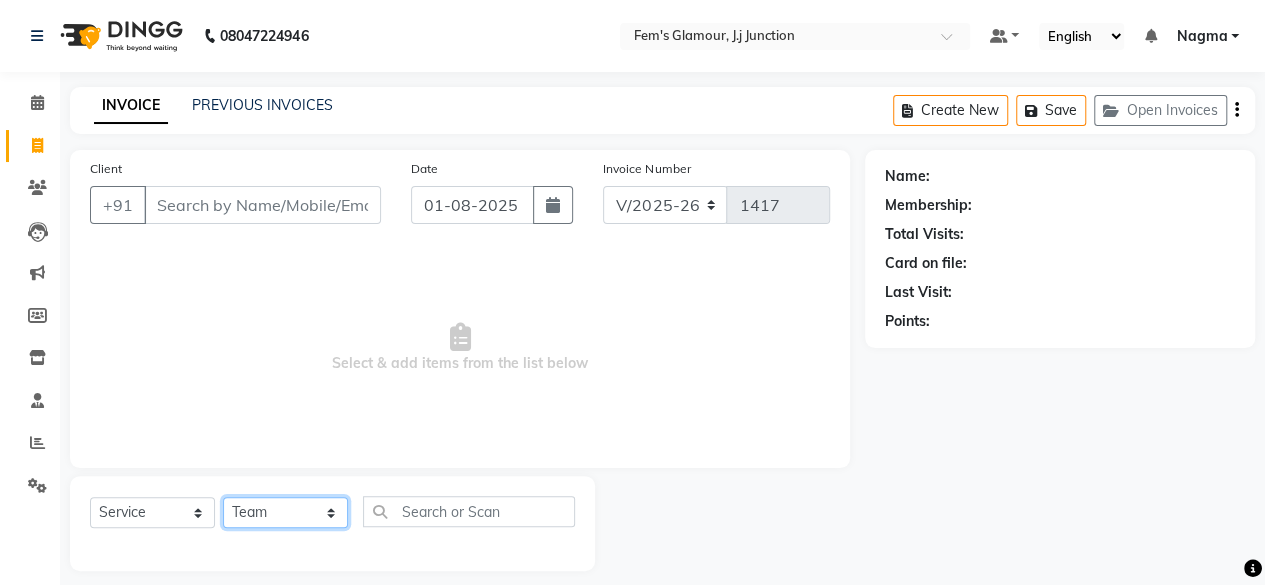 click on "Select Stylist [FIRST] [LAST] [FIRST] [LAST] [FIRST] [LAST] [FIRST] [LAST] [FIRST] [LAST] [FIRST] [LAST] [FIRST] [LAST] [FIRST] [LAST] [FIRST] [LAST] [FIRST] [LAST] HAIRC Haircut" 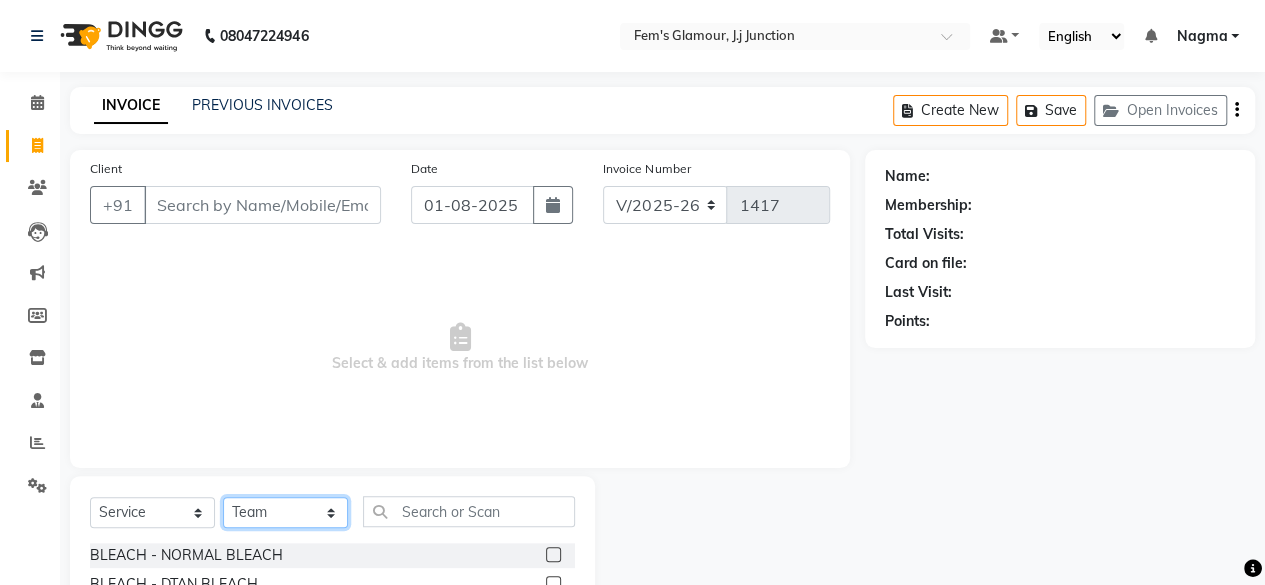 drag, startPoint x: 273, startPoint y: 508, endPoint x: 237, endPoint y: 287, distance: 223.91293 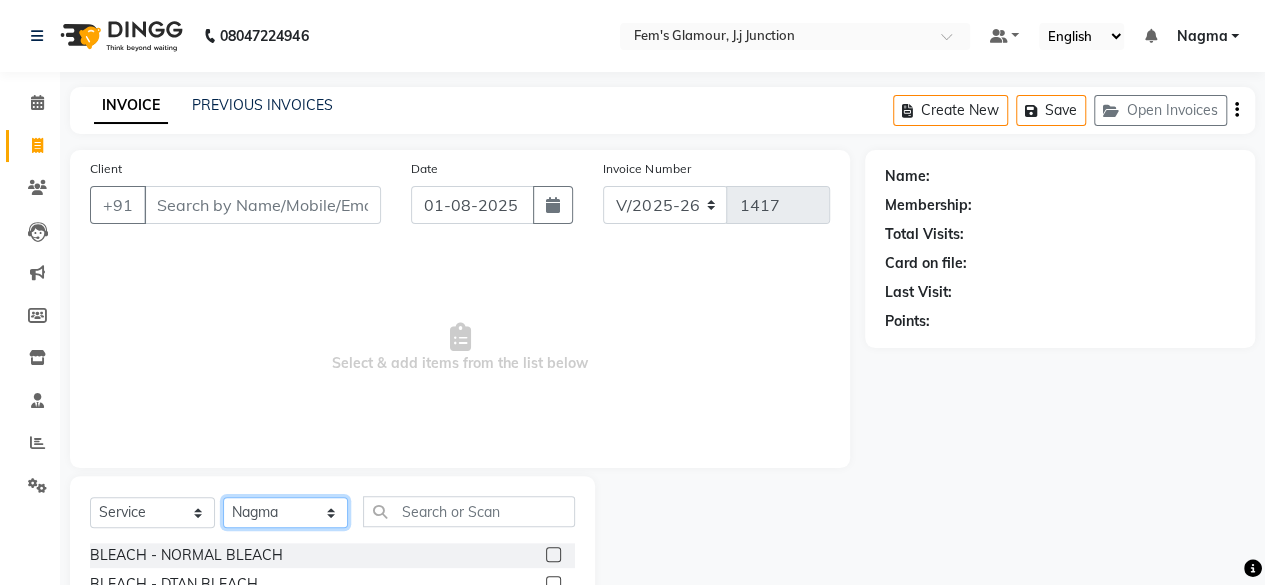 click on "Select Stylist [FIRST] [LAST] [FIRST] [LAST] [FIRST] [LAST] [FIRST] [LAST] [FIRST] [LAST] [FIRST] [LAST] [FIRST] [LAST] [FIRST] [LAST] [FIRST] [LAST] [FIRST] [LAST] HAIRC Haircut" 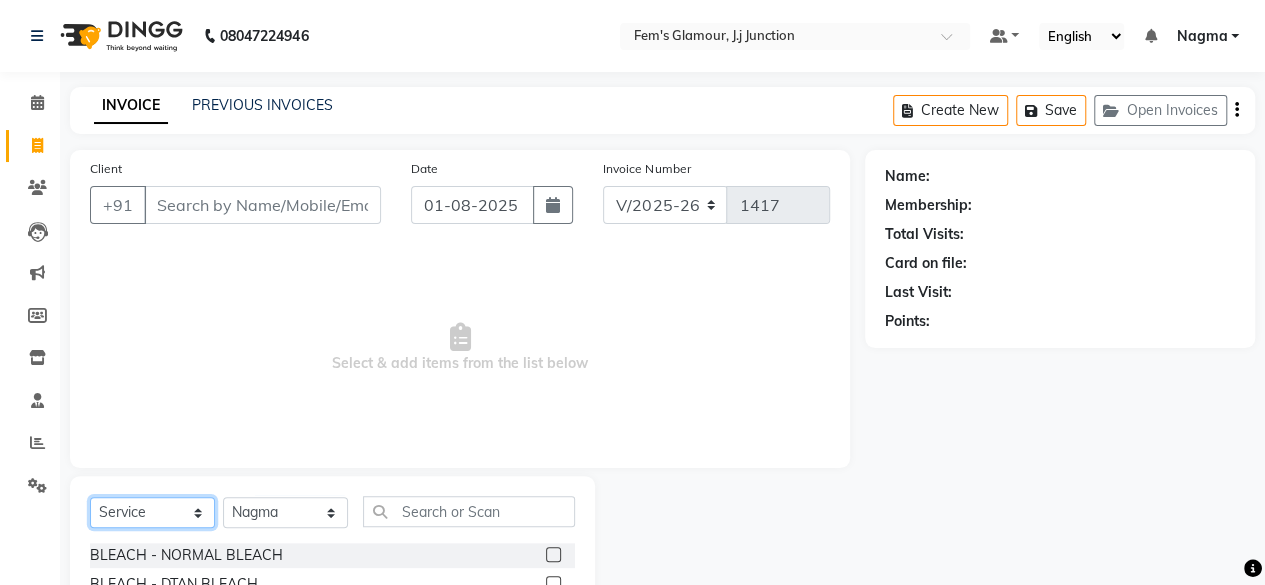 drag, startPoint x: 178, startPoint y: 503, endPoint x: 146, endPoint y: 365, distance: 141.66158 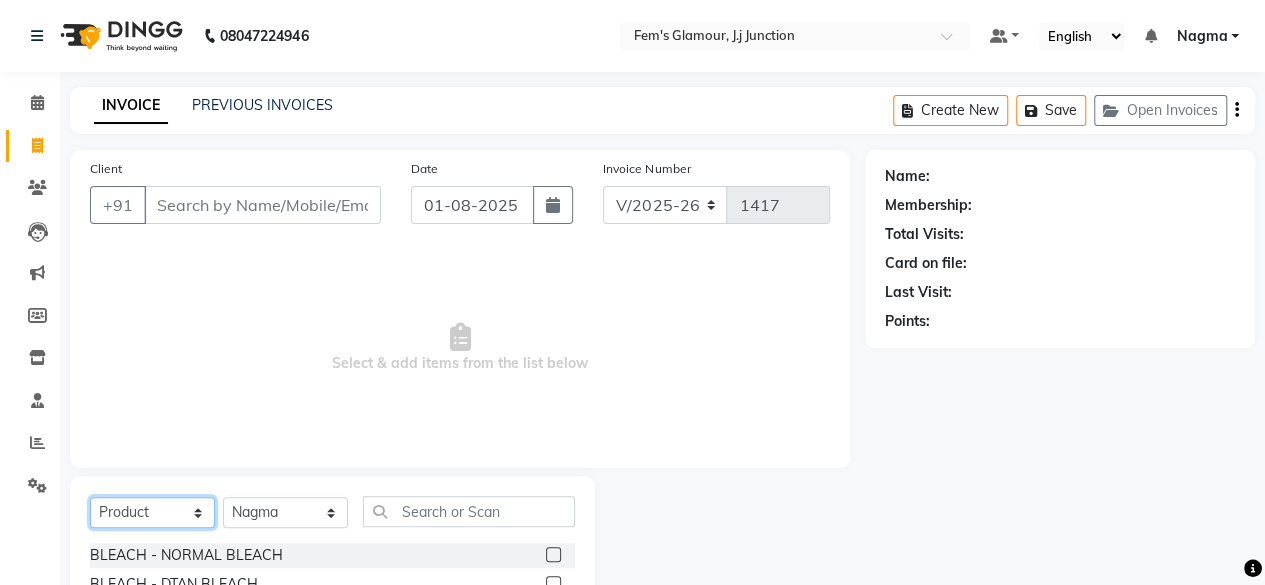 click on "Select  Service  Product  Membership  Package Voucher Prepaid Gift Card" 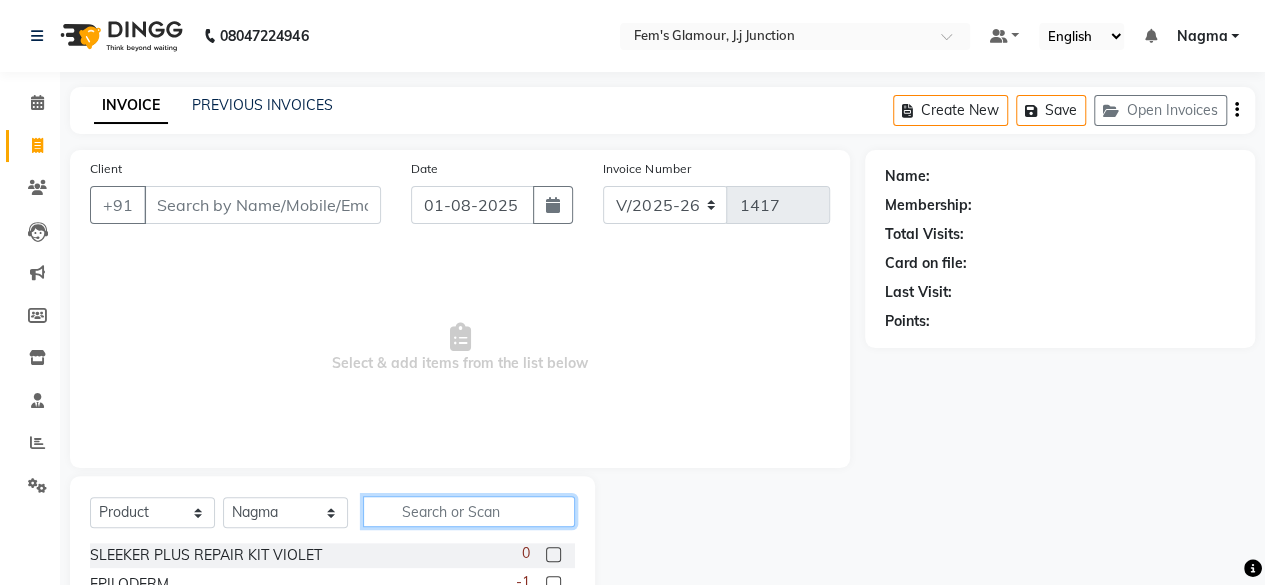 click 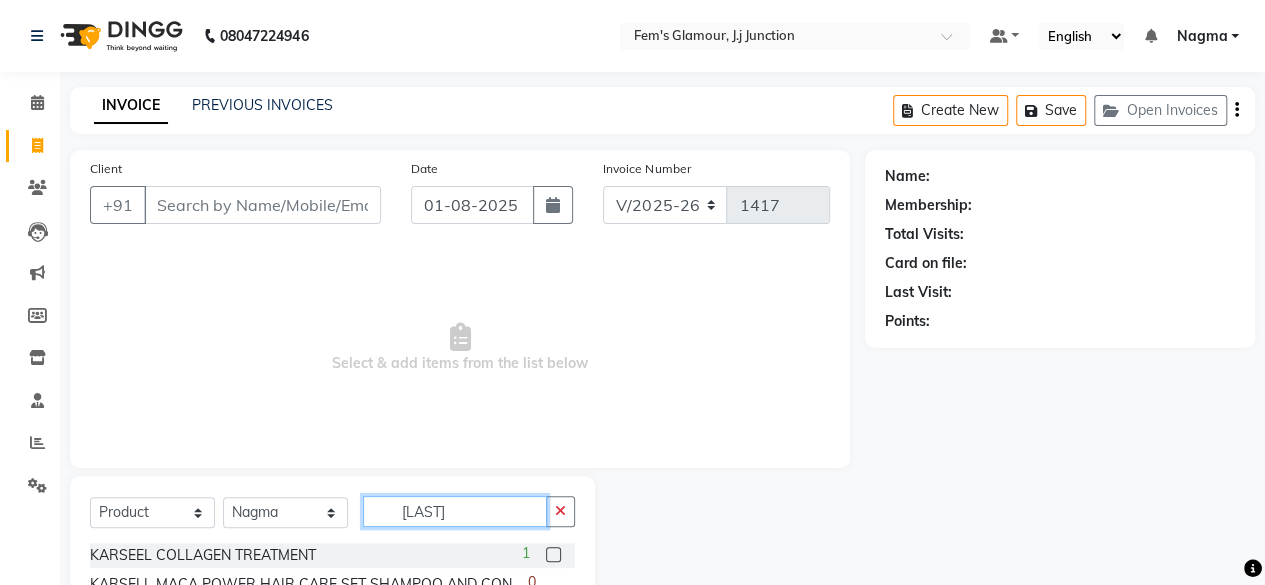 scroll, scrollTop: 215, scrollLeft: 0, axis: vertical 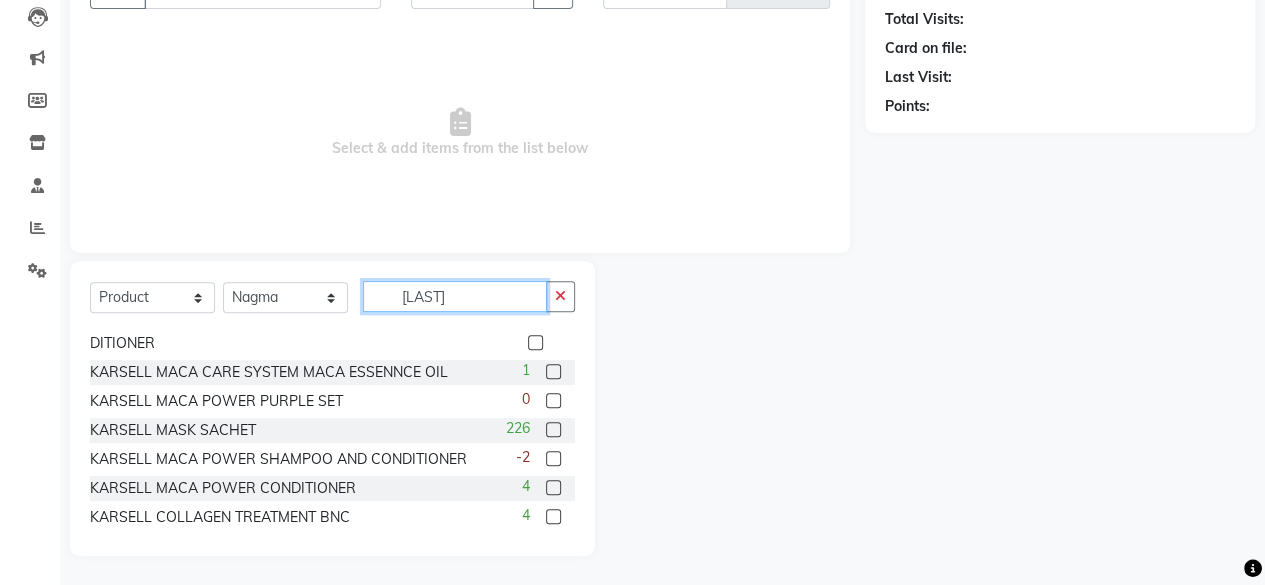 type on "[LAST]" 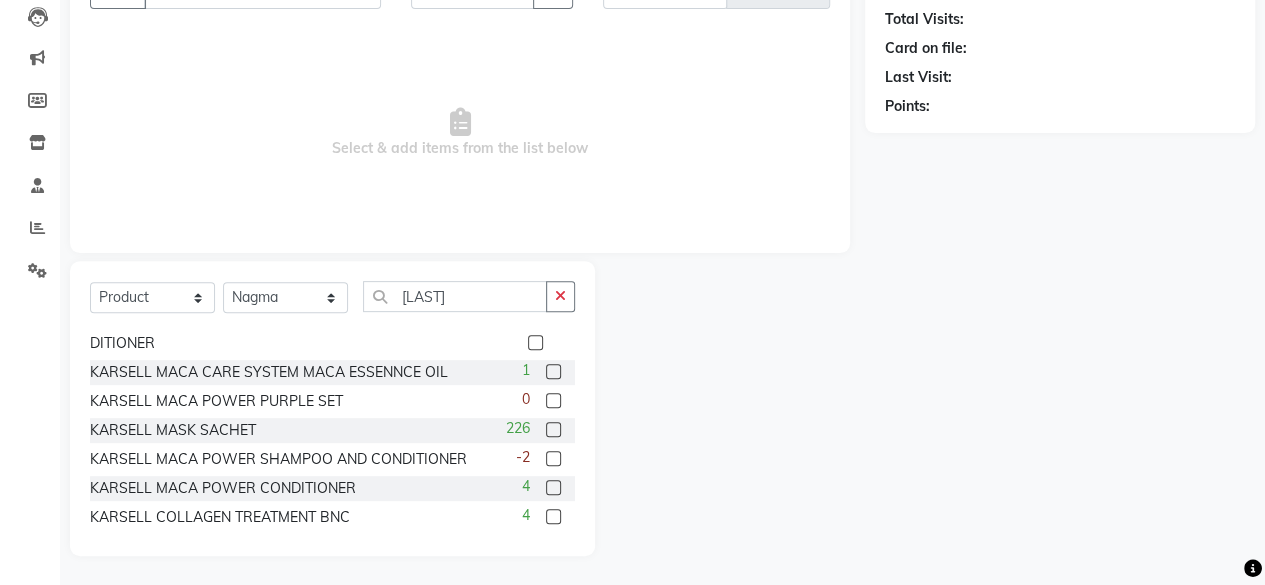click 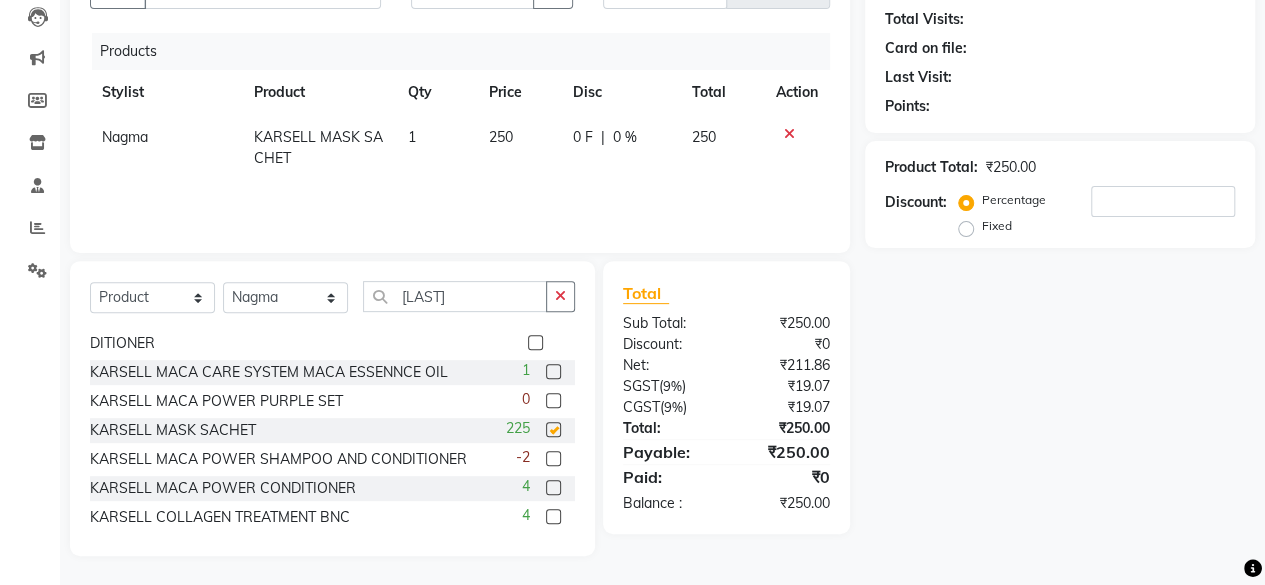 checkbox on "false" 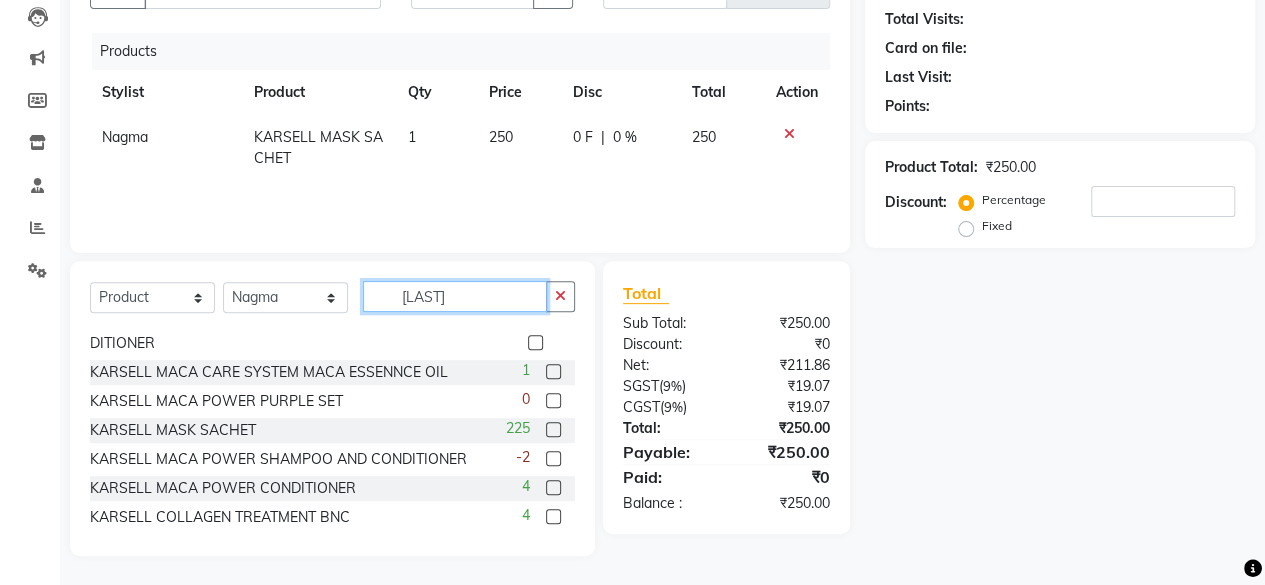 click on "[LAST]" 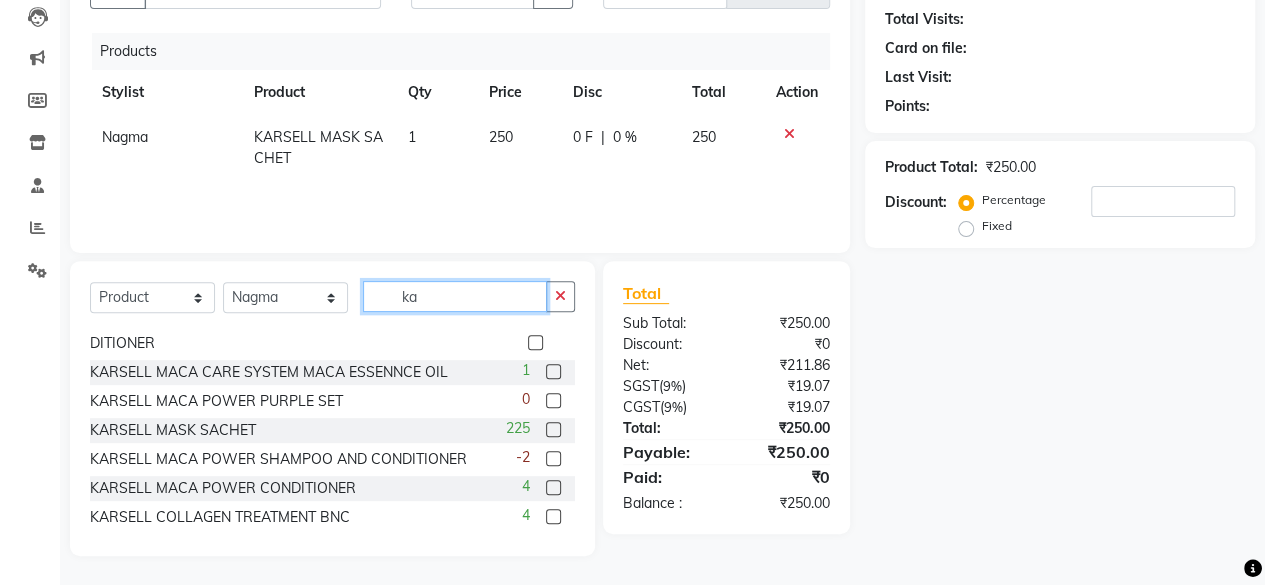 type on "k" 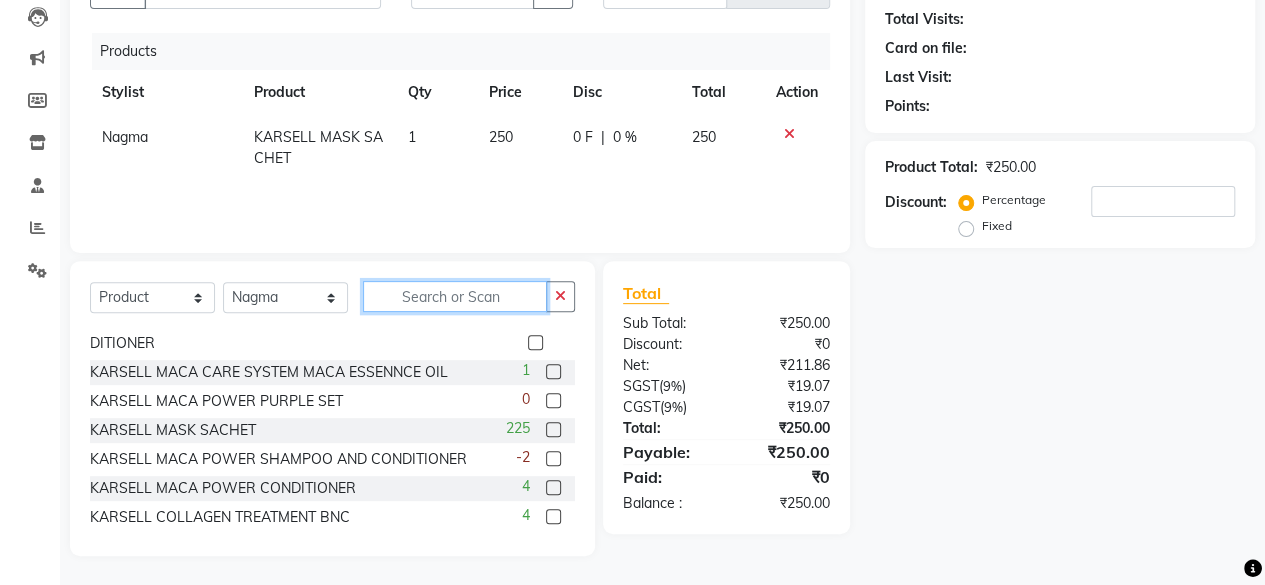 scroll, scrollTop: 1159, scrollLeft: 0, axis: vertical 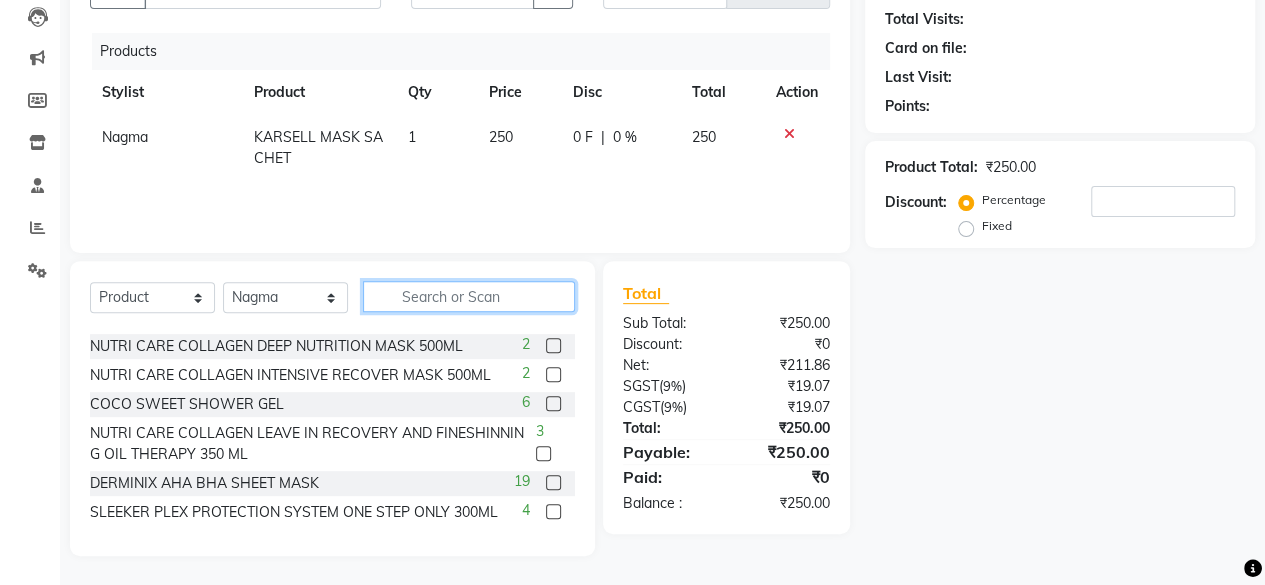 type 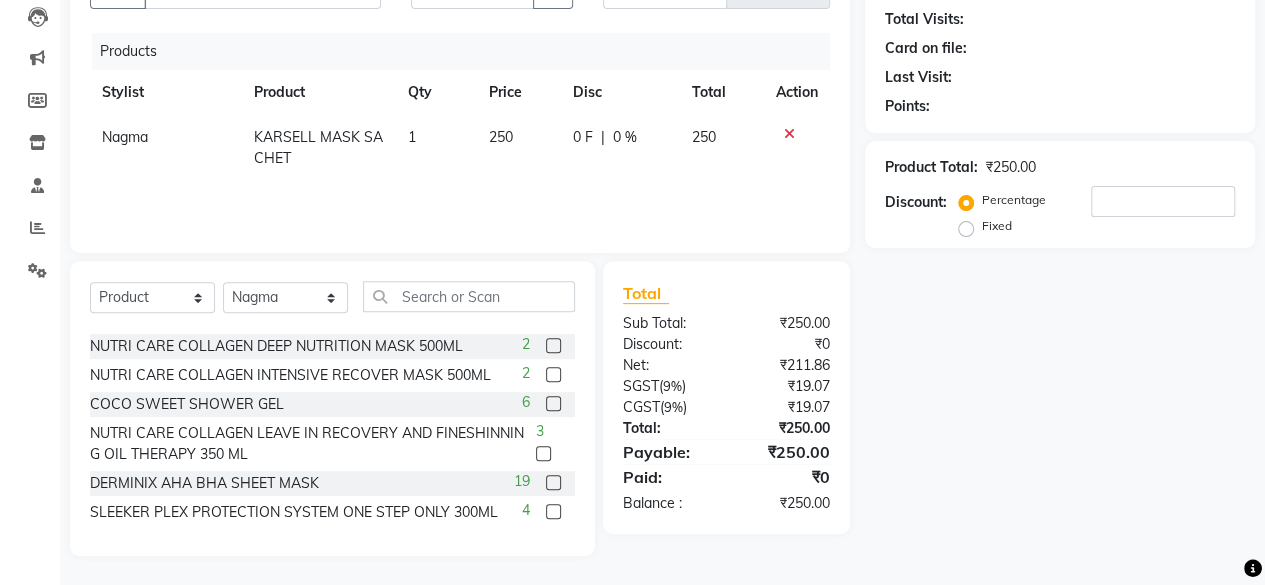 click on "250" 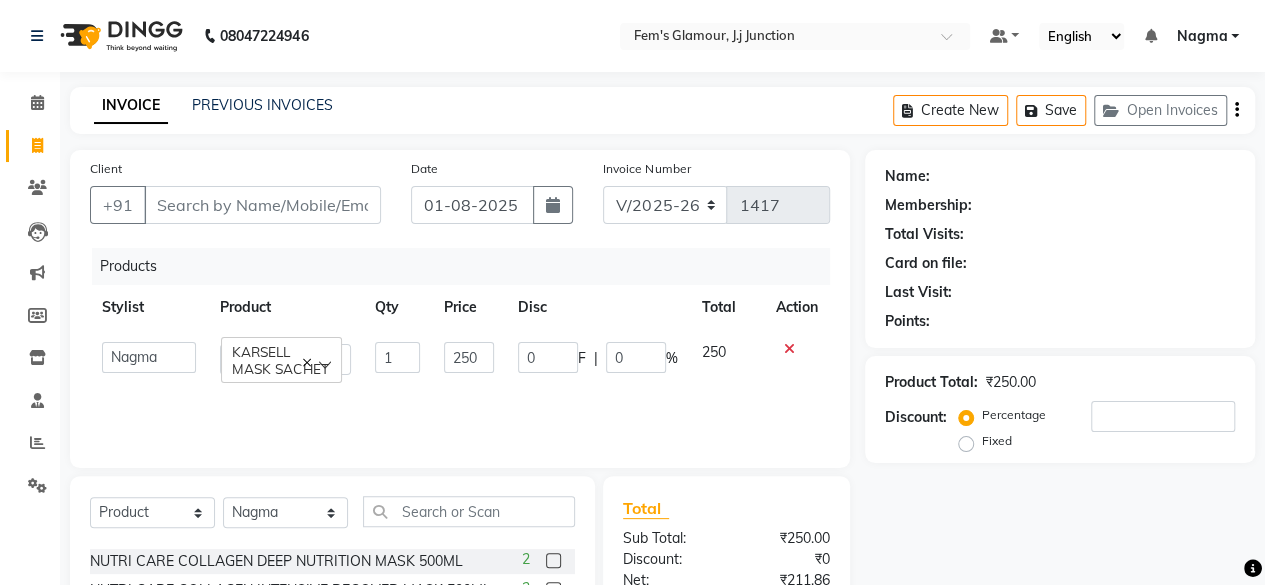 scroll, scrollTop: 2, scrollLeft: 0, axis: vertical 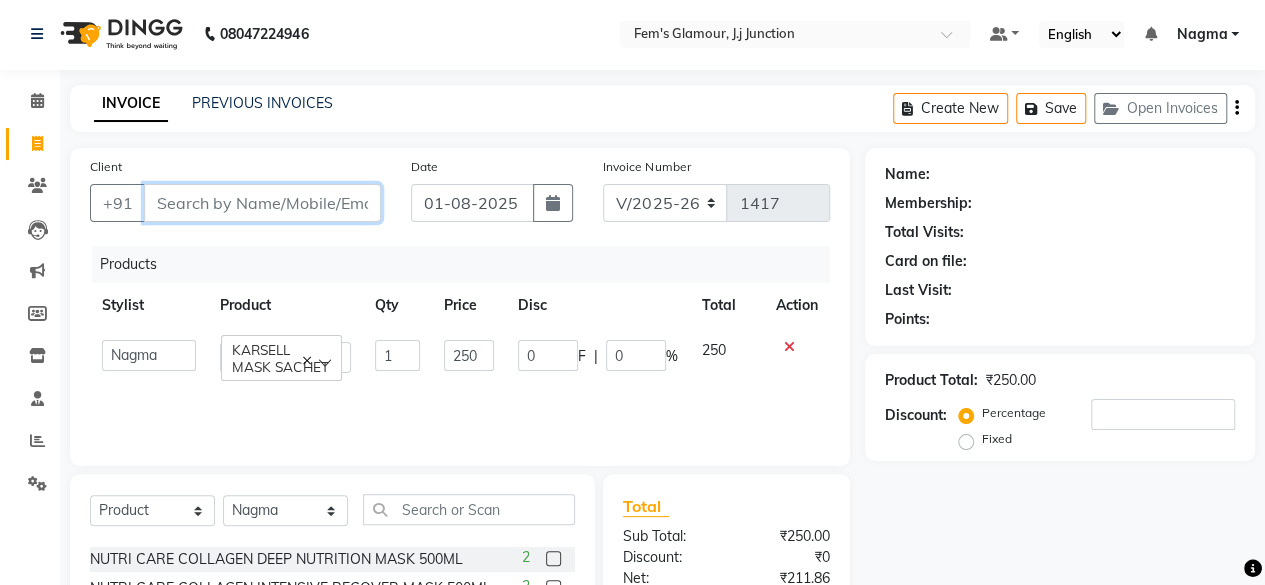 click on "Client" at bounding box center (262, 203) 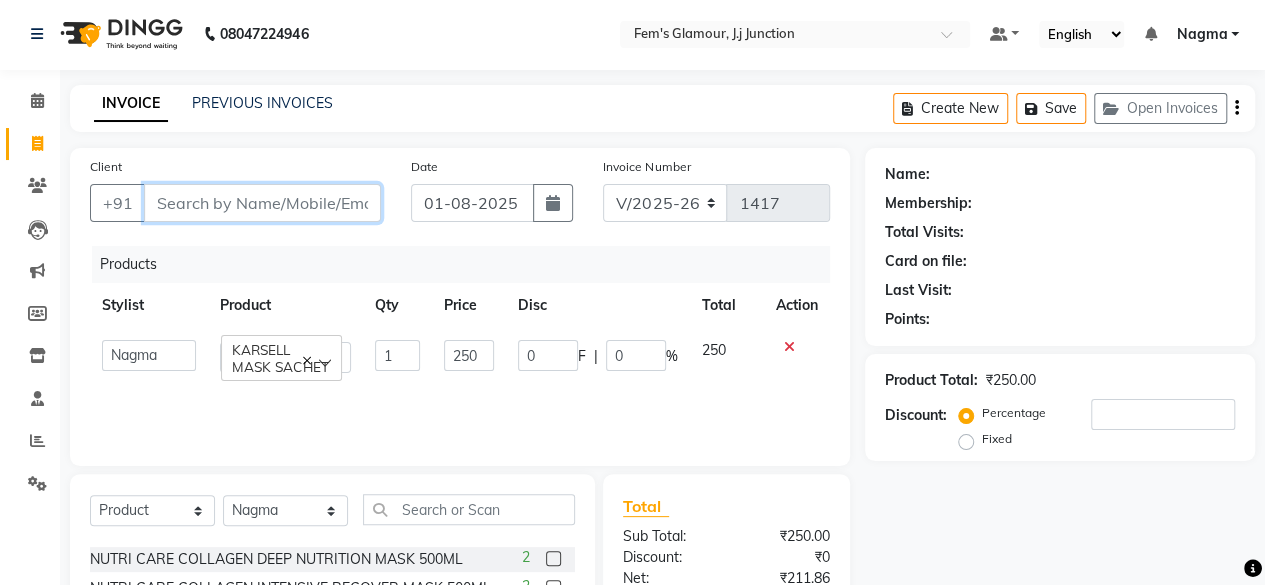 type on "9" 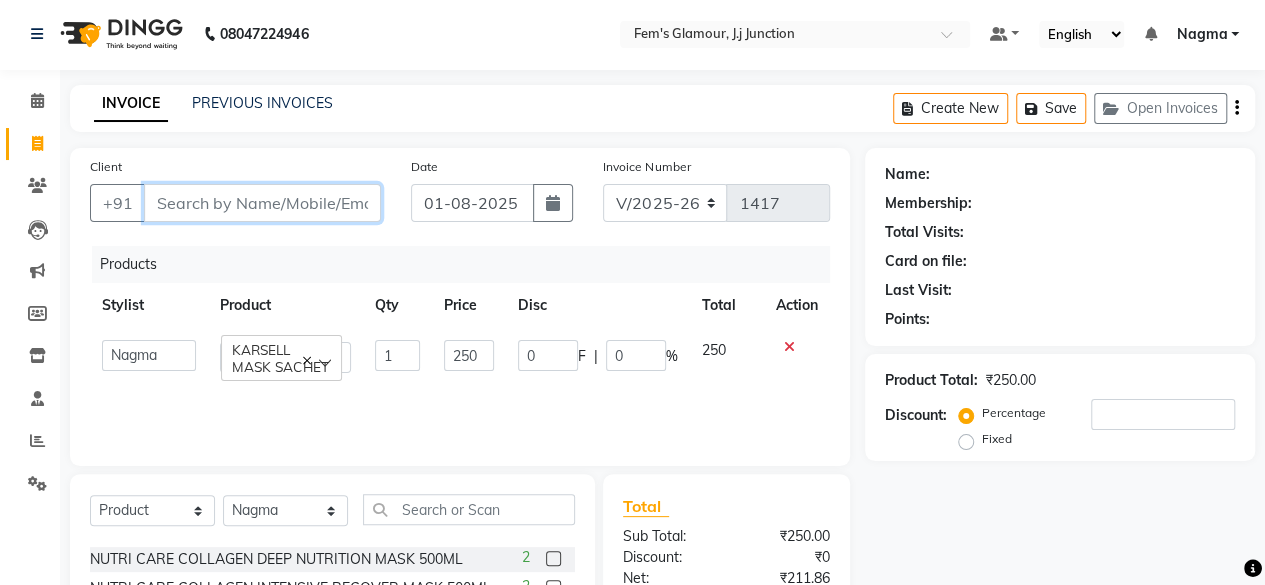 type on "0" 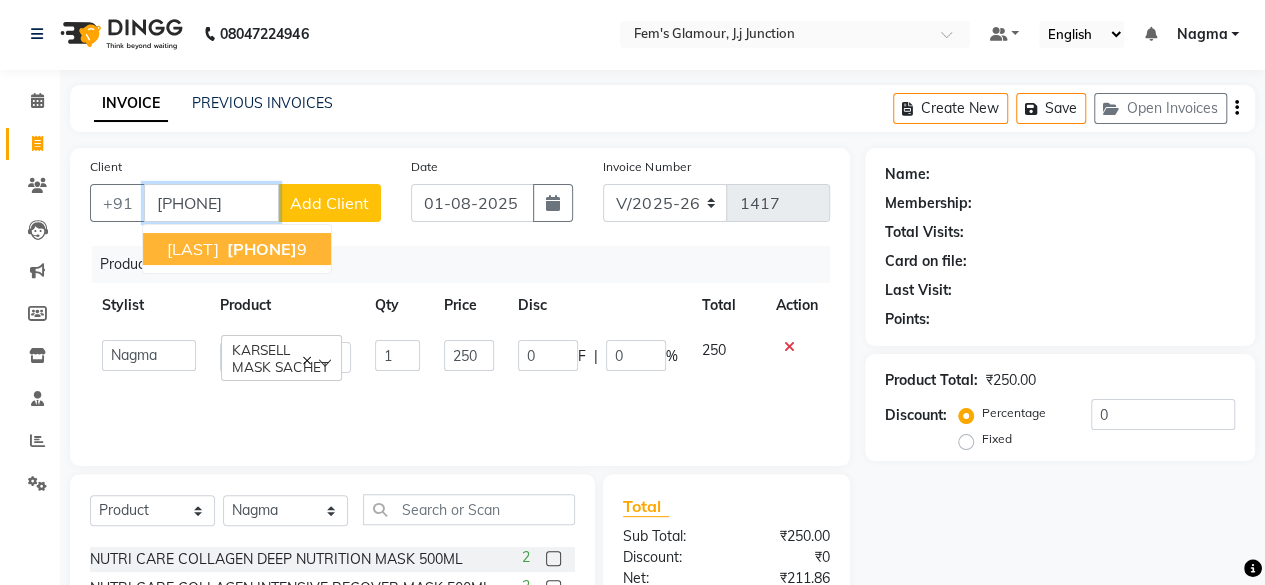 click on "[PHONE]" at bounding box center [262, 249] 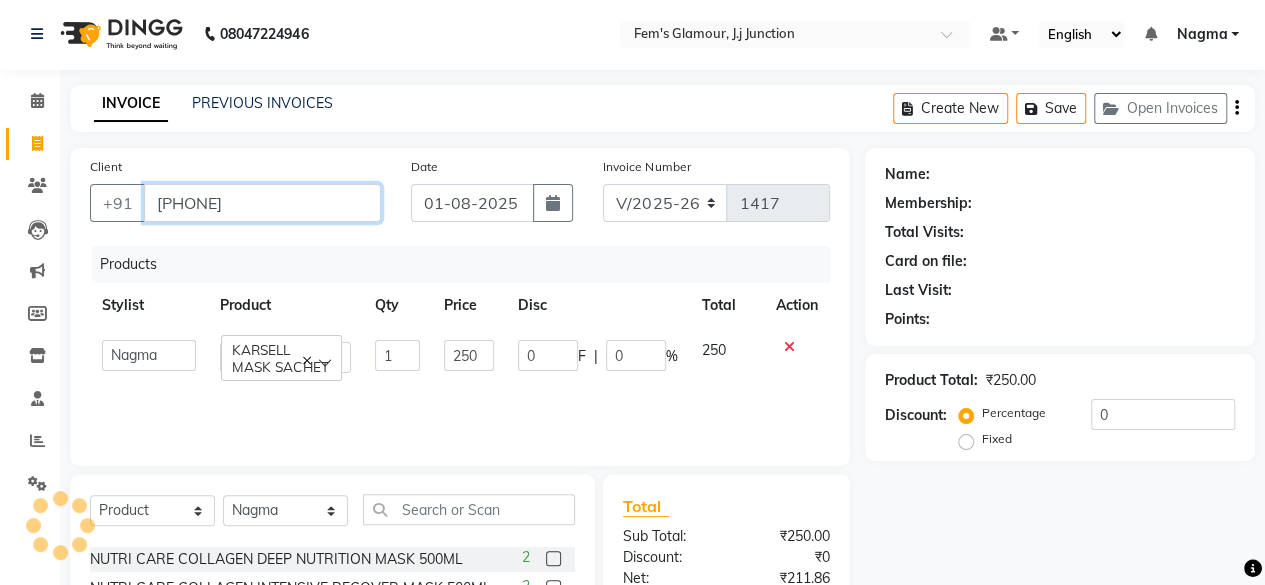 type on "[PHONE]" 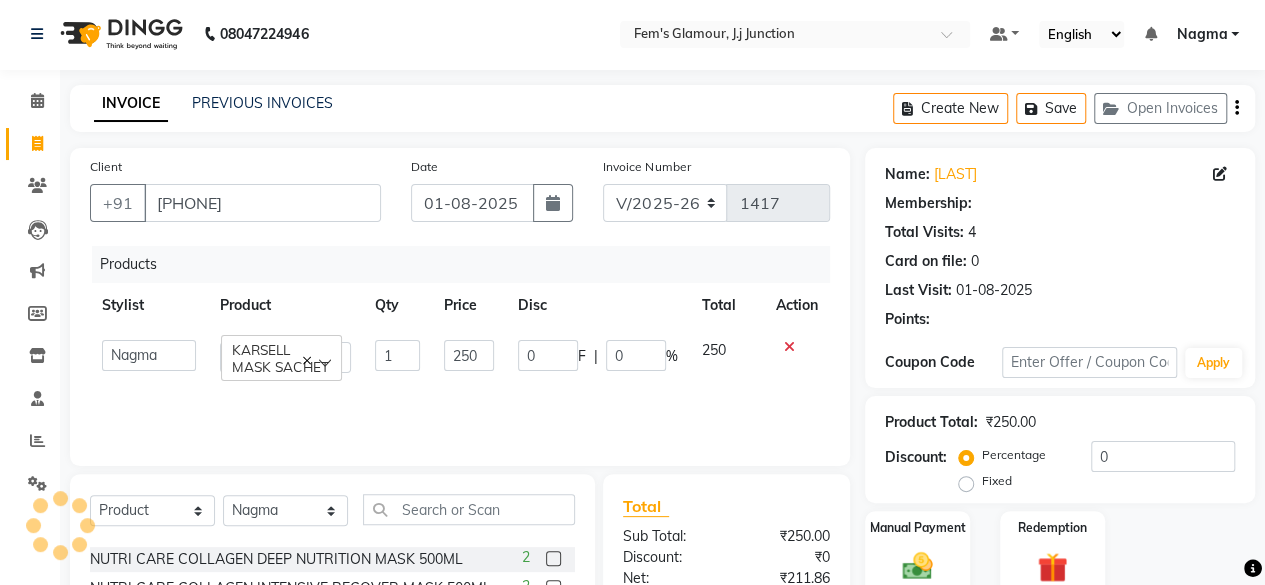 radio on "false" 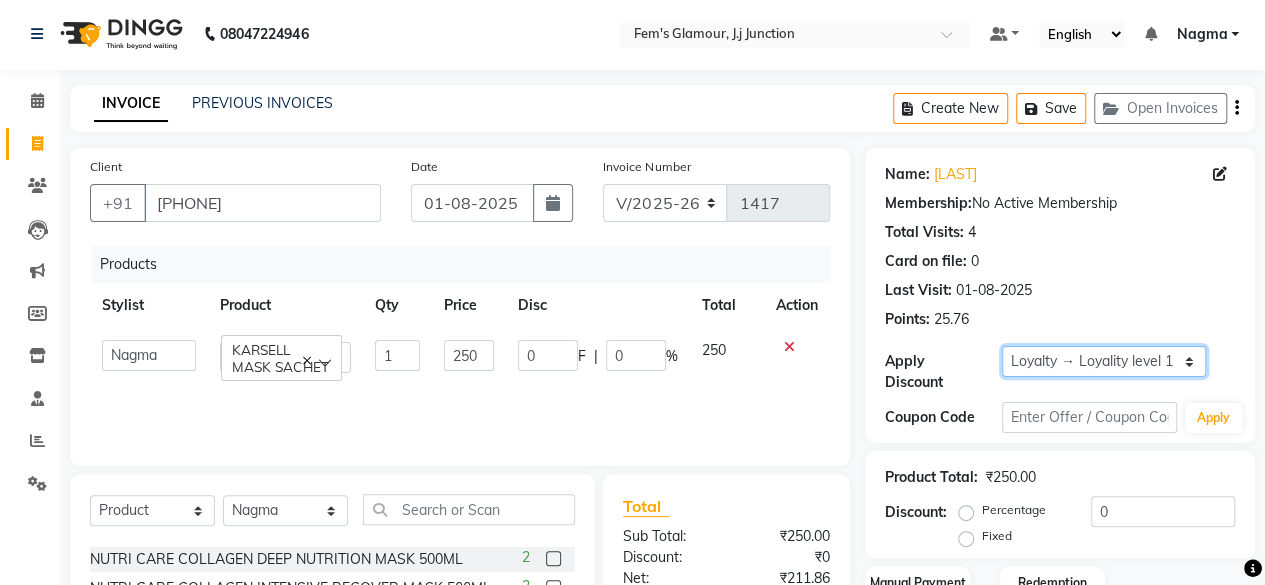 click on "Select  Loyalty → Loyality level 1" 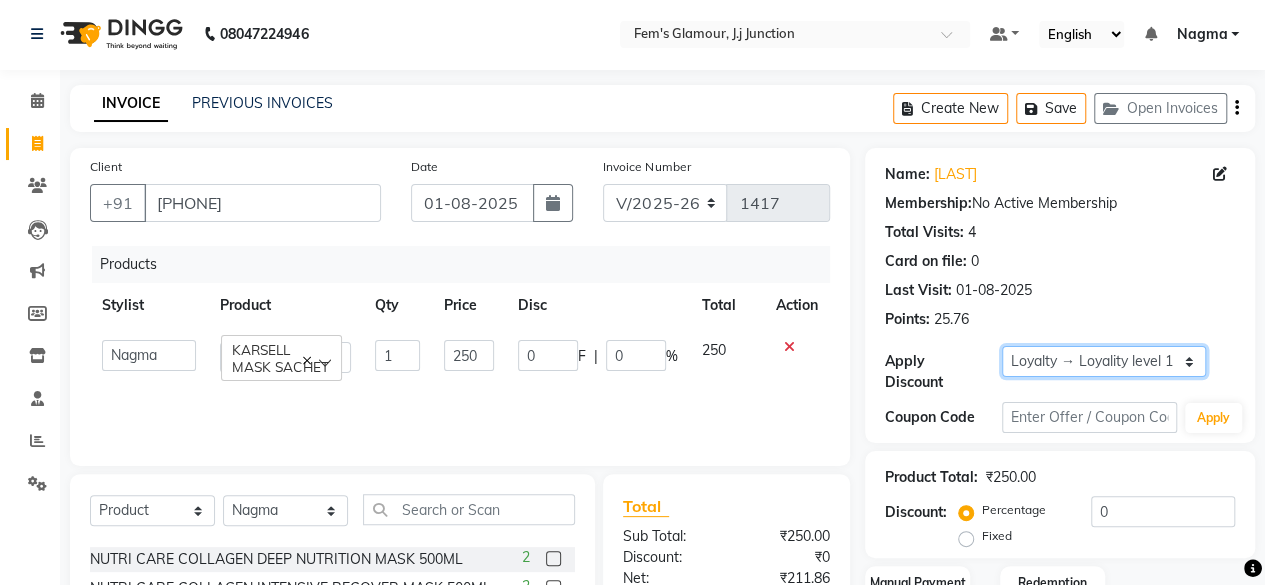 scroll, scrollTop: 193, scrollLeft: 0, axis: vertical 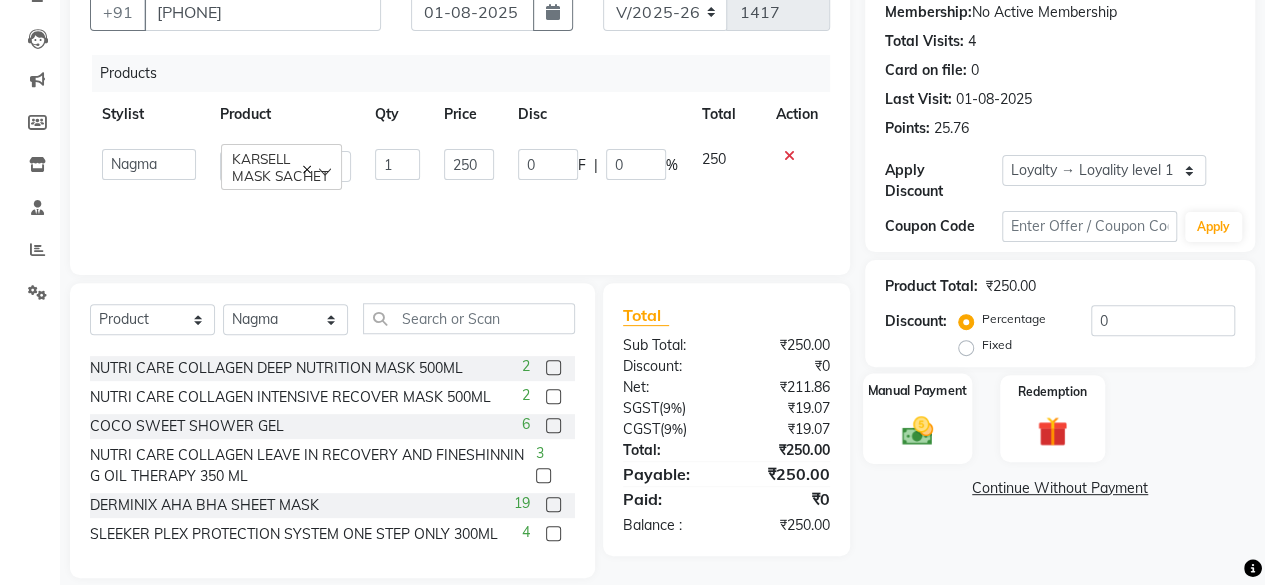 click 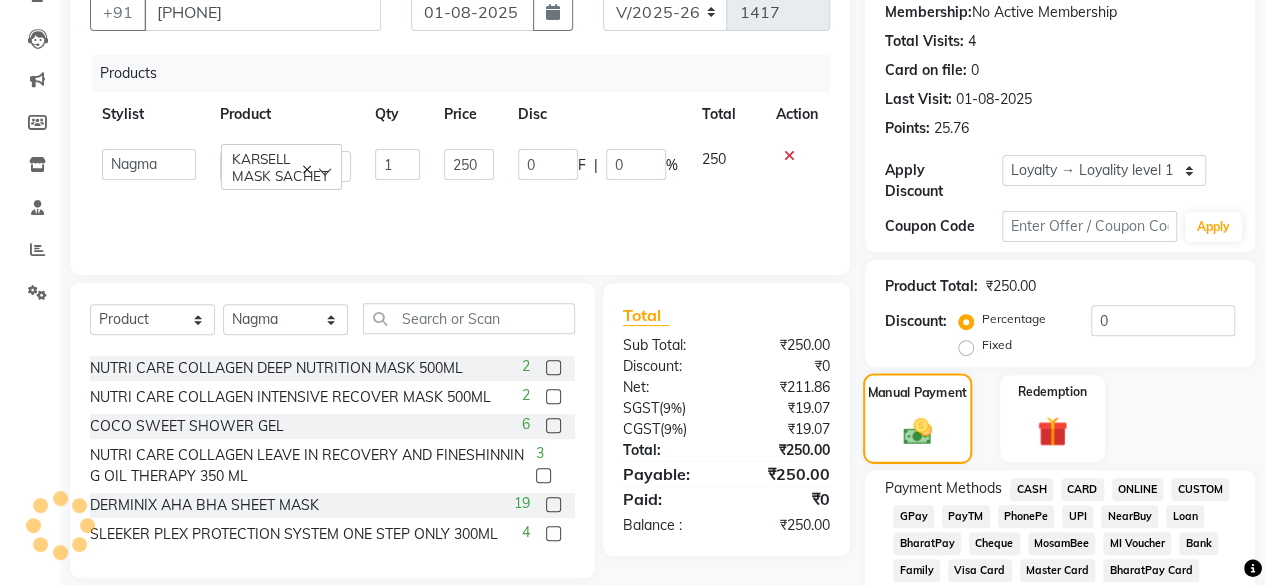 scroll, scrollTop: 593, scrollLeft: 0, axis: vertical 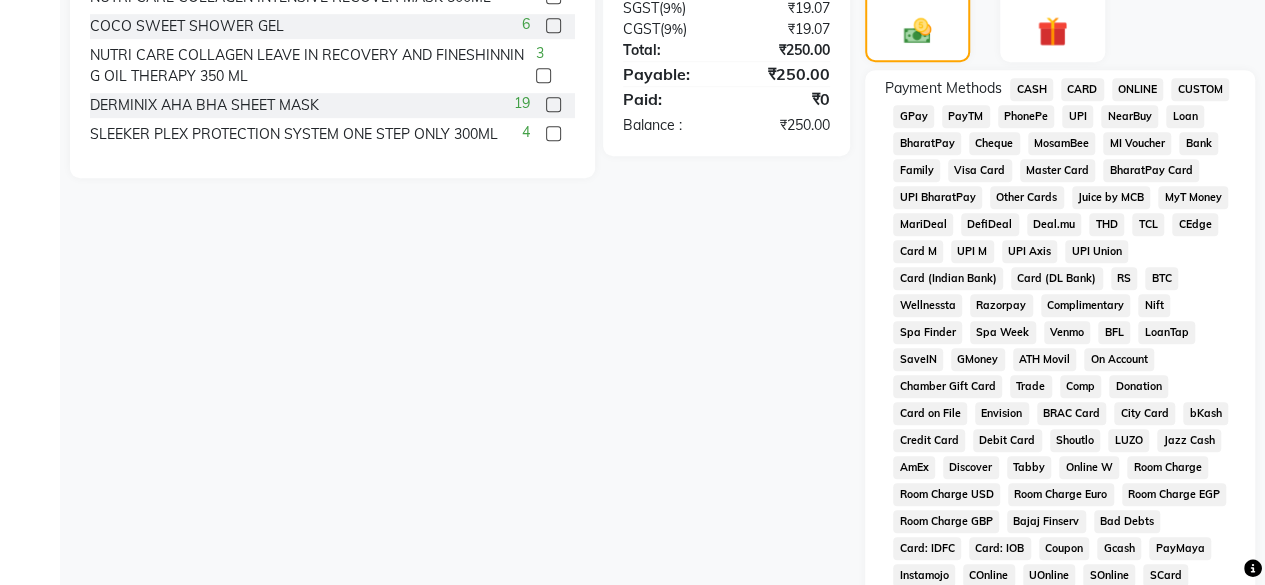 click on "GPay" 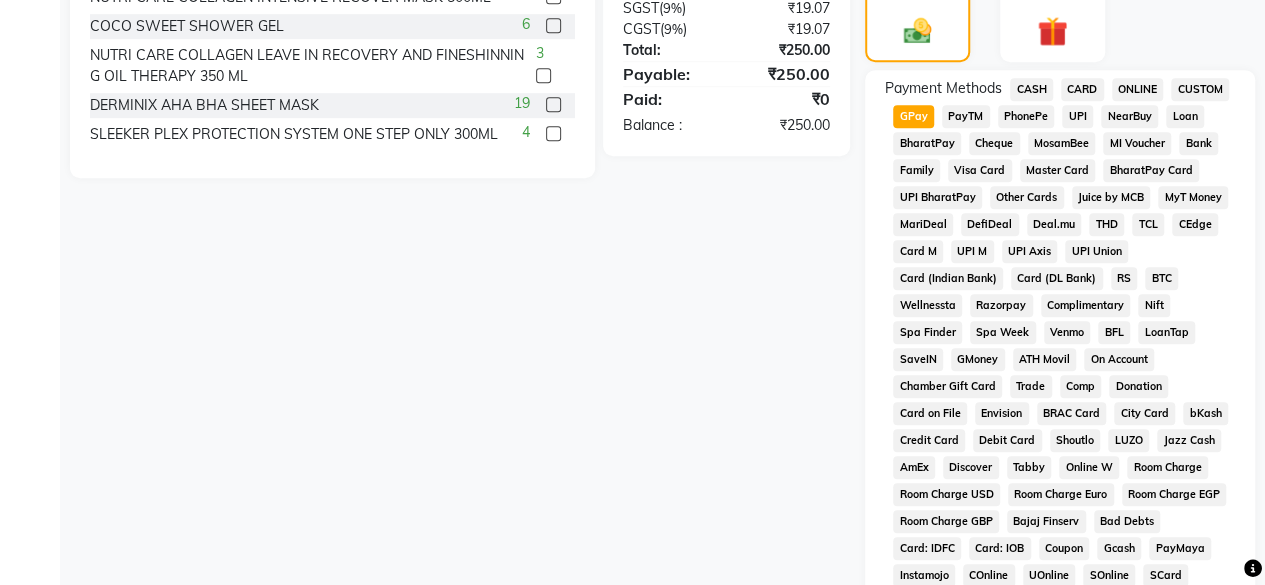 scroll, scrollTop: 1054, scrollLeft: 0, axis: vertical 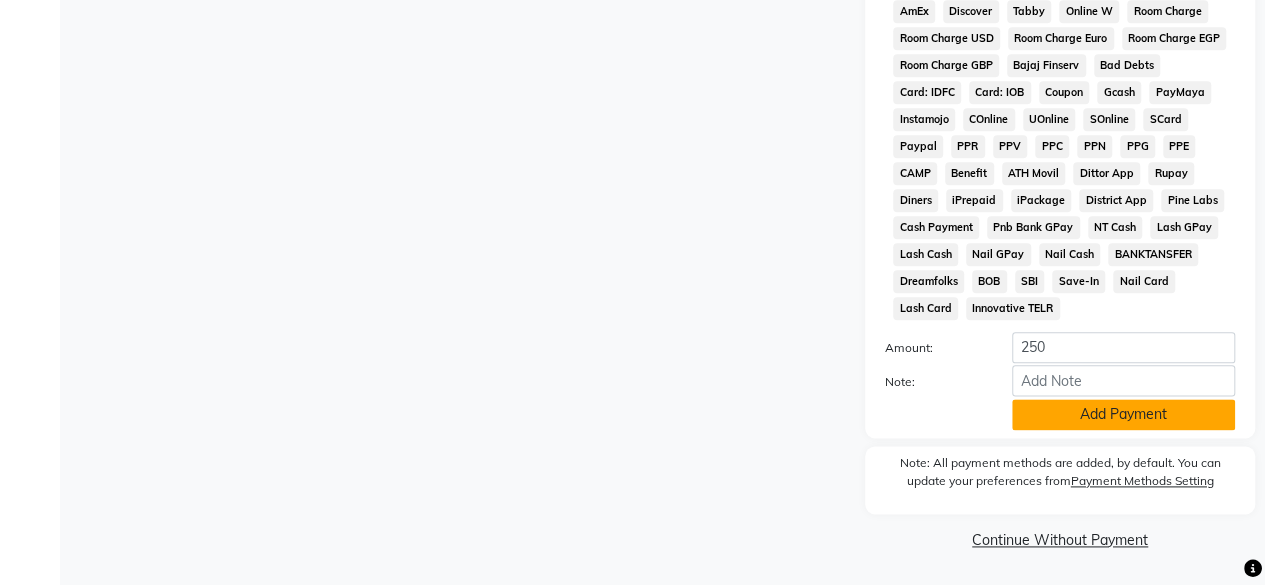 click on "Add Payment" 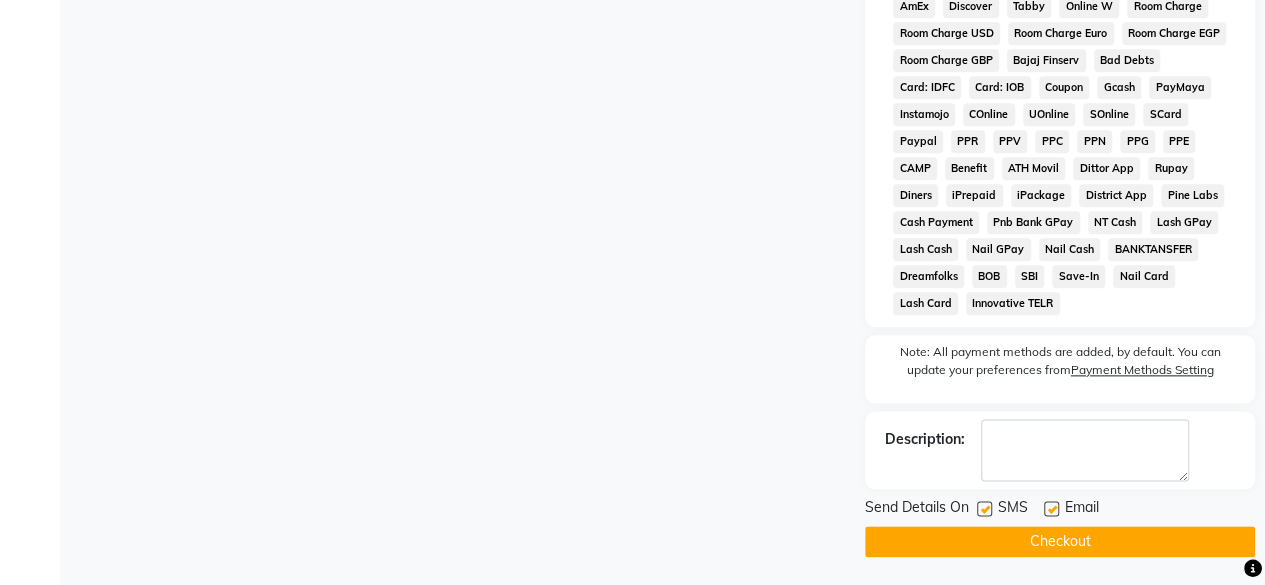 click on "Checkout" 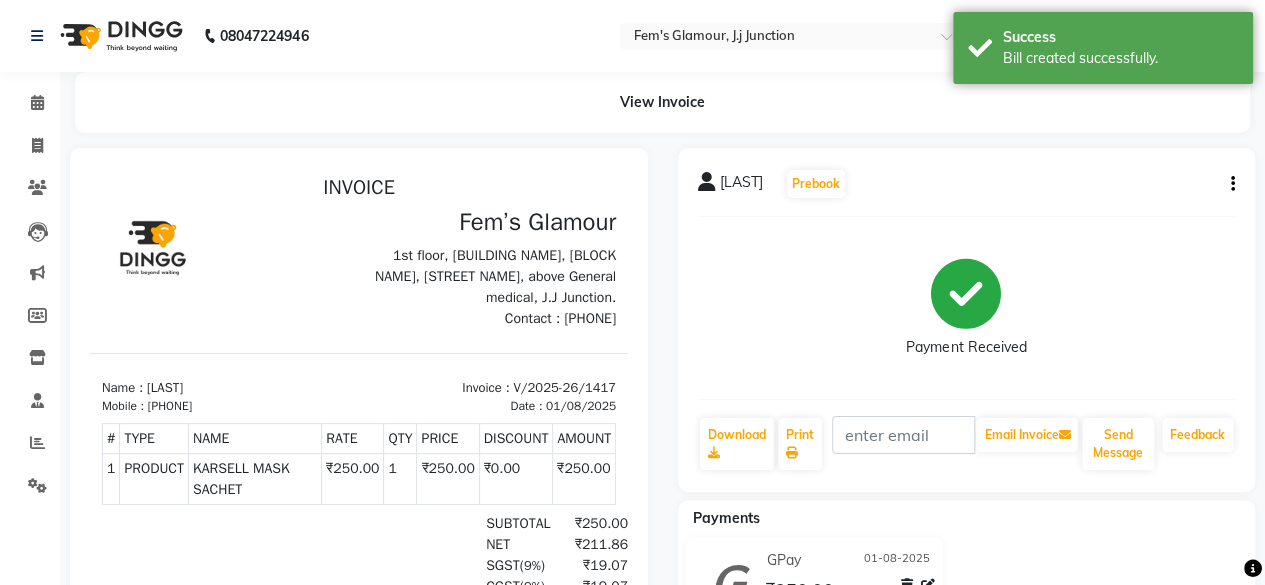 scroll, scrollTop: 15, scrollLeft: 0, axis: vertical 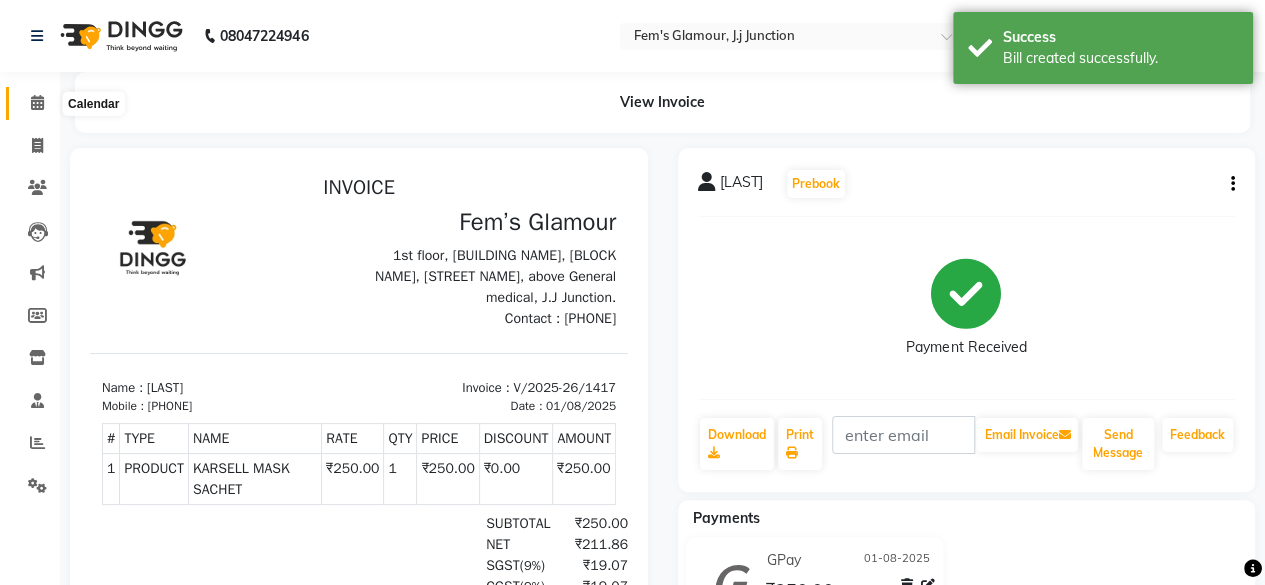click 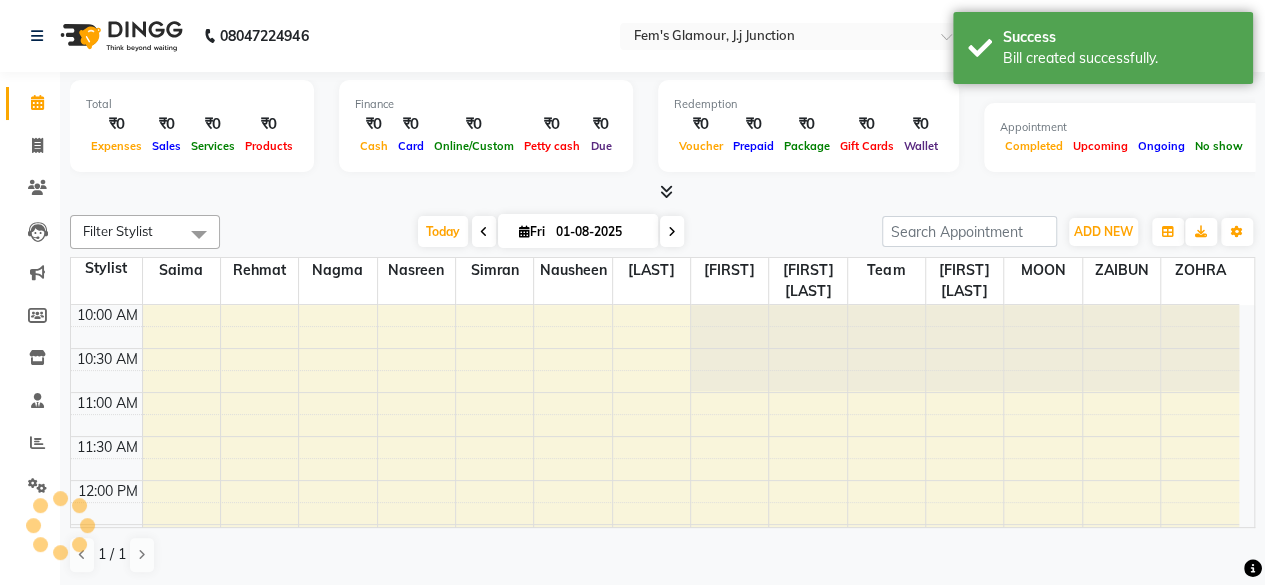 scroll, scrollTop: 0, scrollLeft: 0, axis: both 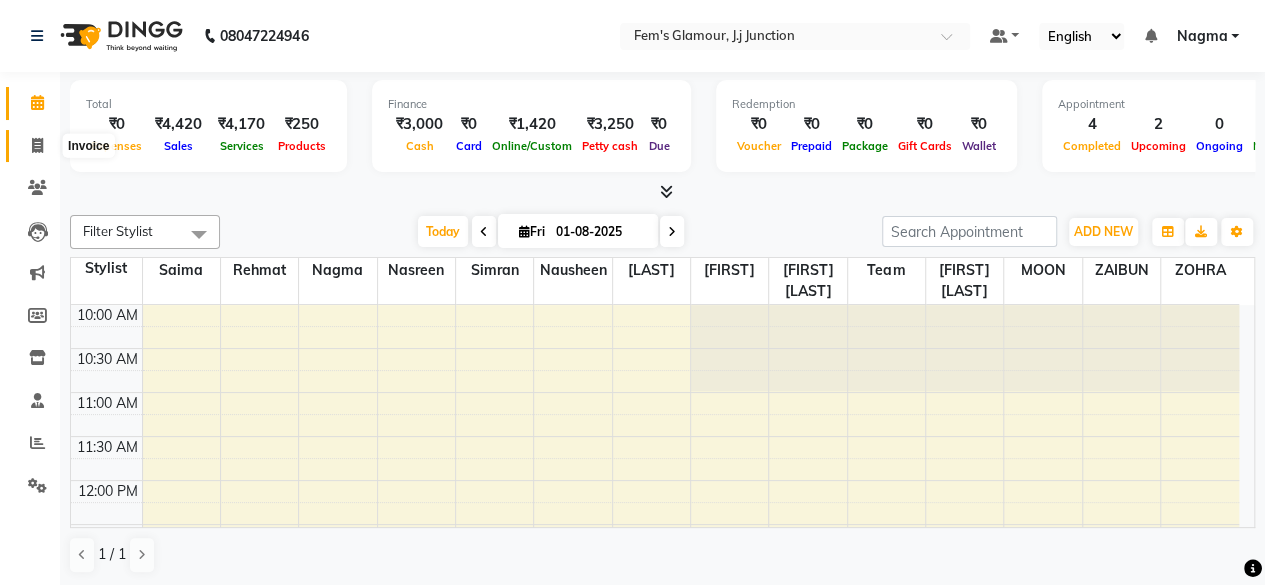 click 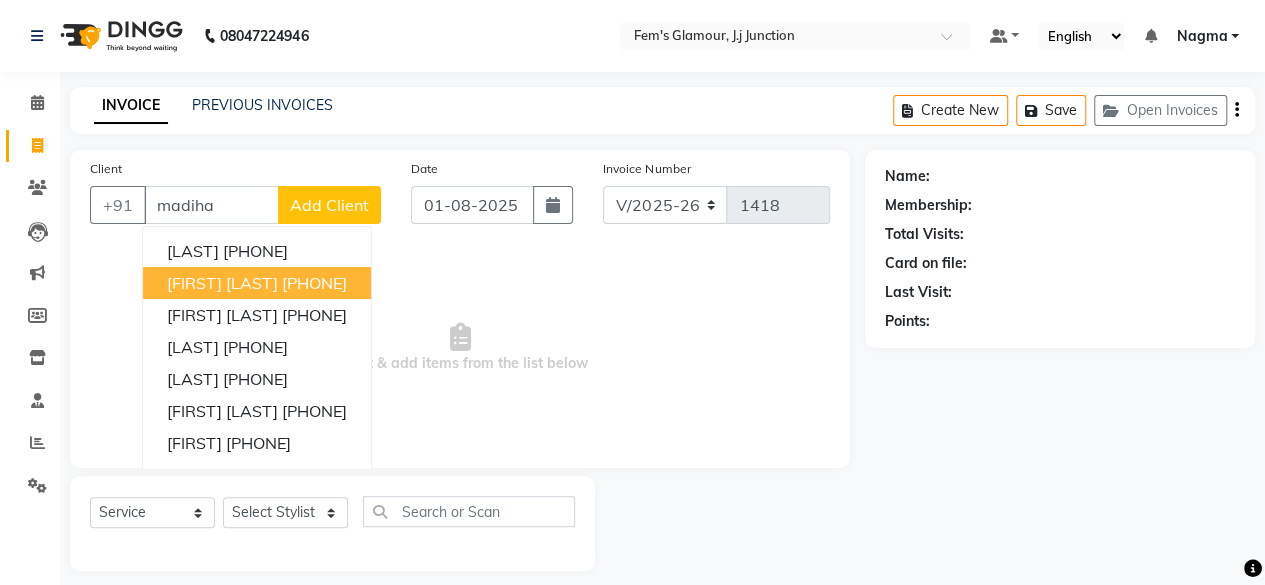 click on "[FIRST] [LAST]" at bounding box center (222, 283) 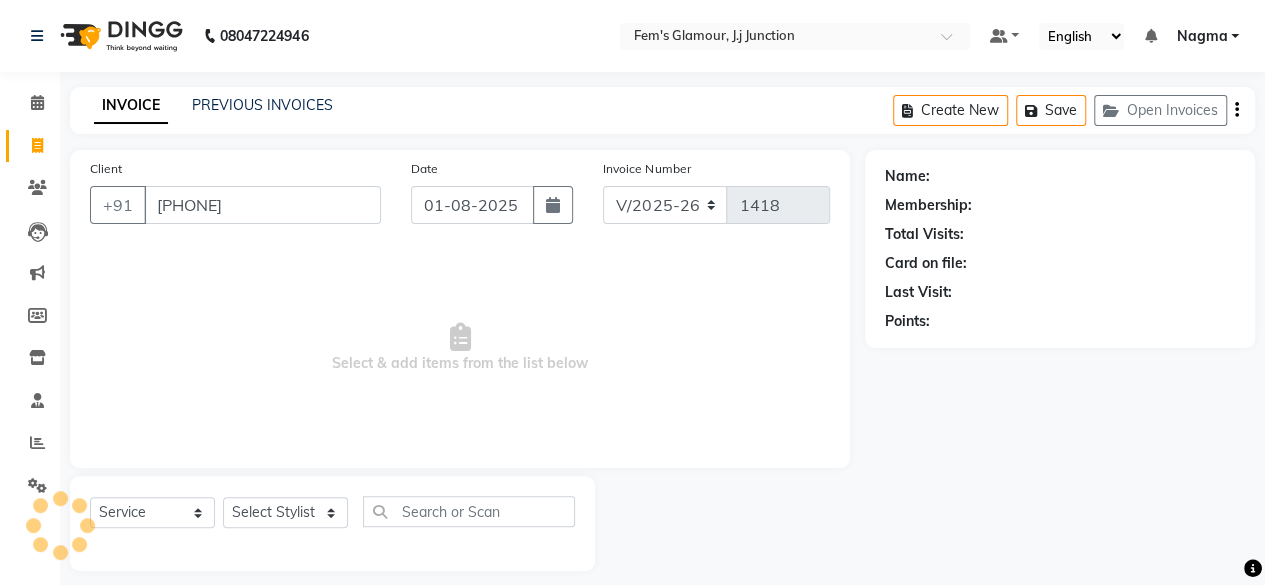 type on "[PHONE]" 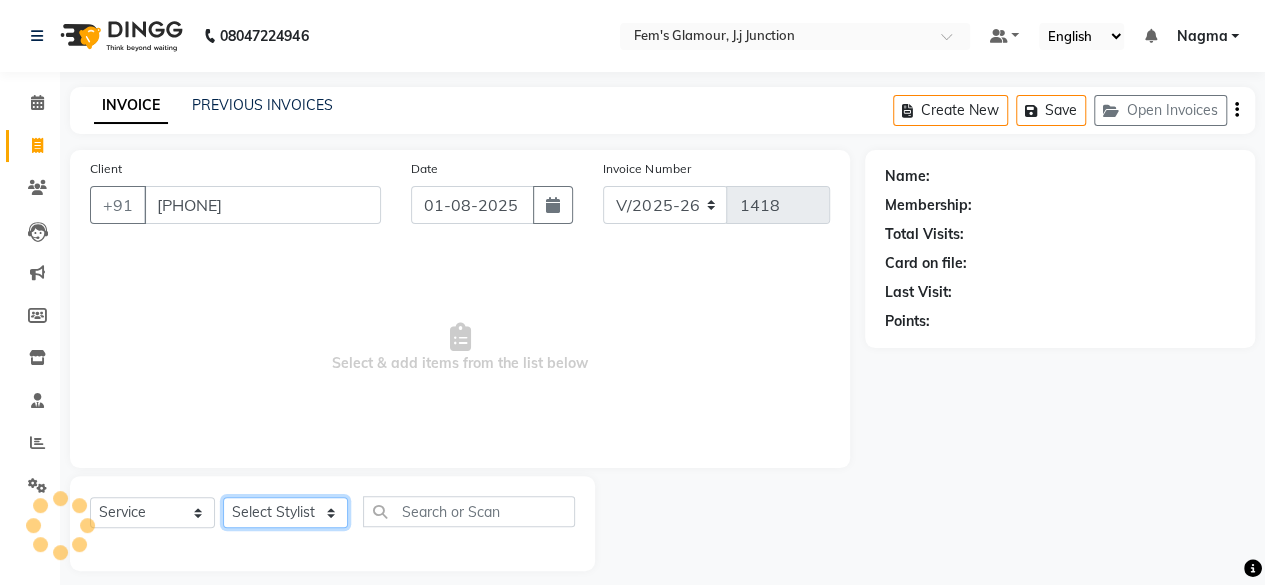 click on "Select Stylist [FIRST] [LAST] [FIRST] [LAST] [FIRST] [LAST] [FIRST] [LAST] [FIRST] [LAST] [FIRST] [LAST] [FIRST] [LAST] [FIRST] [LAST] [FIRST] [LAST] [FIRST] [LAST] HAIRC Haircut" 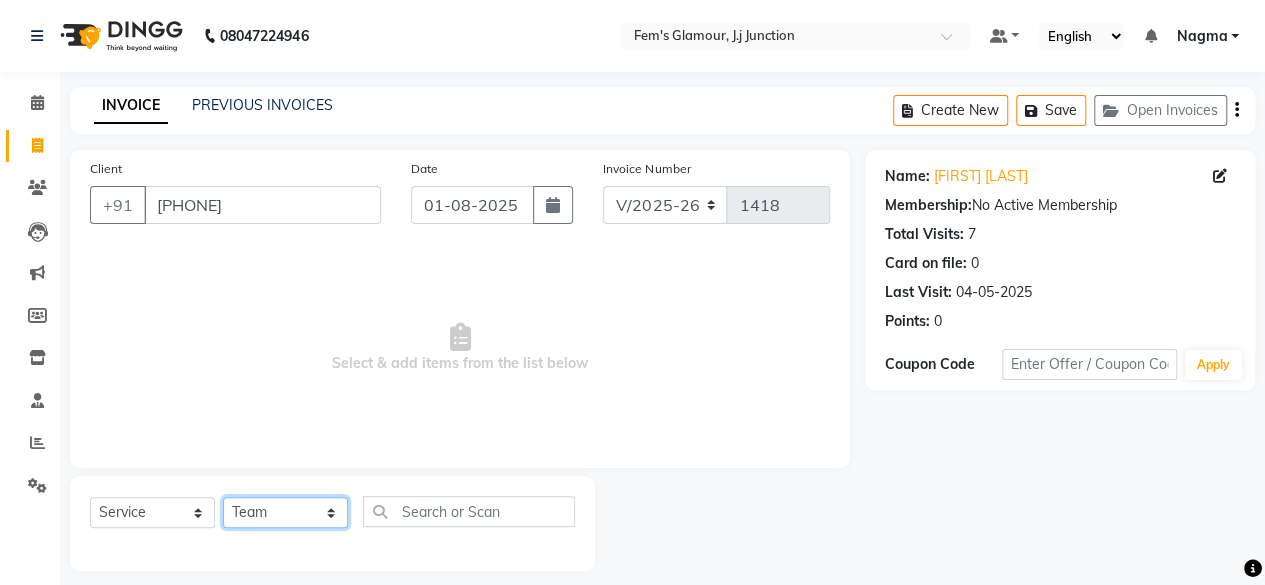 click on "Select Stylist [FIRST] [LAST] [FIRST] [LAST] [FIRST] [LAST] [FIRST] [LAST] [FIRST] [LAST] [FIRST] [LAST] [FIRST] [LAST] [FIRST] [LAST] [FIRST] [LAST] [FIRST] [LAST] HAIRC Haircut" 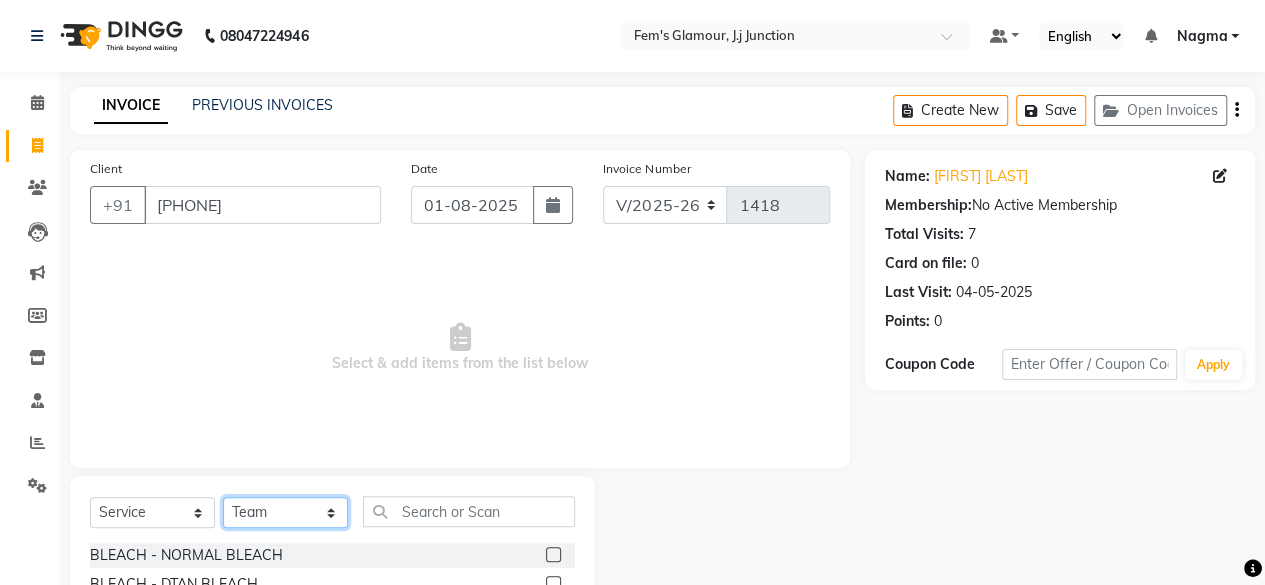 click on "Select Stylist [FIRST] [LAST] [FIRST] [LAST] [FIRST] [LAST] [FIRST] [LAST] [FIRST] [LAST] [FIRST] [LAST] [FIRST] [LAST] [FIRST] [LAST] [FIRST] [LAST] [FIRST] [LAST] HAIRC Haircut" 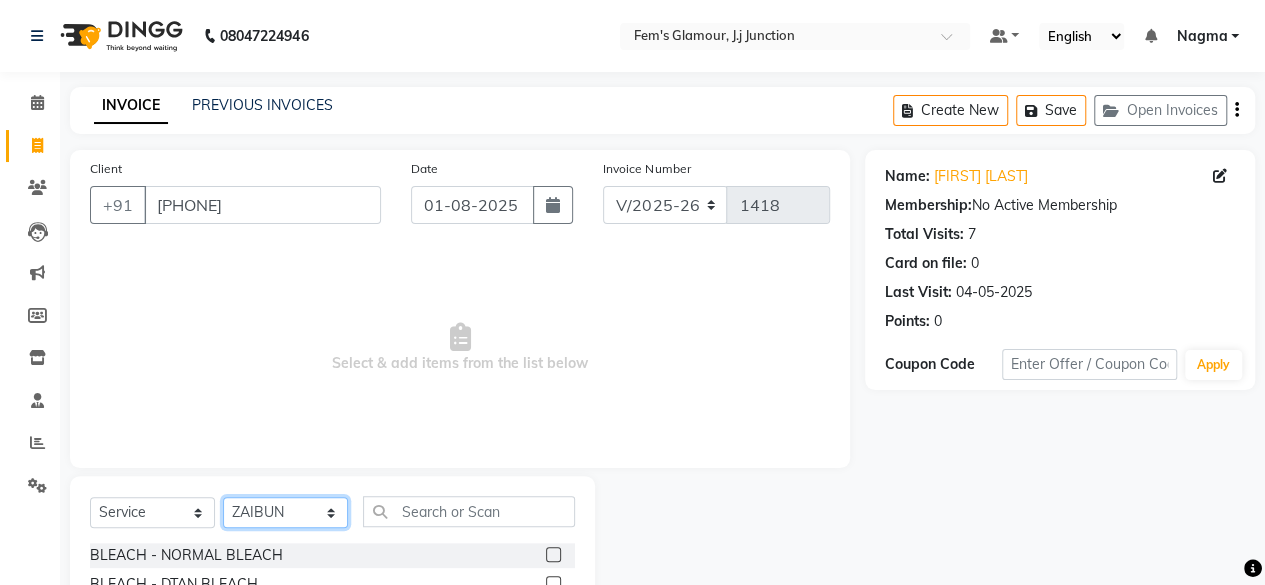 click on "Select Stylist [FIRST] [LAST] [FIRST] [LAST] [FIRST] [LAST] [FIRST] [LAST] [FIRST] [LAST] [FIRST] [LAST] [FIRST] [LAST] [FIRST] [LAST] [FIRST] [LAST] [FIRST] [LAST] HAIRC Haircut" 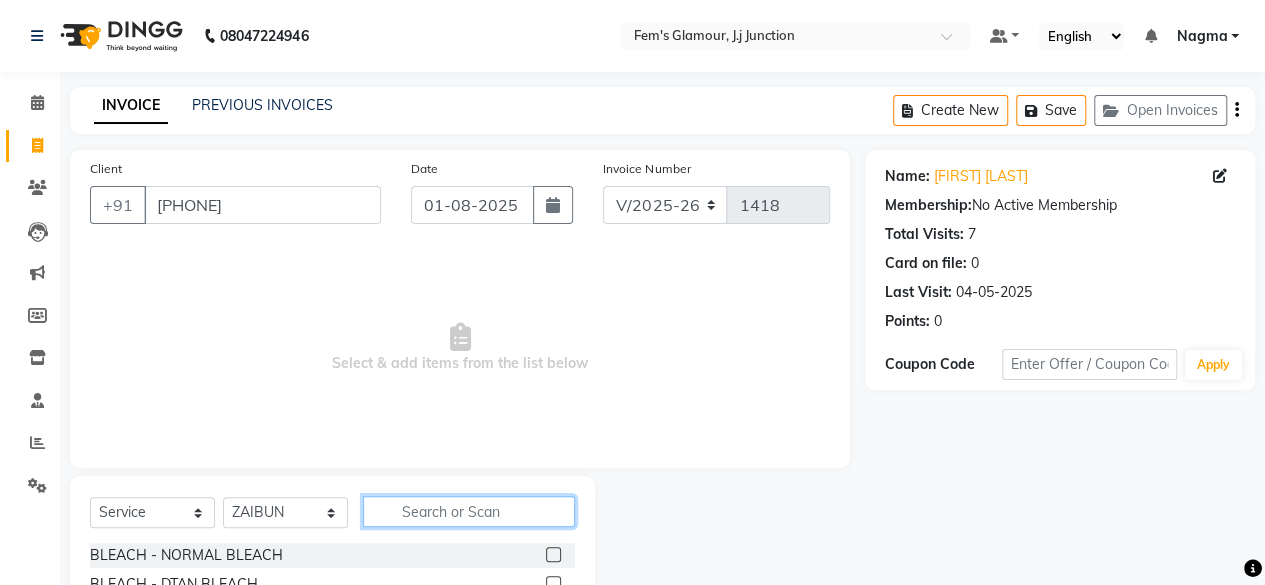click 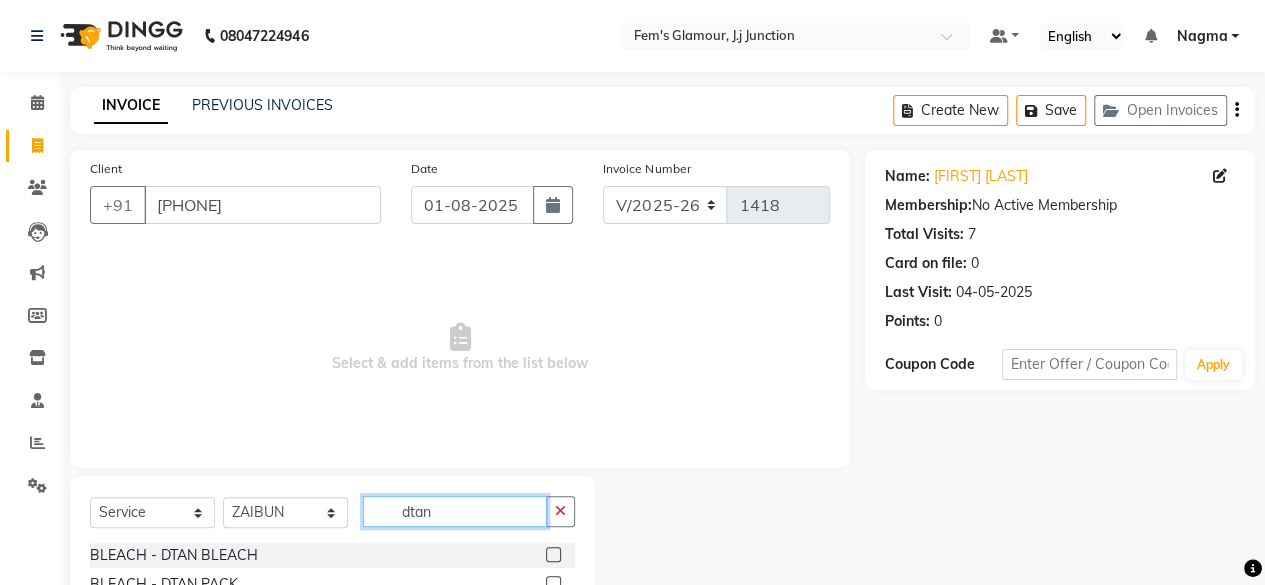 scroll, scrollTop: 160, scrollLeft: 0, axis: vertical 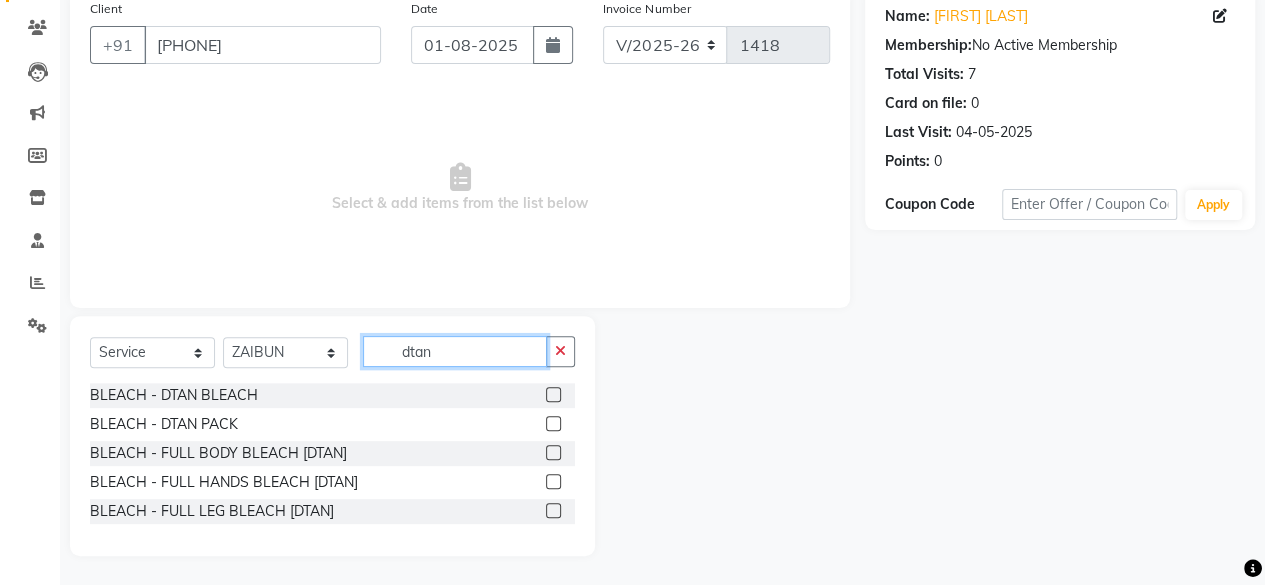 type on "dtan" 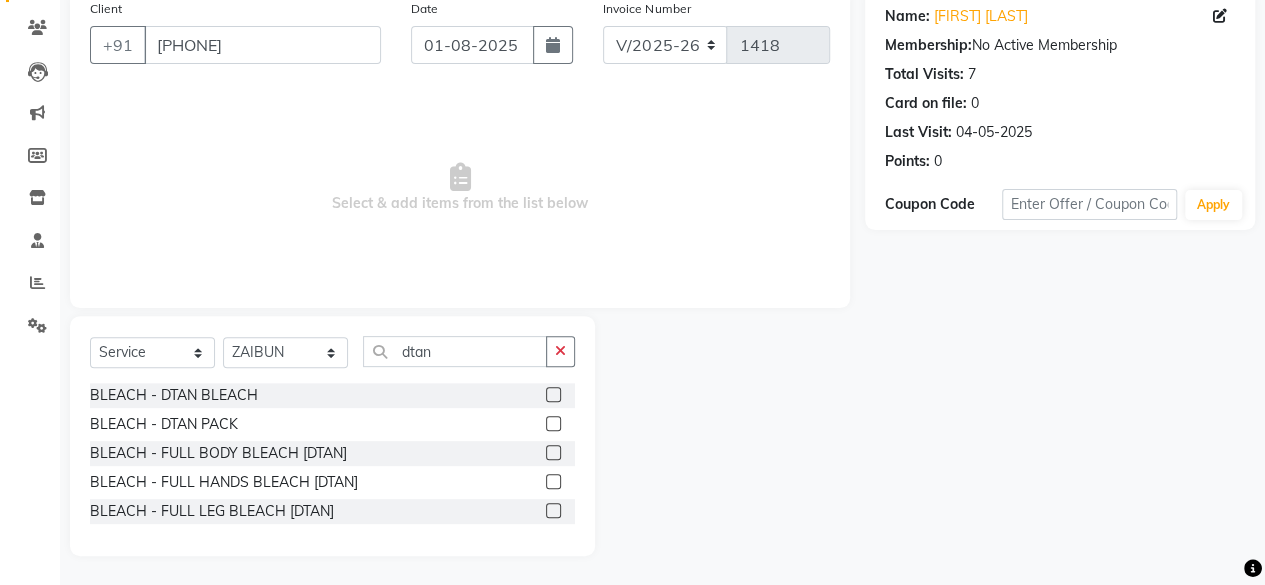 click 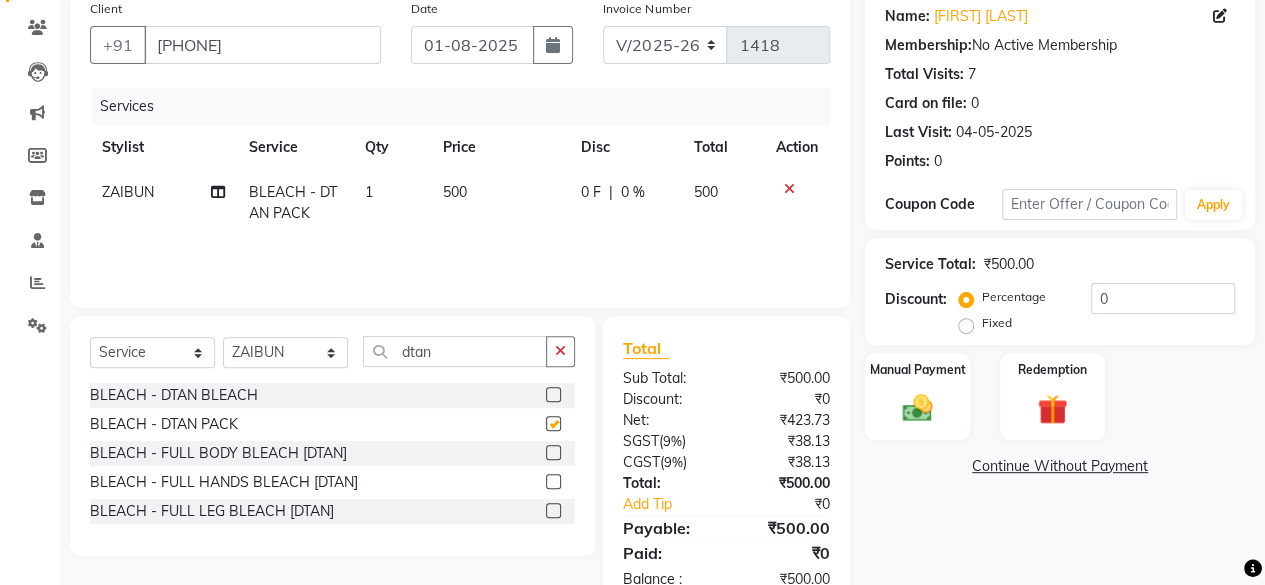 checkbox on "false" 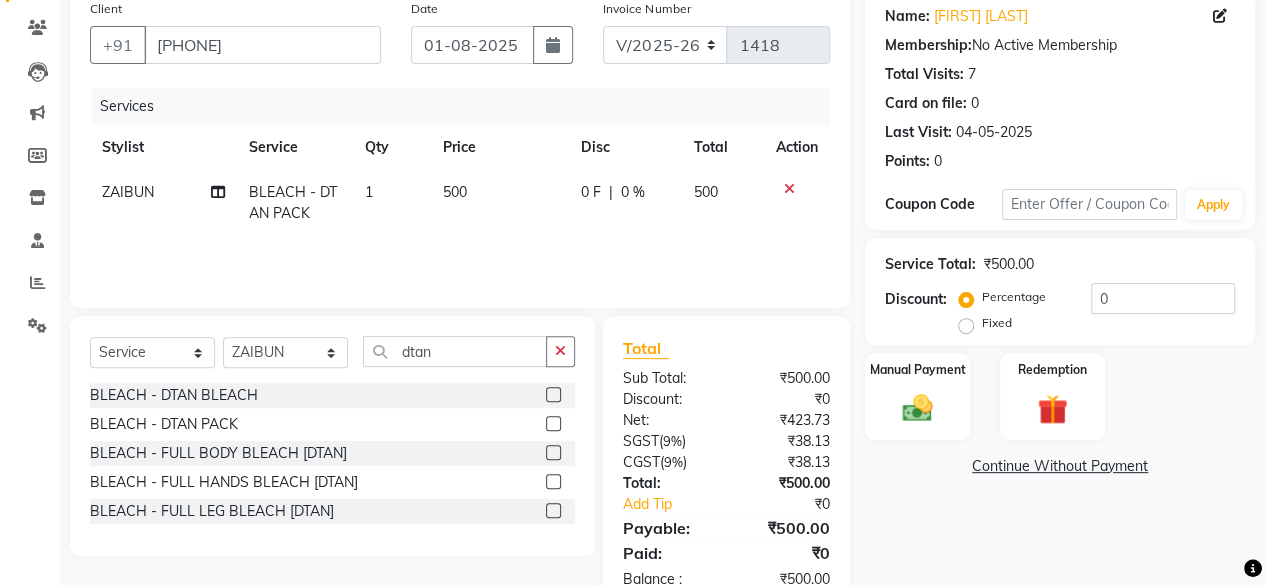 click 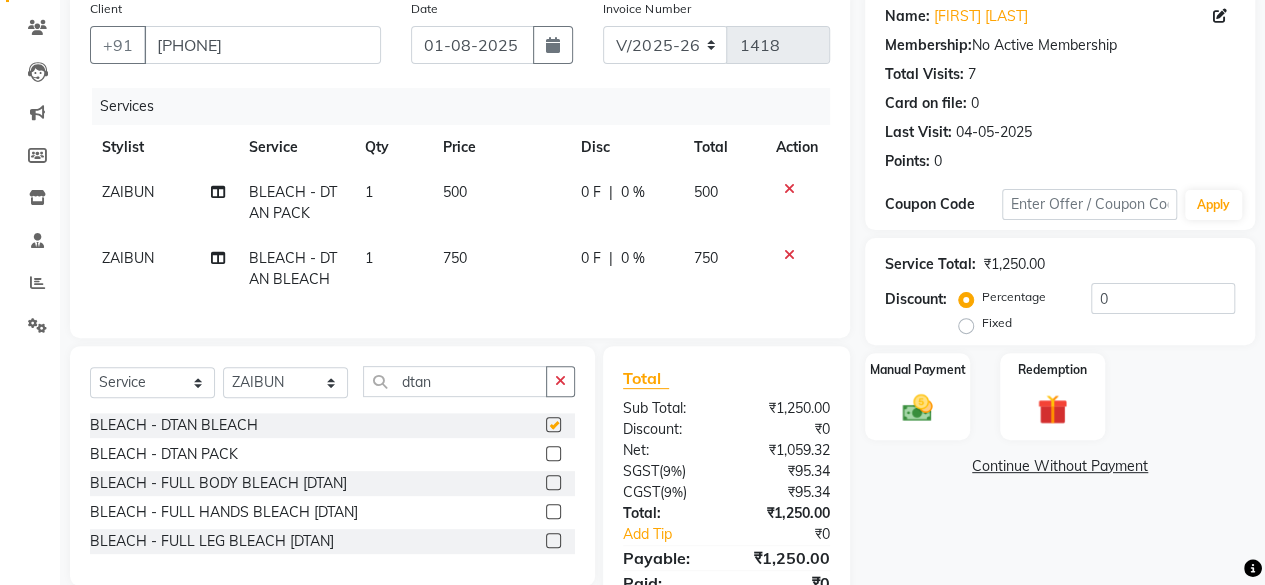 checkbox on "false" 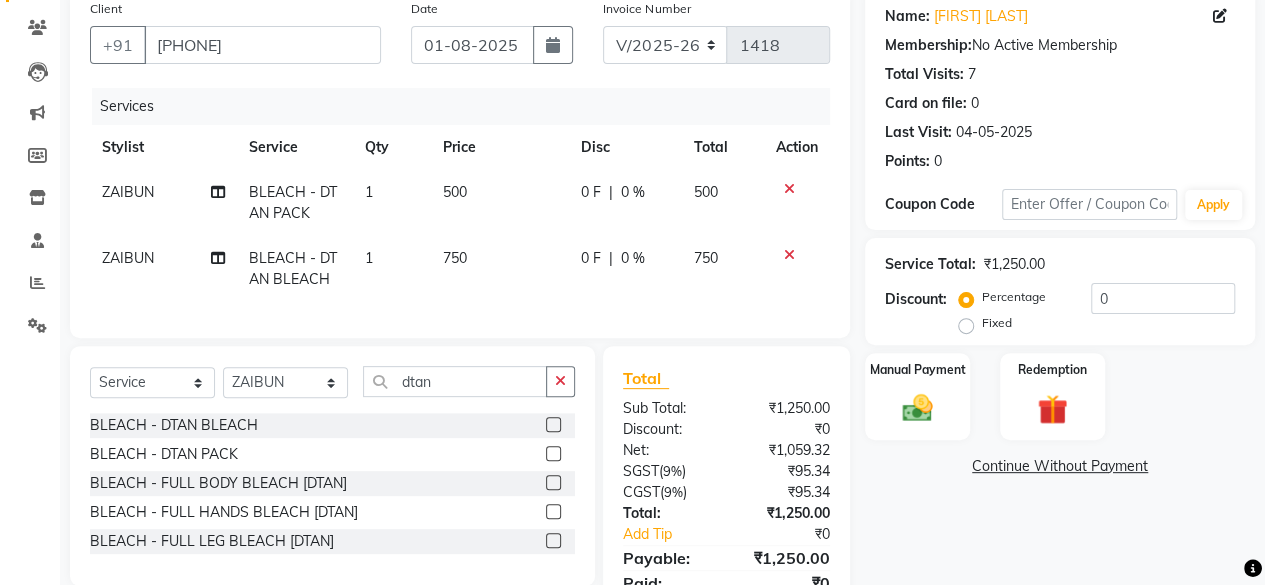 click on "ZAIBUN" 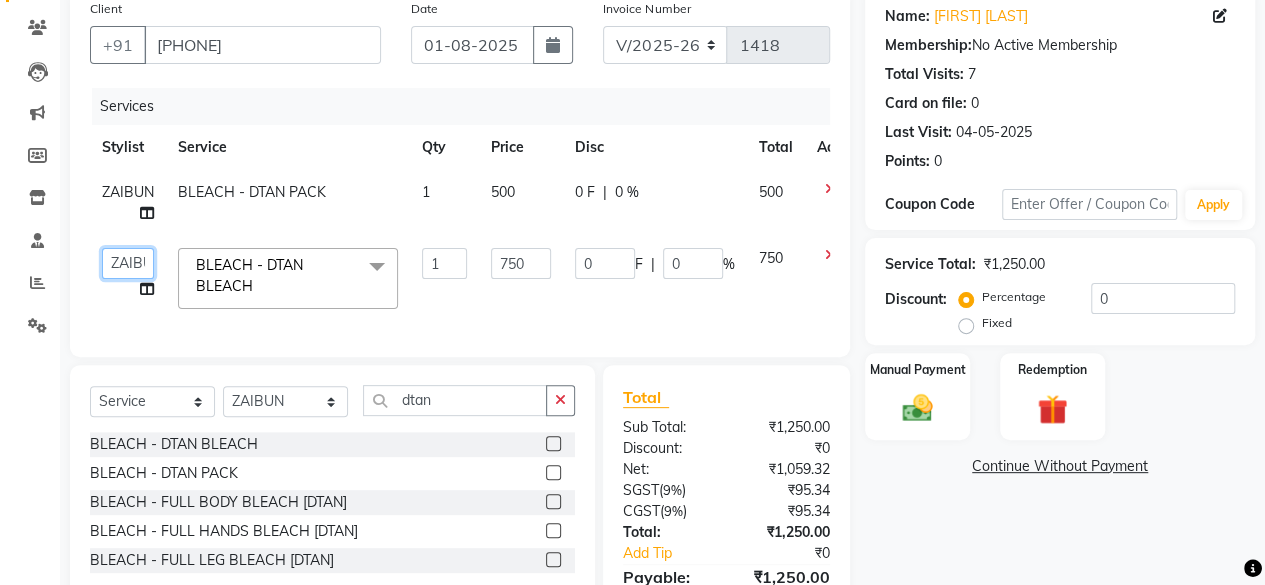 click on "[LAST]   [LAST]   [LAST]   [LAST]   [LAST]   [LAST]   [LAST]   [LAST]   [LAST]   [LAST]   [LAST]   [LAST]   [LAST]   [LAST]   [LAST]   [LAST]   [LAST]   [LAST]" 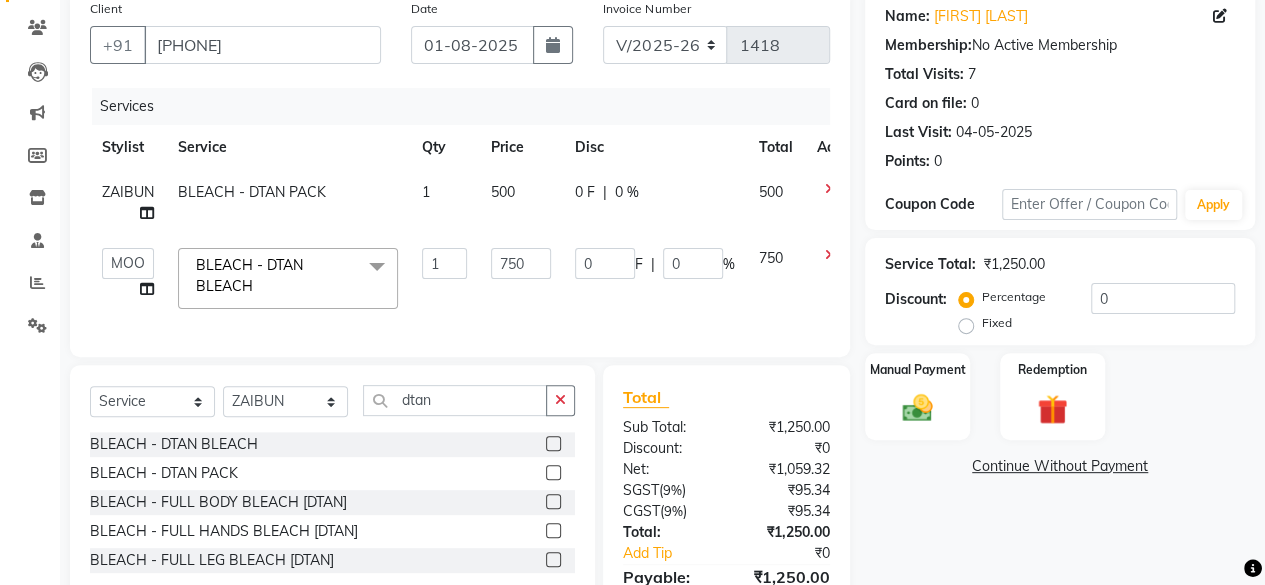 select on "76868" 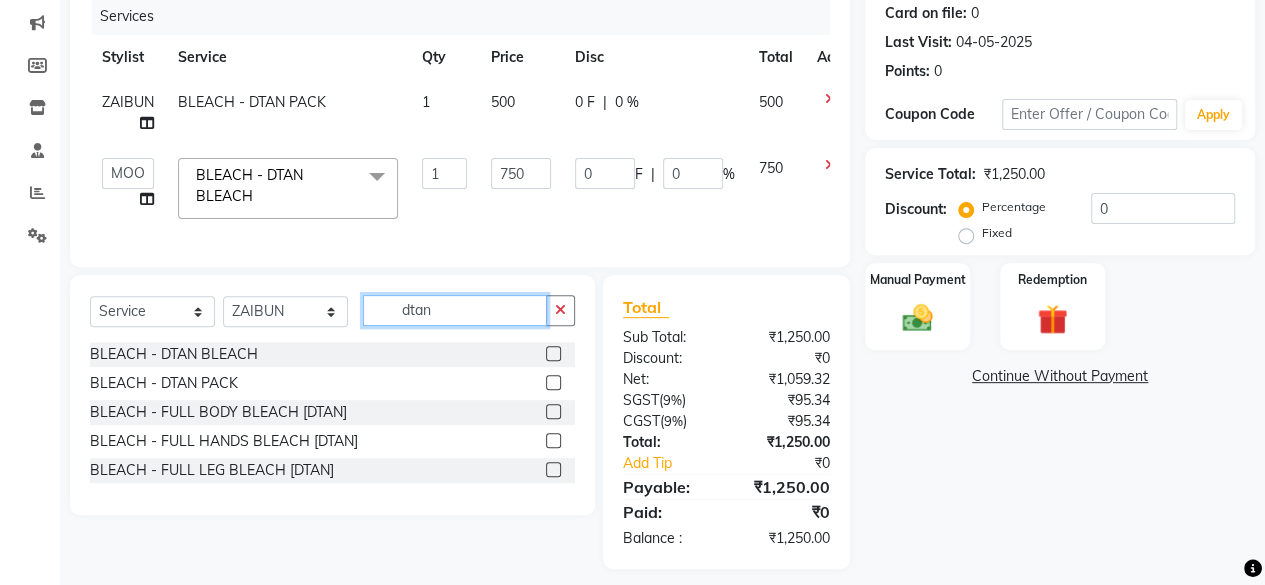 click on "dtan" 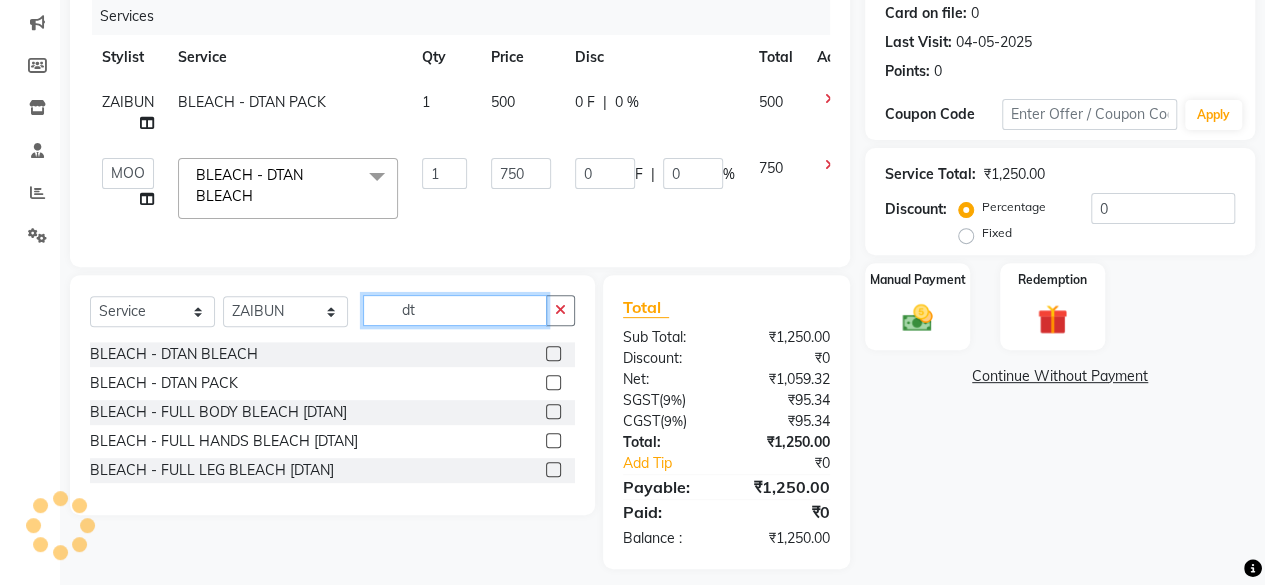 type on "d" 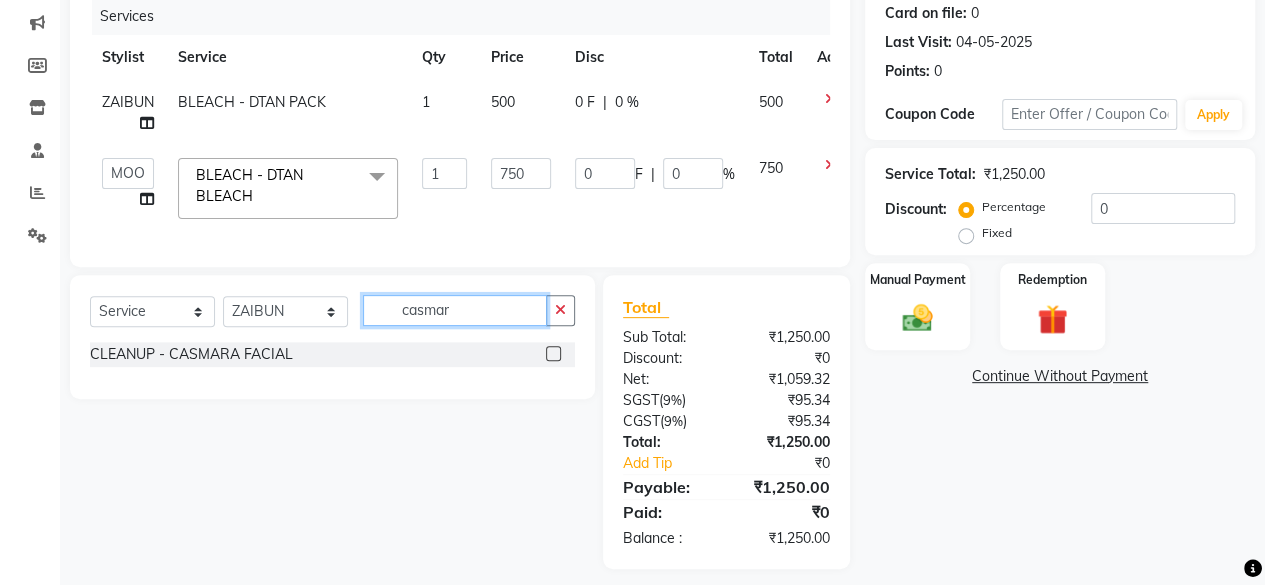 type on "casmar" 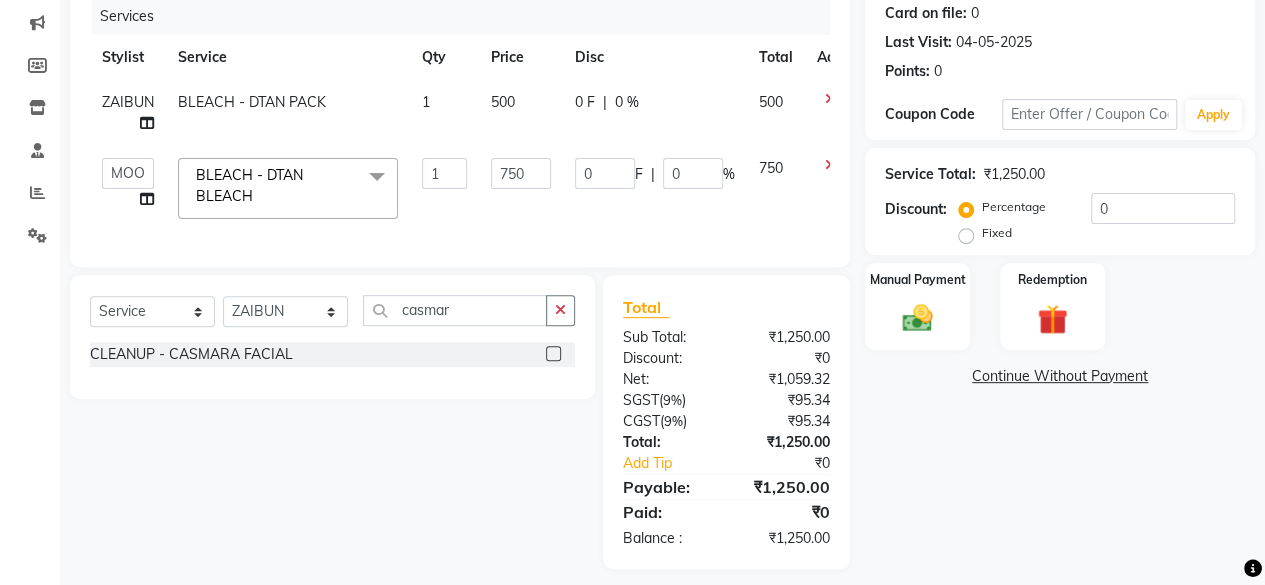 click 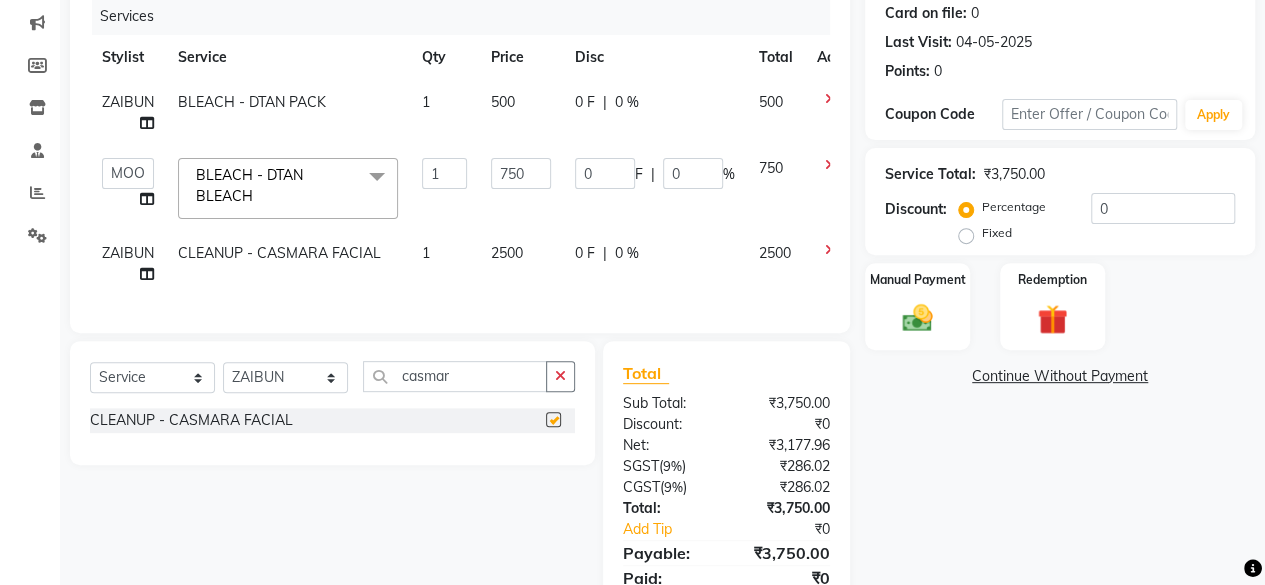 checkbox on "false" 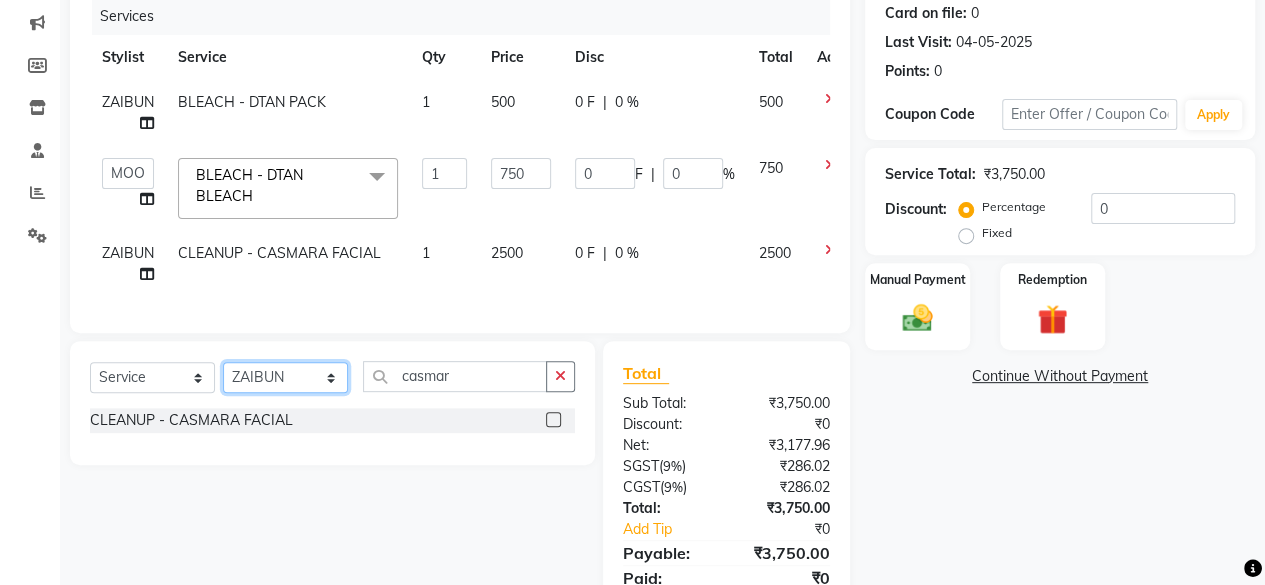 click on "Select Stylist [FIRST] [LAST] [FIRST] [LAST] [FIRST] [LAST] [FIRST] [LAST] [FIRST] [LAST] [FIRST] [LAST] [FIRST] [LAST] [FIRST] [LAST] [FIRST] [LAST] [FIRST] [LAST] HAIRC Haircut" 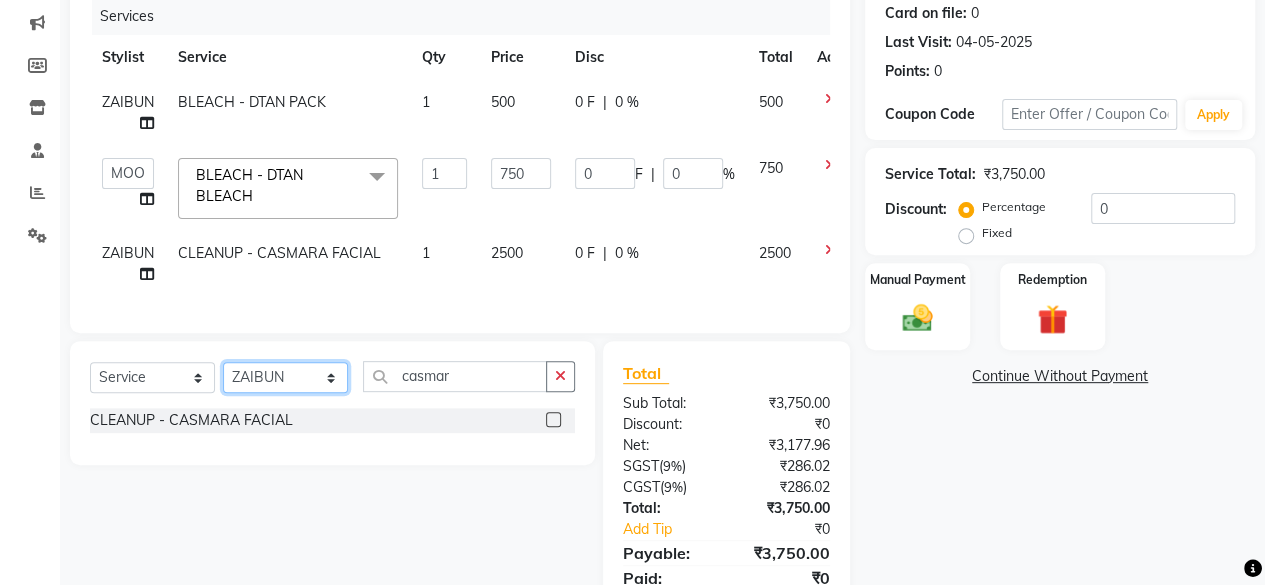 select on "76868" 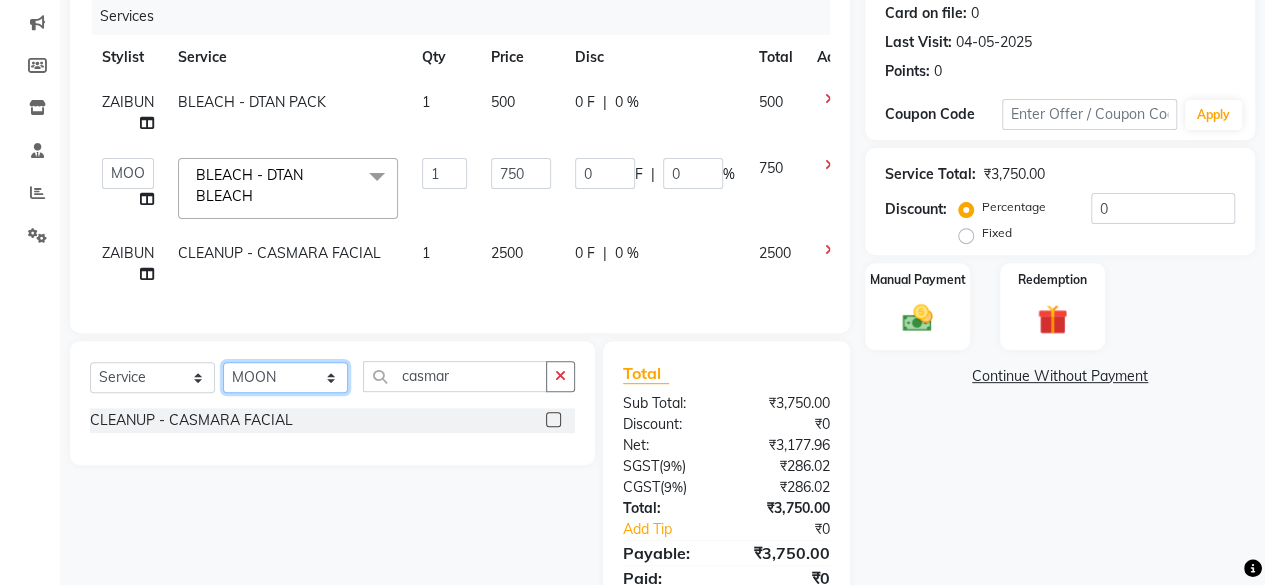 click on "Select Stylist [FIRST] [LAST] [FIRST] [LAST] [FIRST] [LAST] [FIRST] [LAST] [FIRST] [LAST] [FIRST] [LAST] [FIRST] [LAST] [FIRST] [LAST] [FIRST] [LAST] [FIRST] [LAST] HAIRC Haircut" 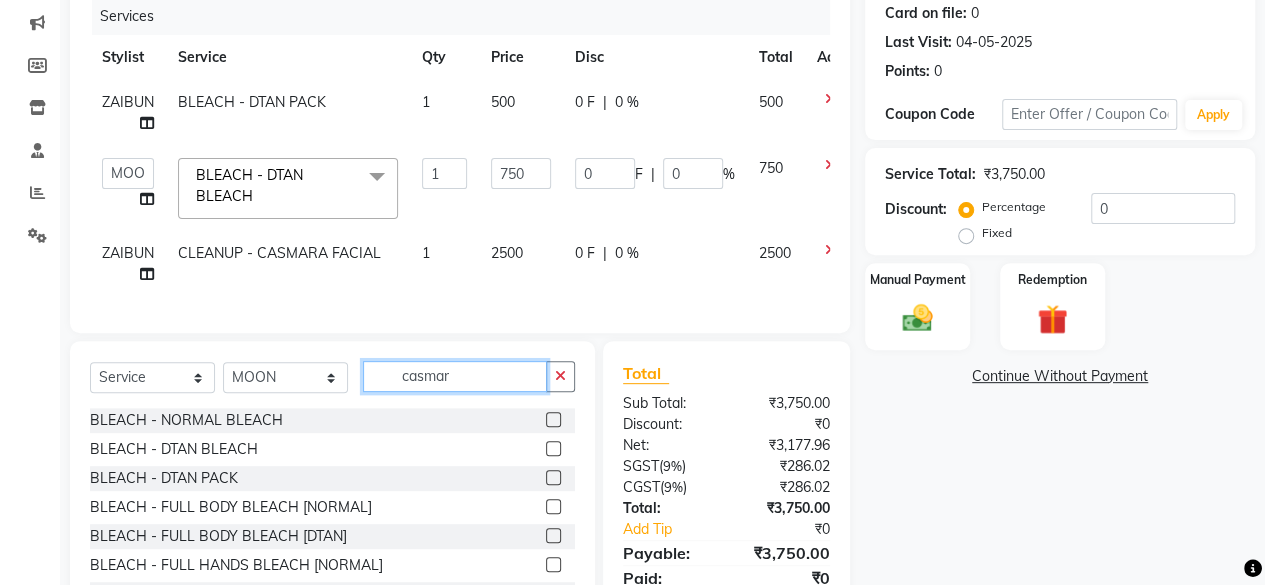 click on "casmar" 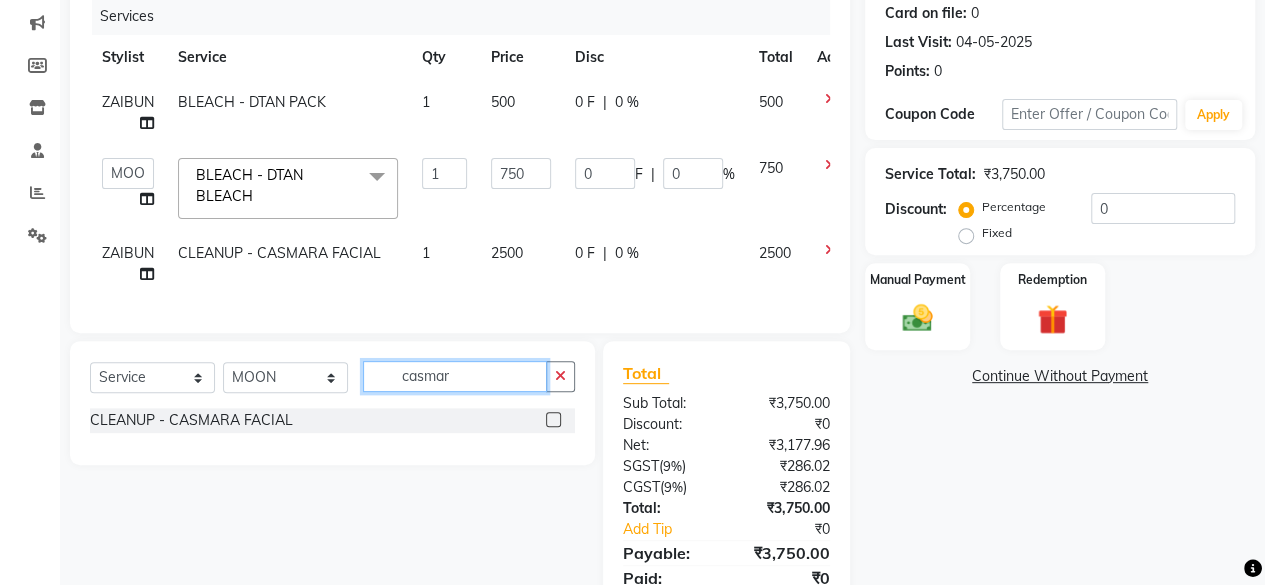 type on "casmar" 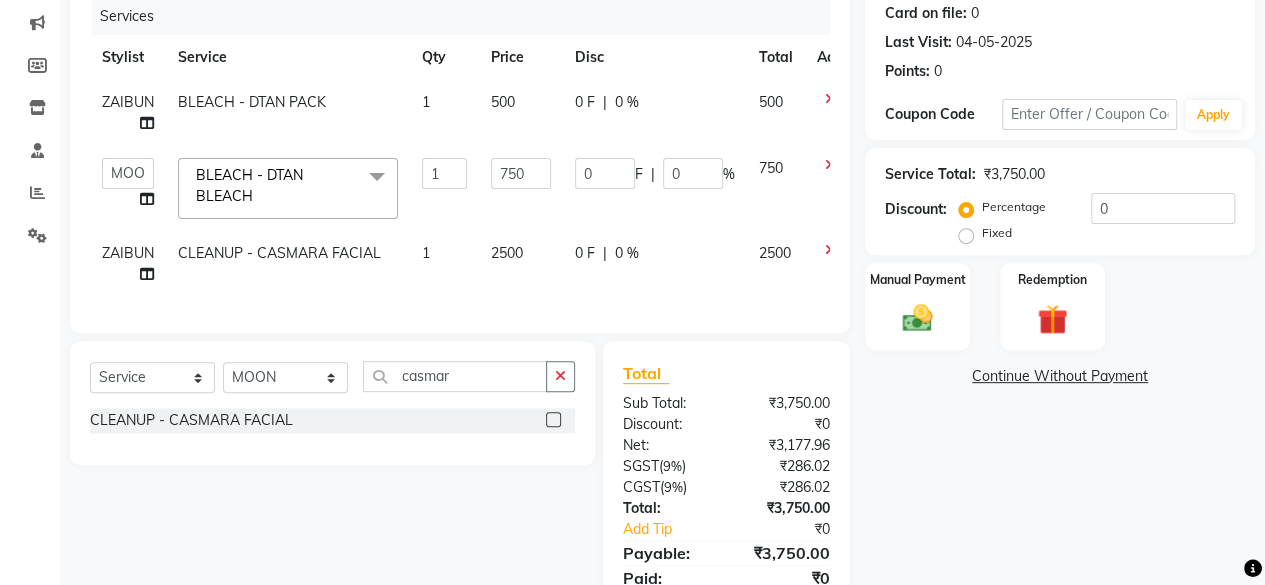 click 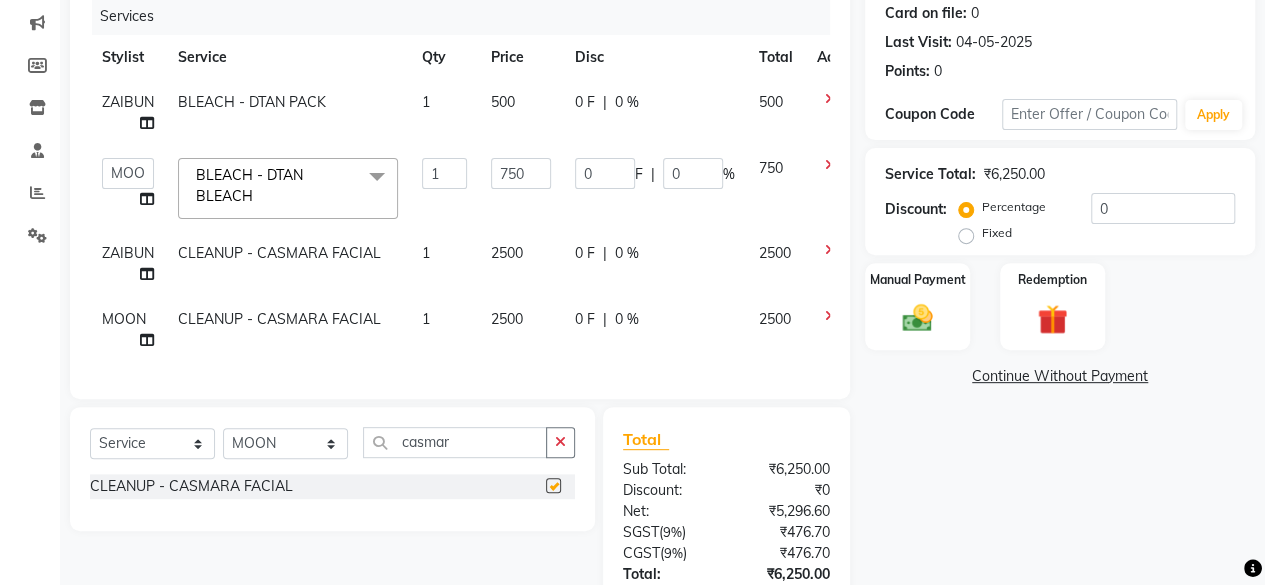 checkbox on "false" 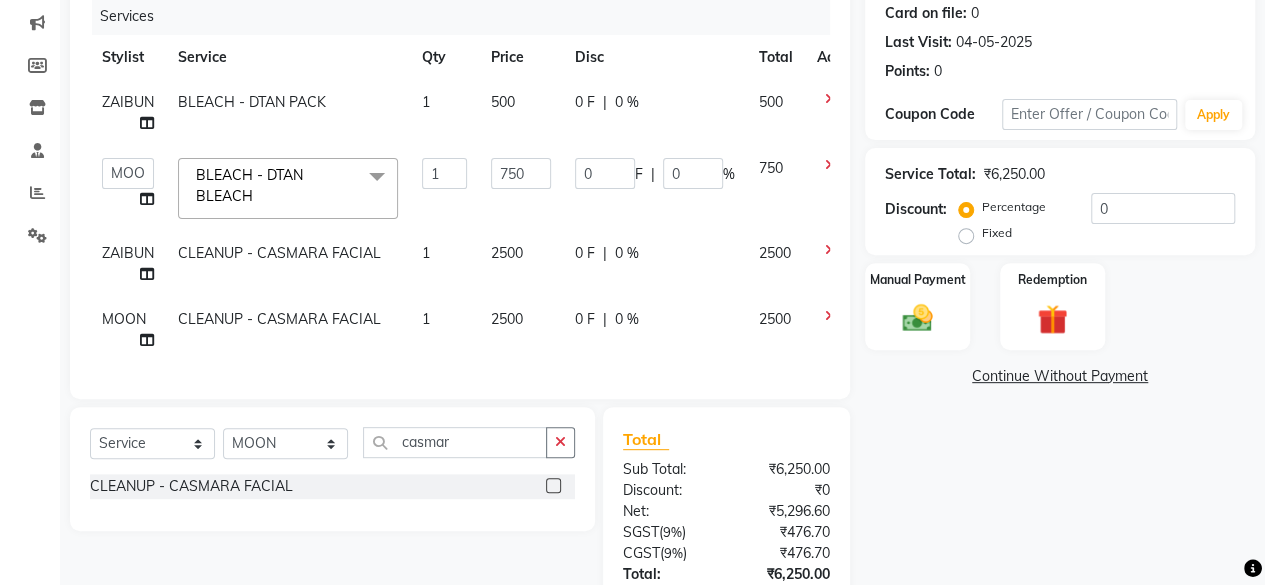 click on "2500" 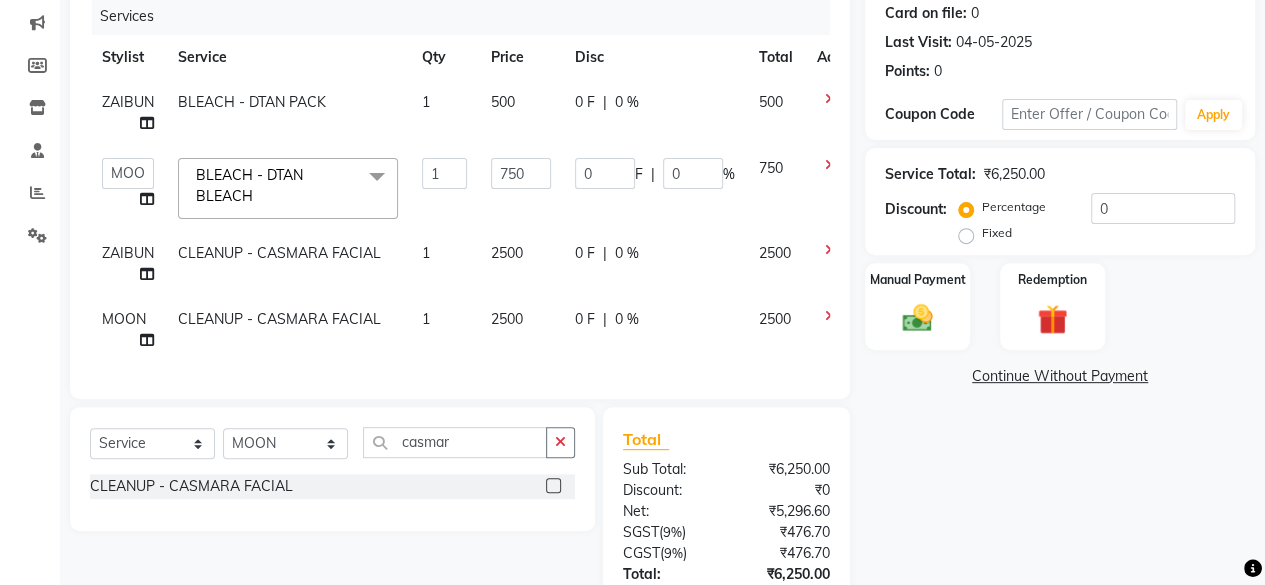select on "78083" 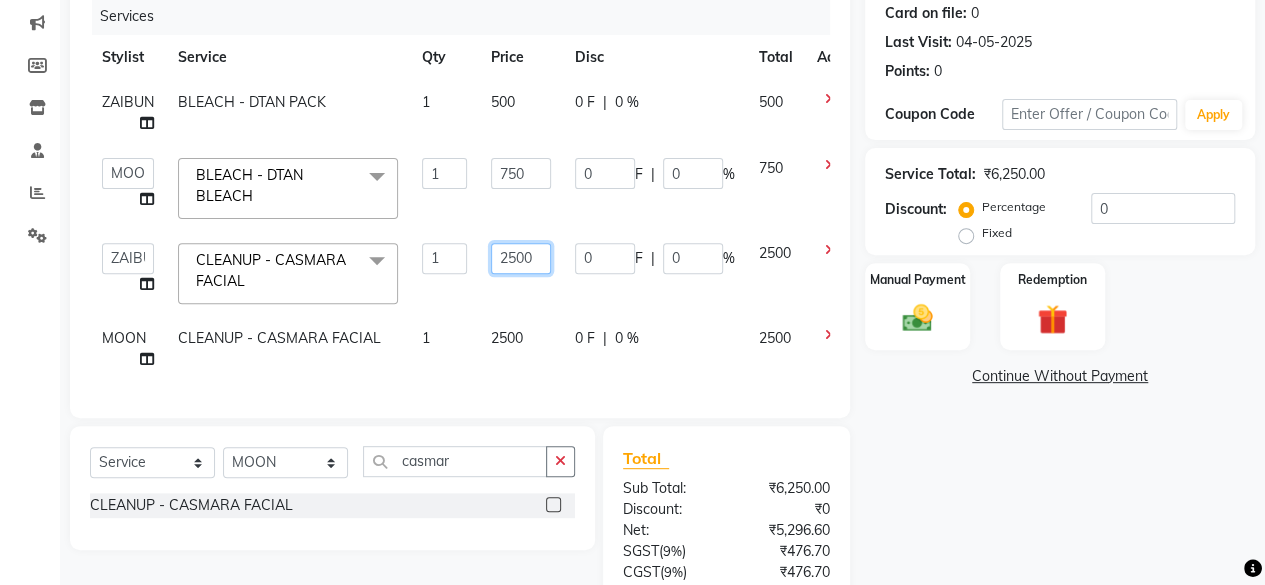 click on "2500" 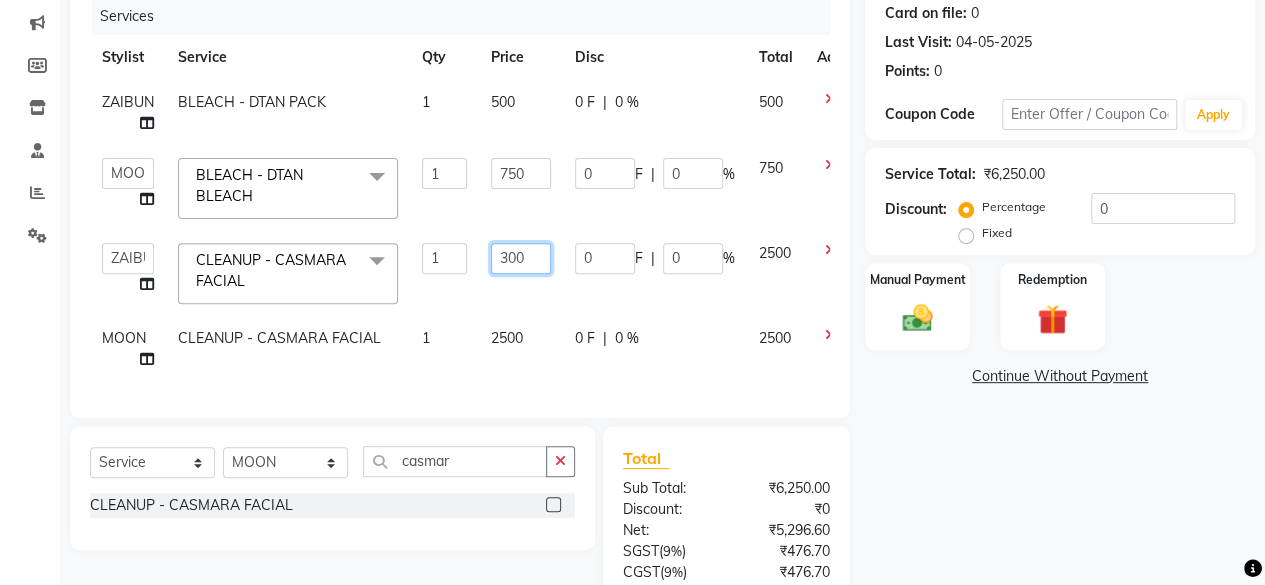 type on "3000" 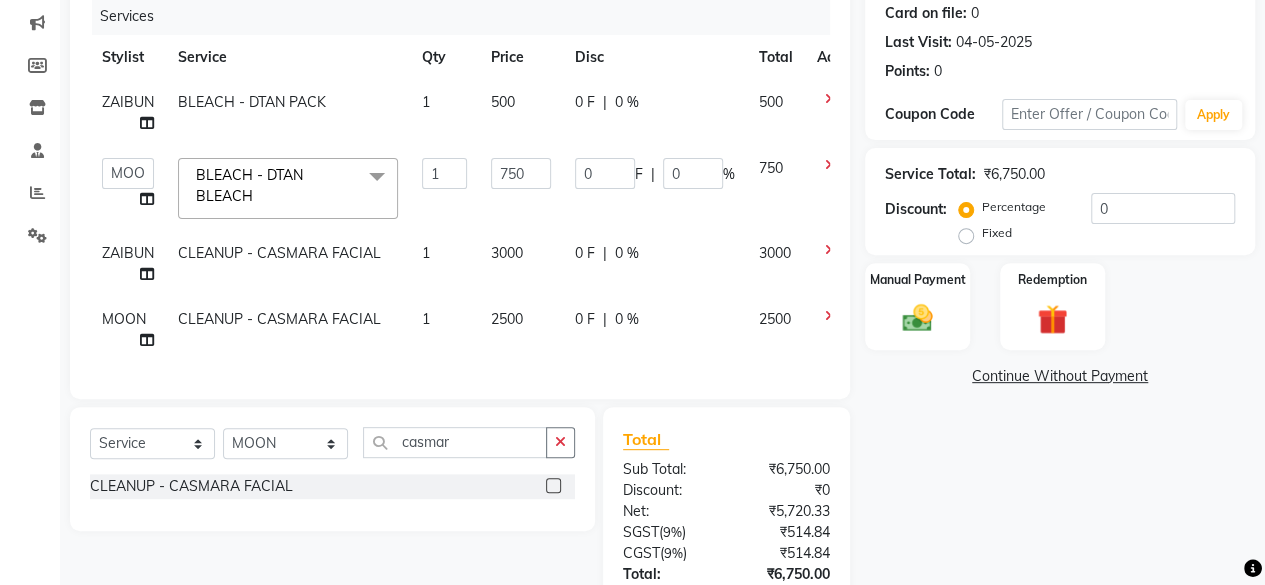 click on "2500" 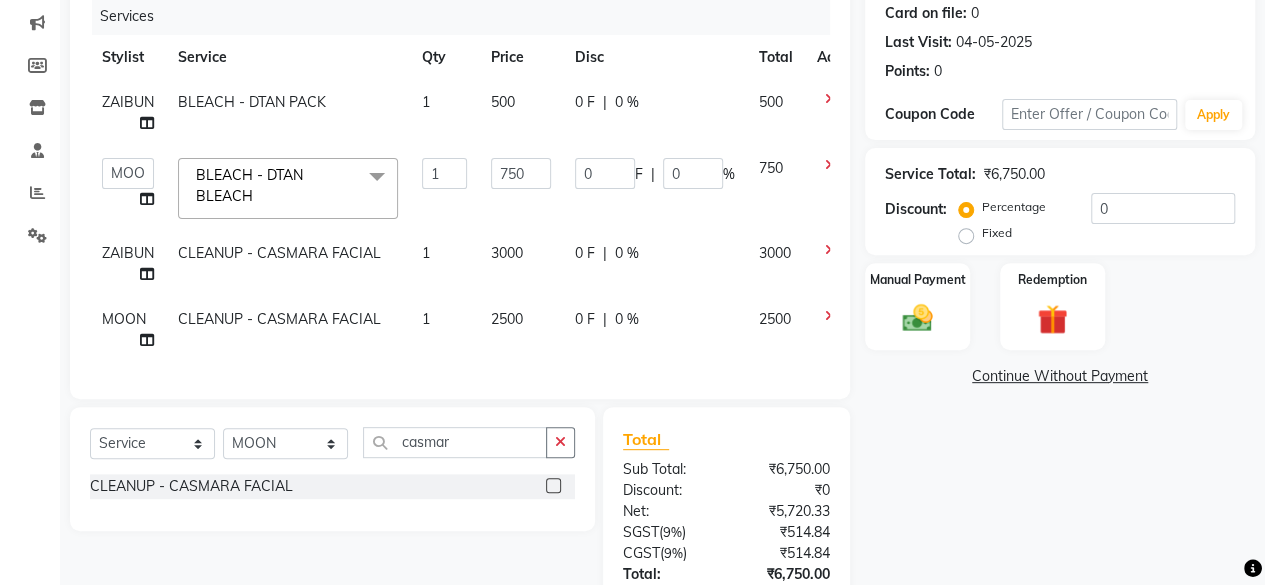 select on "76868" 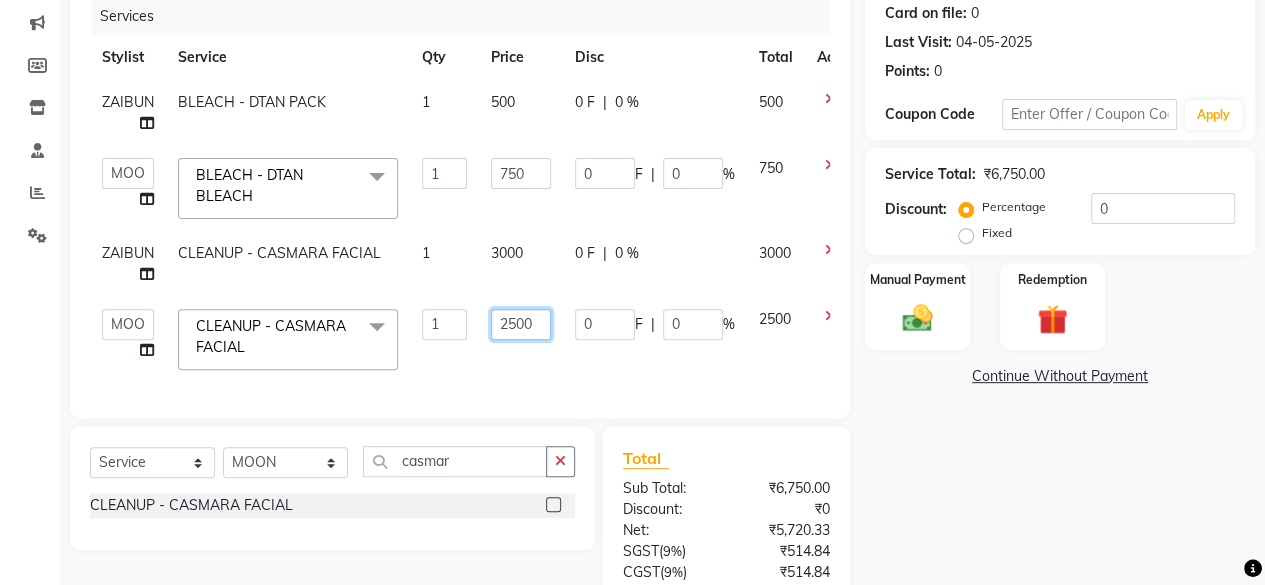 click on "2500" 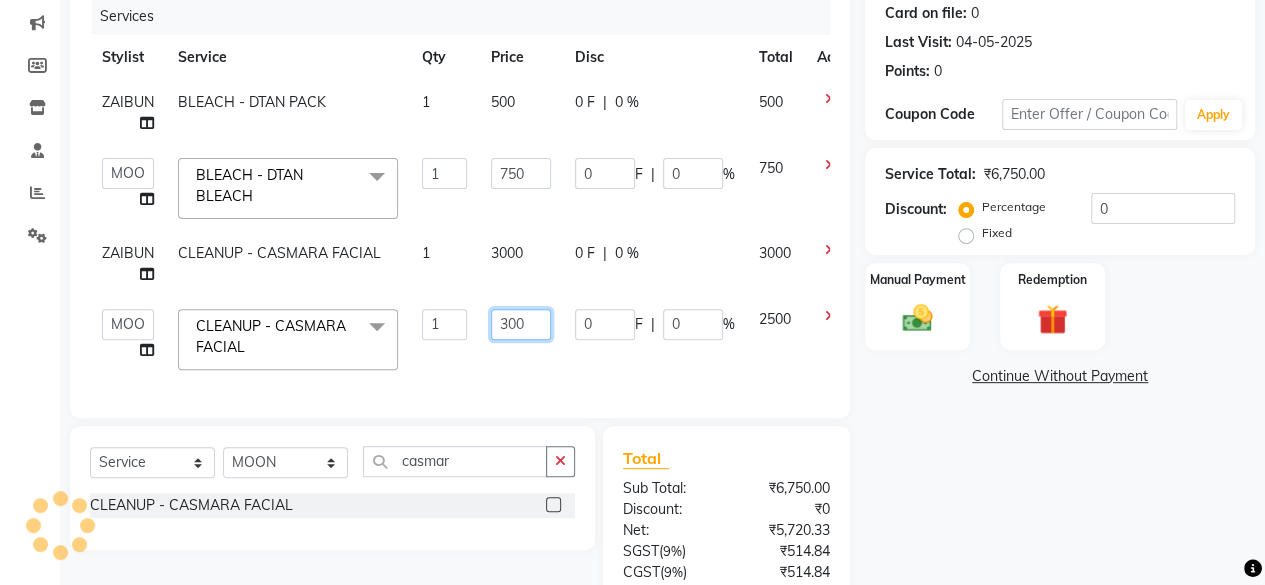 type on "3000" 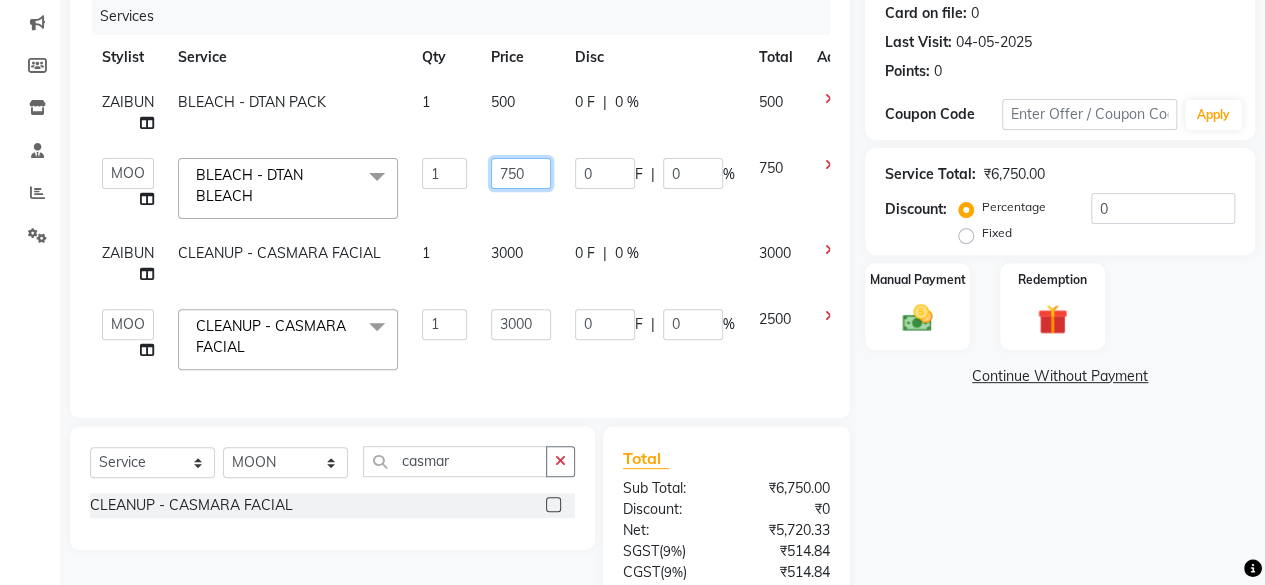 click on "750" 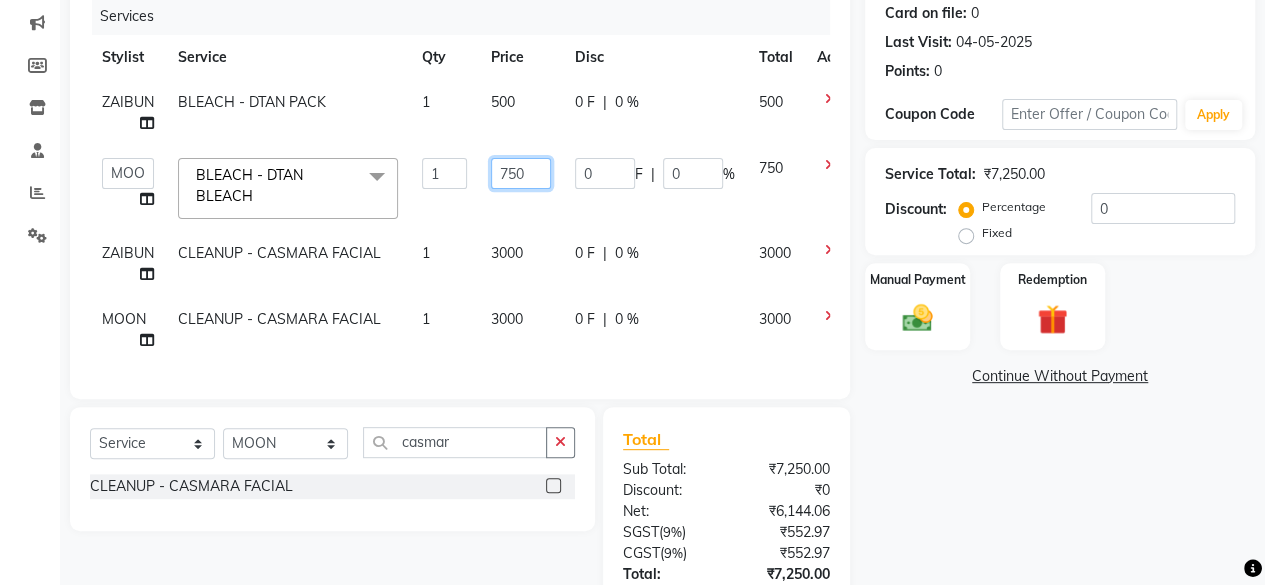 click on "750" 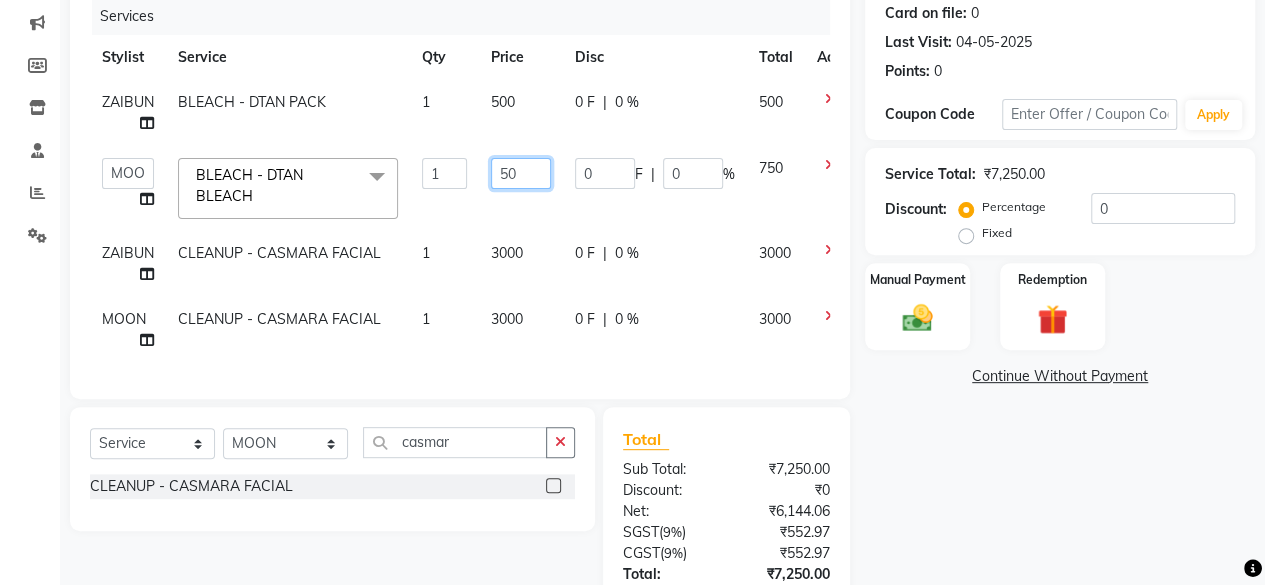 type on "500" 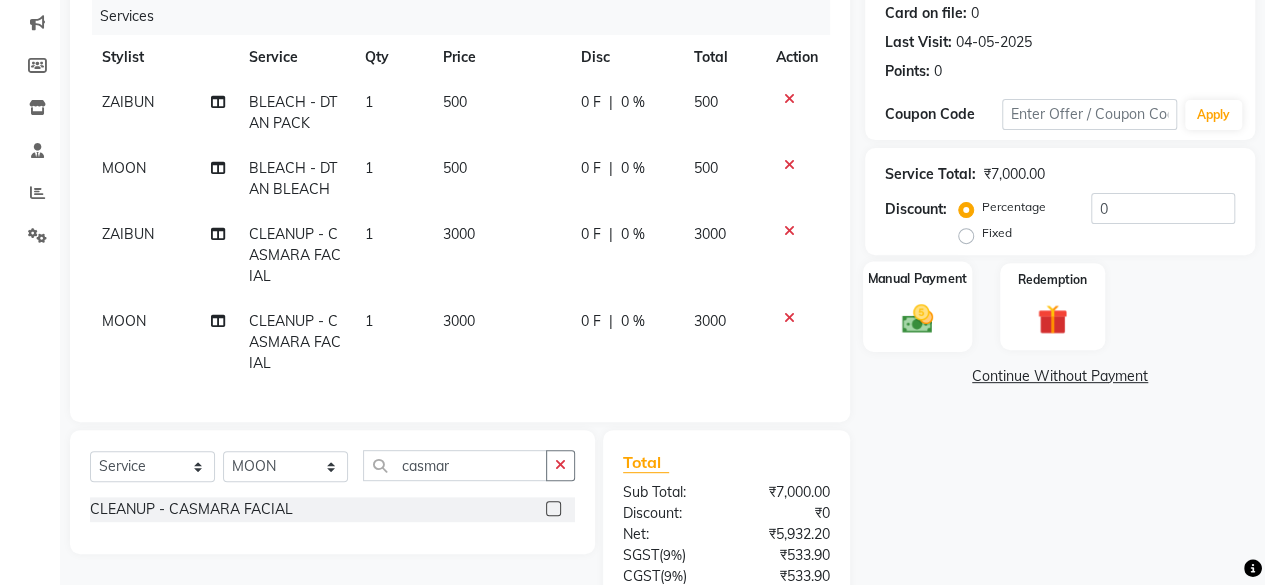 click on "Manual Payment" 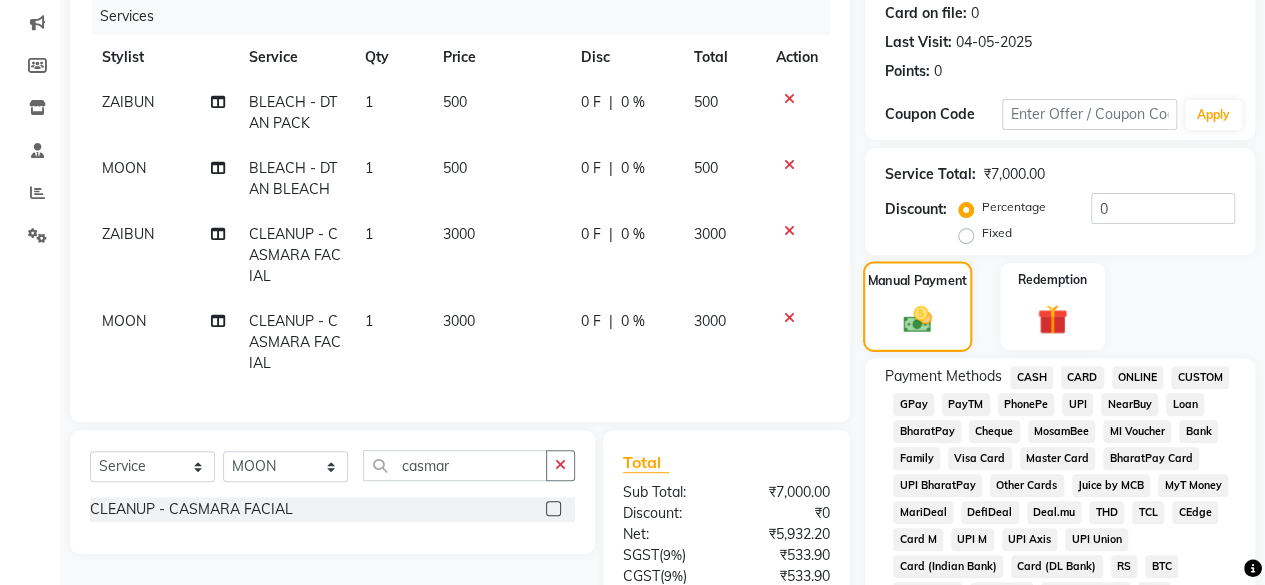 scroll, scrollTop: 645, scrollLeft: 0, axis: vertical 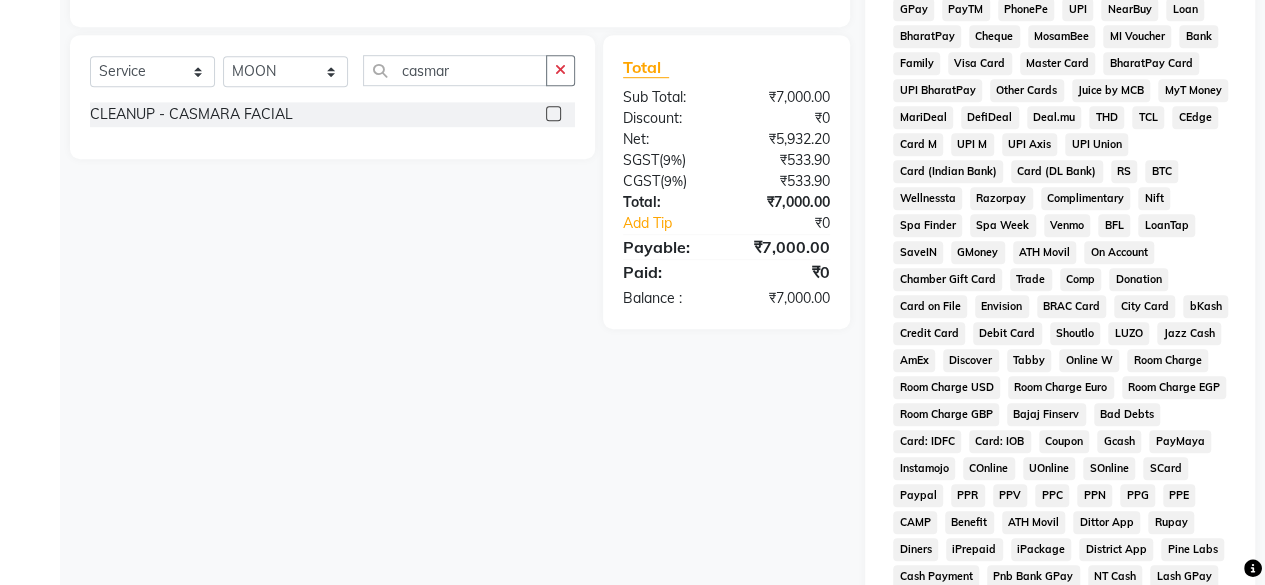 click on "GPay" 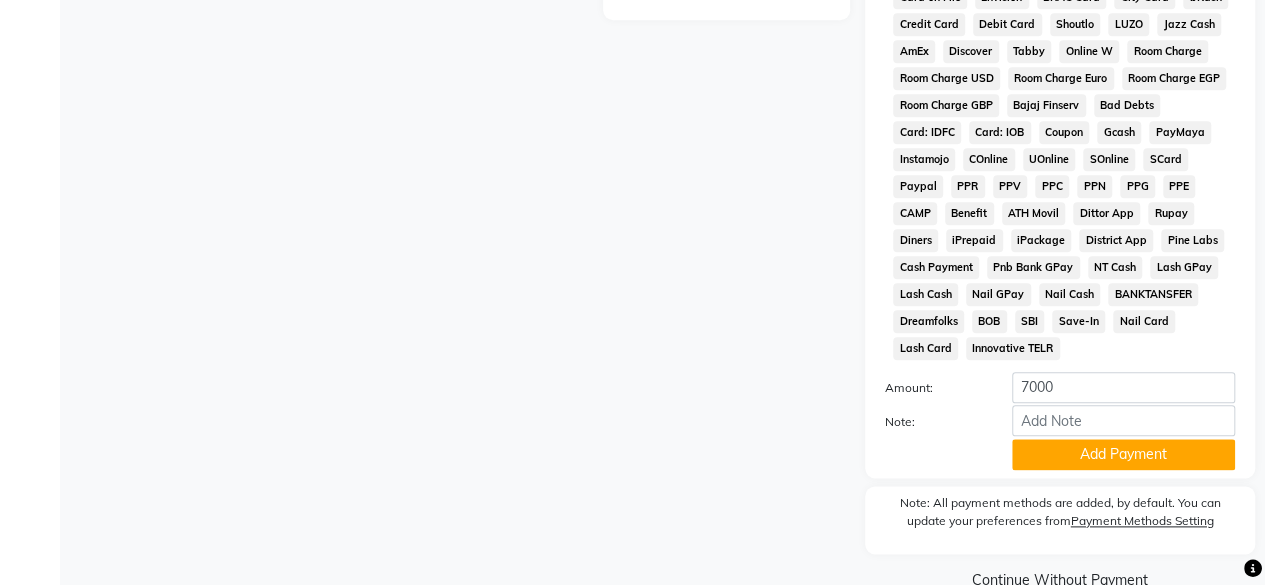 scroll, scrollTop: 999, scrollLeft: 0, axis: vertical 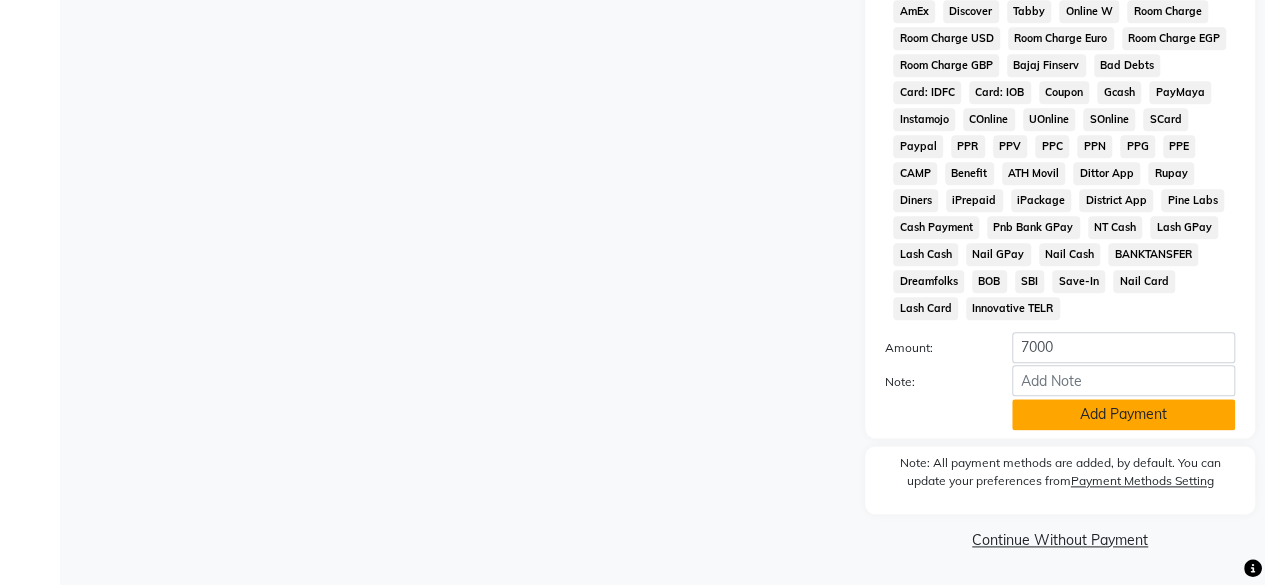 click on "Add Payment" 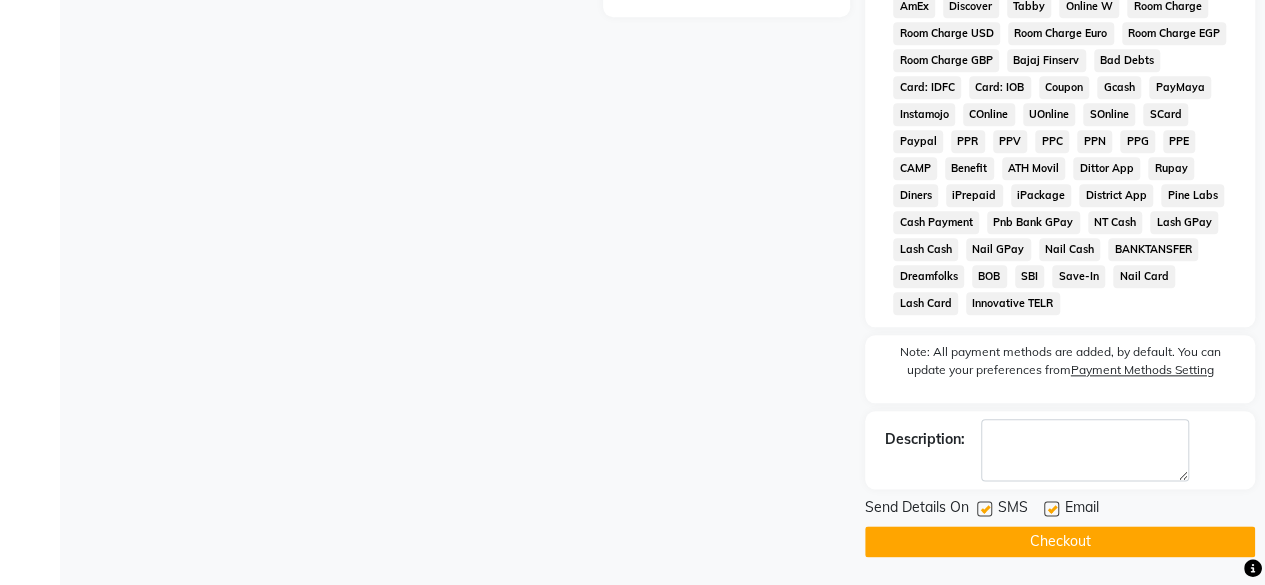 scroll, scrollTop: 1006, scrollLeft: 0, axis: vertical 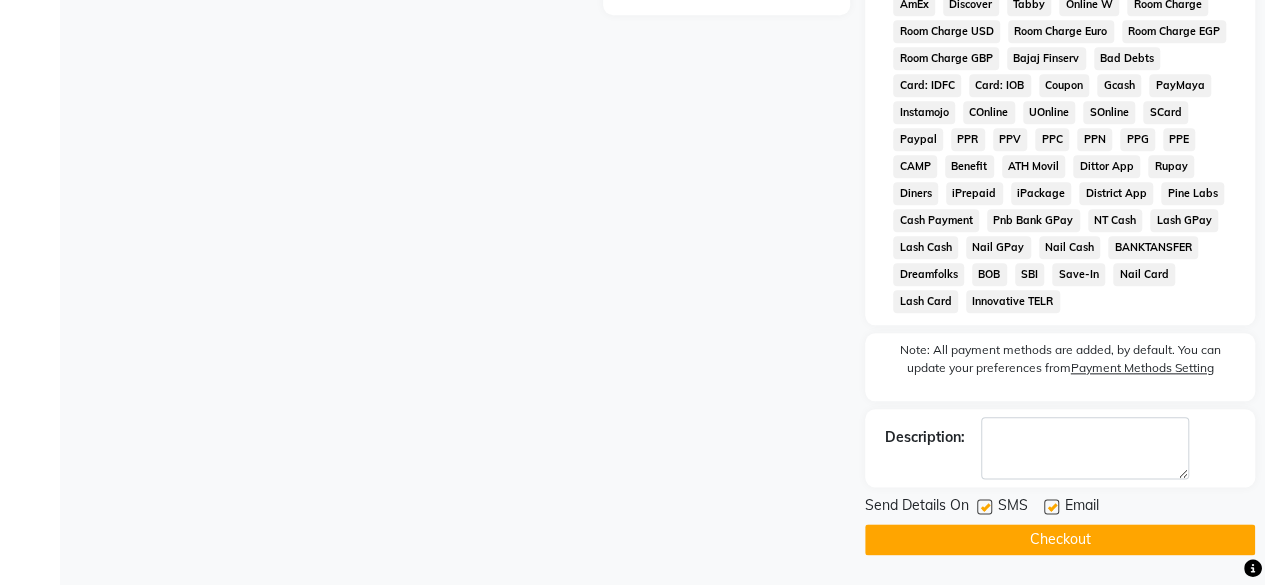 click on "Checkout" 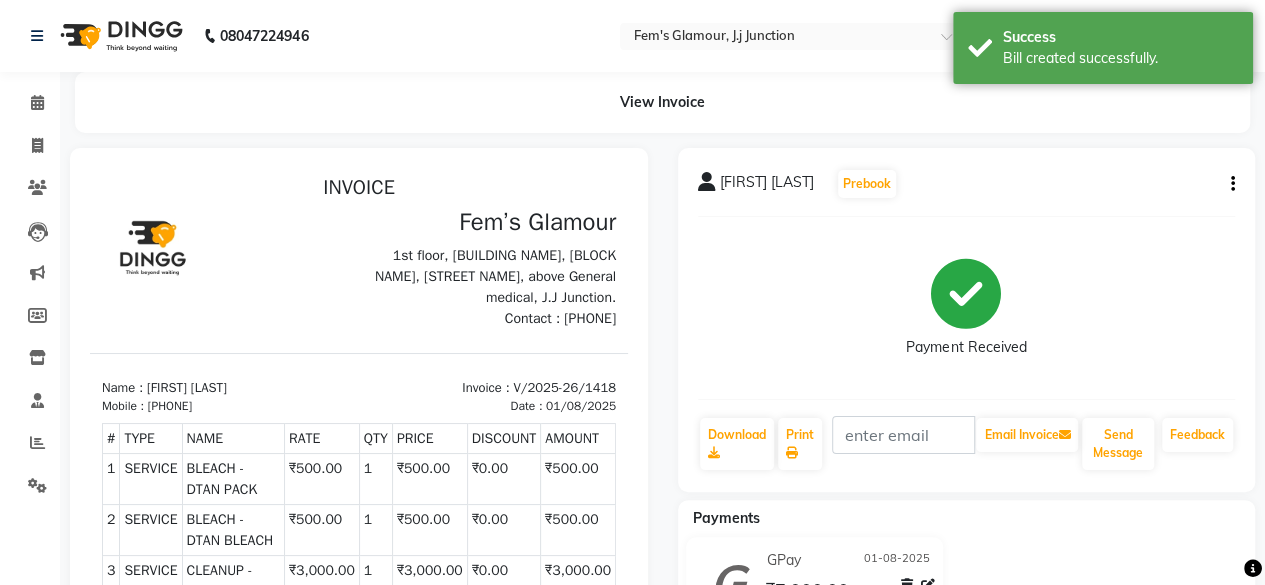 scroll, scrollTop: 0, scrollLeft: 0, axis: both 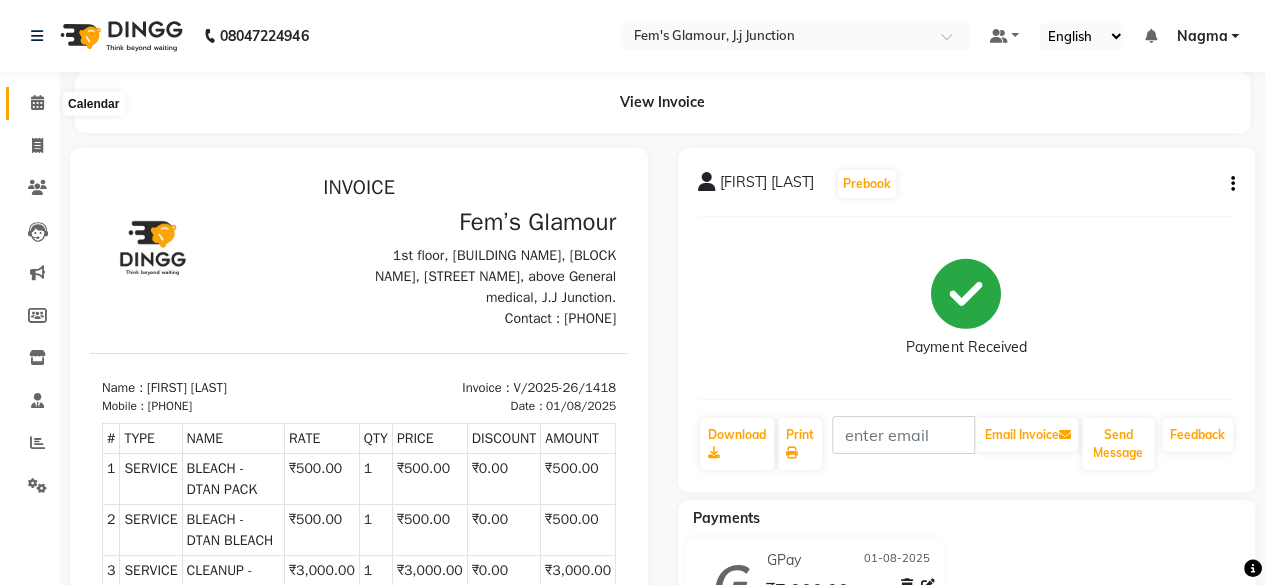 click 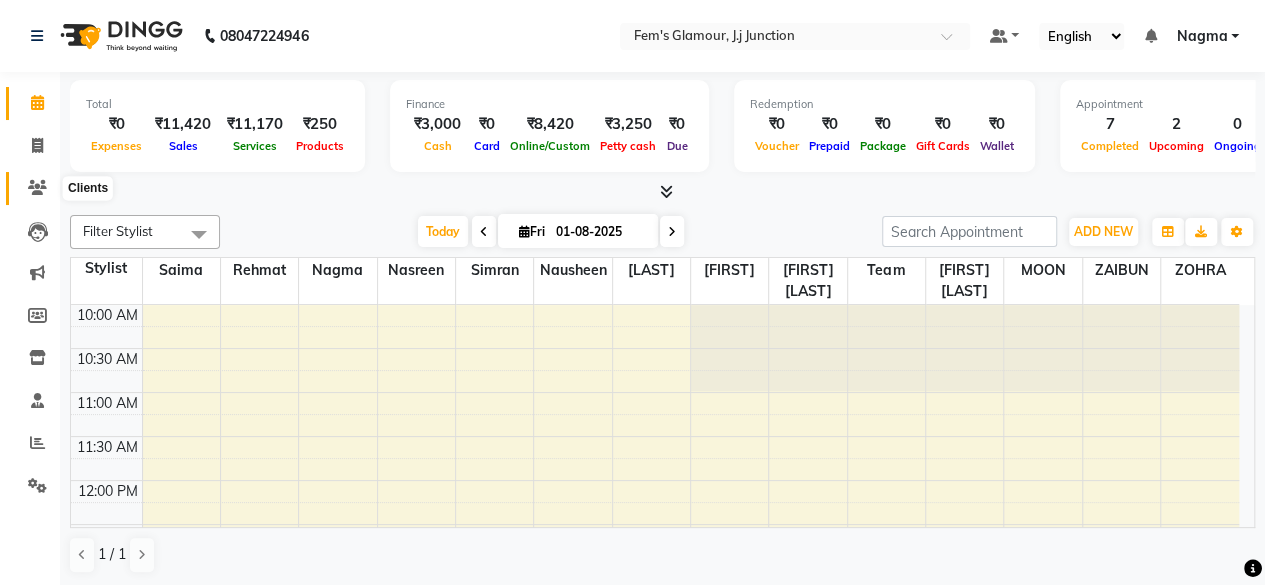 click 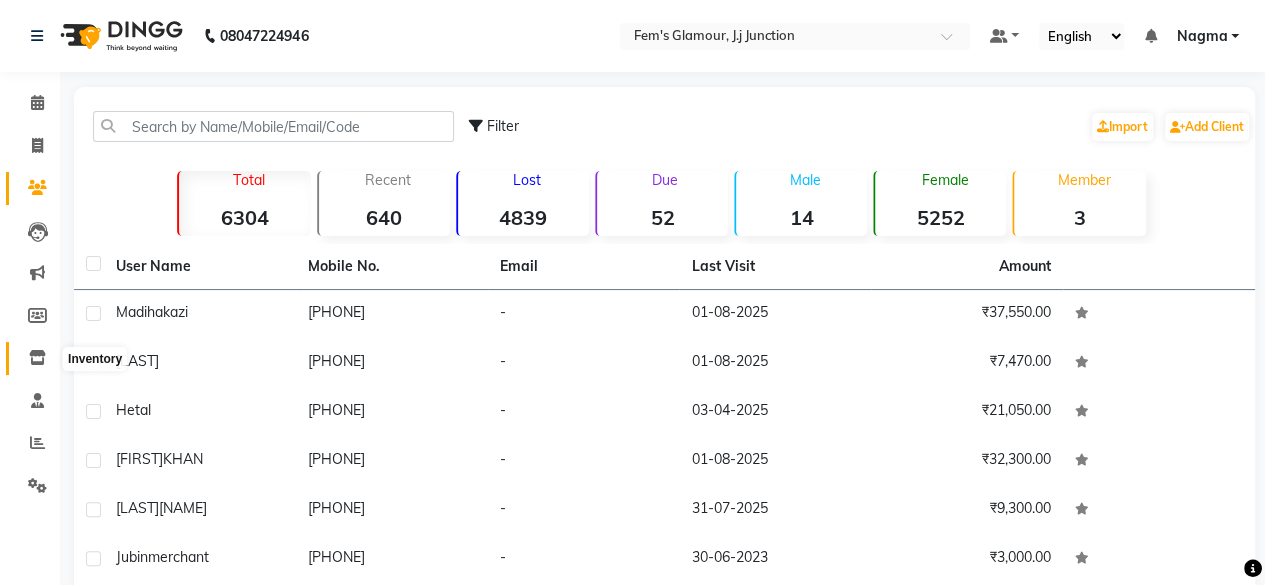 click 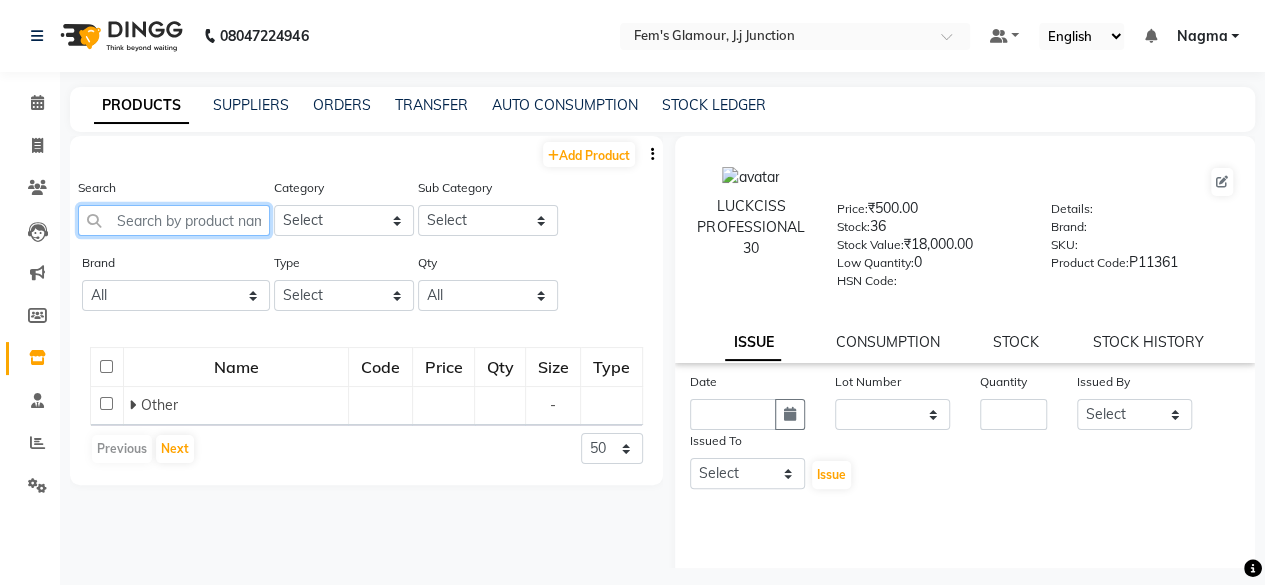 click 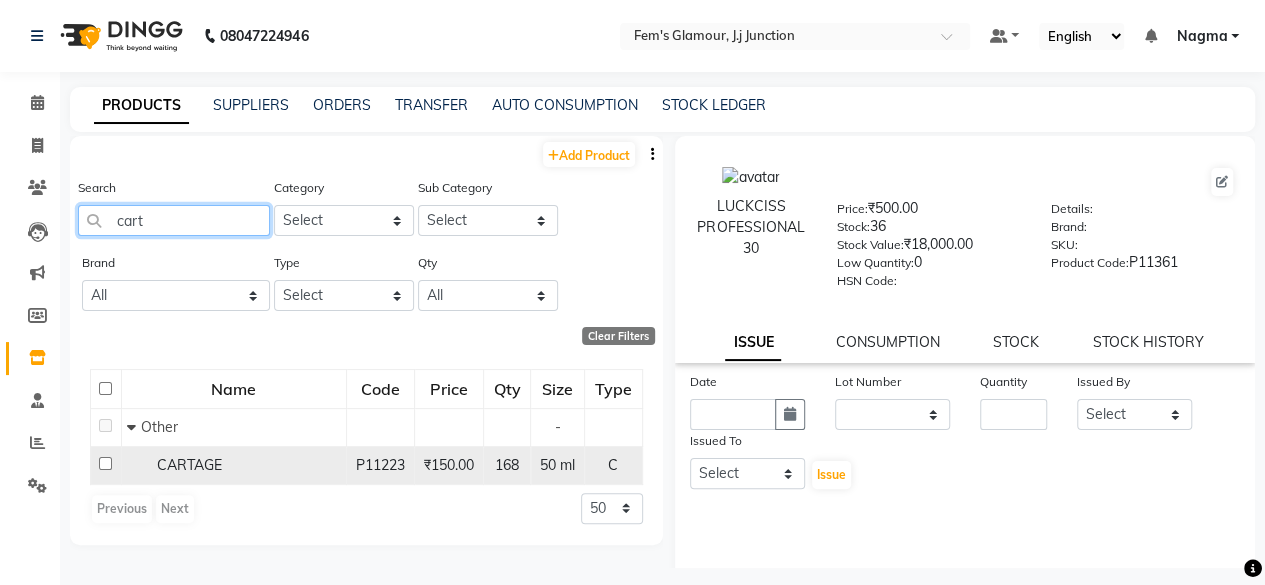 type on "cart" 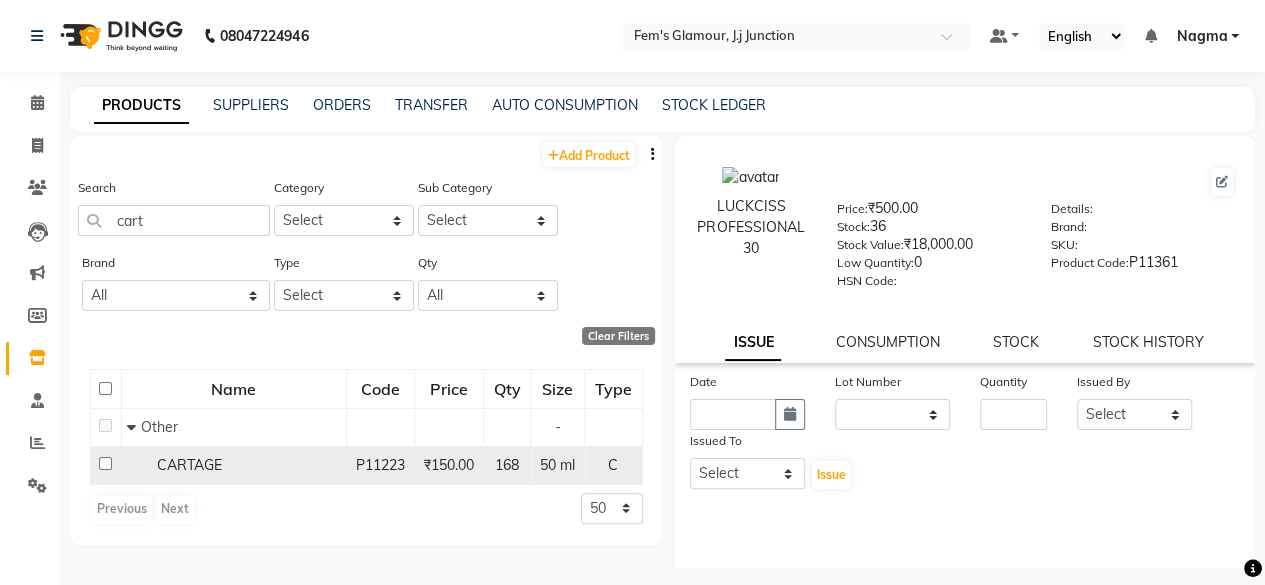click on "CARTAGE" 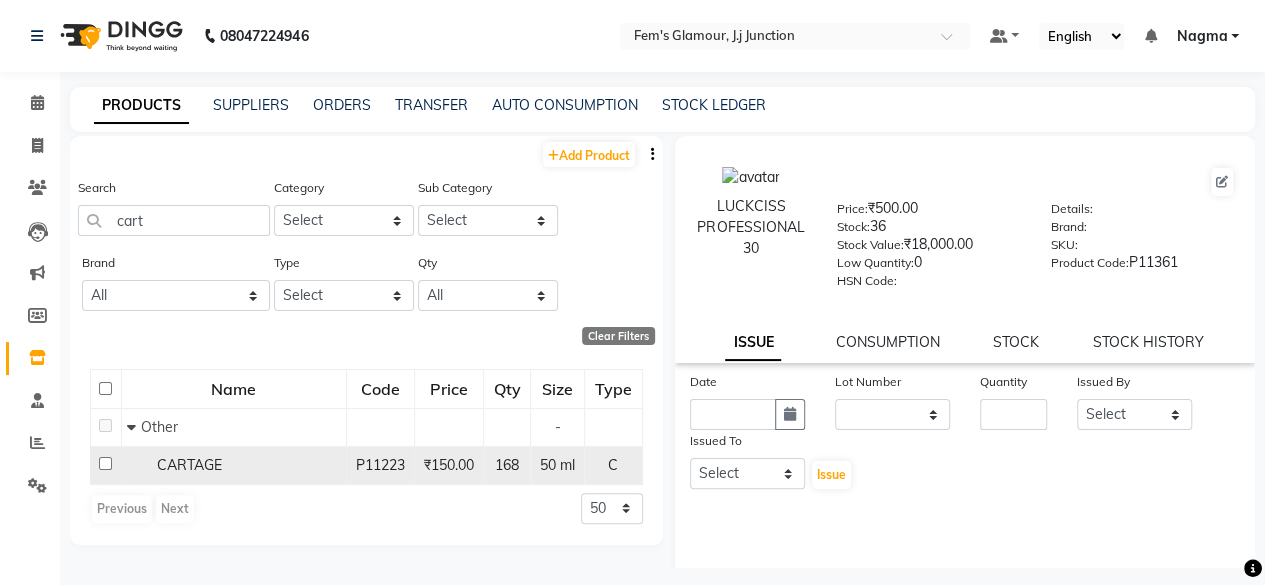 click 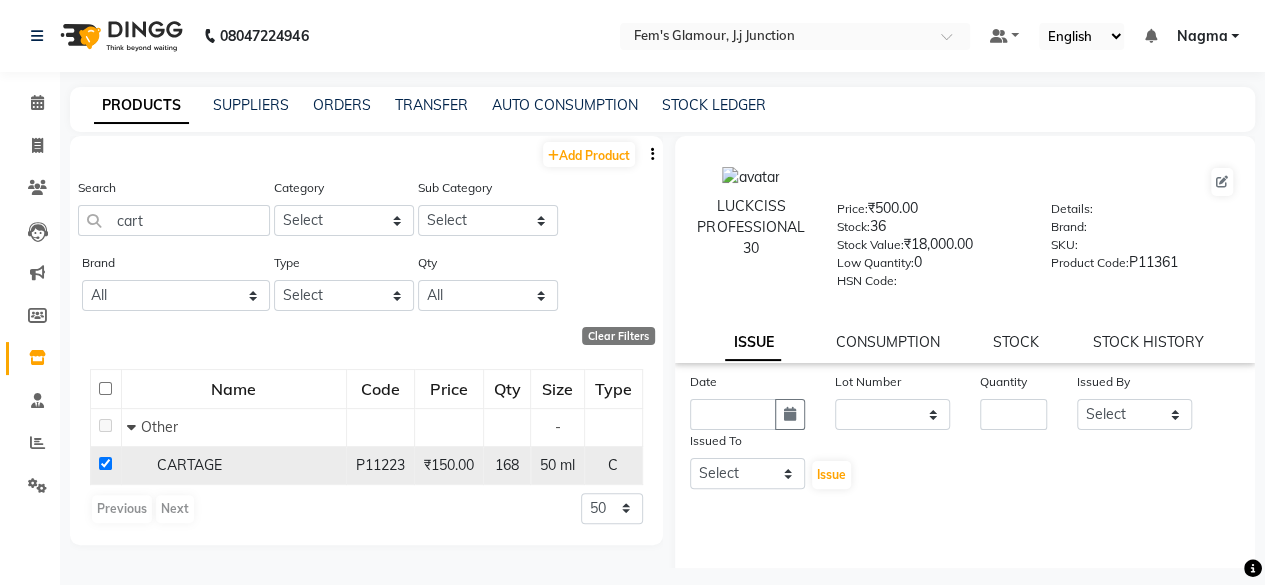 checkbox on "true" 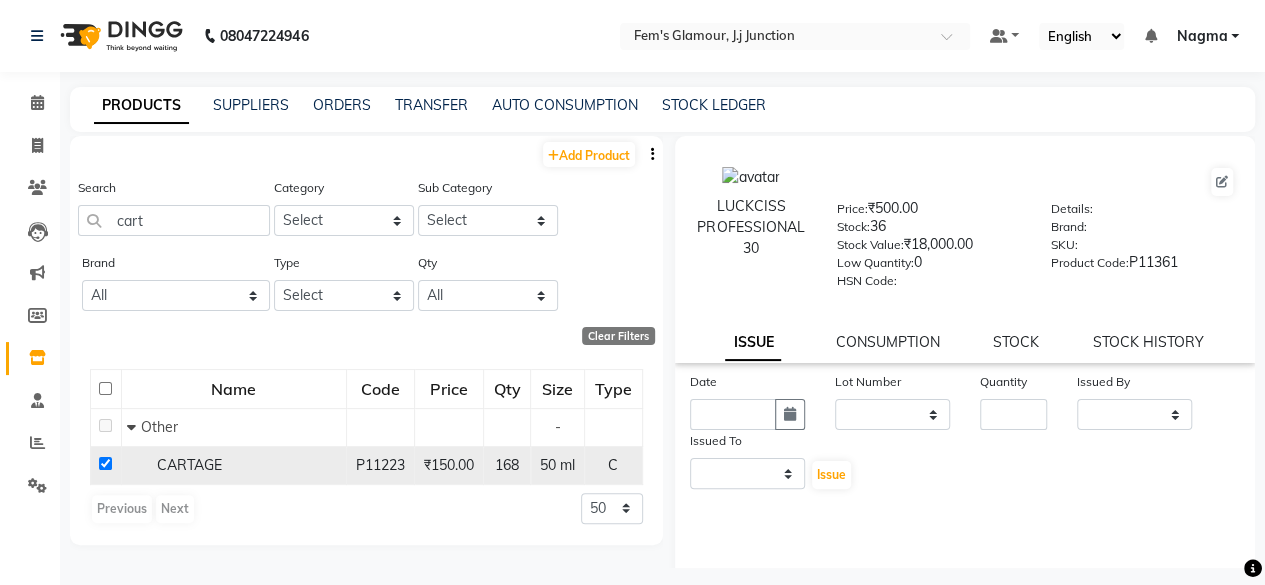 select 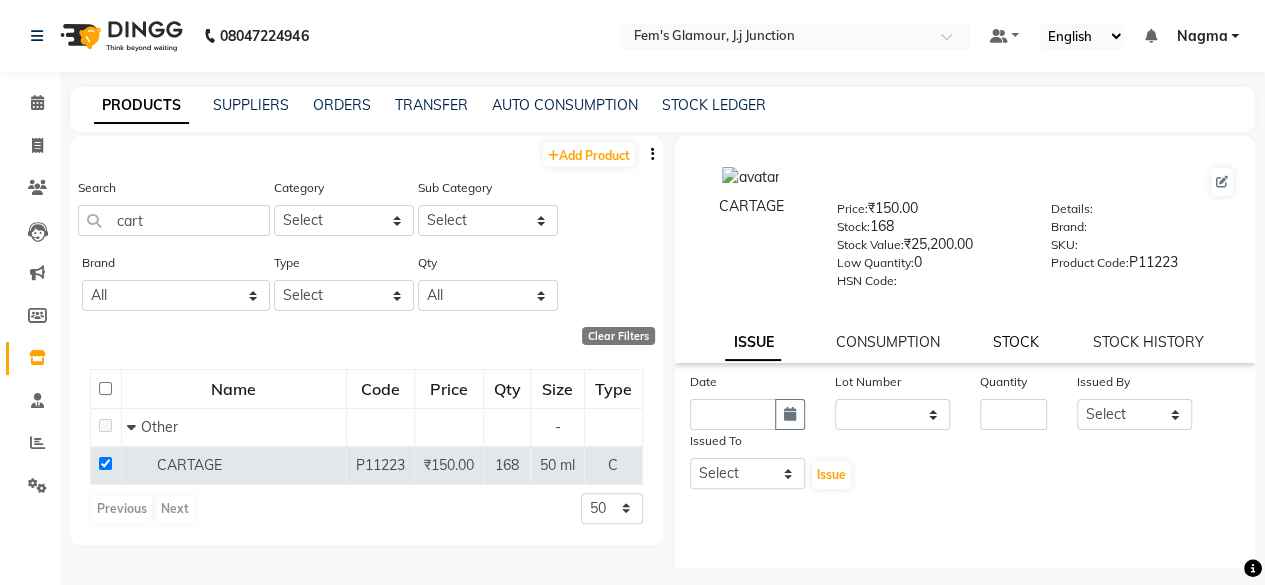 click on "STOCK" 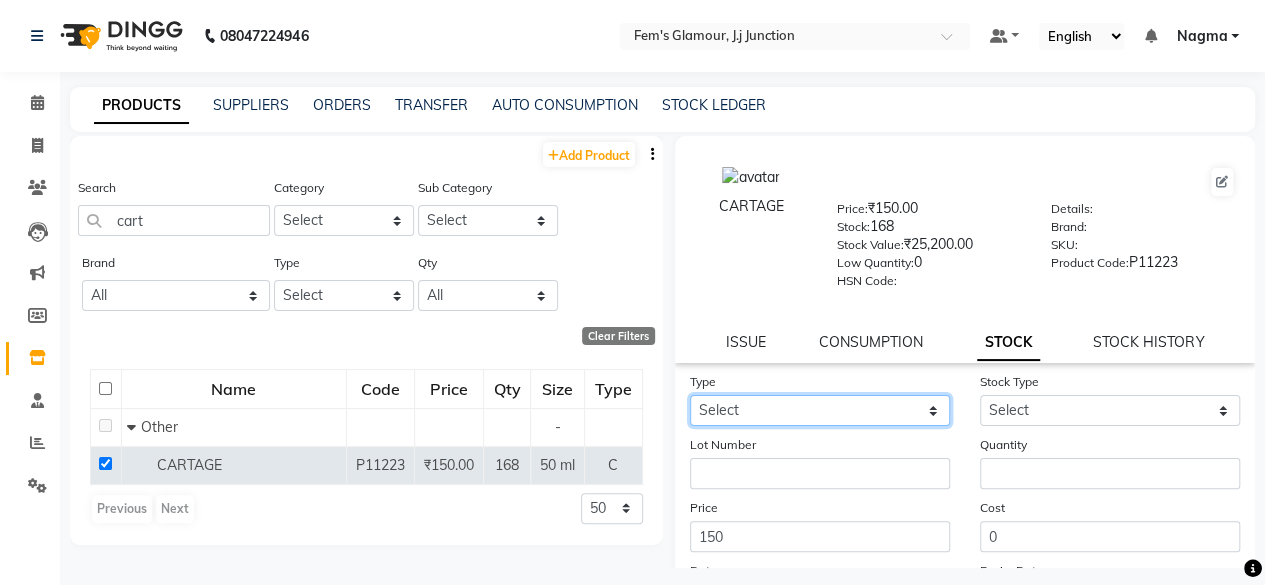 click on "Select In Out" 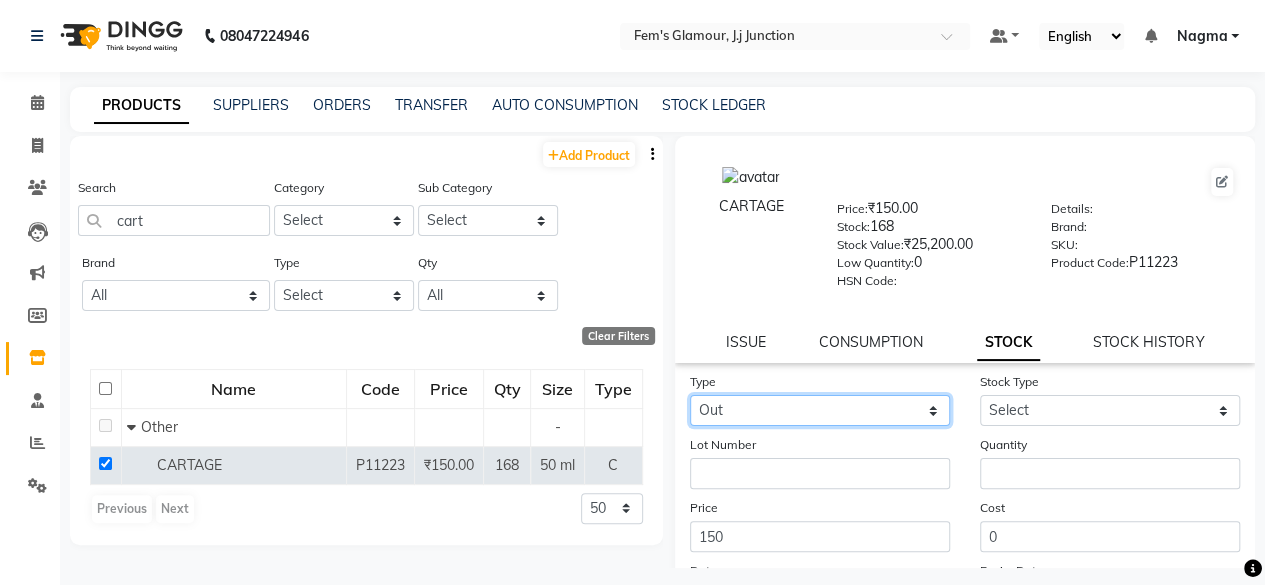 click on "Select In Out" 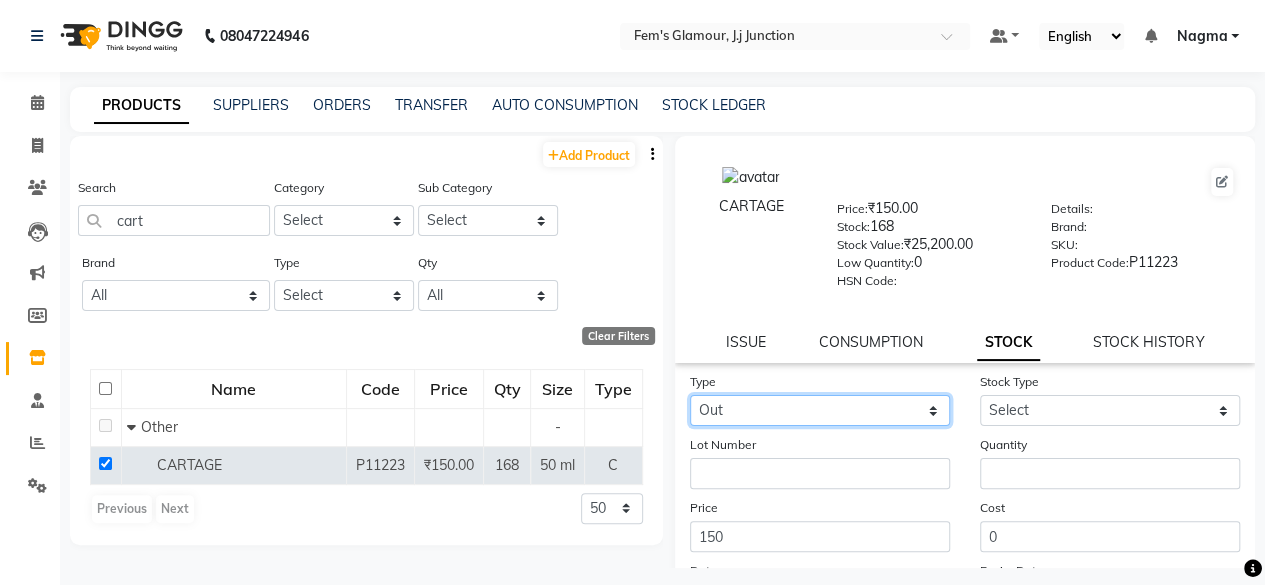 select 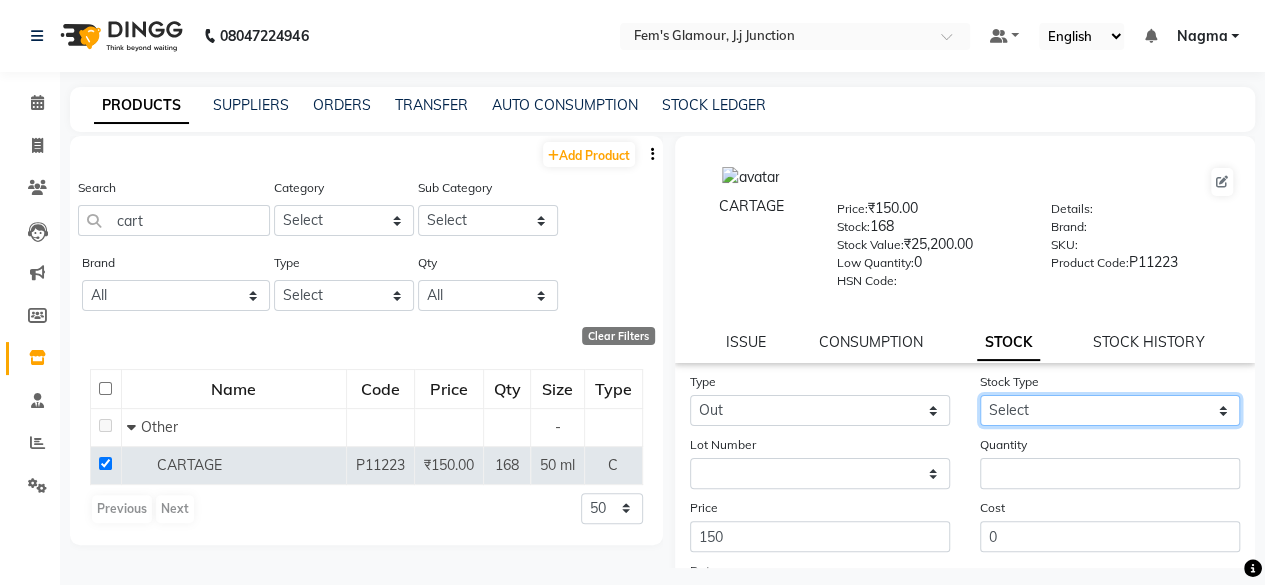 drag, startPoint x: 1081, startPoint y: 413, endPoint x: 1015, endPoint y: 263, distance: 163.878 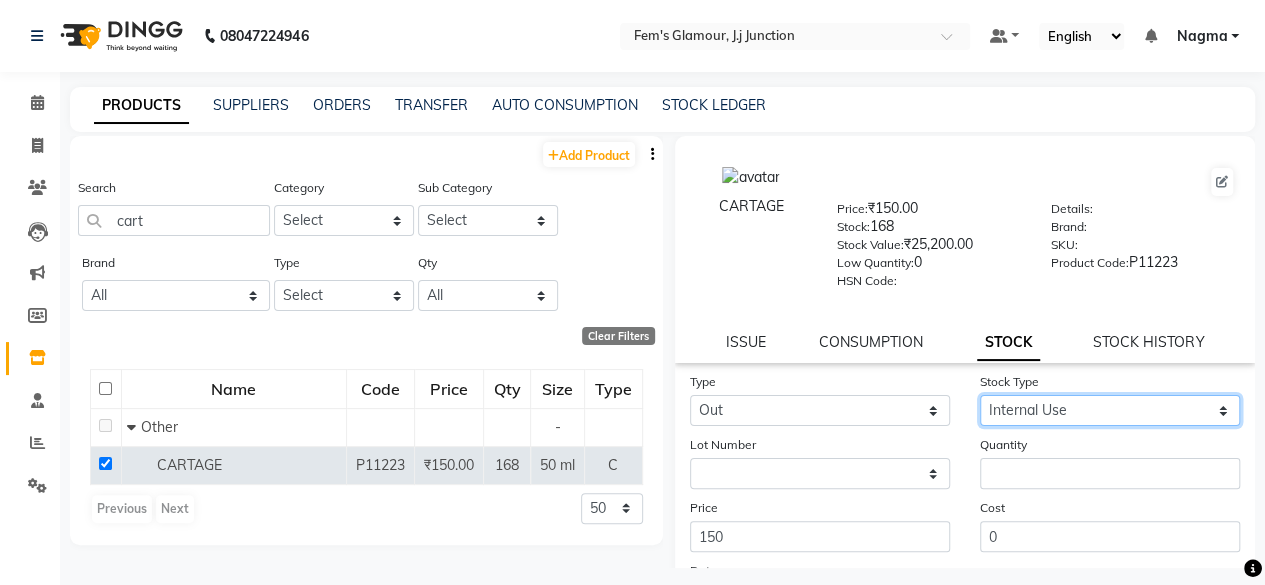 click on "Select Internal Use Damaged Expired Adjustment Return Other" 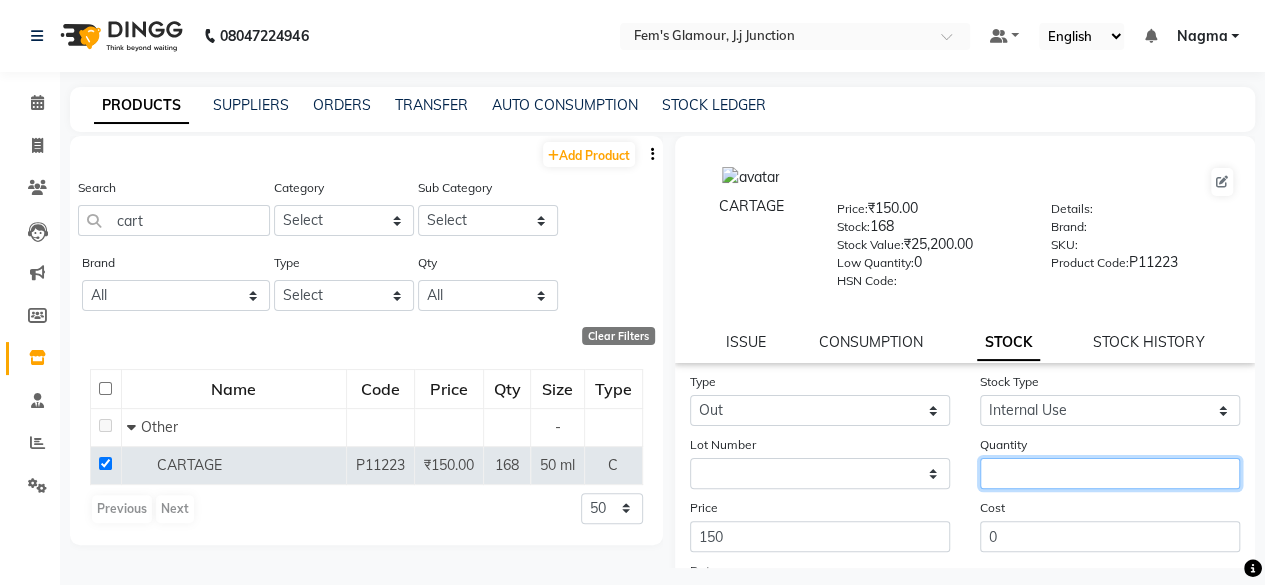 click 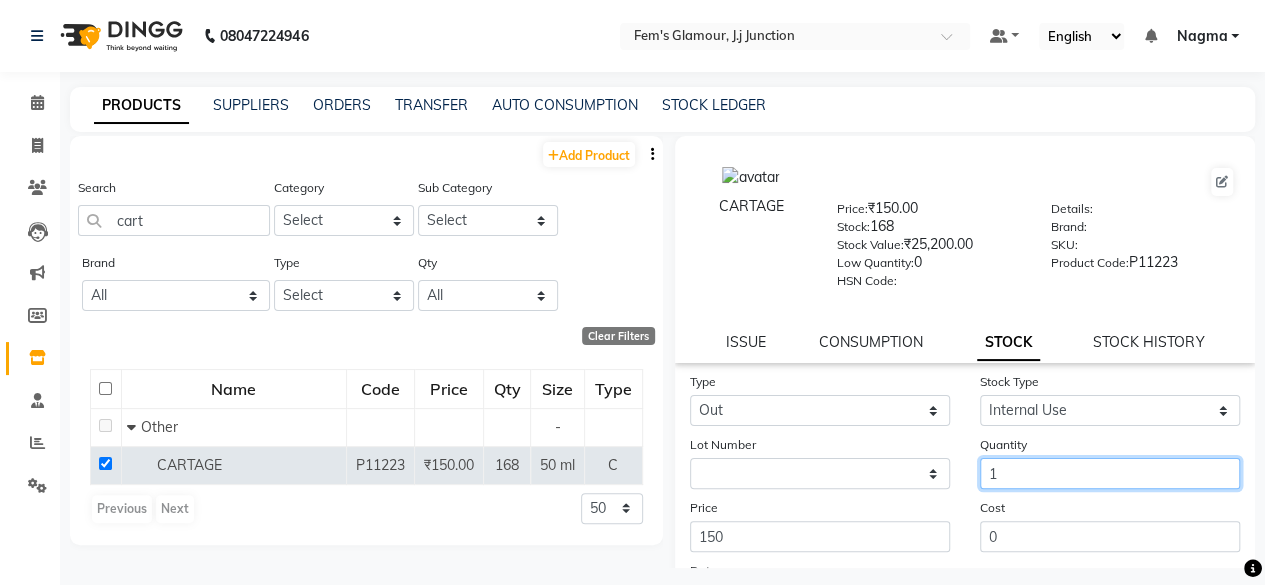 scroll, scrollTop: 203, scrollLeft: 0, axis: vertical 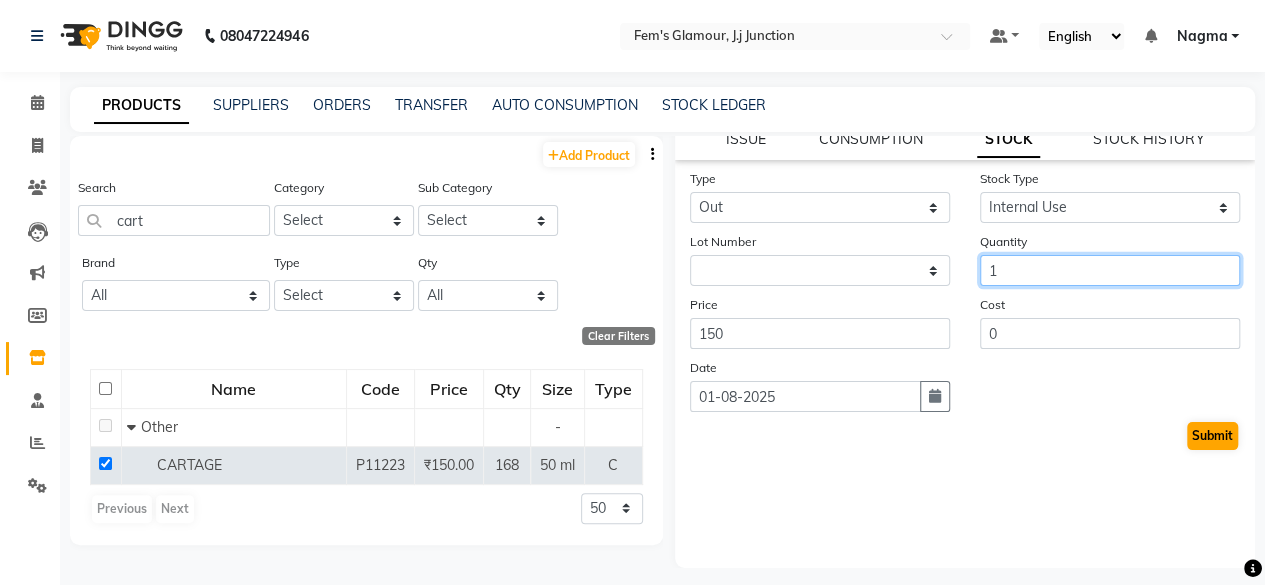 type on "1" 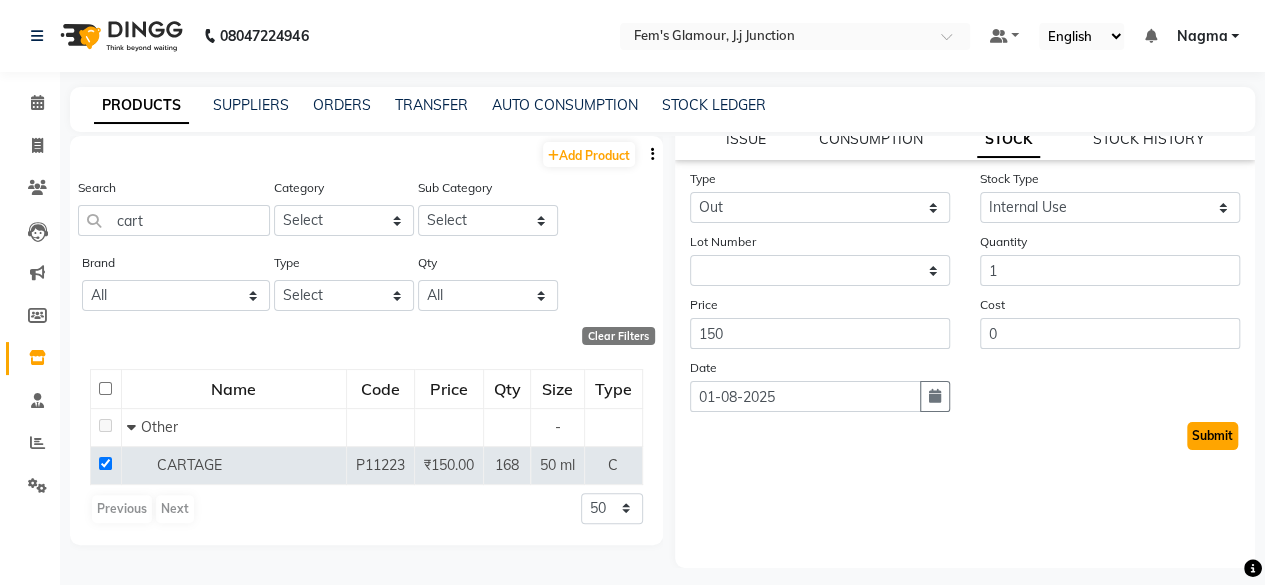 click on "Submit" 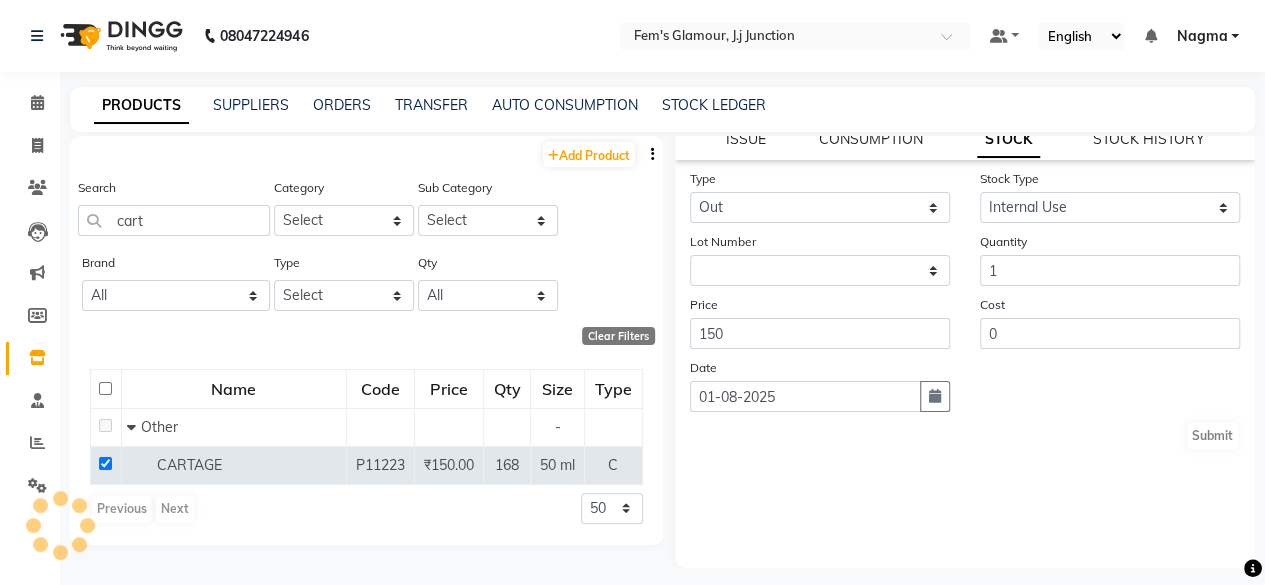 scroll, scrollTop: 0, scrollLeft: 0, axis: both 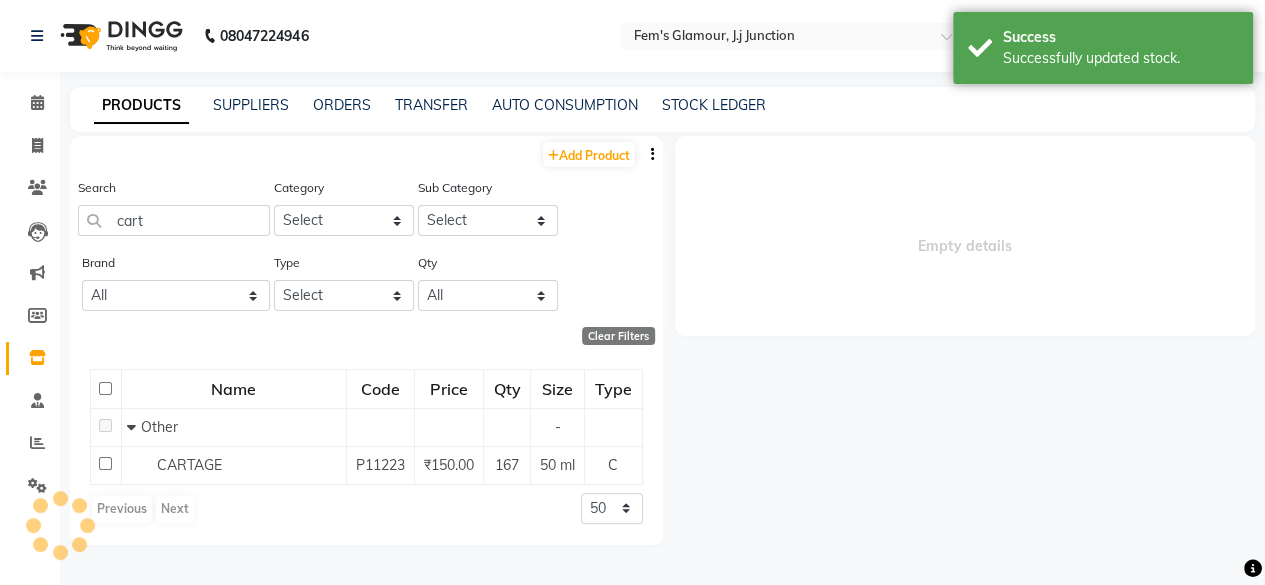 select 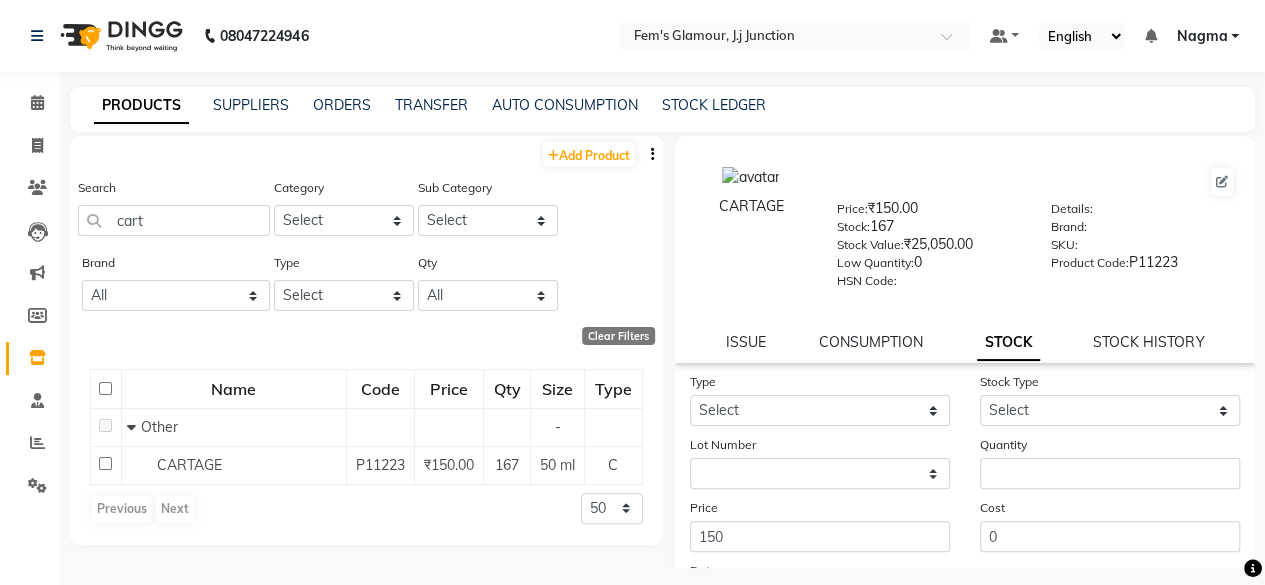click on "Quantity" 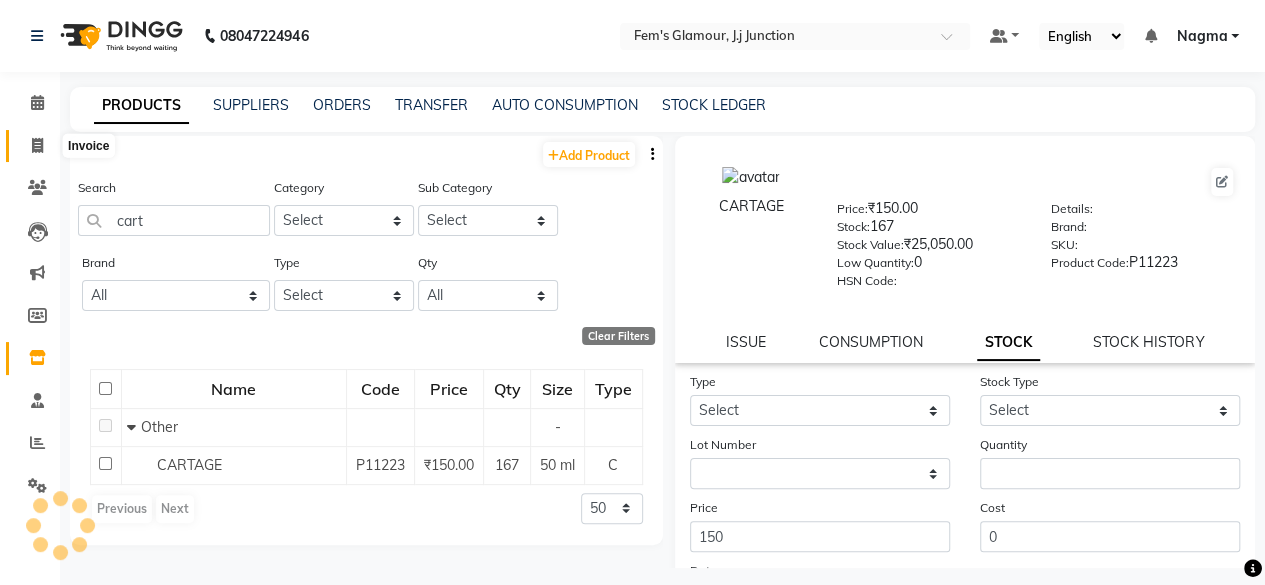 click 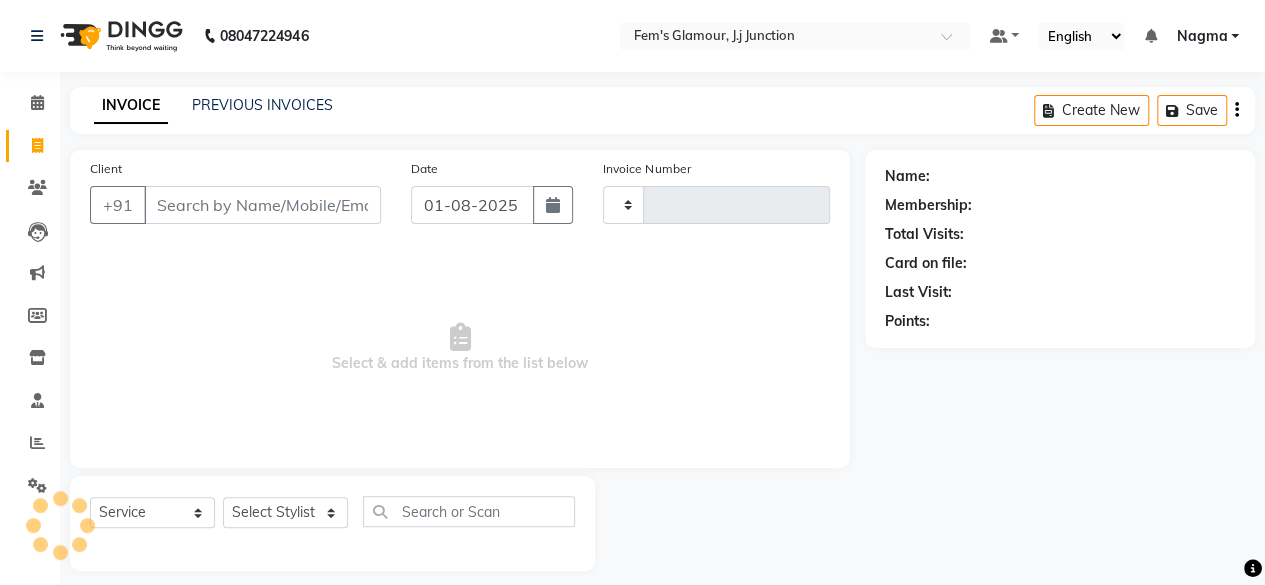 type on "1419" 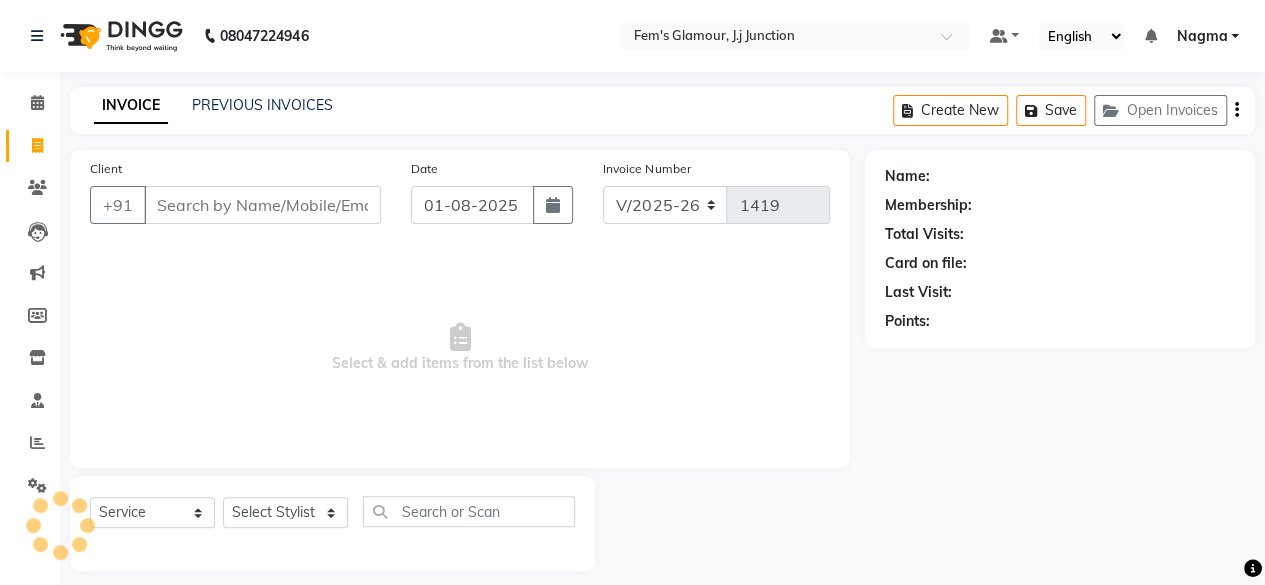 scroll, scrollTop: 15, scrollLeft: 0, axis: vertical 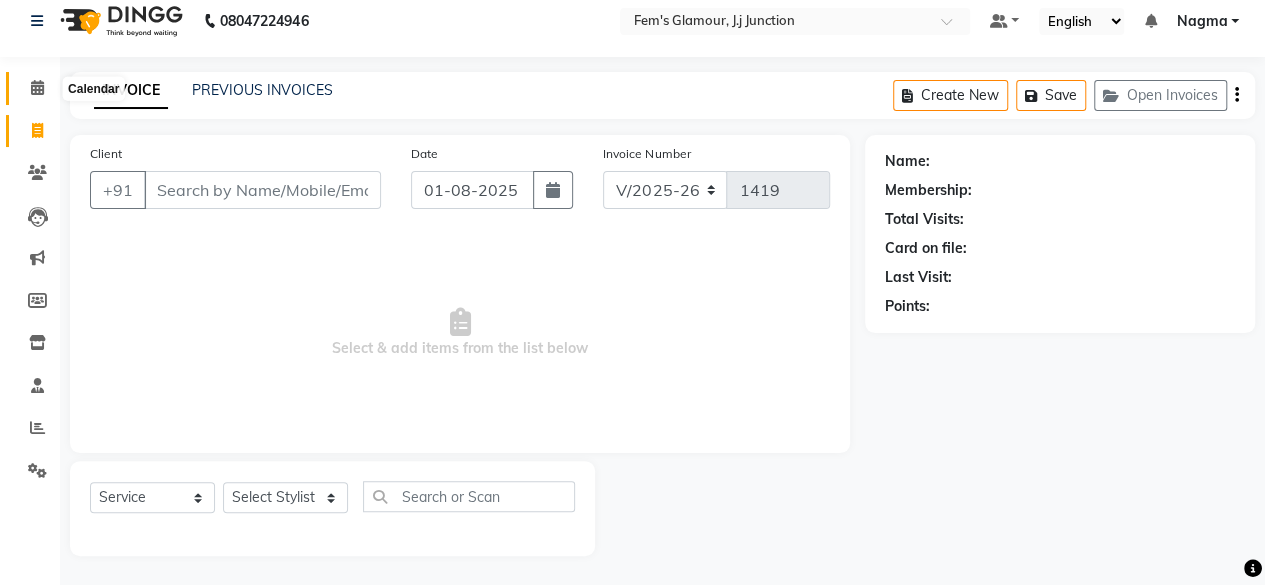 click 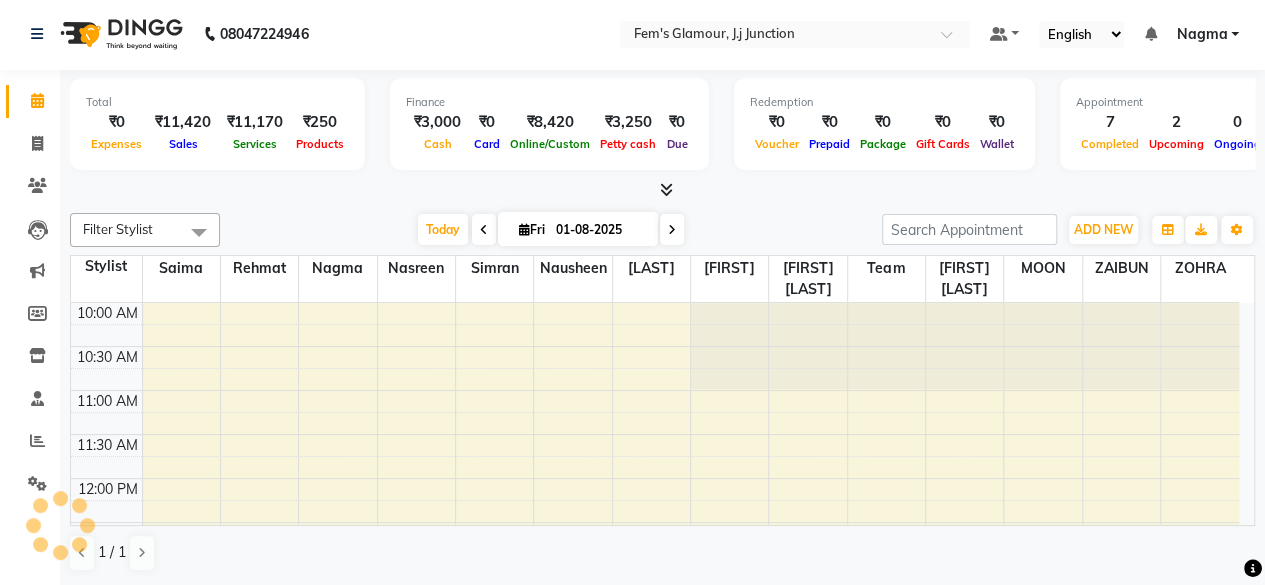 scroll, scrollTop: 0, scrollLeft: 0, axis: both 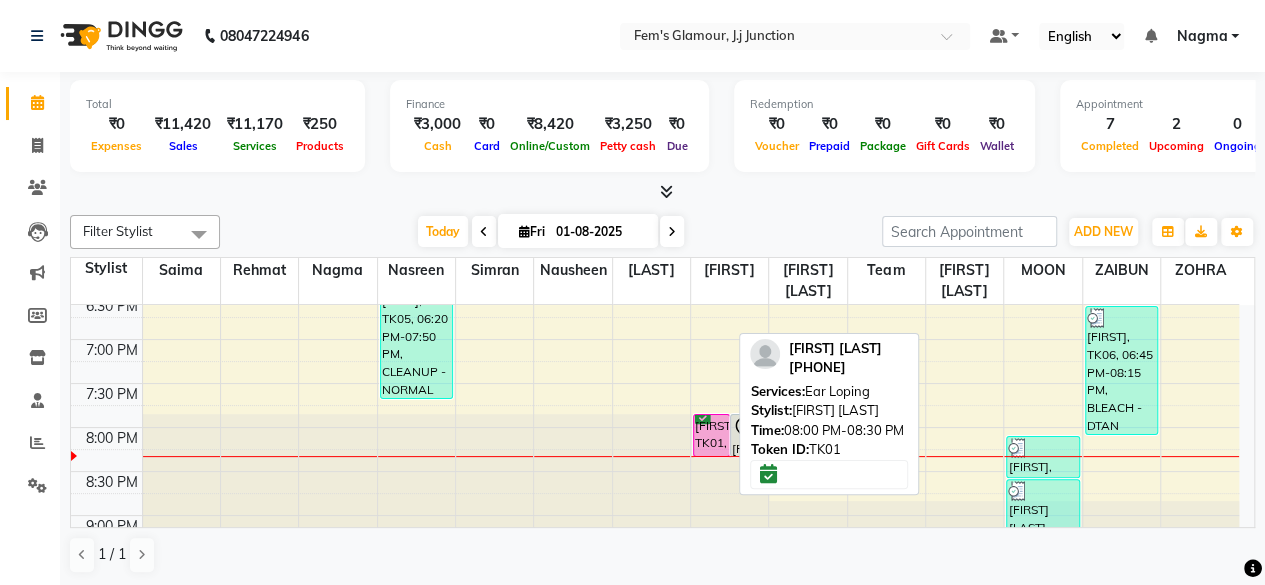 click on "[FIRST], TK01, 08:00 PM-08:30 PM, Ear Loping" at bounding box center (711, 435) 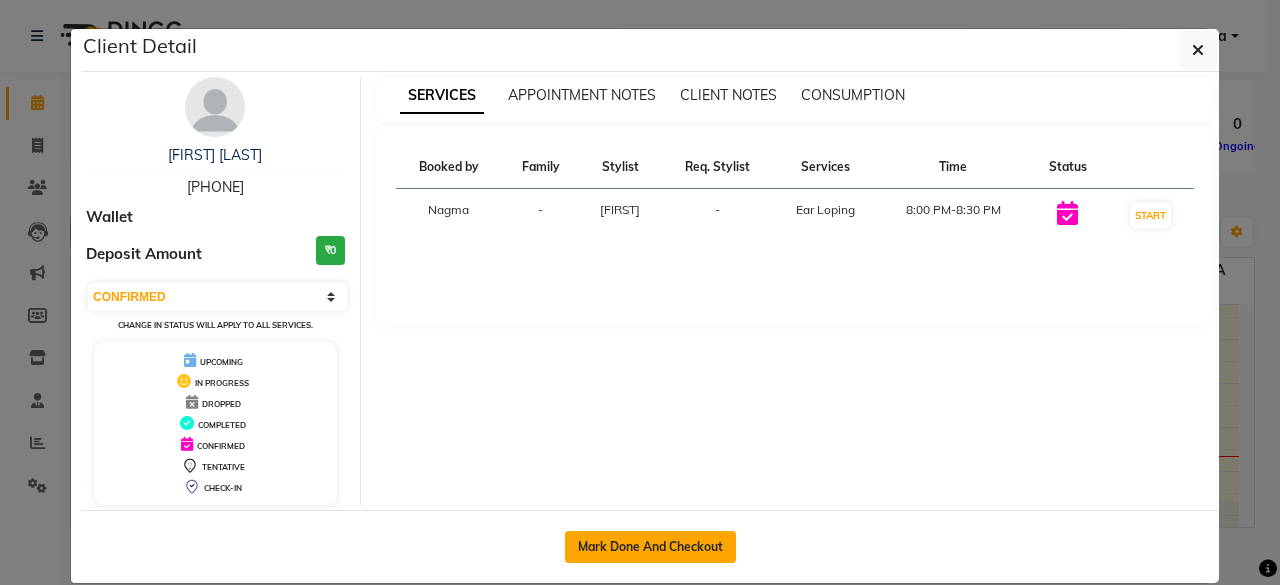 click on "Mark Done And Checkout" 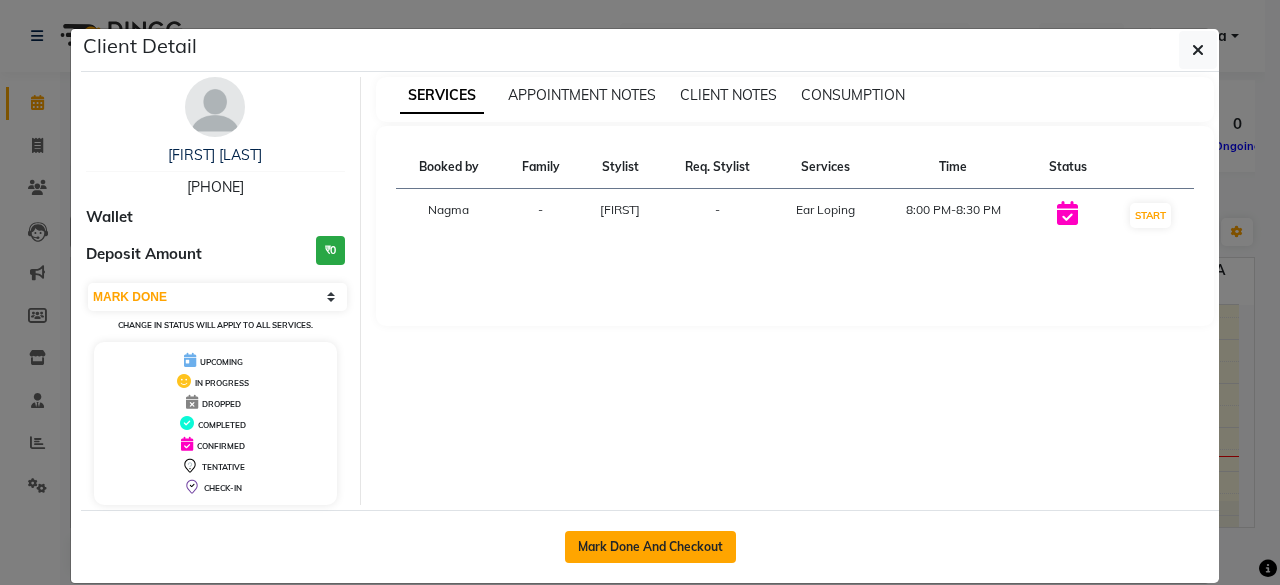 select on "service" 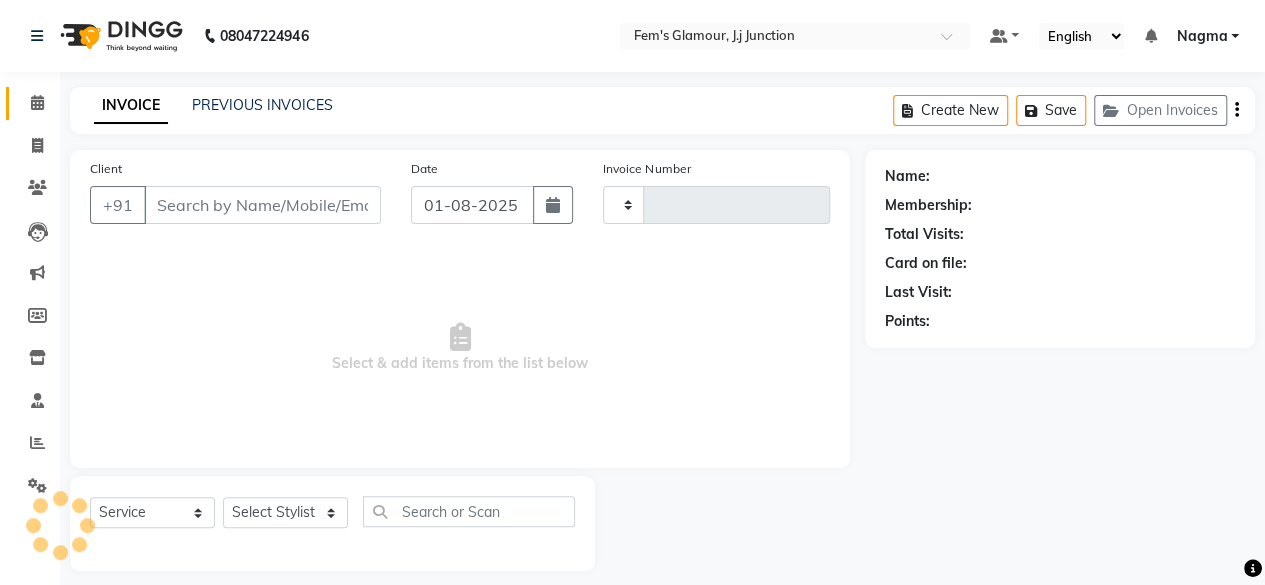 type on "1419" 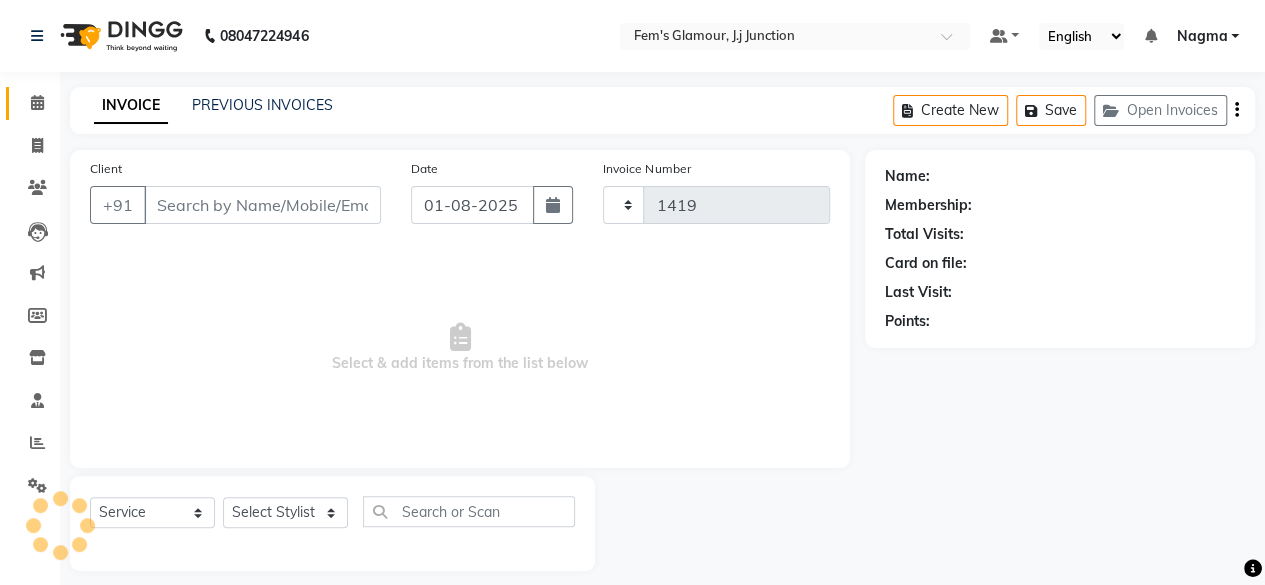 select on "4132" 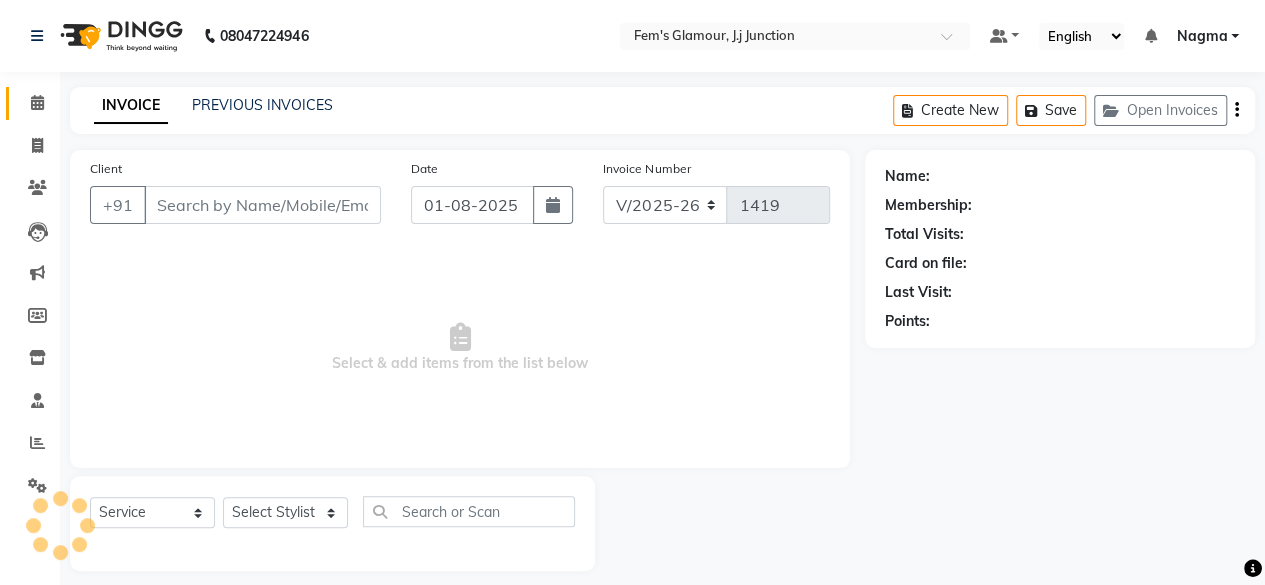 type on "[PHONE]" 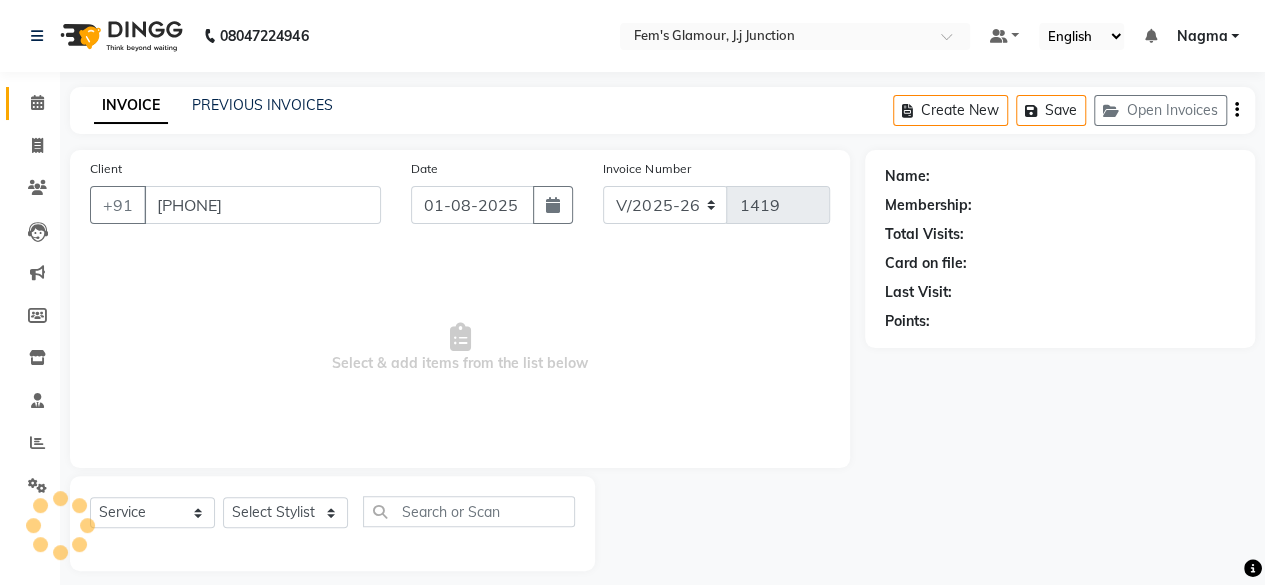 select on "22798" 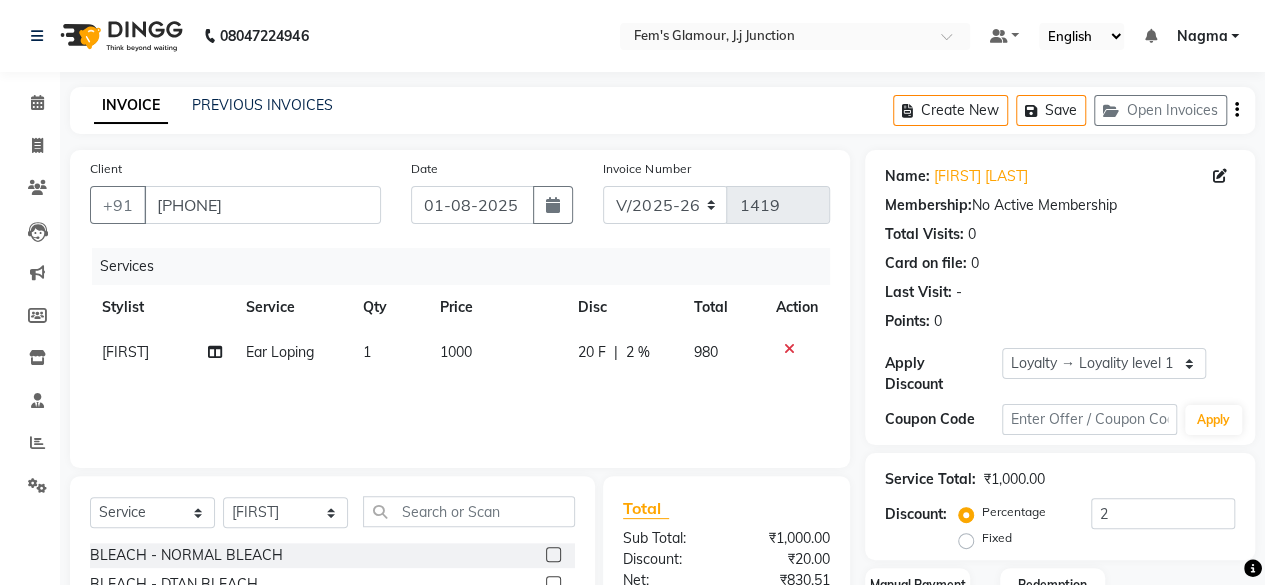 click on "1000" 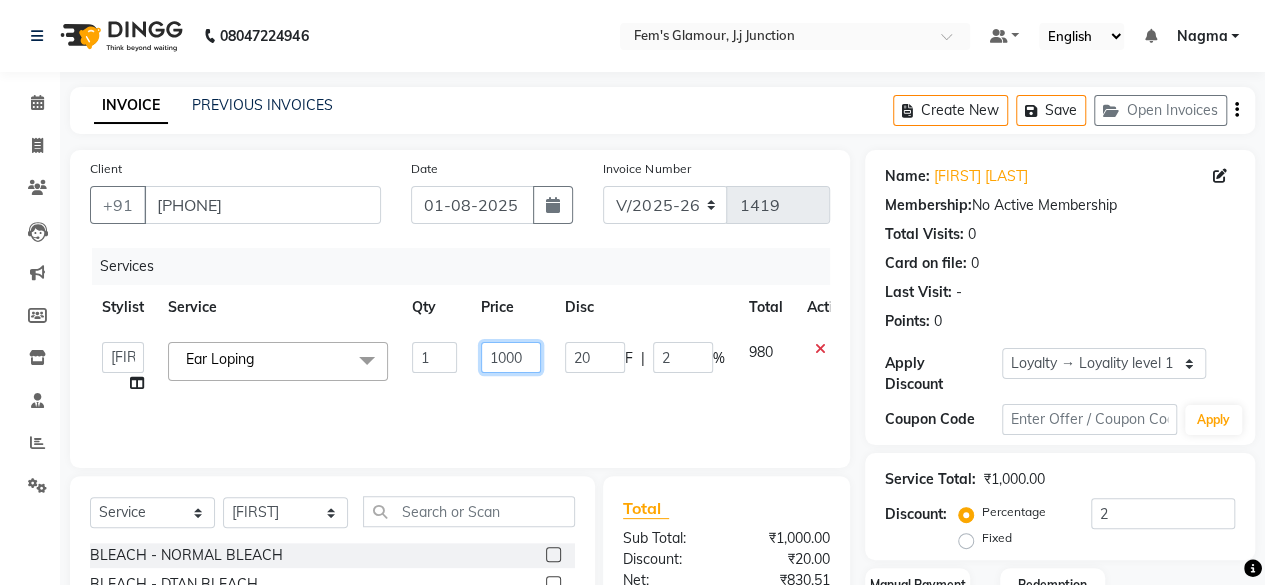 click on "1000" 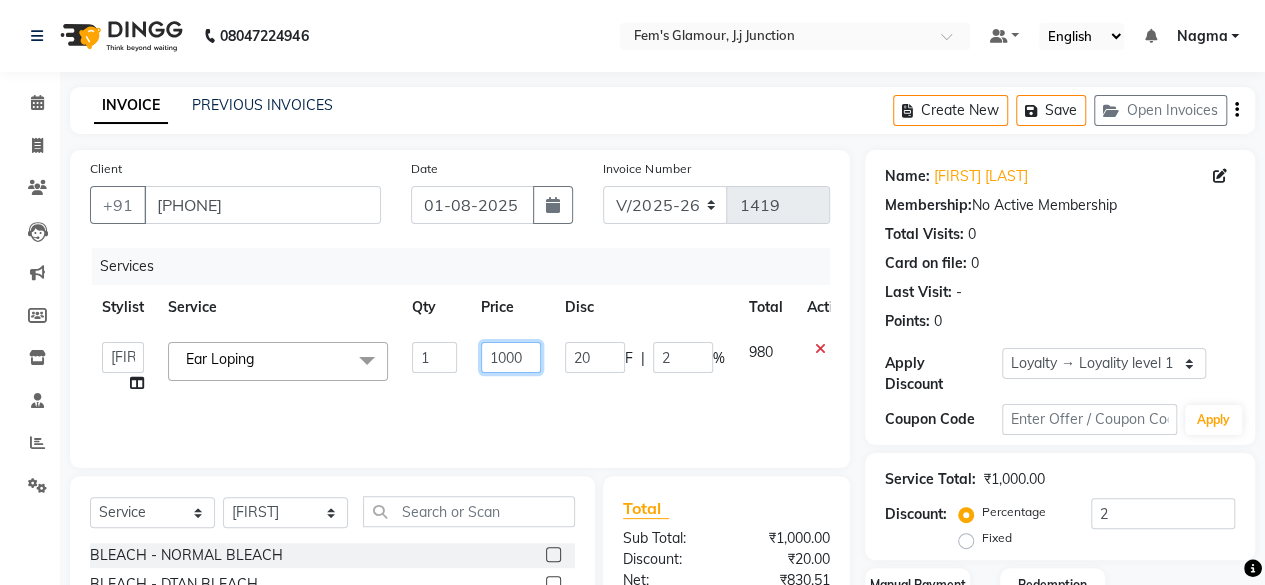 click on "1000" 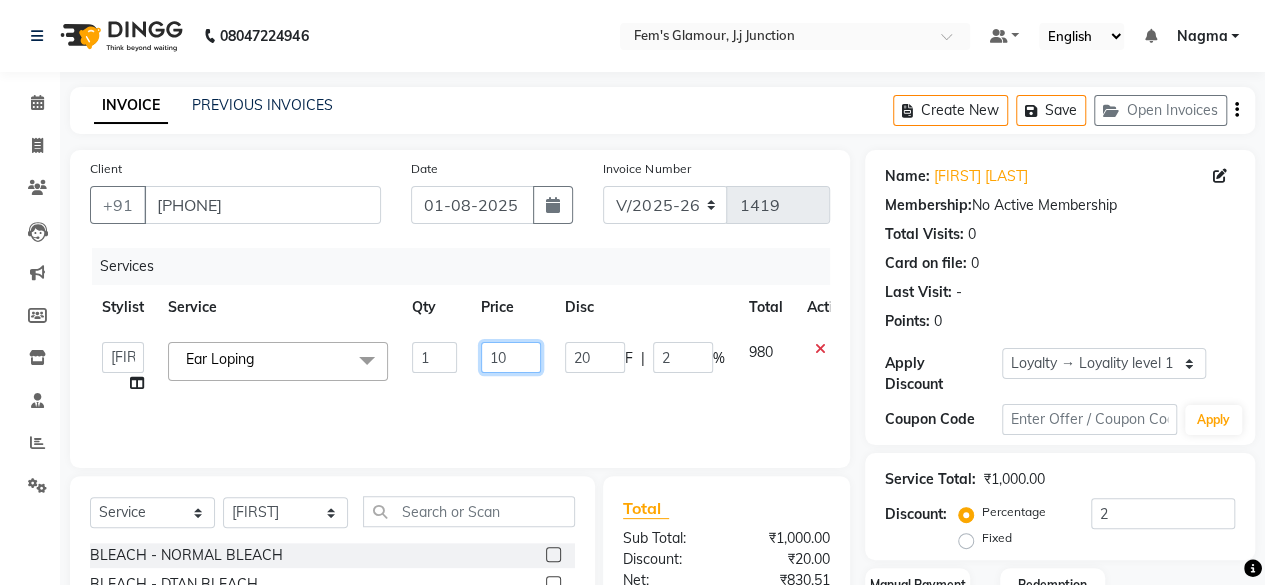 type on "1" 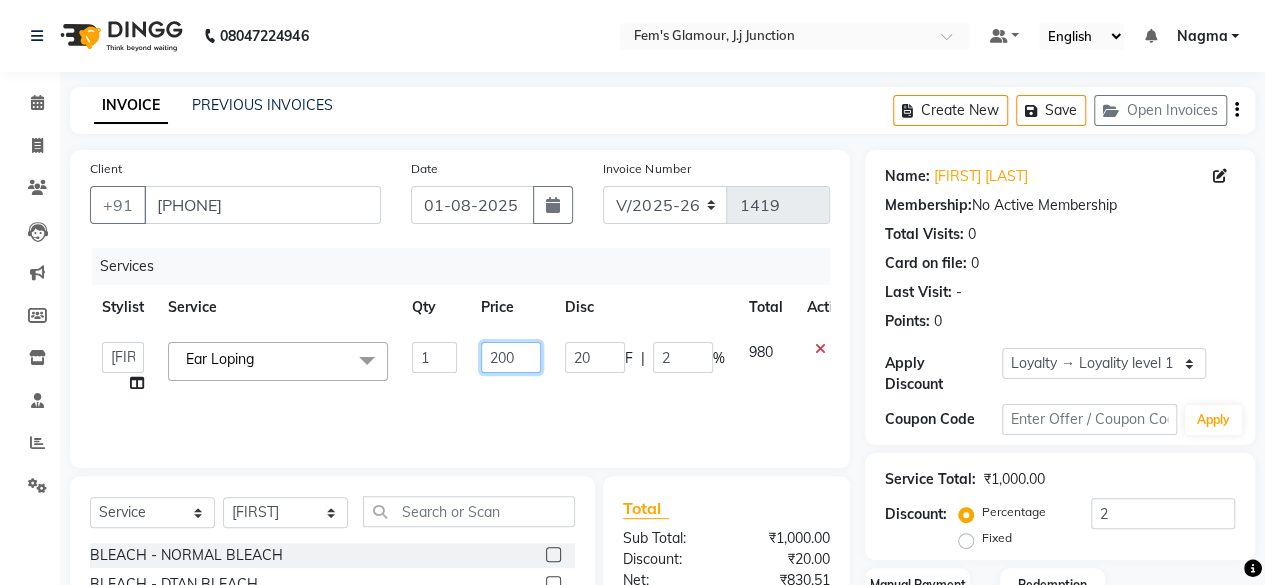type on "2000" 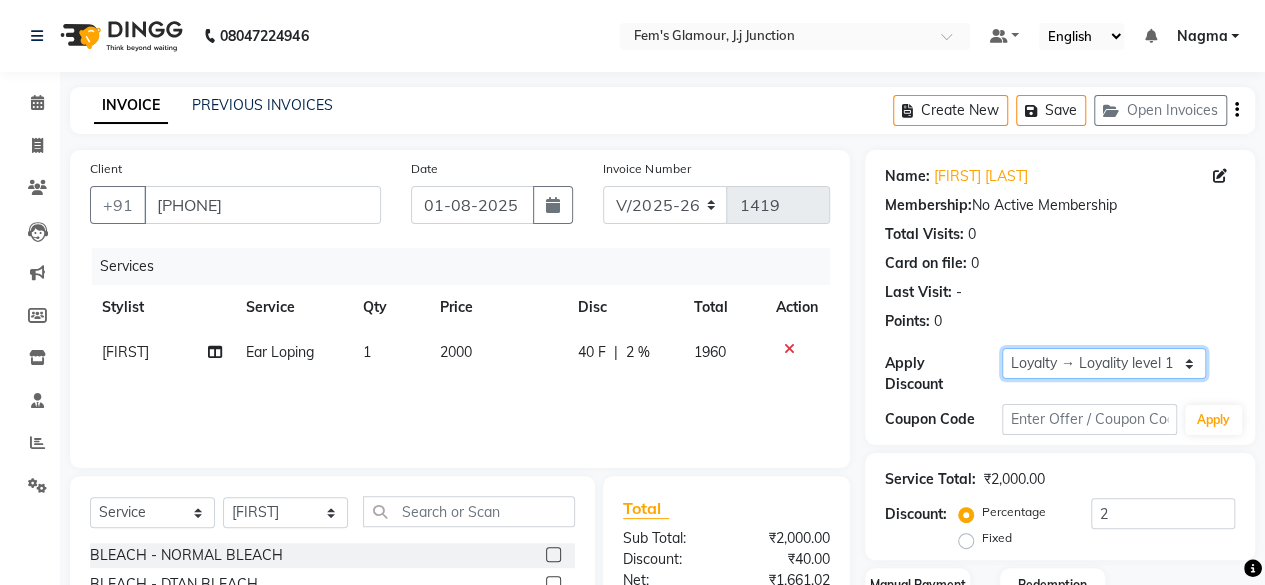 drag, startPoint x: 1092, startPoint y: 368, endPoint x: 1059, endPoint y: 393, distance: 41.400482 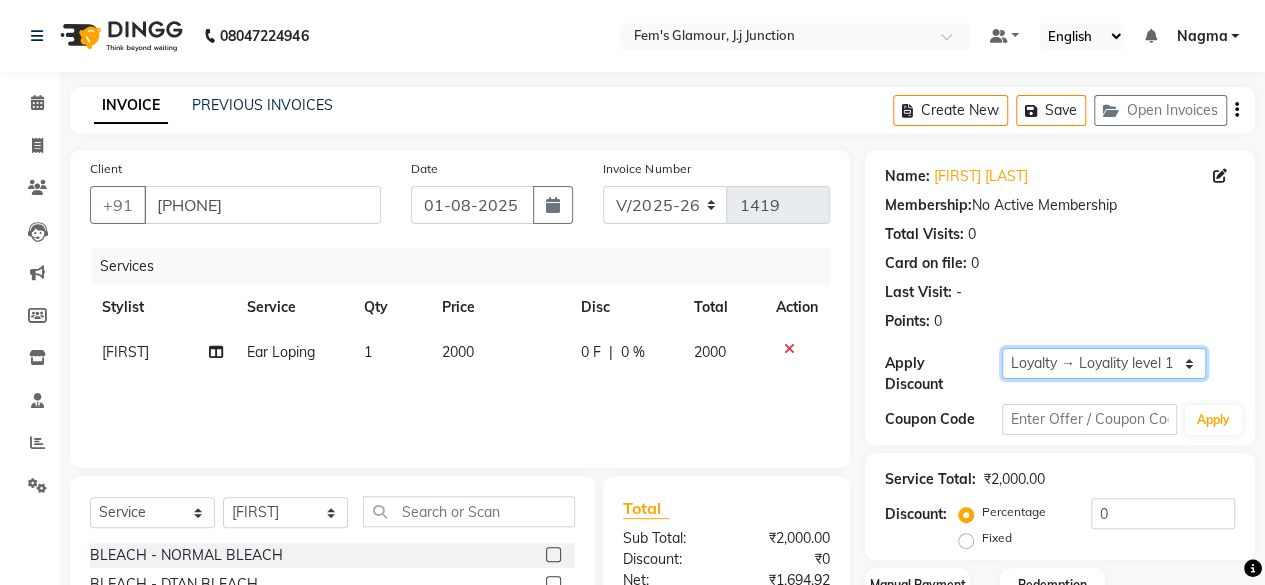 scroll, scrollTop: 215, scrollLeft: 0, axis: vertical 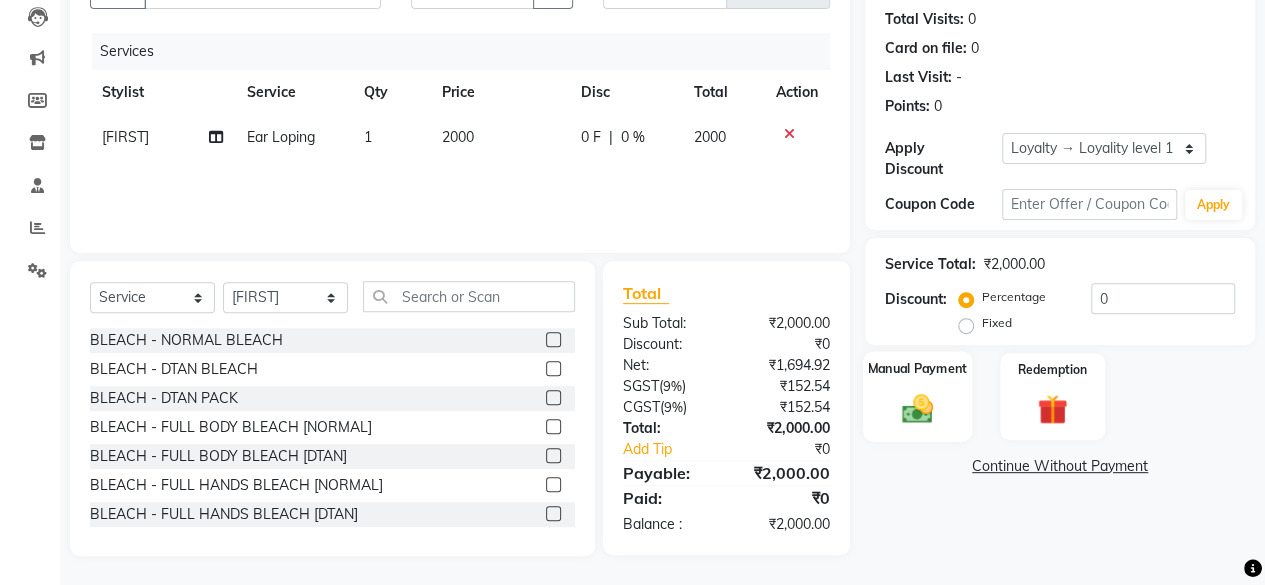 click on "Manual Payment" 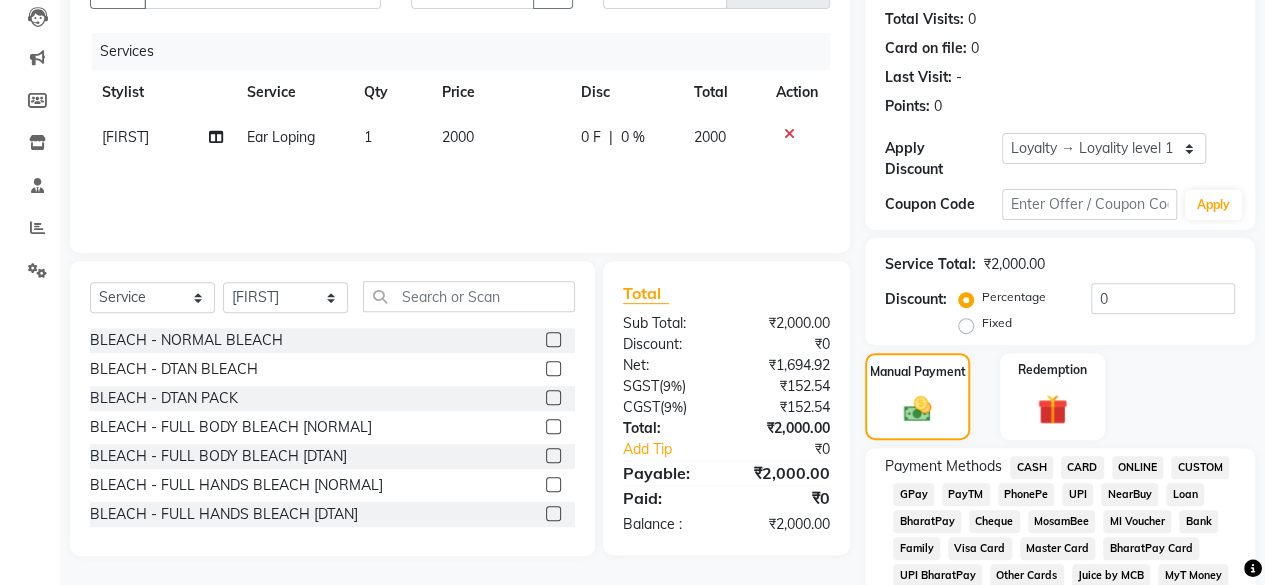 click on "GPay" 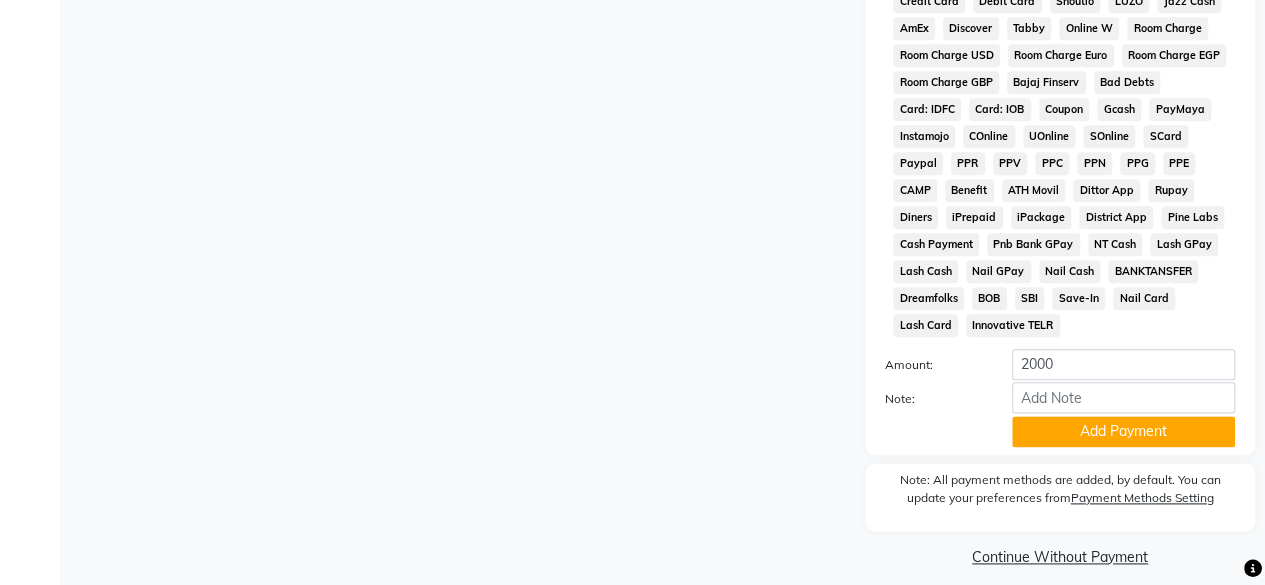scroll, scrollTop: 1033, scrollLeft: 0, axis: vertical 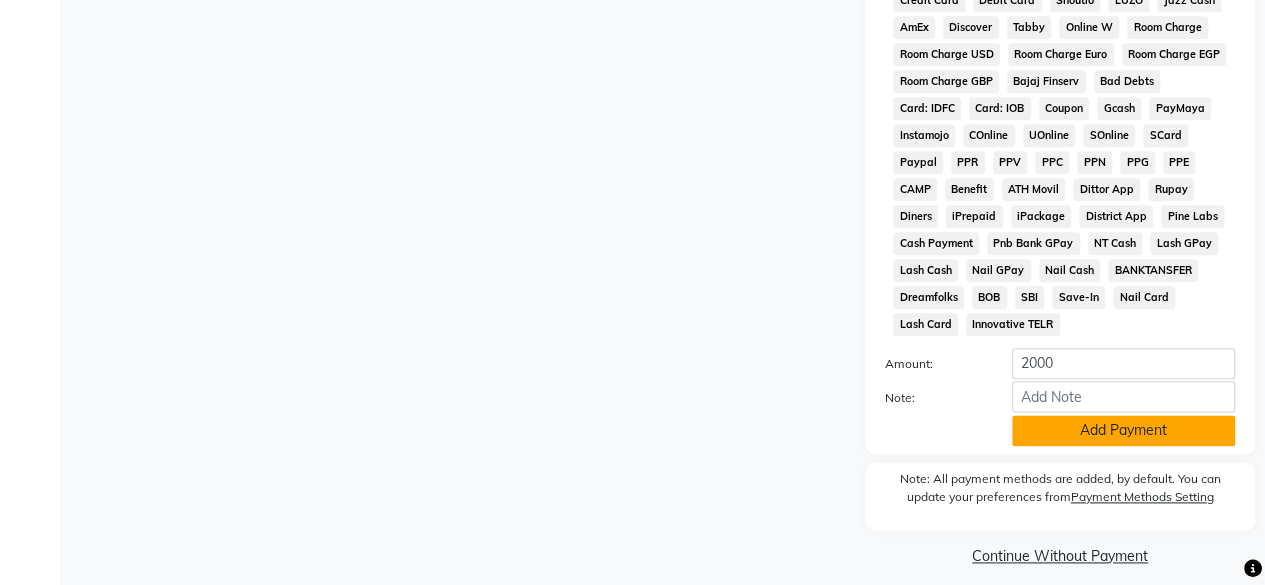 click on "Add Payment" 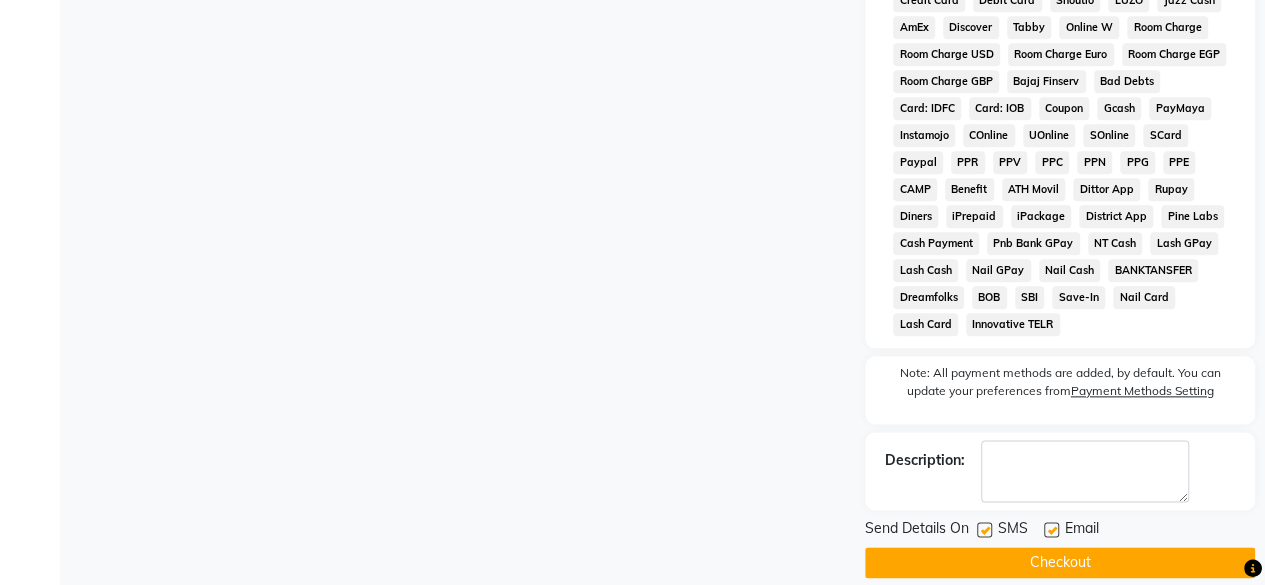 click on "Checkout" 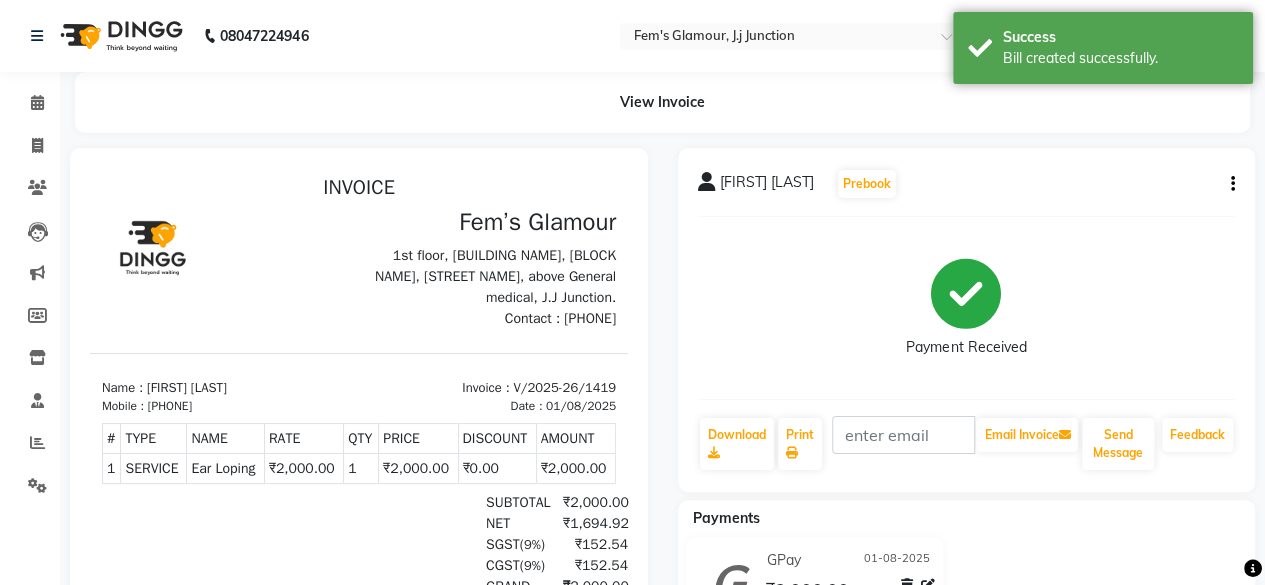 scroll, scrollTop: 0, scrollLeft: 0, axis: both 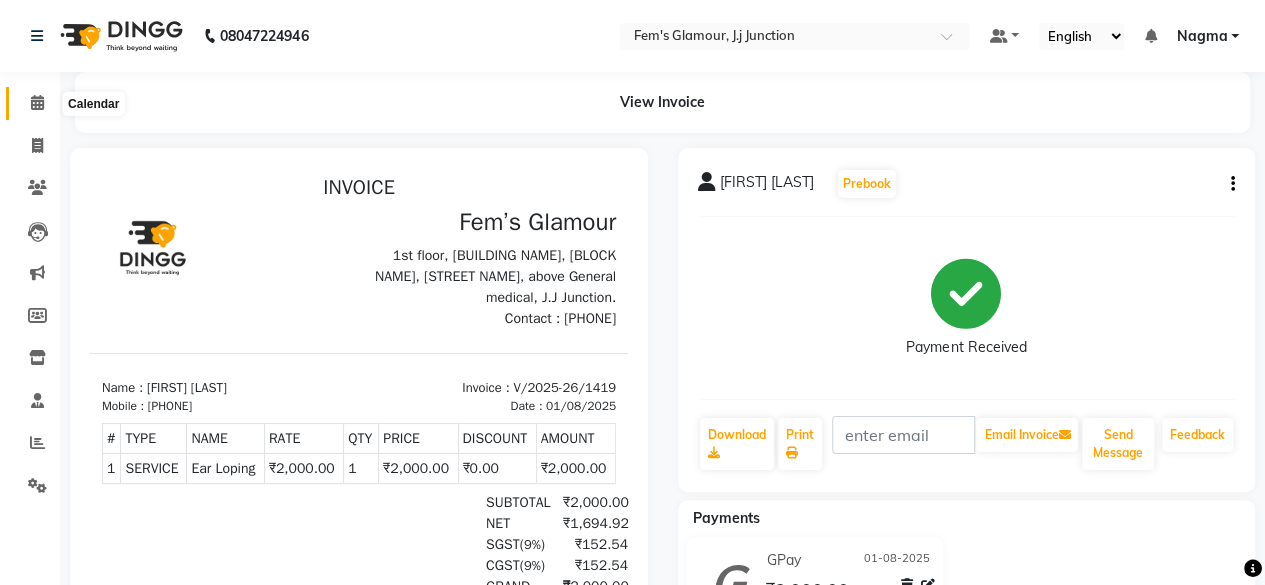 click 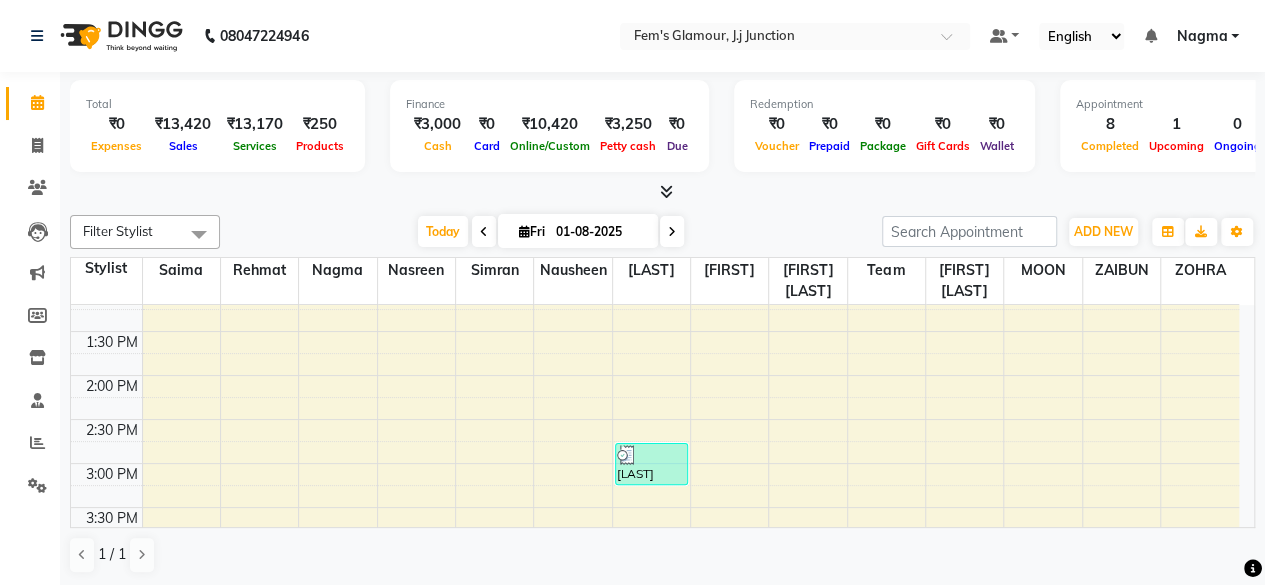 scroll, scrollTop: 280, scrollLeft: 0, axis: vertical 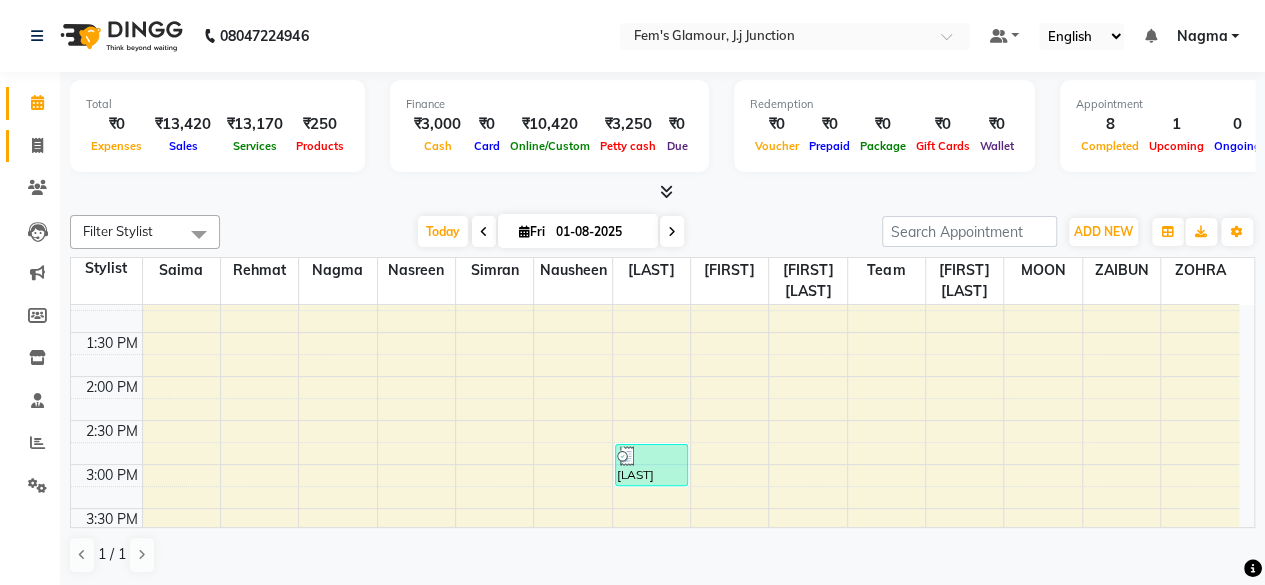 click on "Invoice" 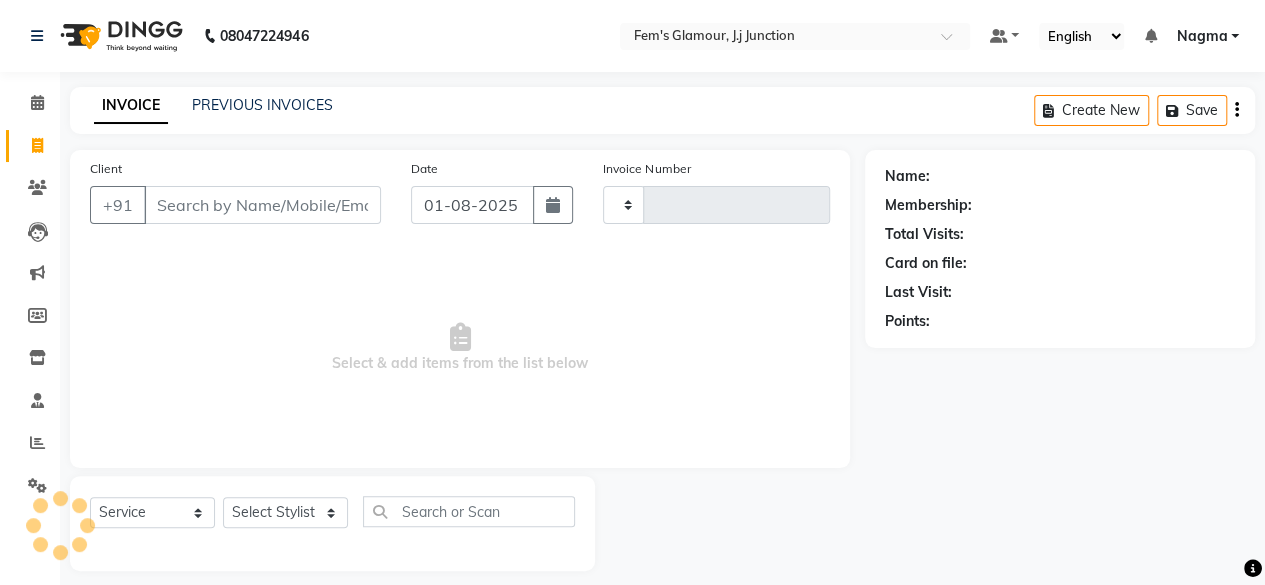 type on "1420" 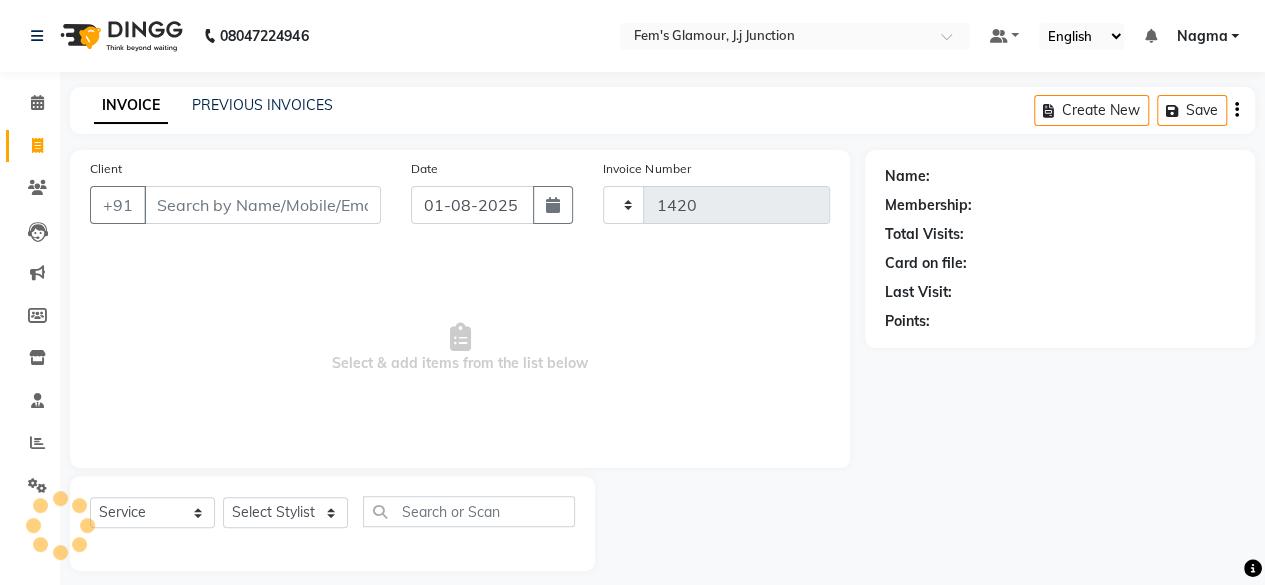 select on "4132" 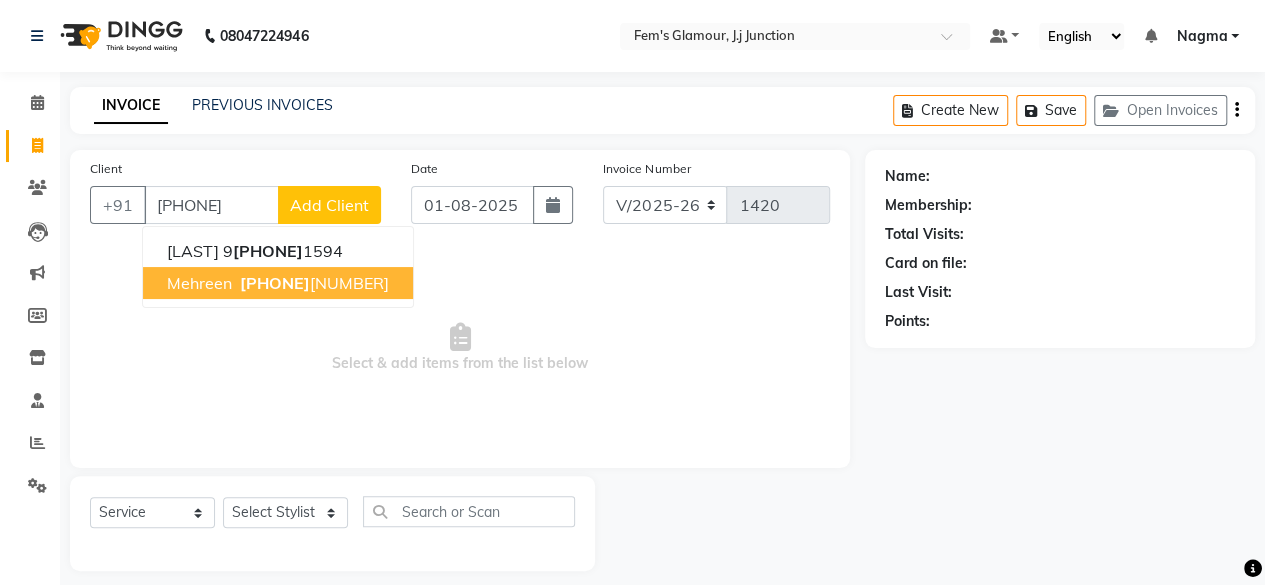 click on "[PHONE]" at bounding box center [275, 283] 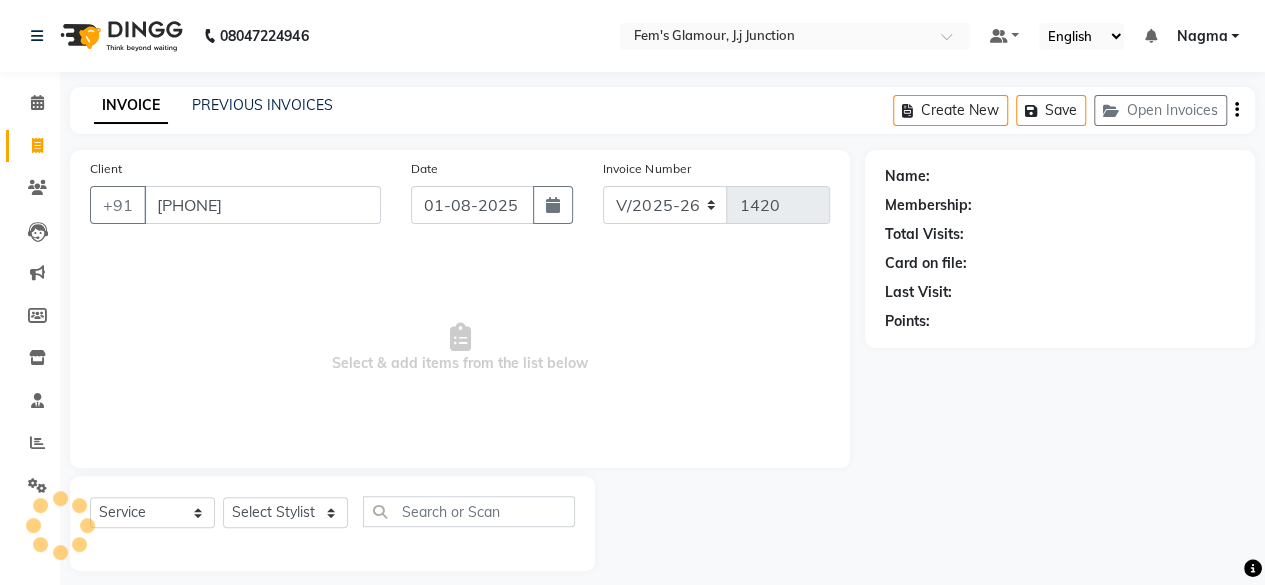 type on "[PHONE]" 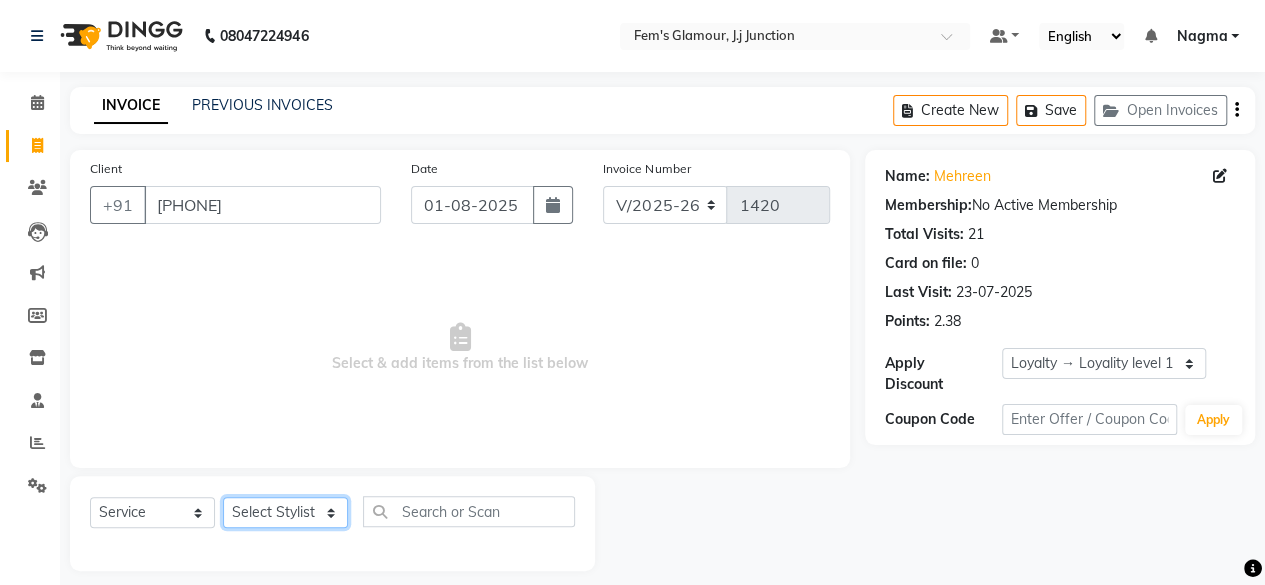 click on "Select Stylist [FIRST] [LAST] [FIRST] [LAST] [FIRST] [LAST] [FIRST] [LAST] [FIRST] [LAST] [FIRST] [LAST] [FIRST] [LAST] [FIRST] [LAST] [FIRST] [LAST] [FIRST] [LAST] HAIRC Haircut" 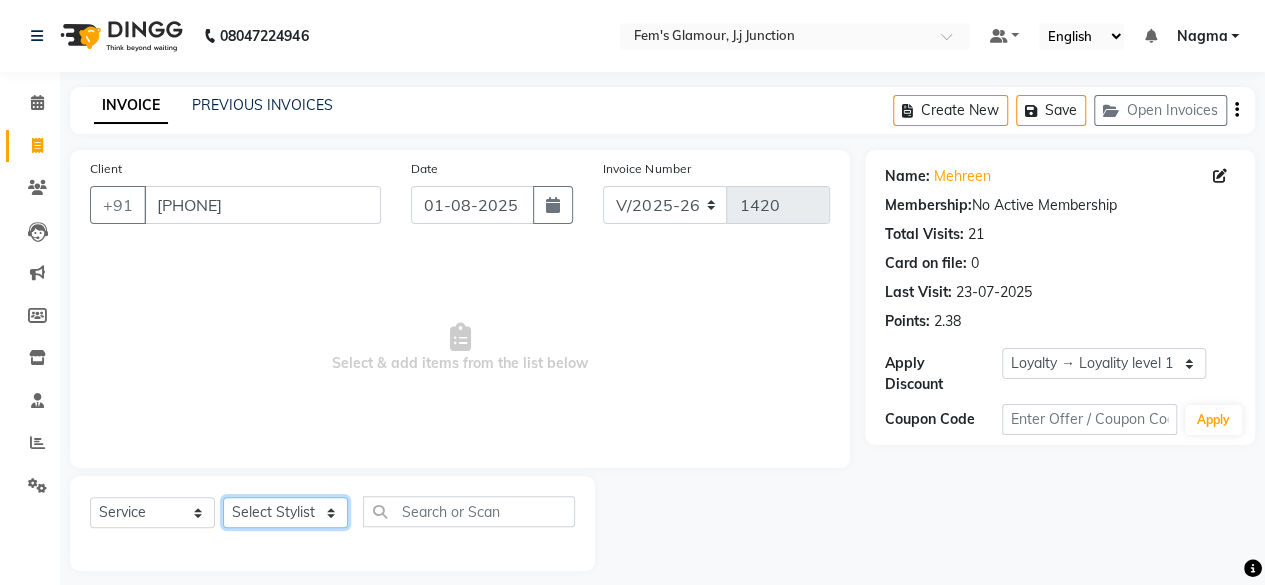 select on "[NUMBER]" 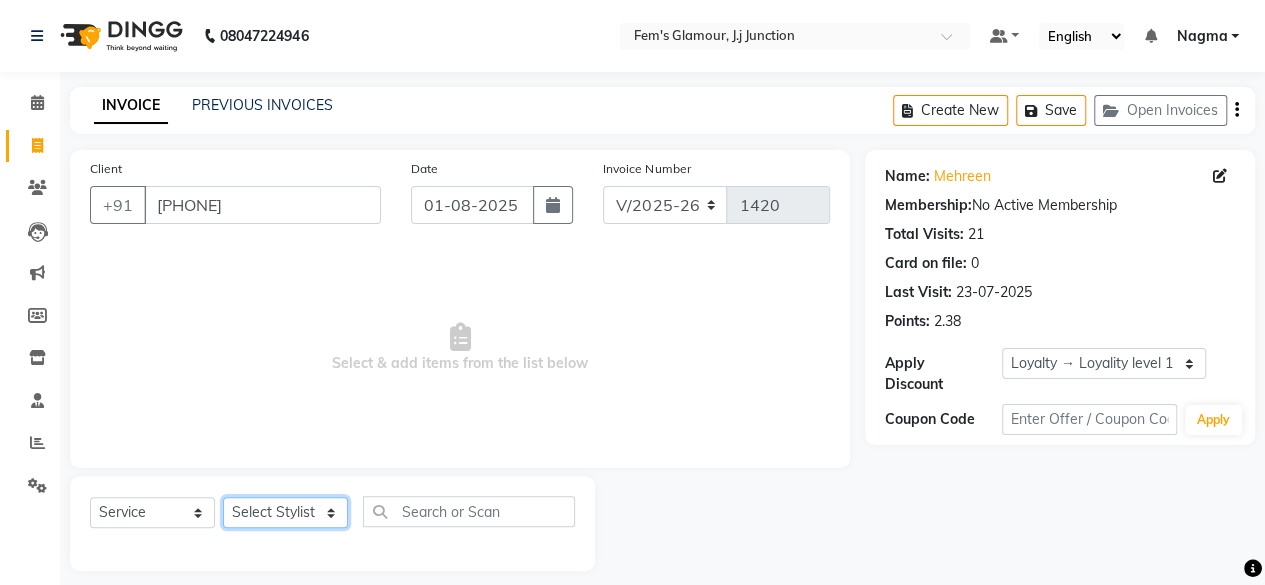 click on "Select Stylist [FIRST] [LAST] [FIRST] [LAST] [FIRST] [LAST] [FIRST] [LAST] [FIRST] [LAST] [FIRST] [LAST] [FIRST] [LAST] [FIRST] [LAST] [FIRST] [LAST] [FIRST] [LAST] HAIRC Haircut" 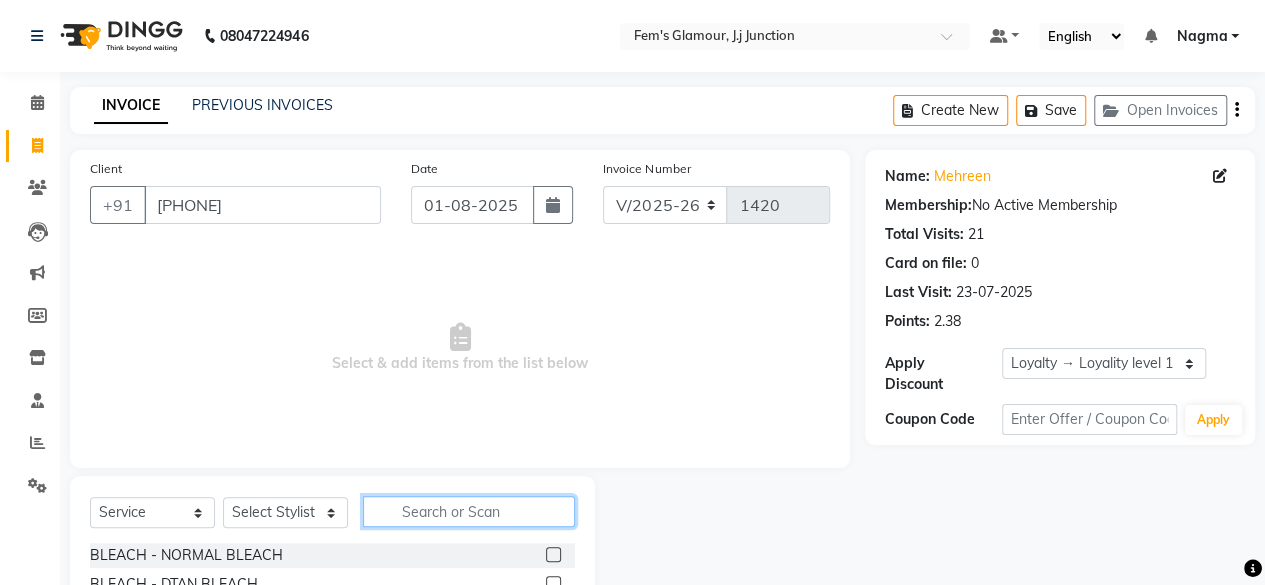 click 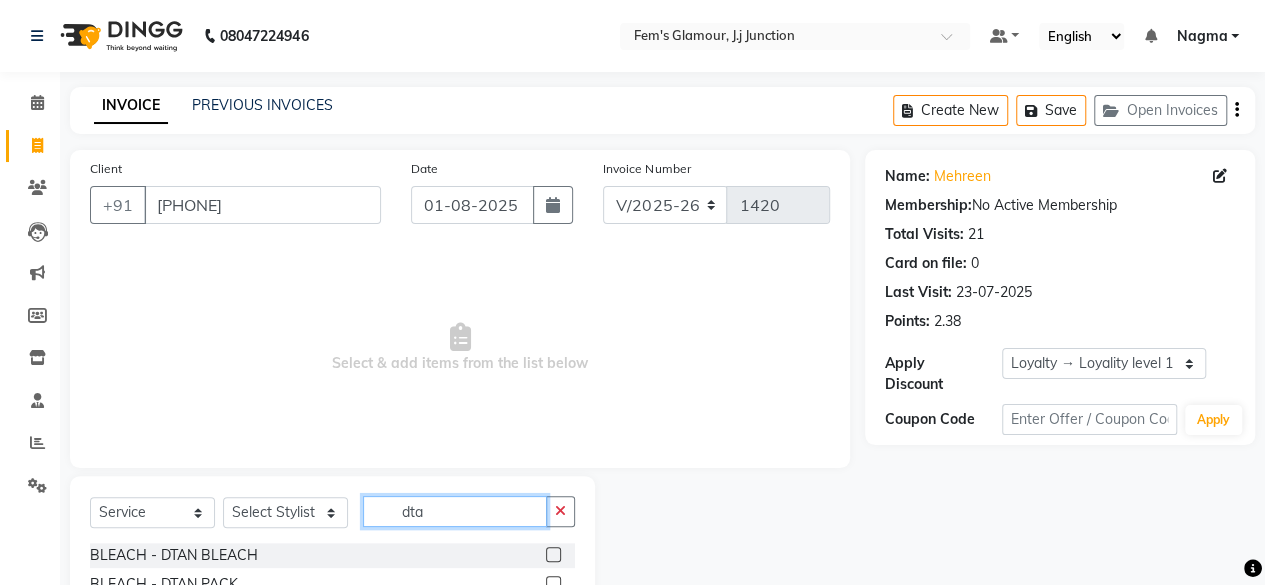 type on "dta" 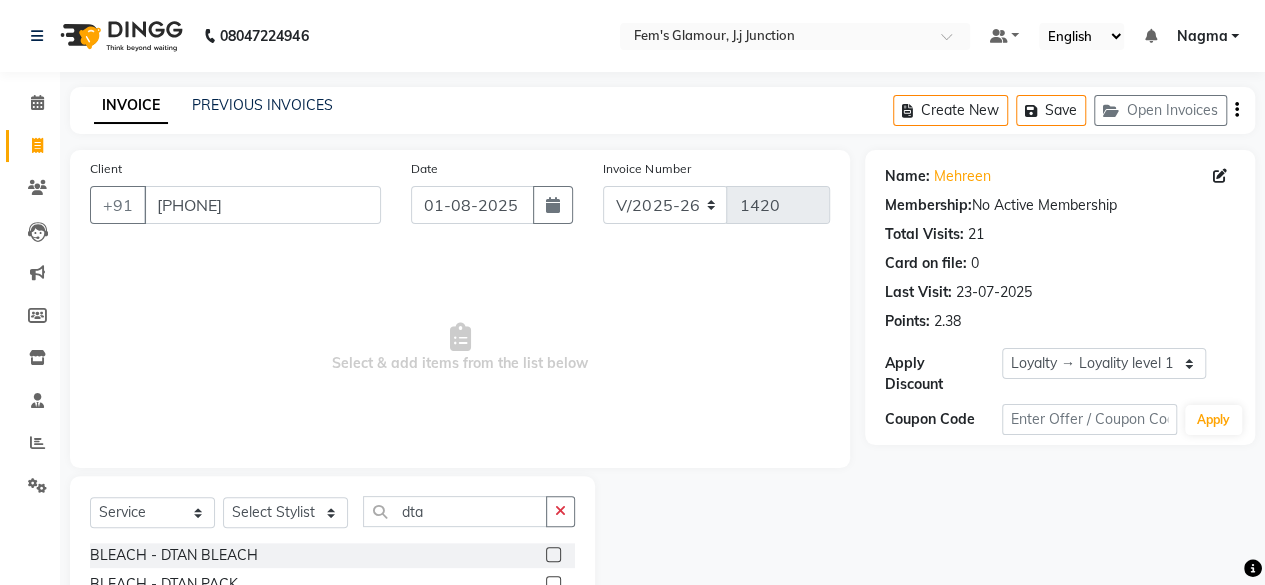 click 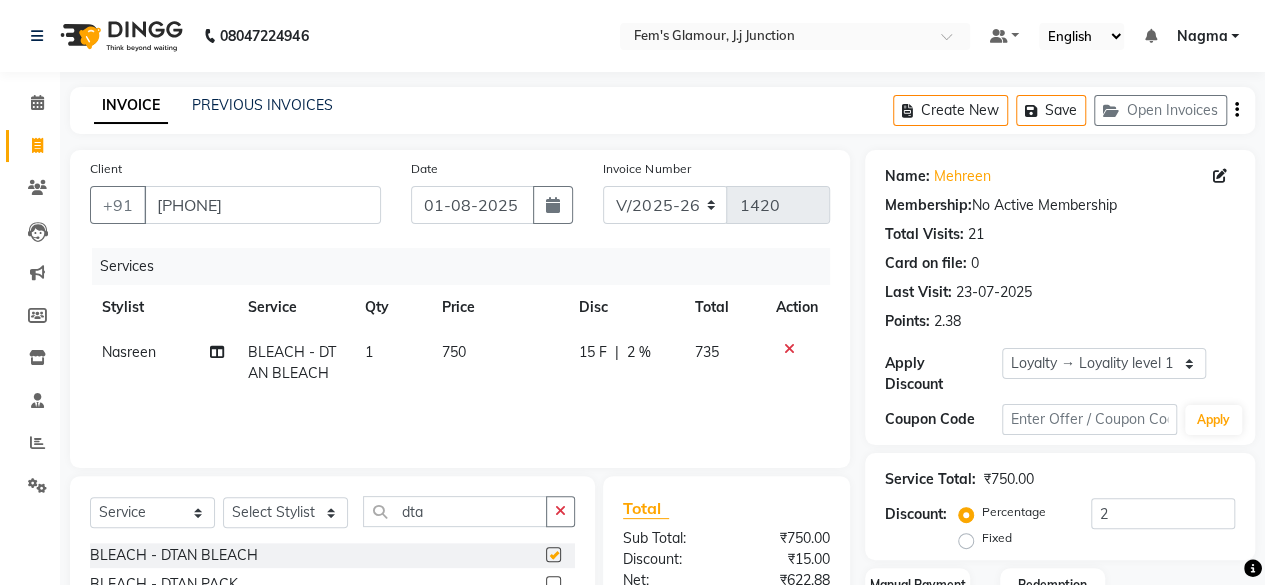 checkbox on "false" 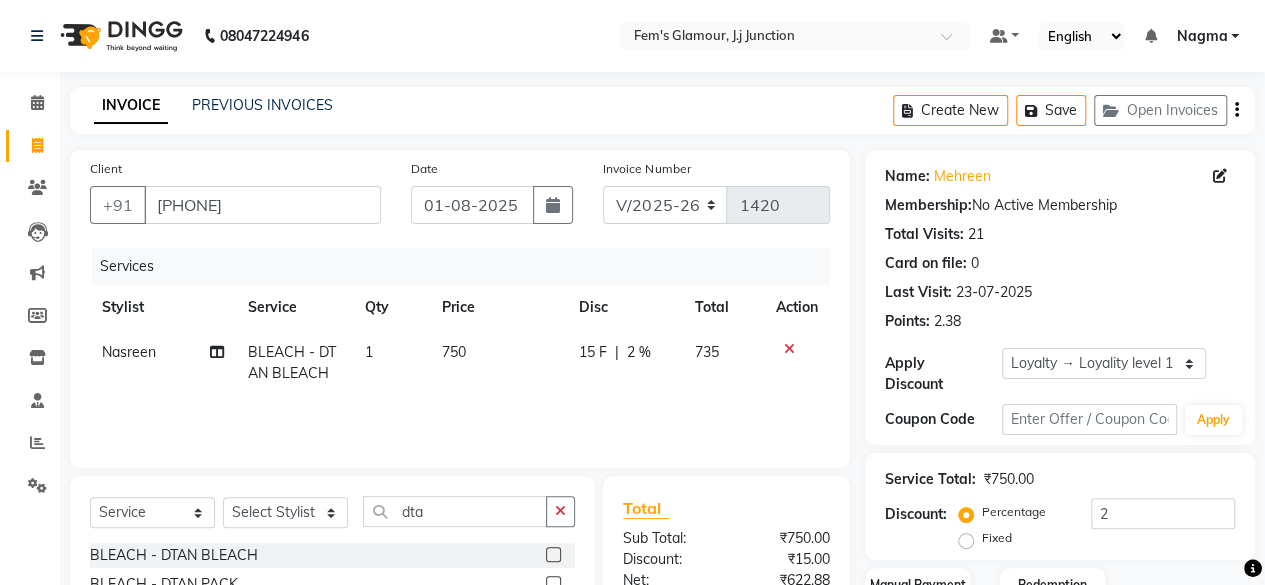 click on "Select Service Product Membership Package Voucher Prepaid Gift Card Select Stylist [FIRST] [LAST] [FIRST] [LAST] [FIRST] [LAST] [FIRST] [LAST] [FIRST] [LAST] [FIRST] [LAST] [FIRST] [LAST] [FIRST] [LAST] [FIRST] [LAST] [FIRST] [LAST] BLEACH - DTAN BLEACH BLEACH - DTAN PACK BLEACH - FULL BODY BLEACH [DTAN] BLEACH - FULL HANDS BLEACH [DTAN] BLEACH - FULL LEG BLEACH [DTAN]" 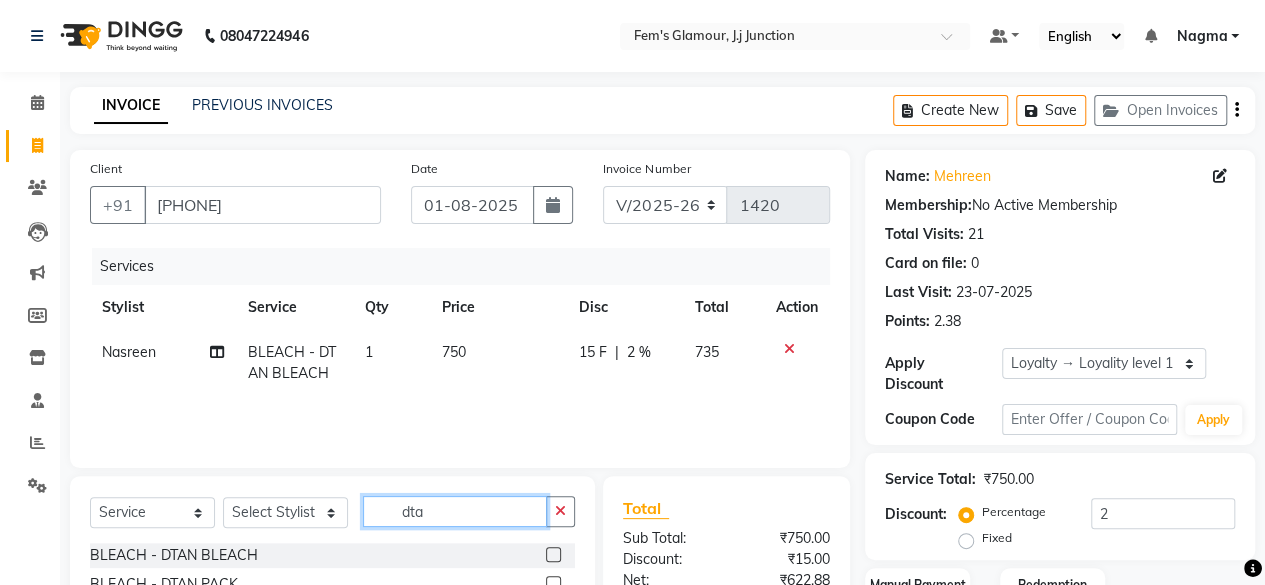 click on "dta" 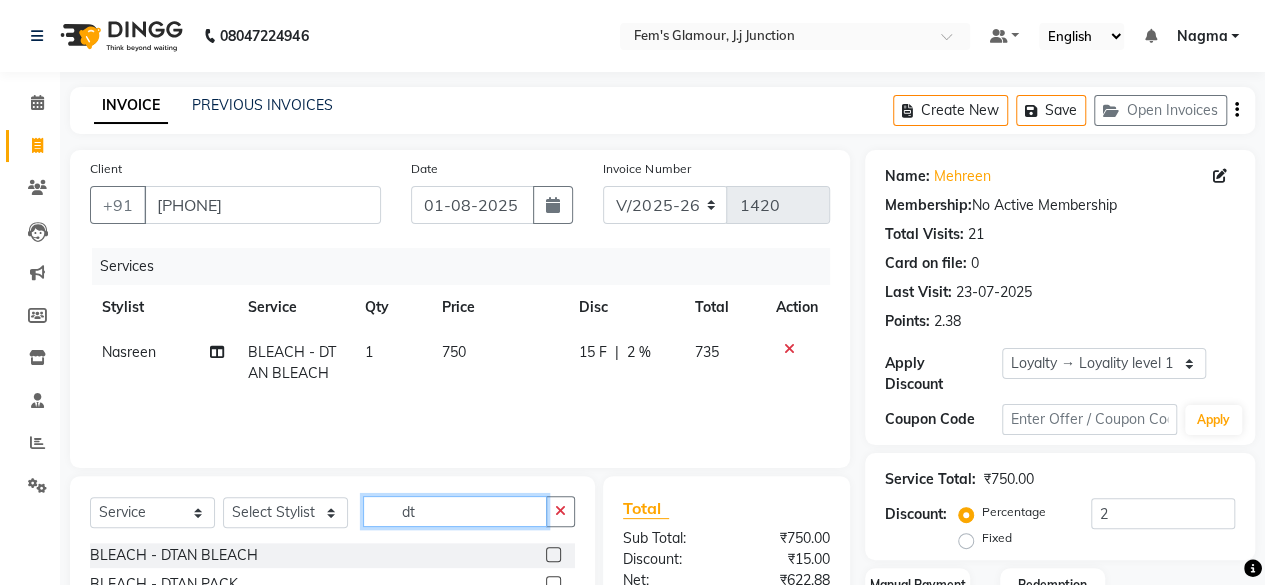 type on "d" 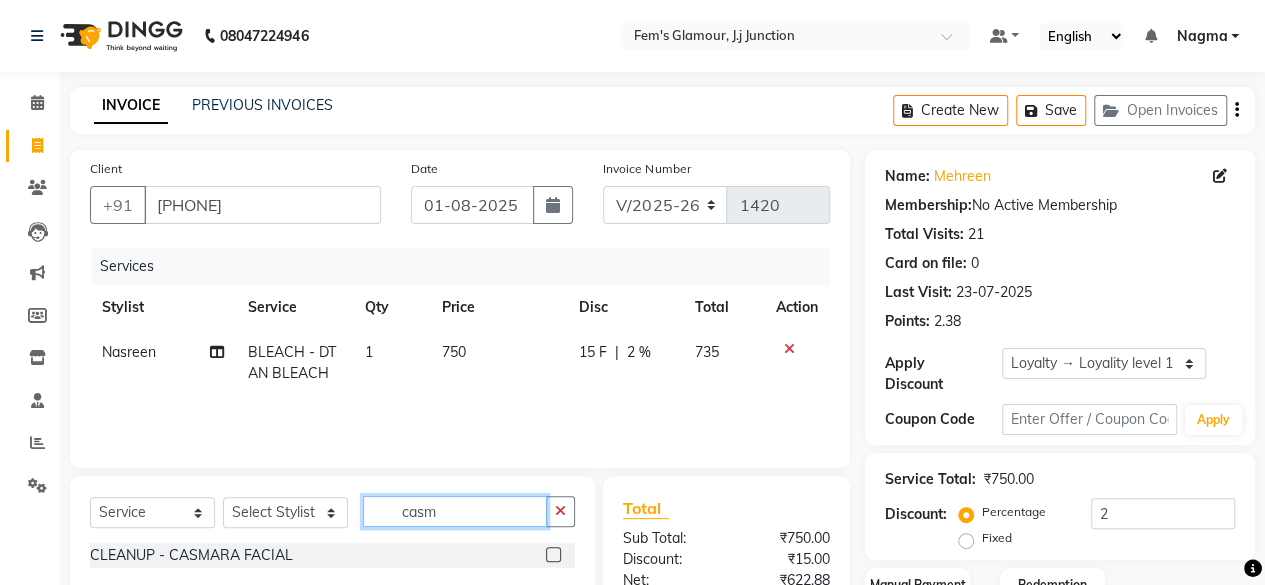 scroll, scrollTop: 56, scrollLeft: 0, axis: vertical 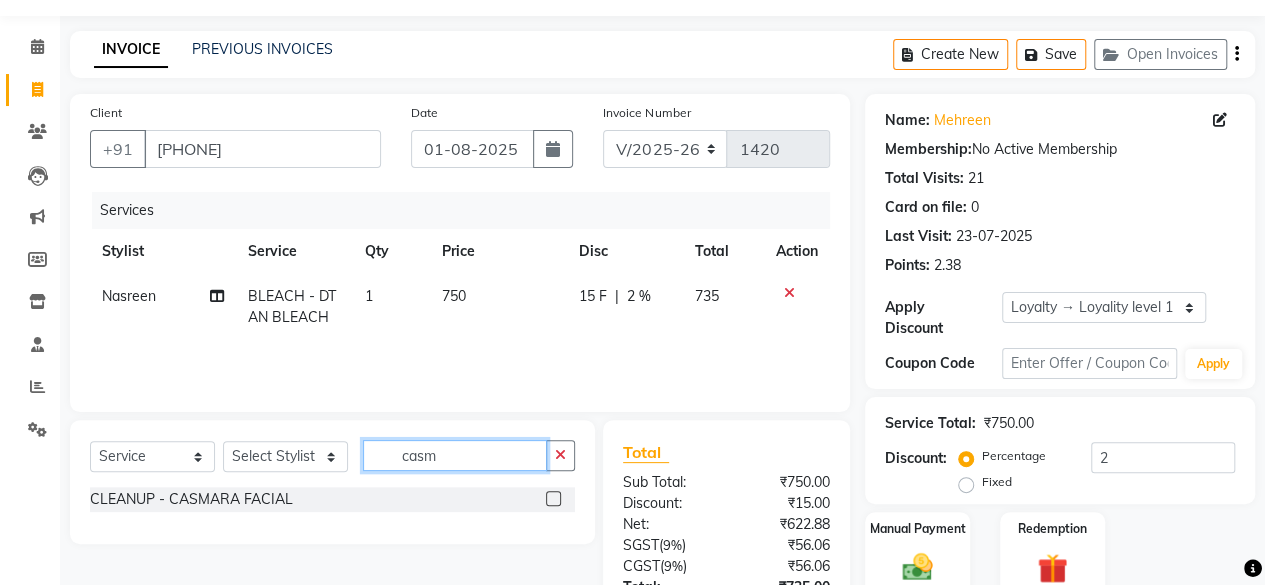 type on "casm" 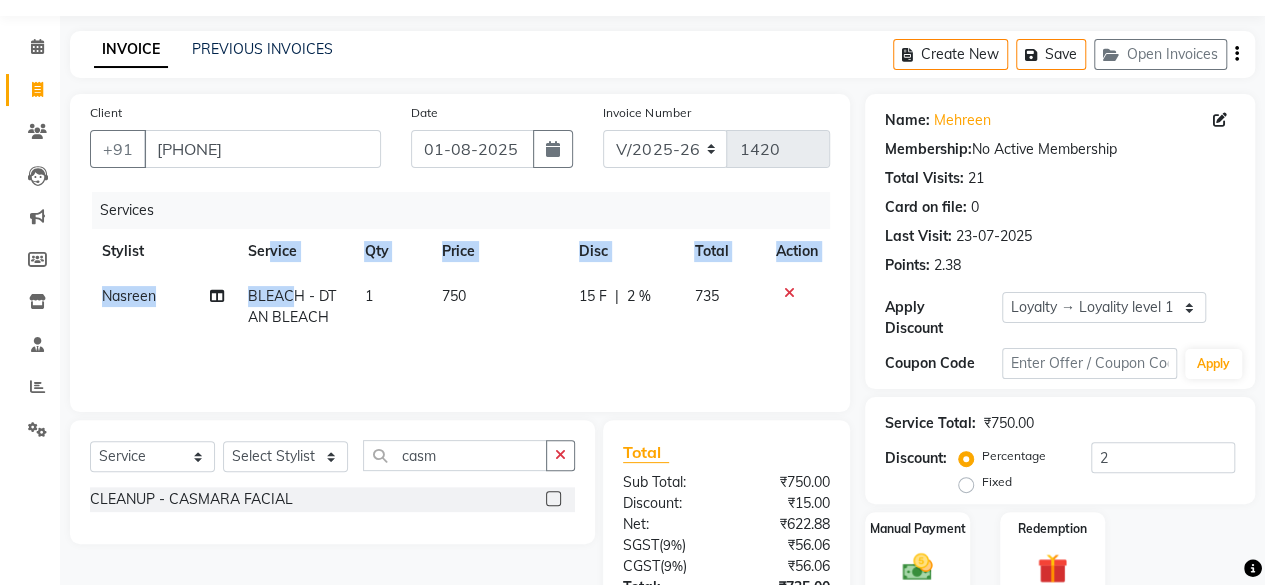 drag, startPoint x: 268, startPoint y: 246, endPoint x: 290, endPoint y: 307, distance: 64.84597 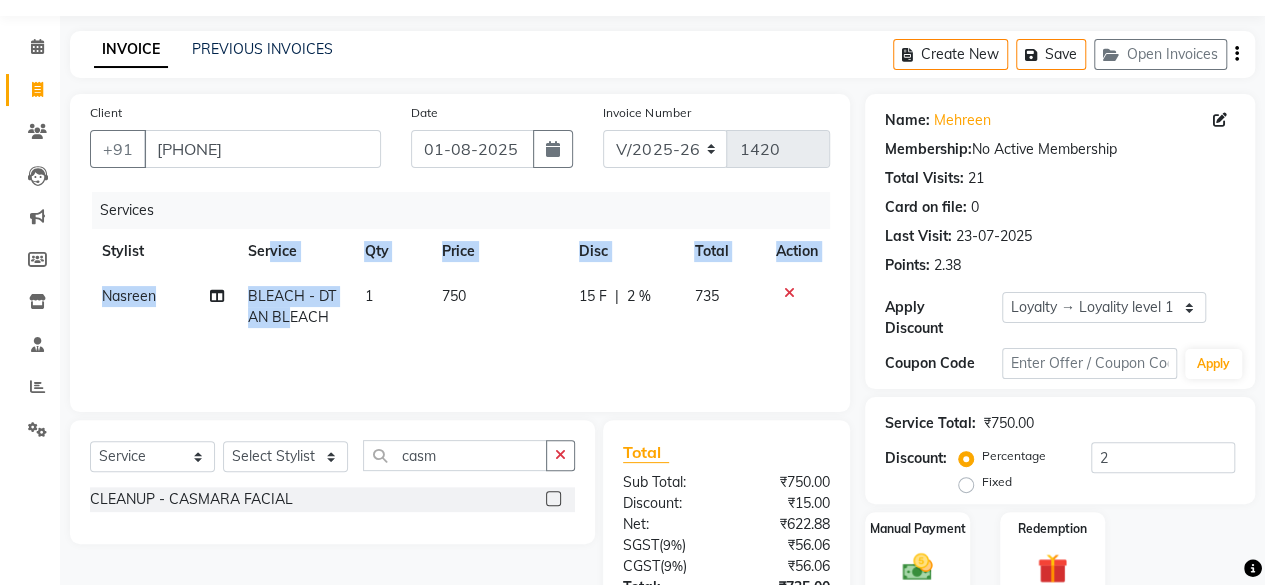 click on "BLEACH  -  DTAN BLEACH" 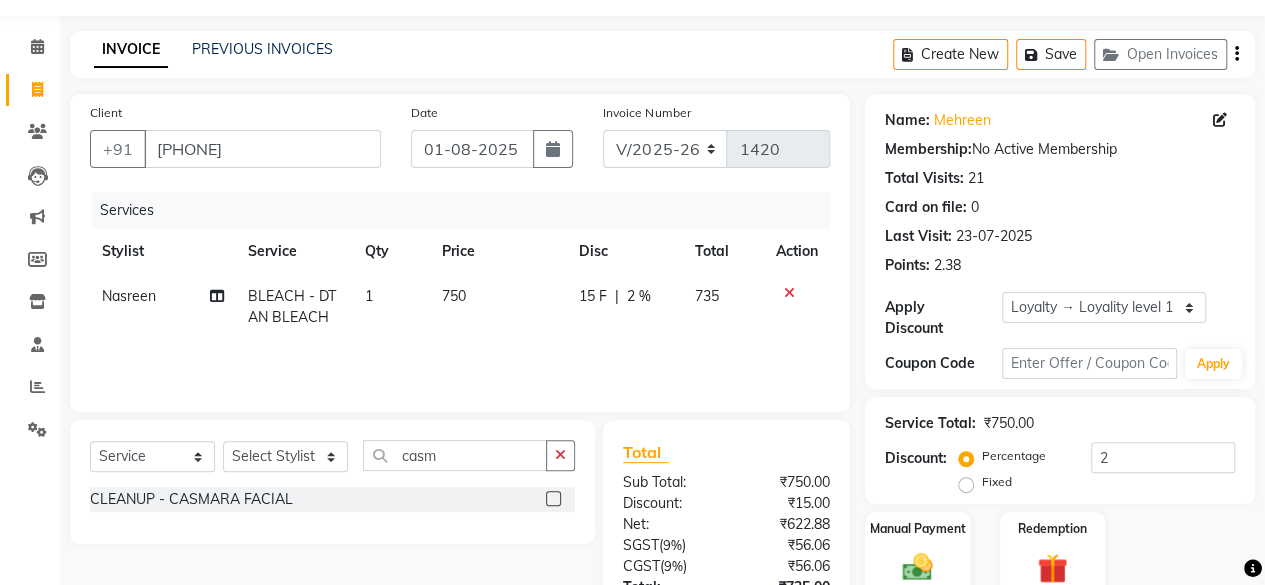 select on "[NUMBER]" 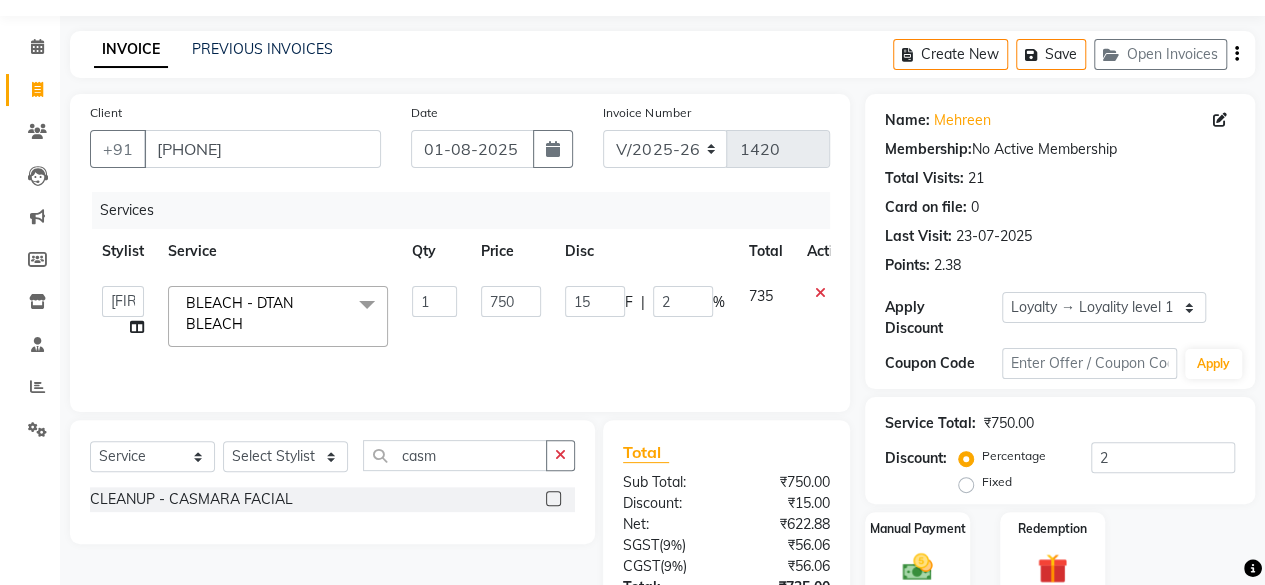 click on "BLEACH  -  DTAN BLEACH" 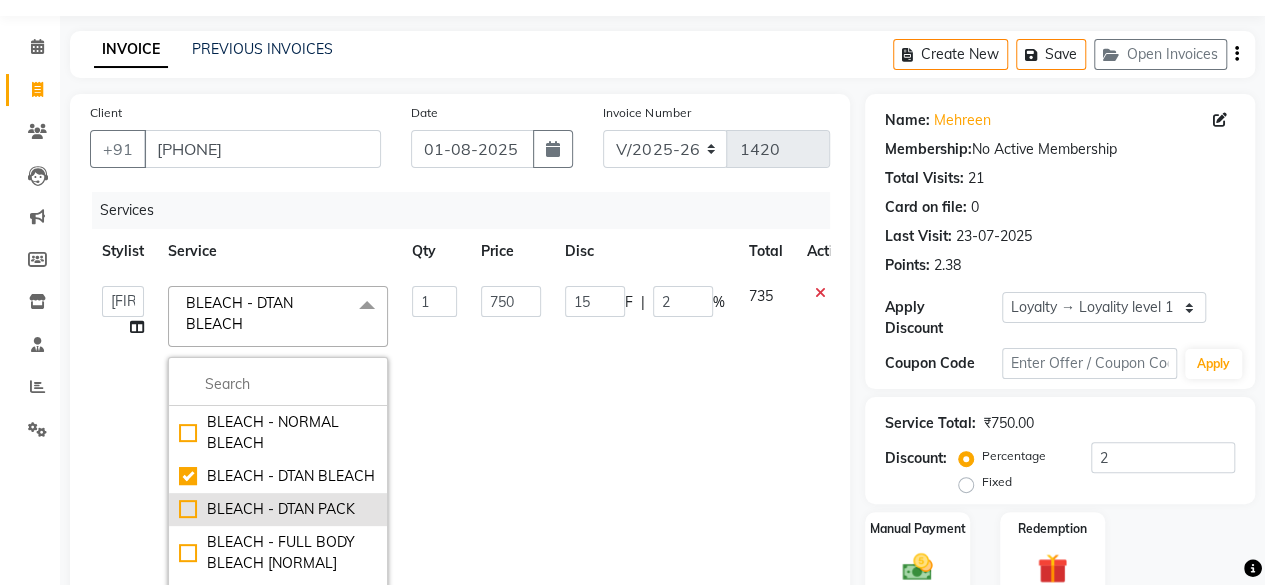 click on "BLEACH  -  DTAN PACK" 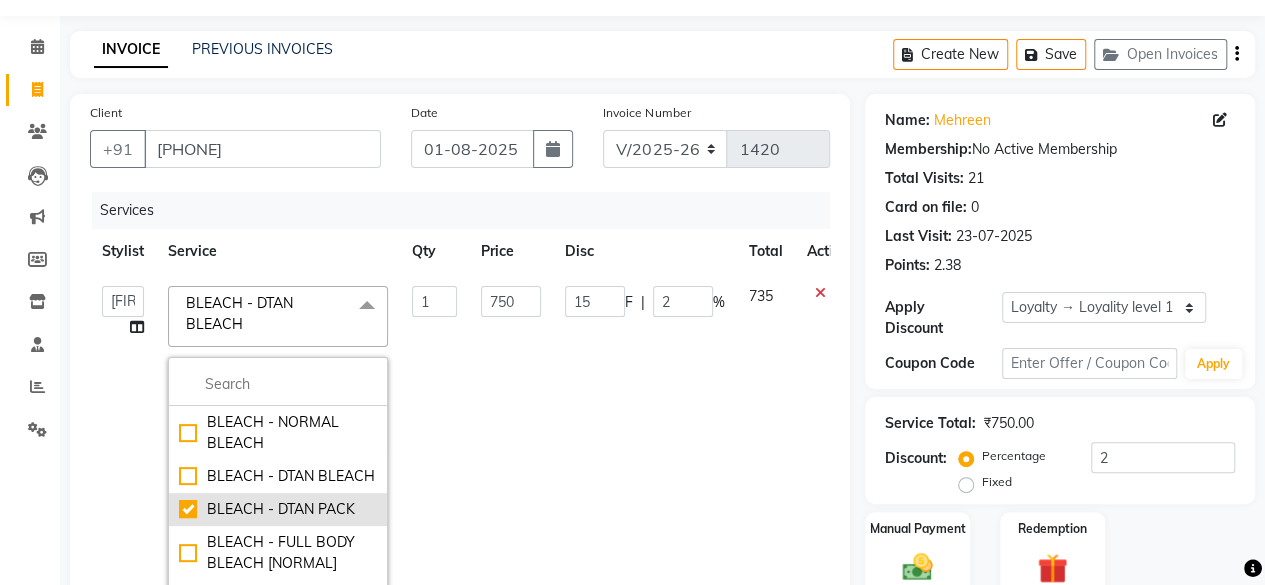 checkbox on "false" 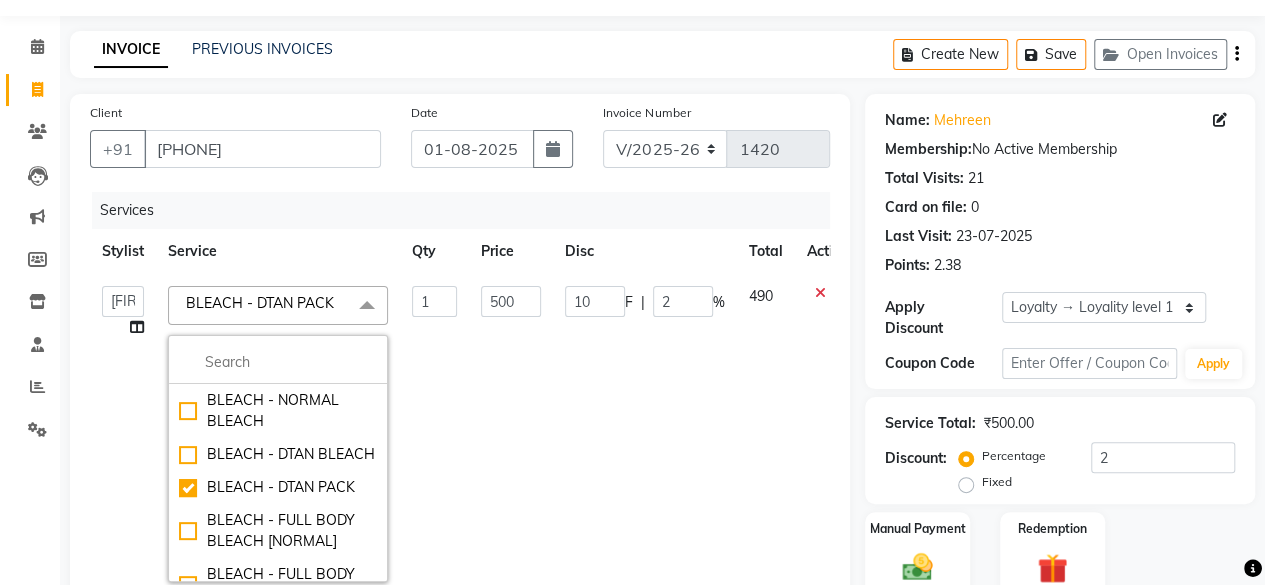 click on "500" 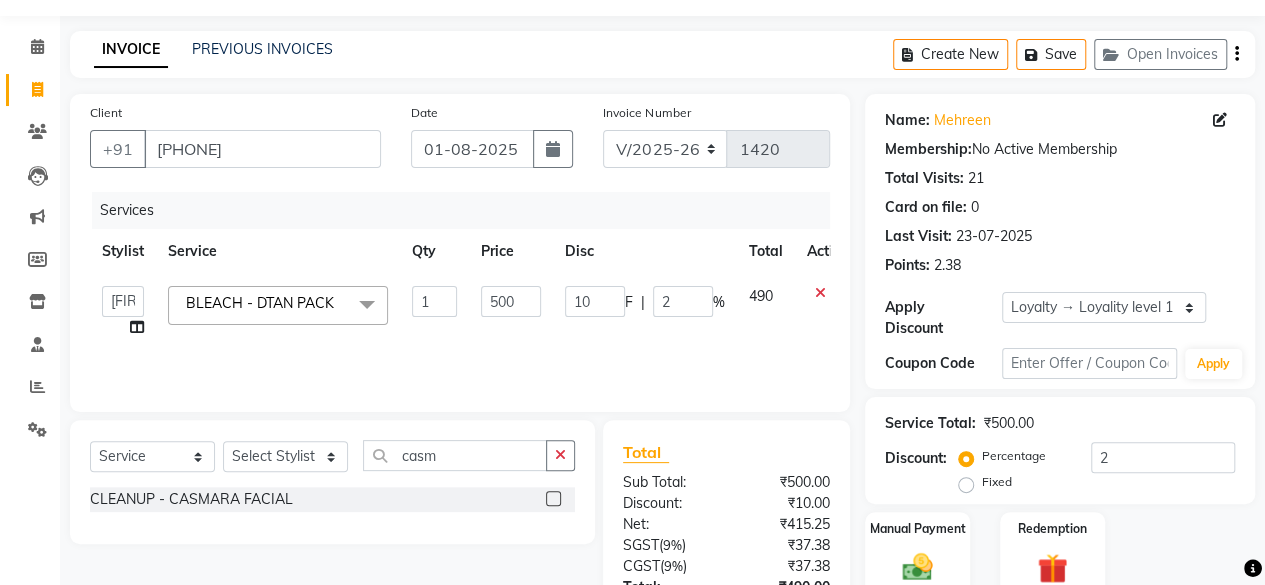 click on "CLEANUP  -  CASMARA FACIAL" 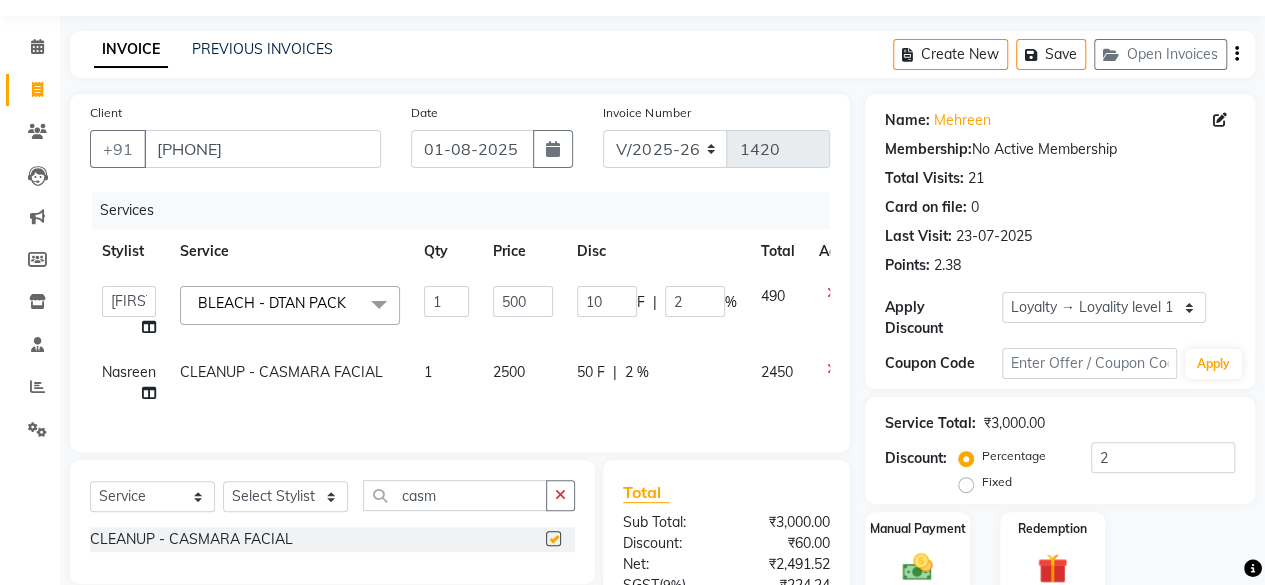 checkbox on "false" 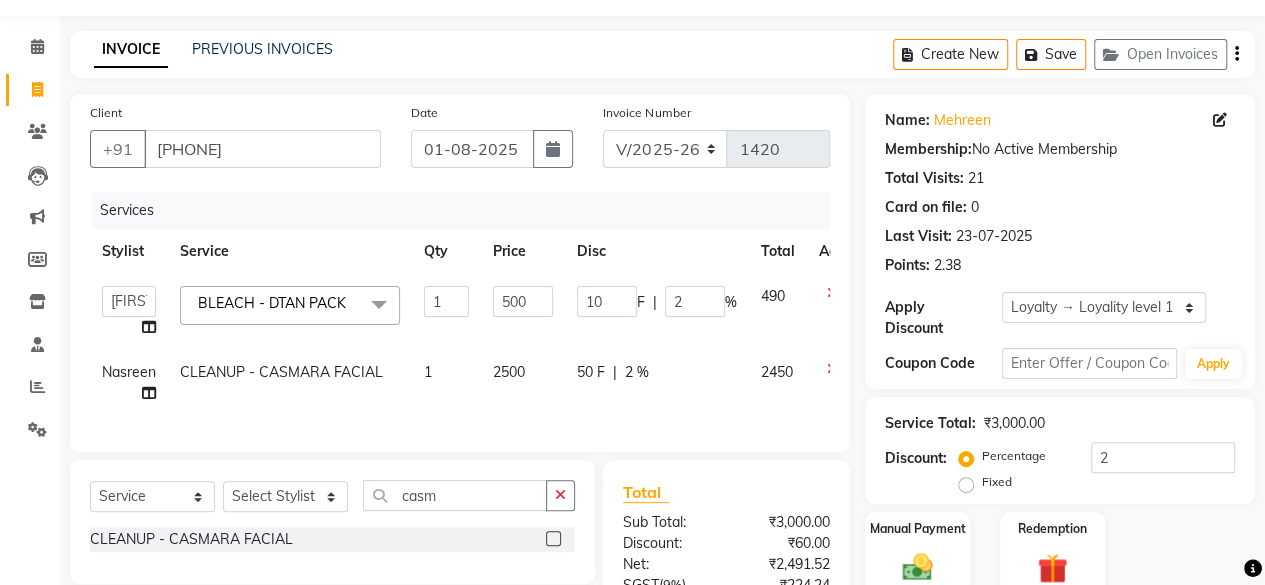 click on "2500" 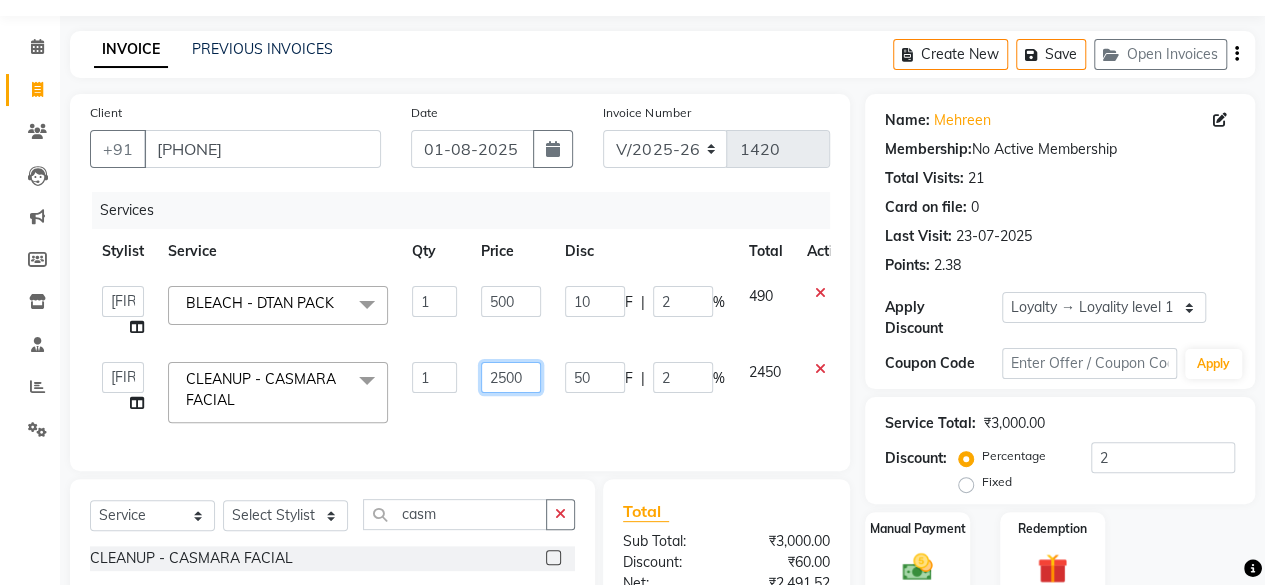 click on "2500" 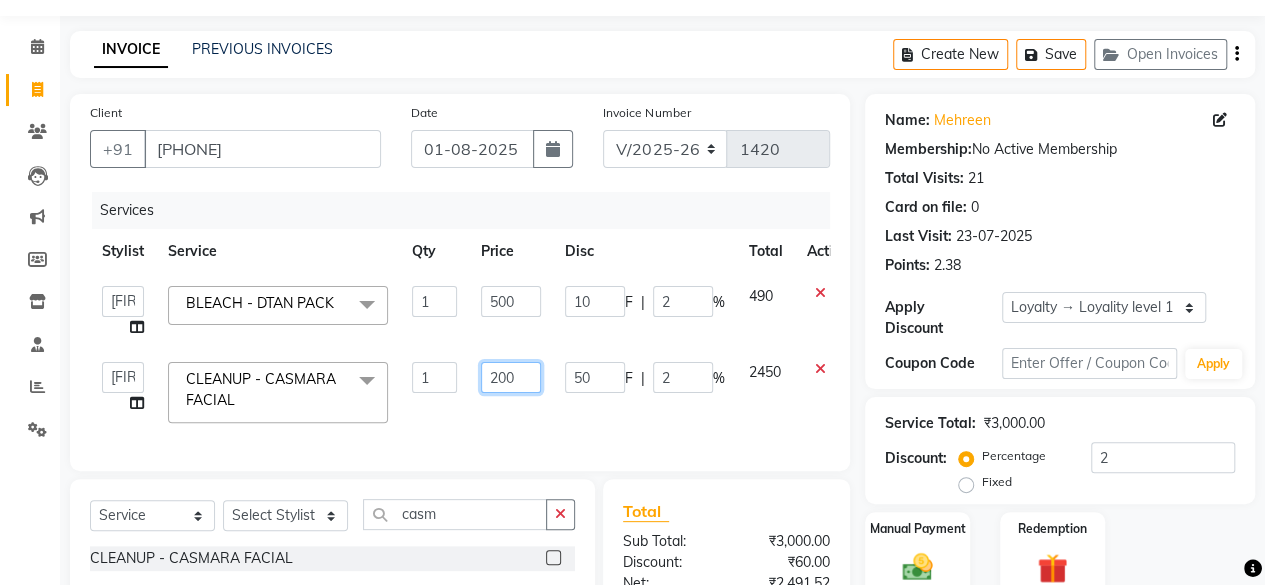 type on "2000" 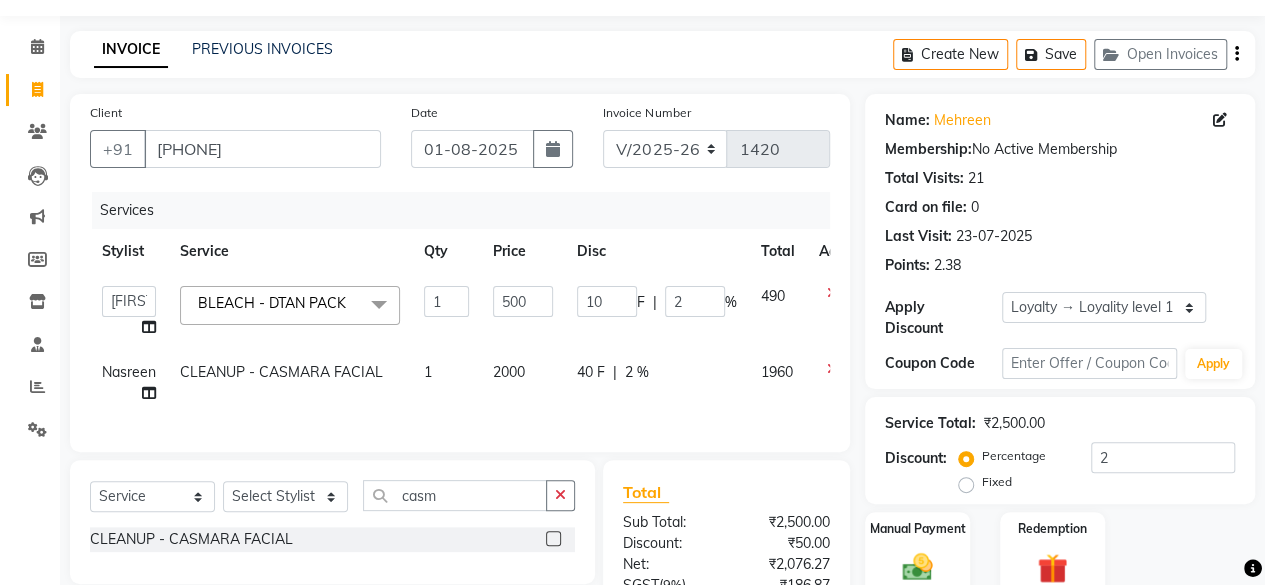 click on "Services" 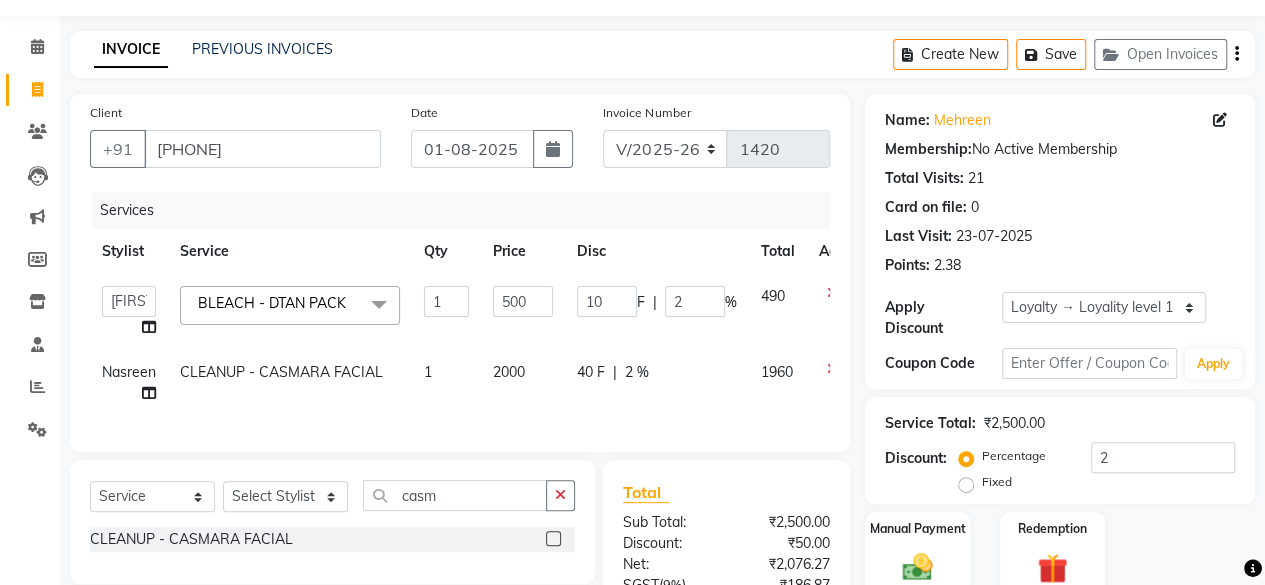 scroll, scrollTop: 234, scrollLeft: 0, axis: vertical 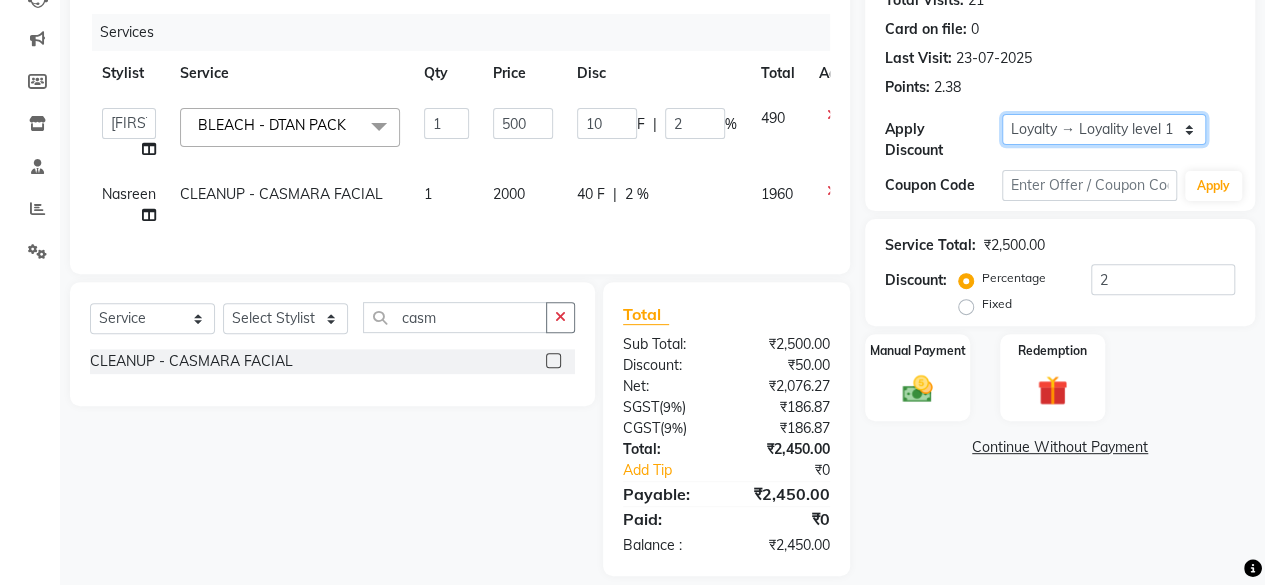 drag, startPoint x: 1051, startPoint y: 135, endPoint x: 1036, endPoint y: 157, distance: 26.627054 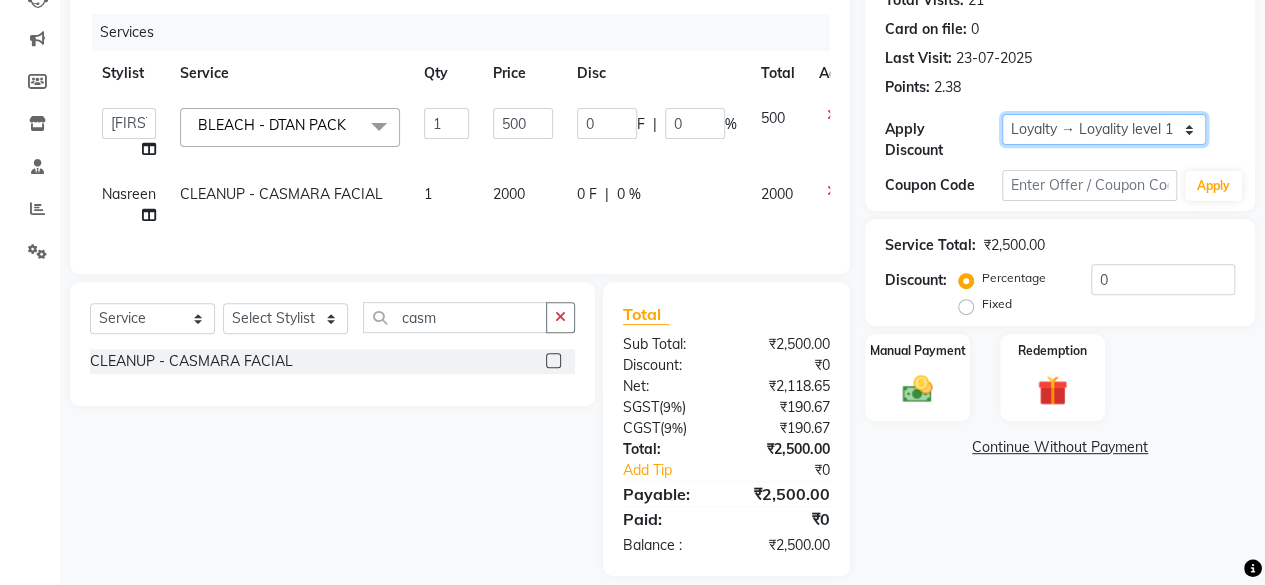 scroll, scrollTop: 268, scrollLeft: 0, axis: vertical 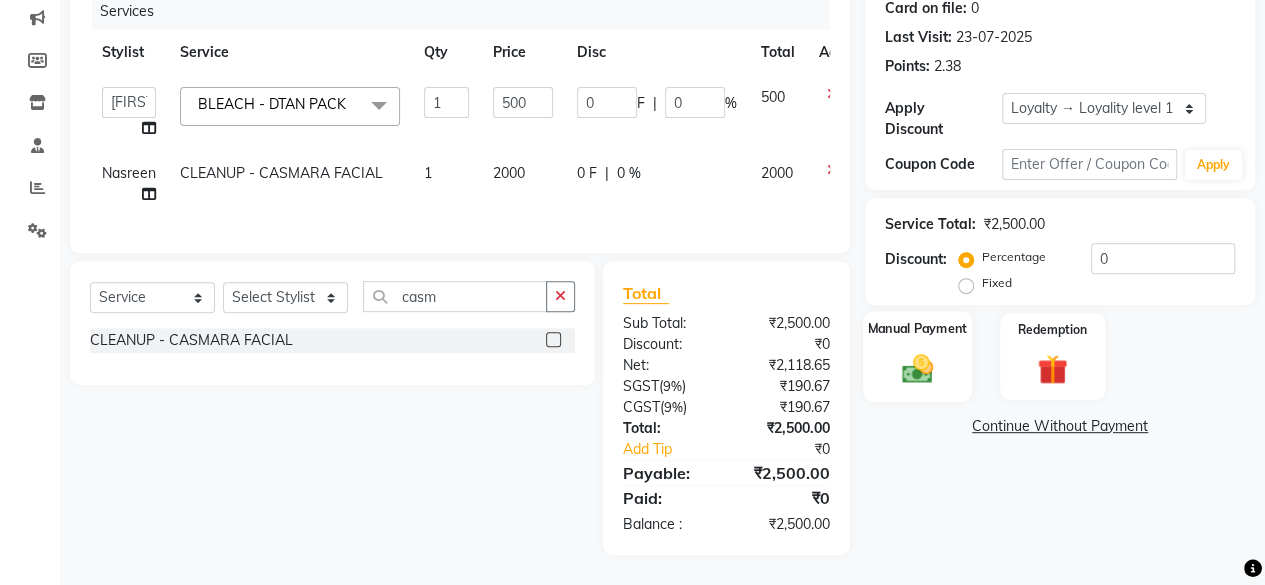 click 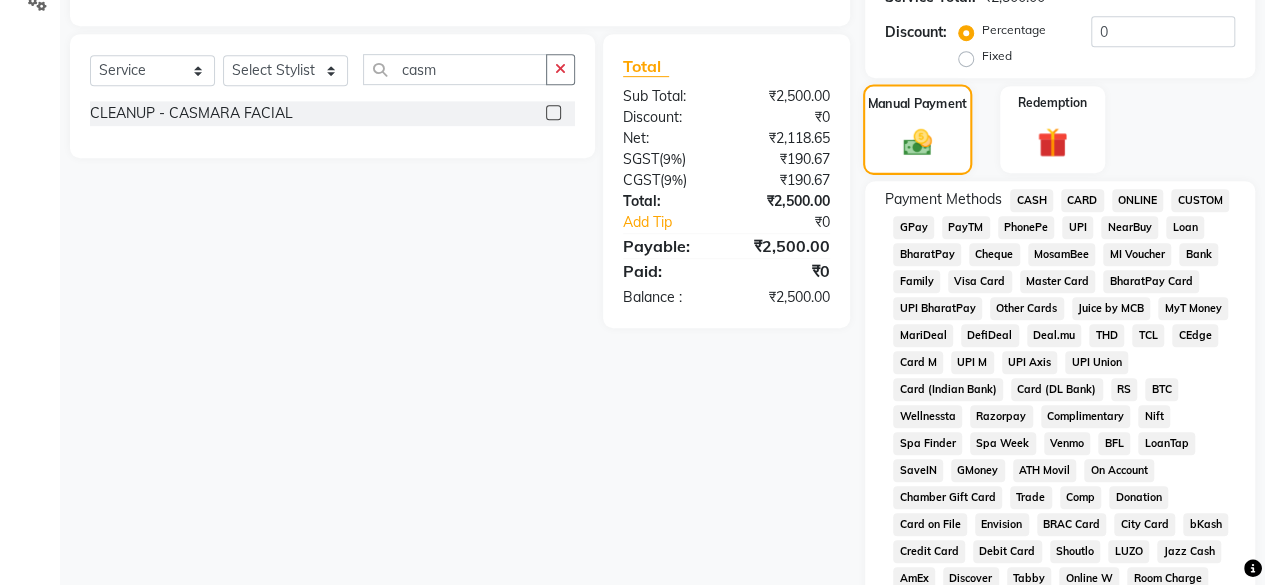 scroll, scrollTop: 482, scrollLeft: 0, axis: vertical 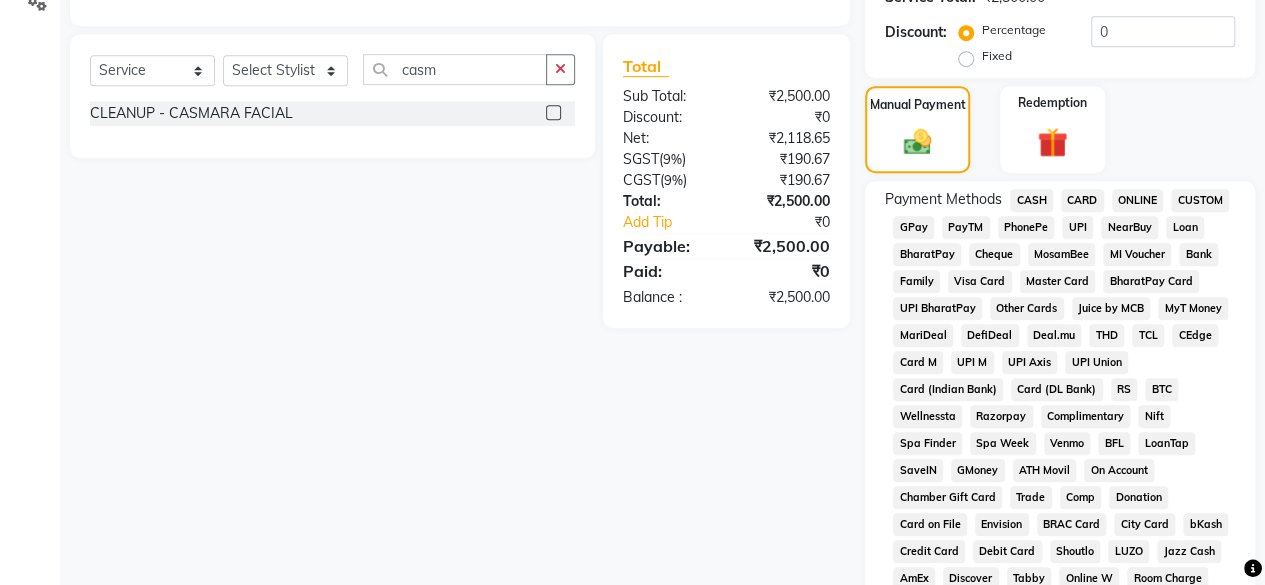 click on "CASH" 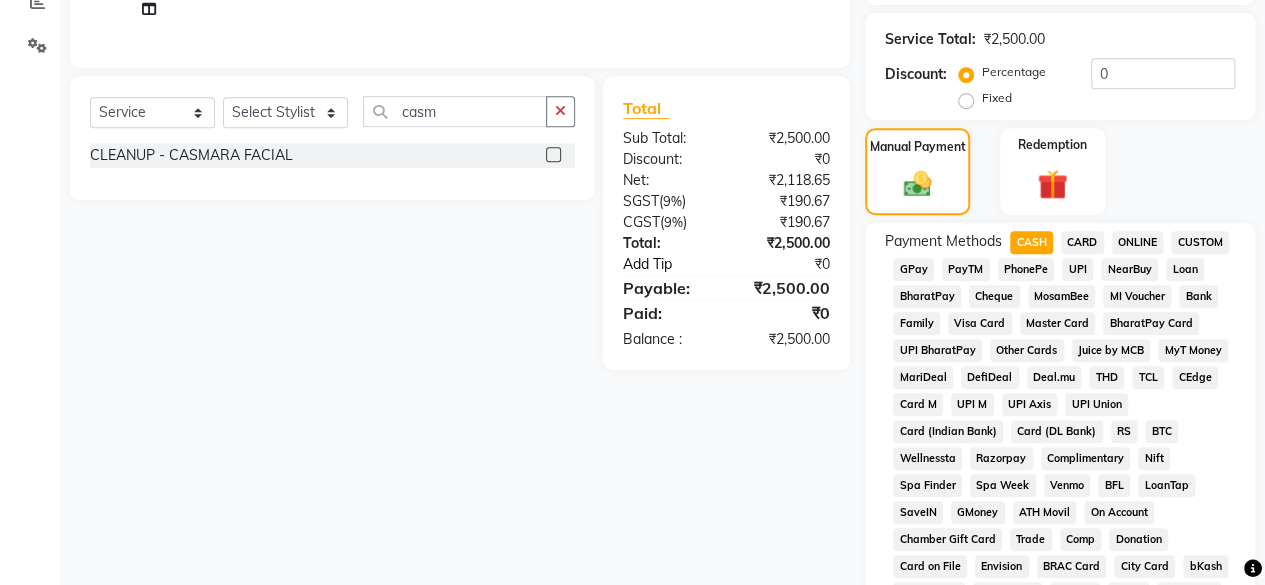 scroll, scrollTop: 438, scrollLeft: 0, axis: vertical 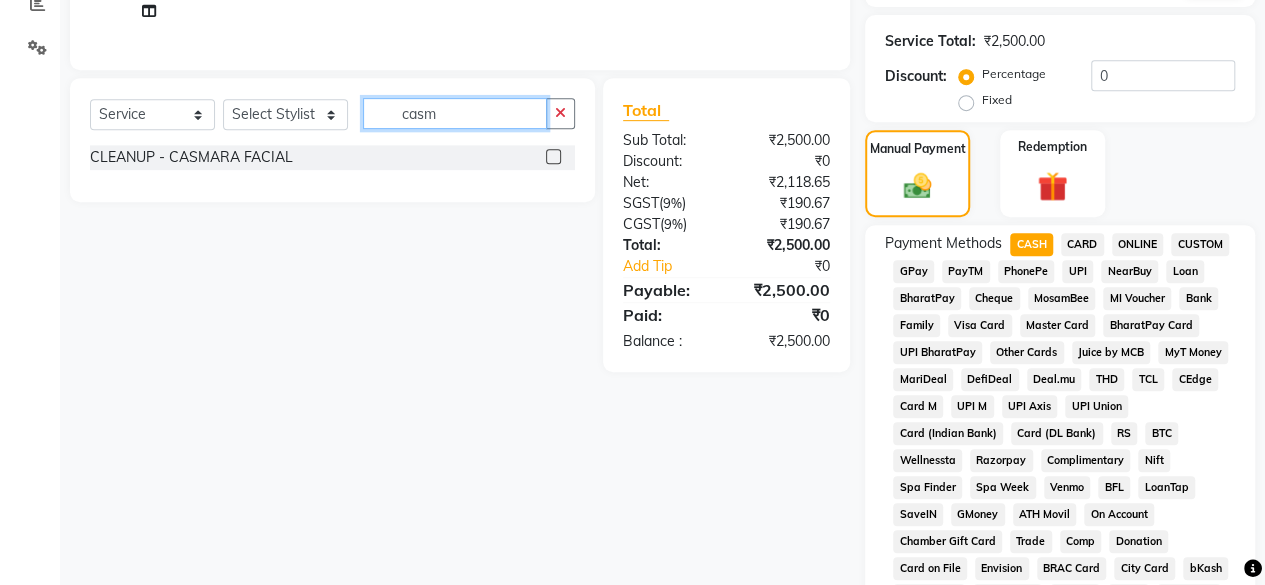 click on "casm" 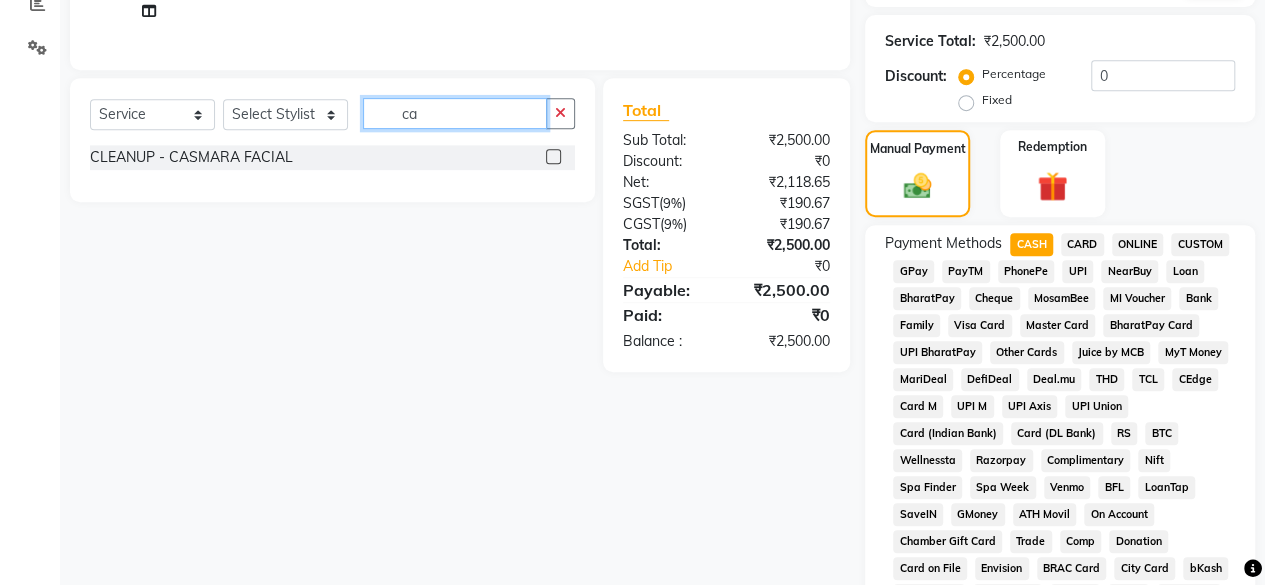 type on "c" 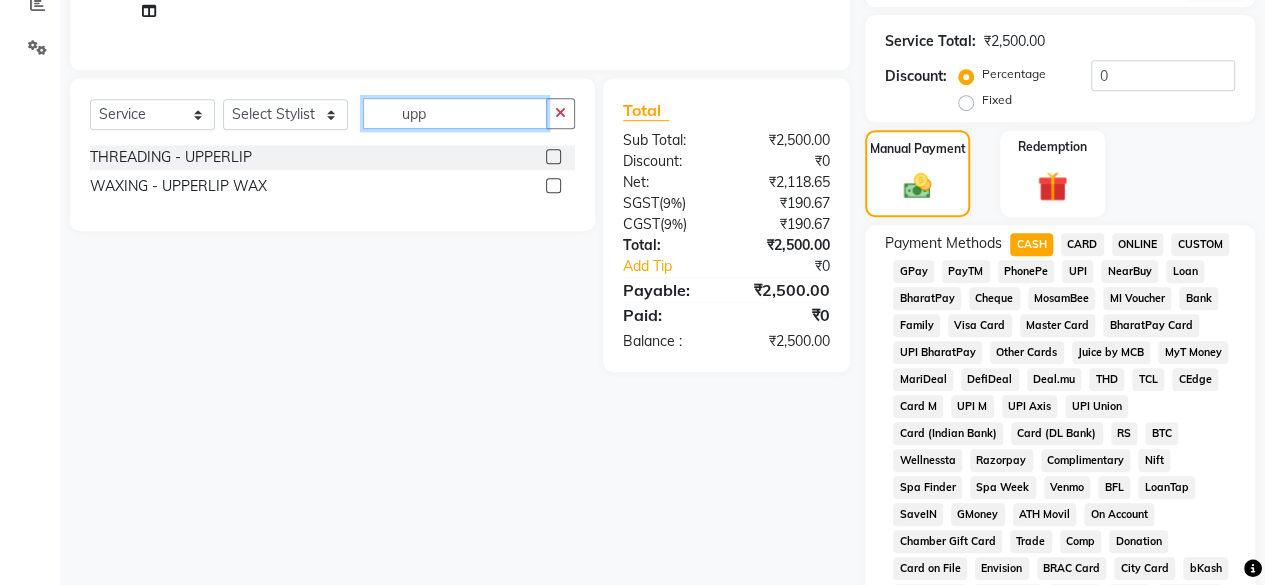 type on "upp" 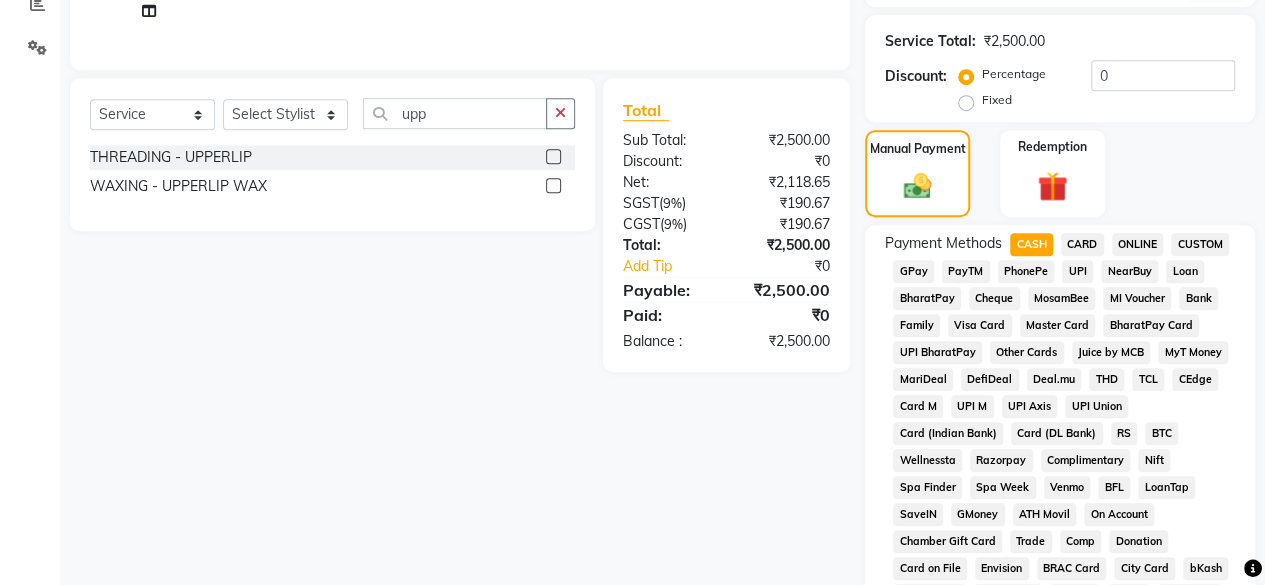 click 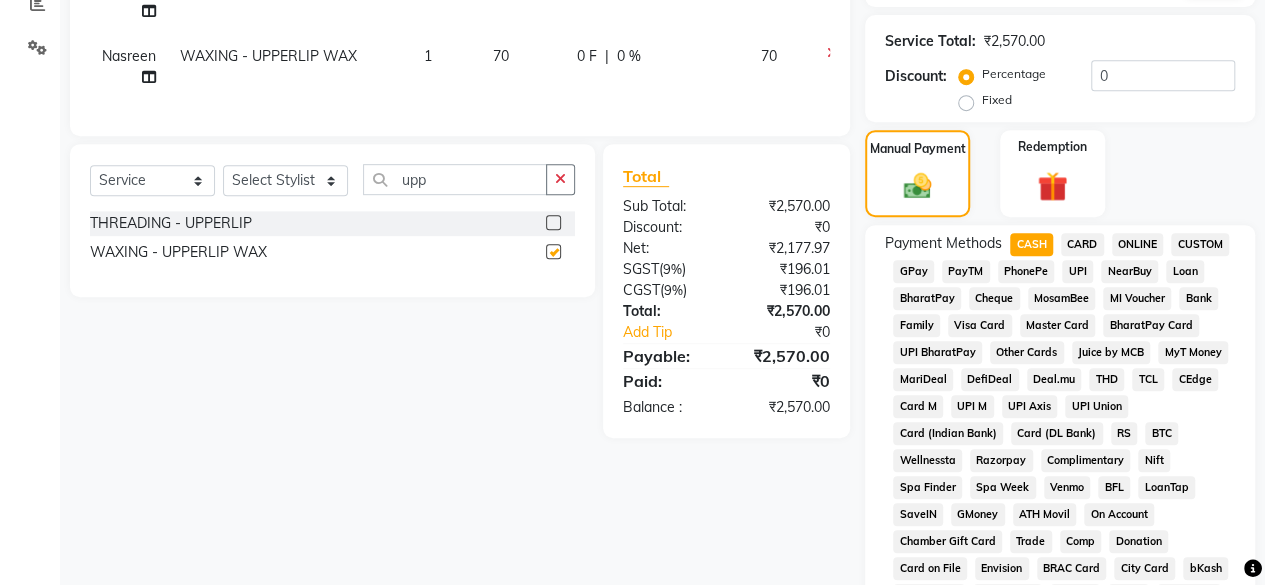 checkbox on "false" 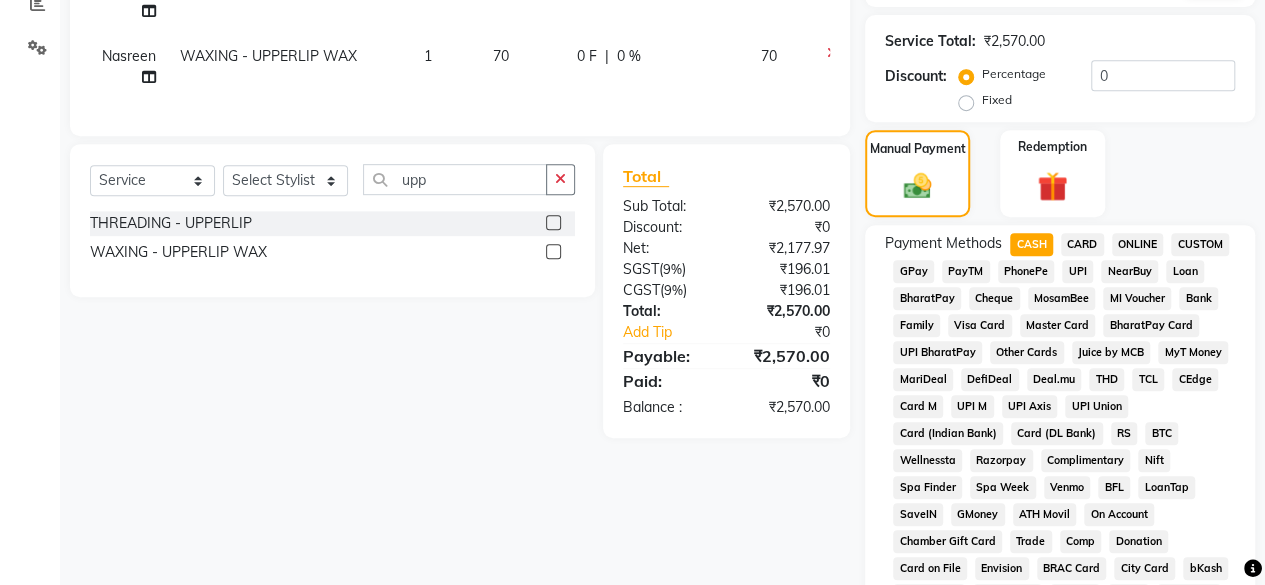 click on "CASH" 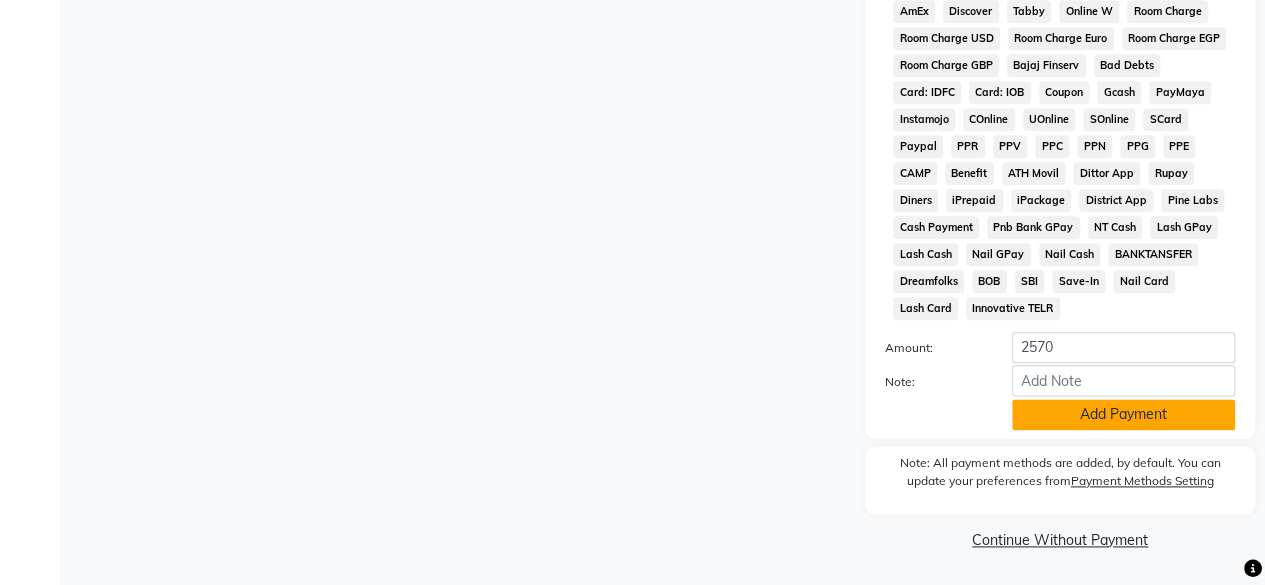 click on "Add Payment" 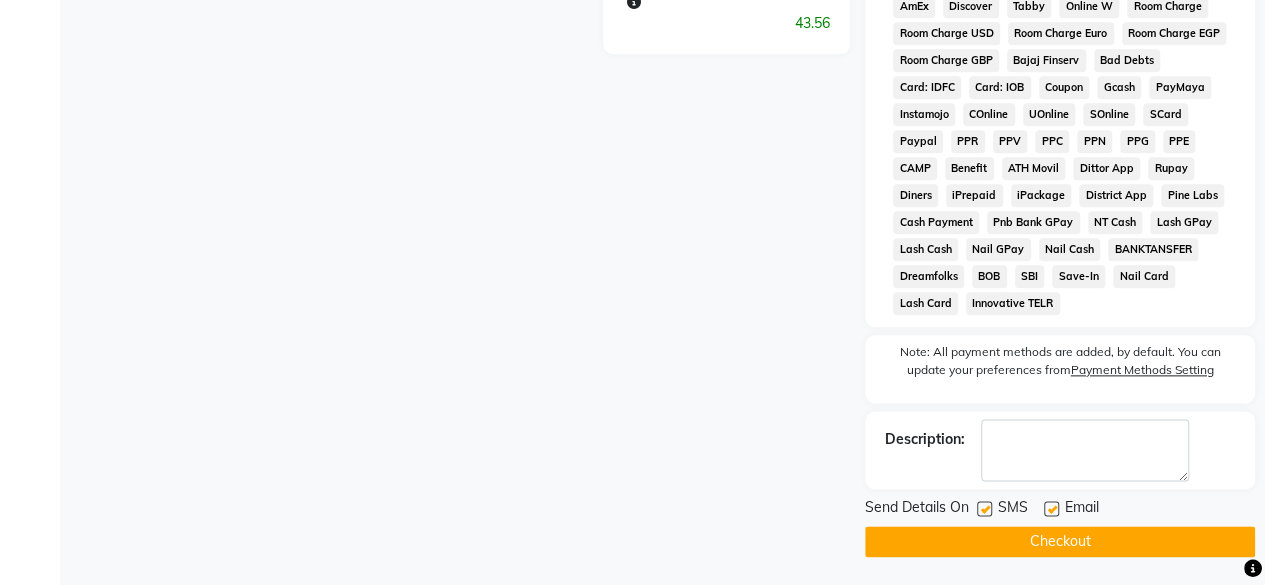 click on "Checkout" 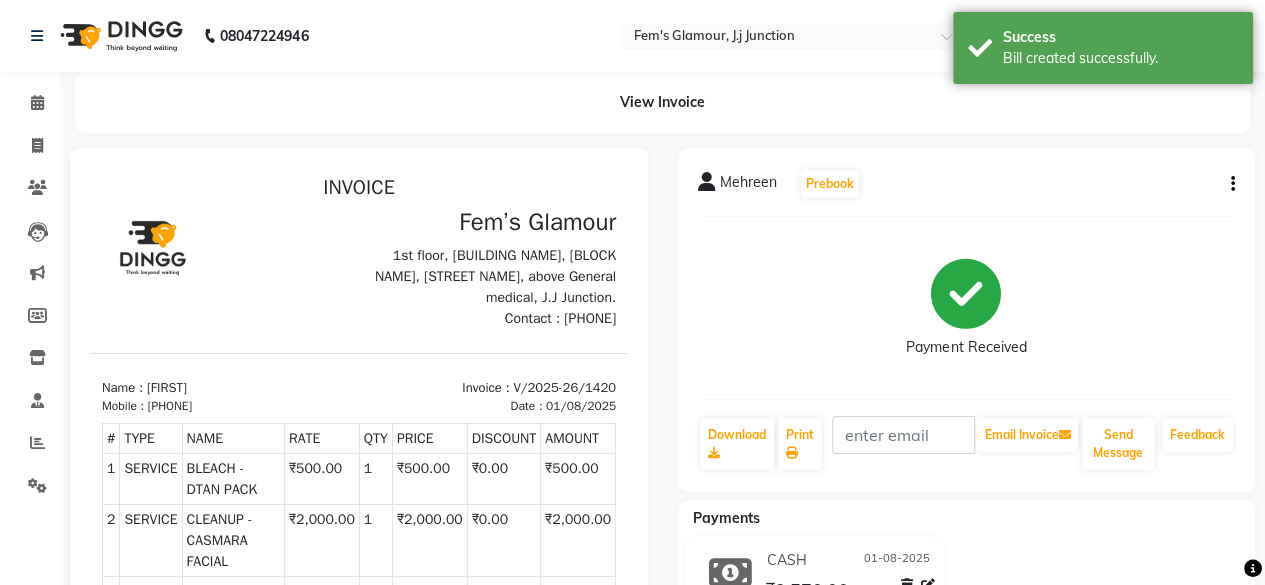 scroll, scrollTop: 0, scrollLeft: 0, axis: both 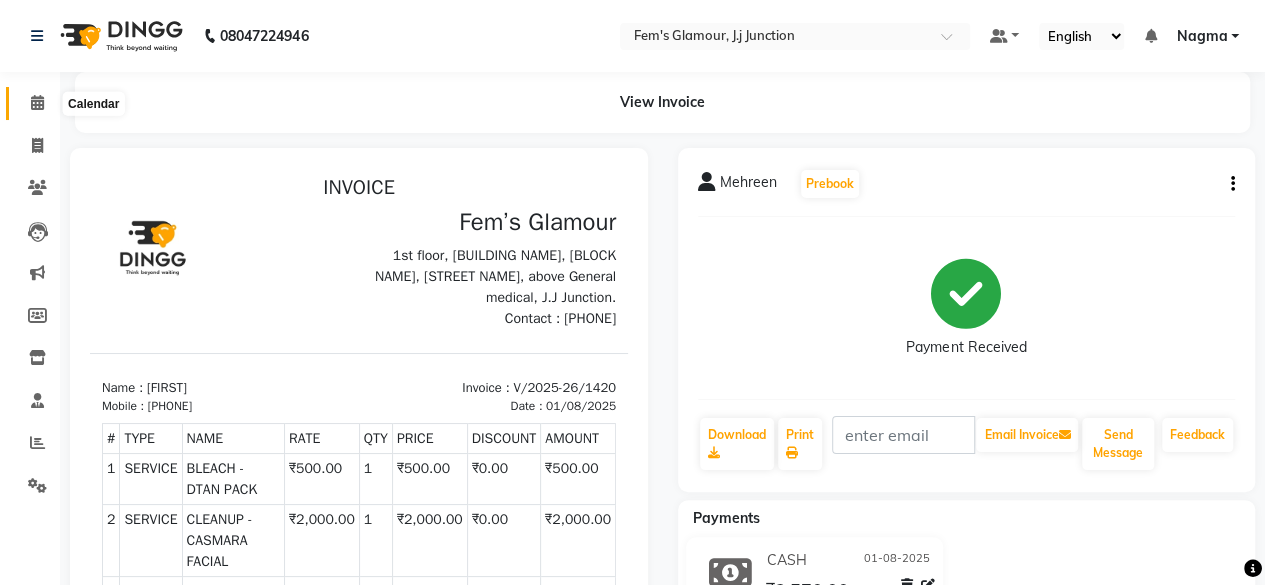 click 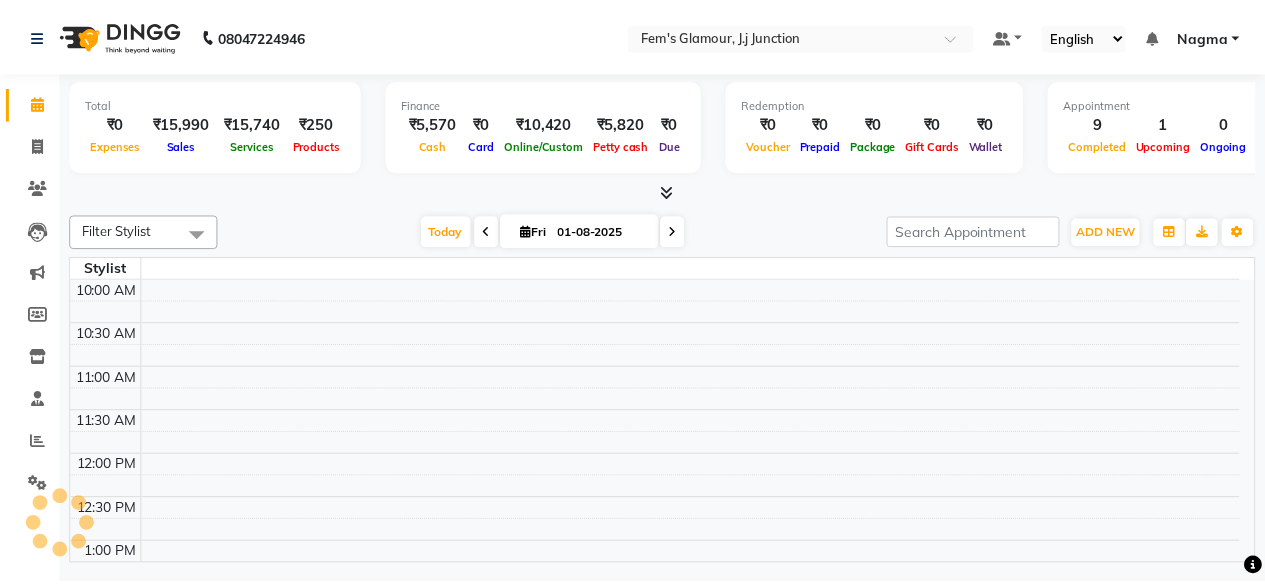 scroll, scrollTop: 0, scrollLeft: 0, axis: both 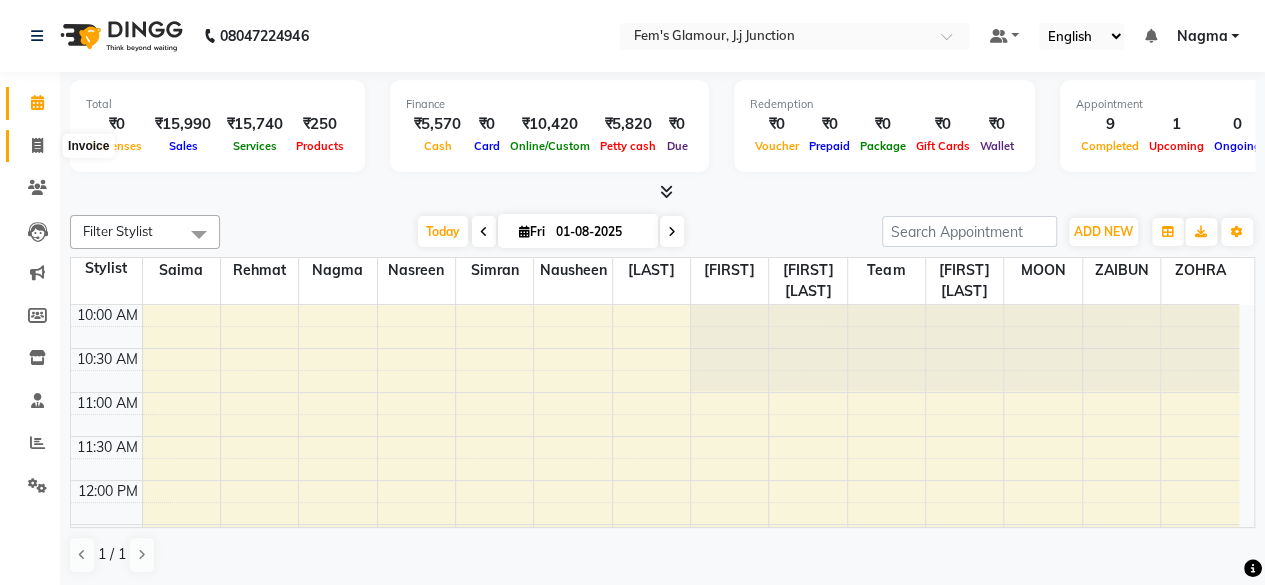 click 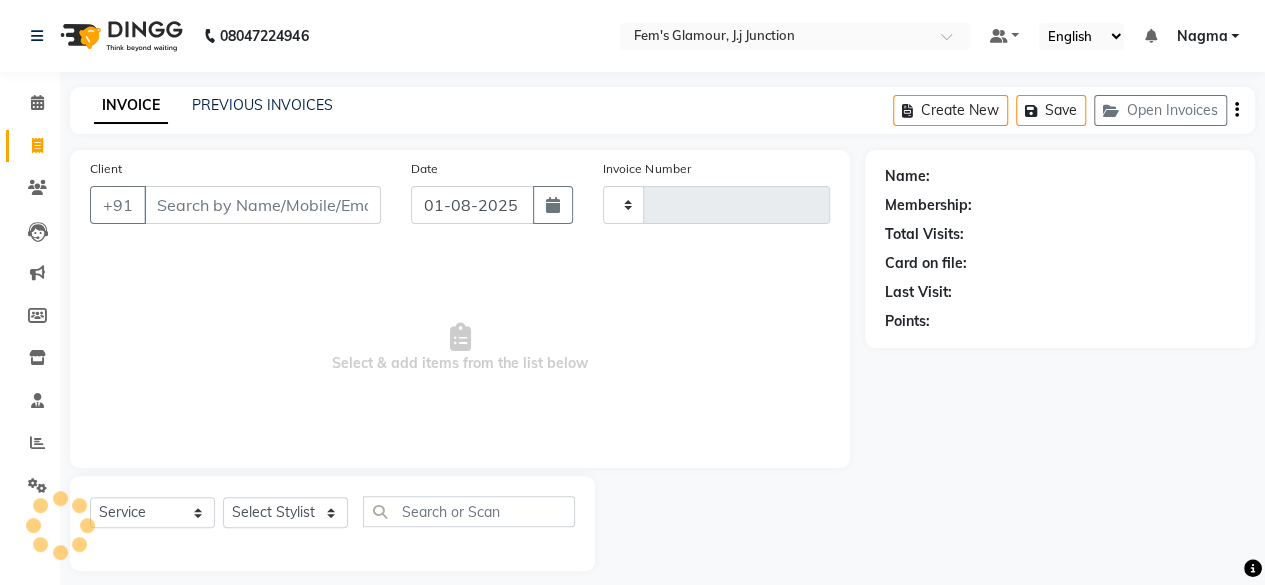 type on "1421" 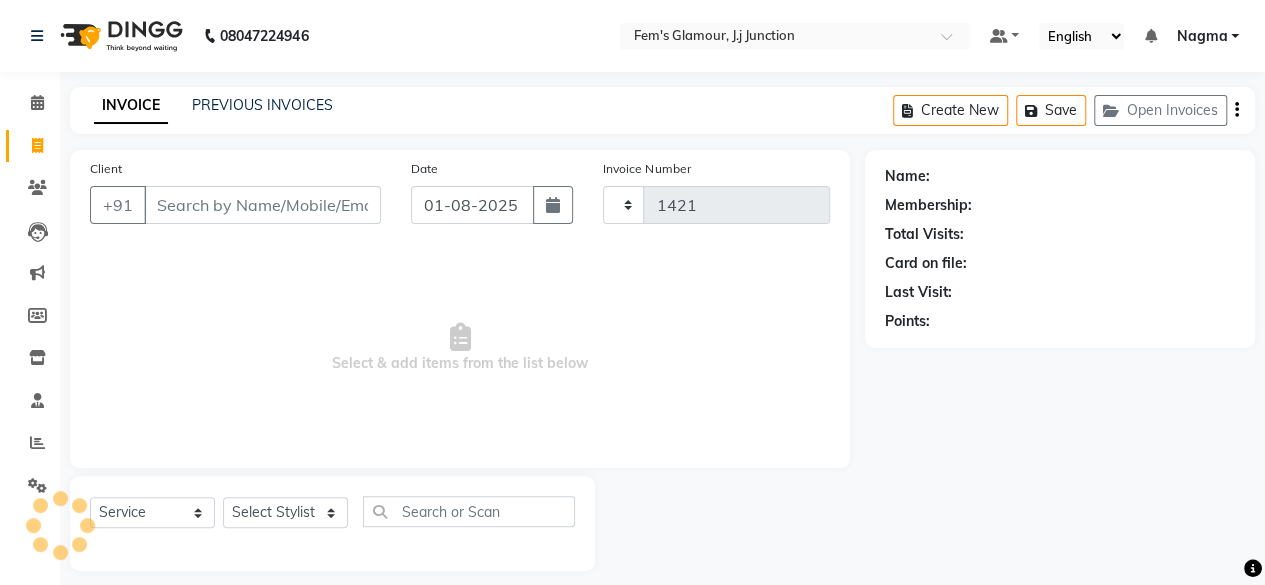 select on "4132" 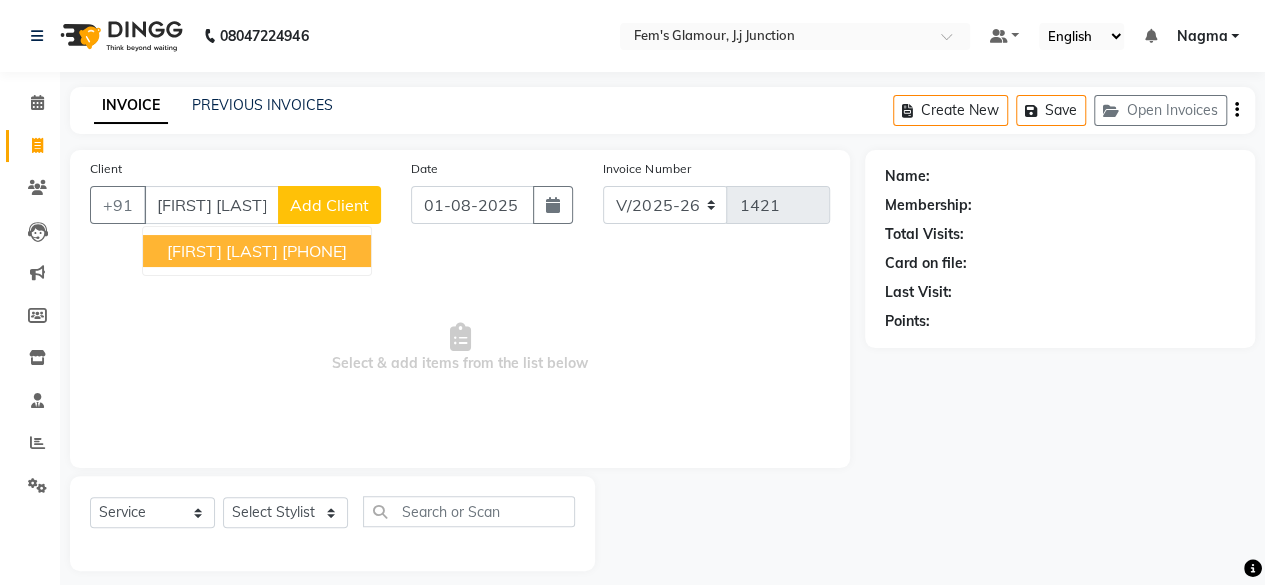 click on "[FIRST] [LAST]" at bounding box center [222, 251] 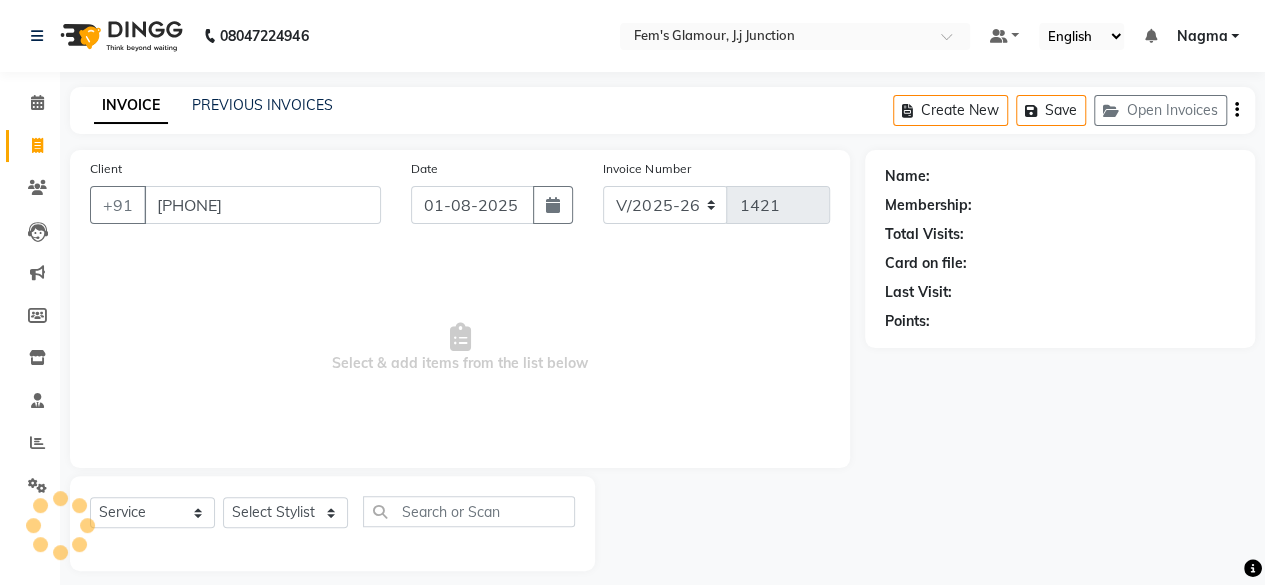 type on "[PHONE]" 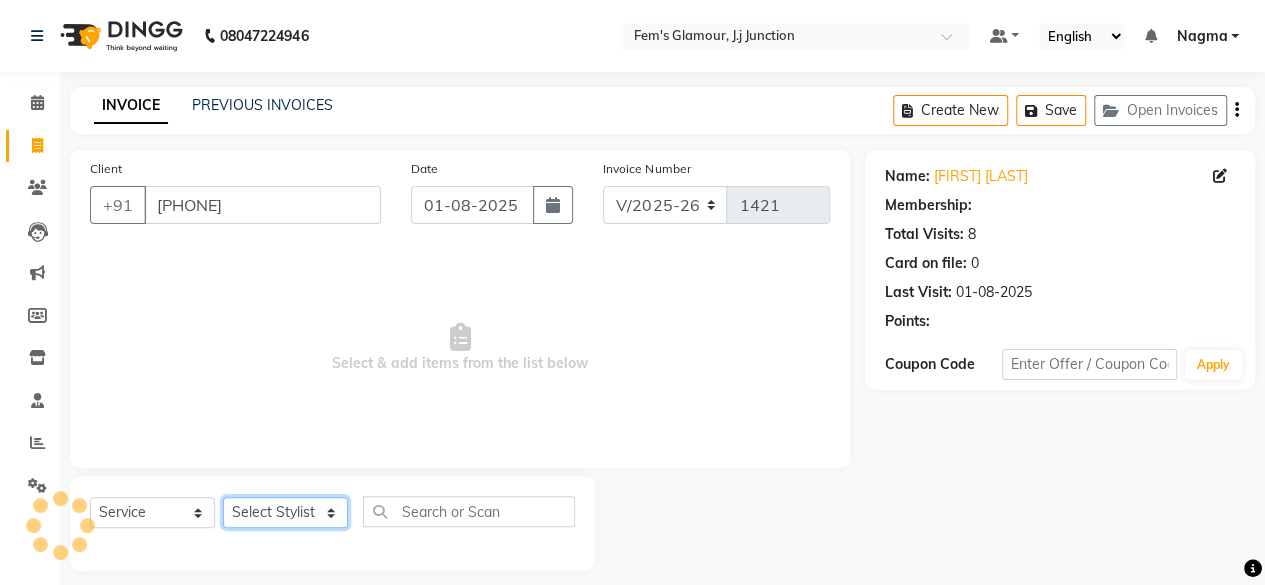 click on "Select Stylist [FIRST] [LAST] [FIRST] [LAST] [FIRST] [LAST] [FIRST] [LAST] [FIRST] [LAST] [FIRST] [LAST] [FIRST] [LAST] [FIRST] [LAST] [FIRST] [LAST] [FIRST] [LAST] HAIRC Haircut" 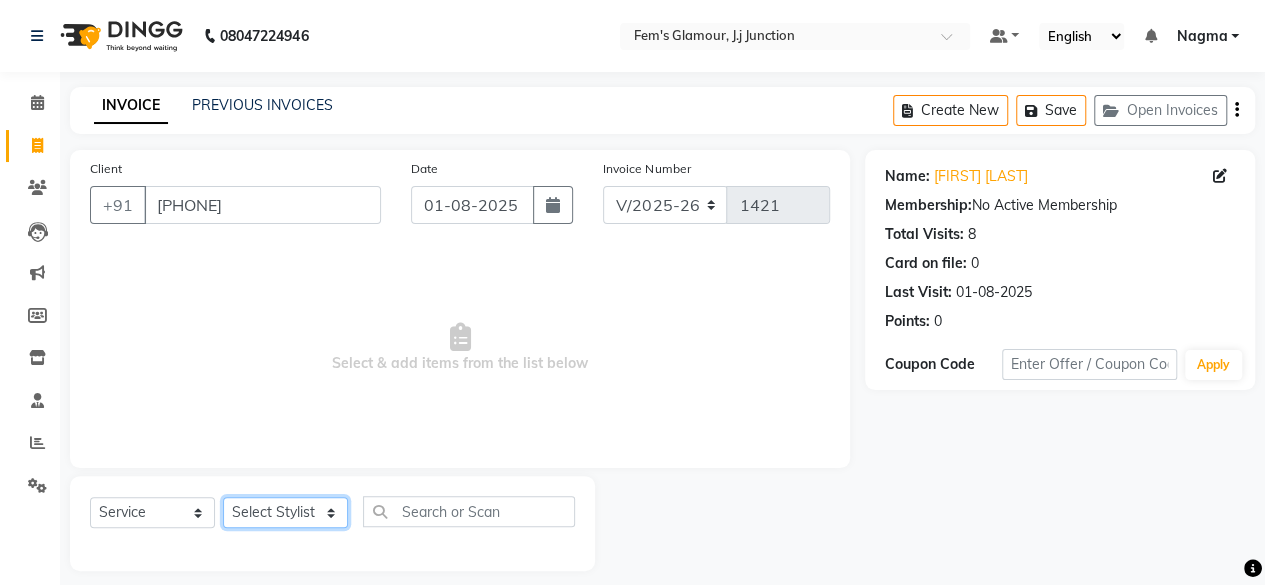 select on "22798" 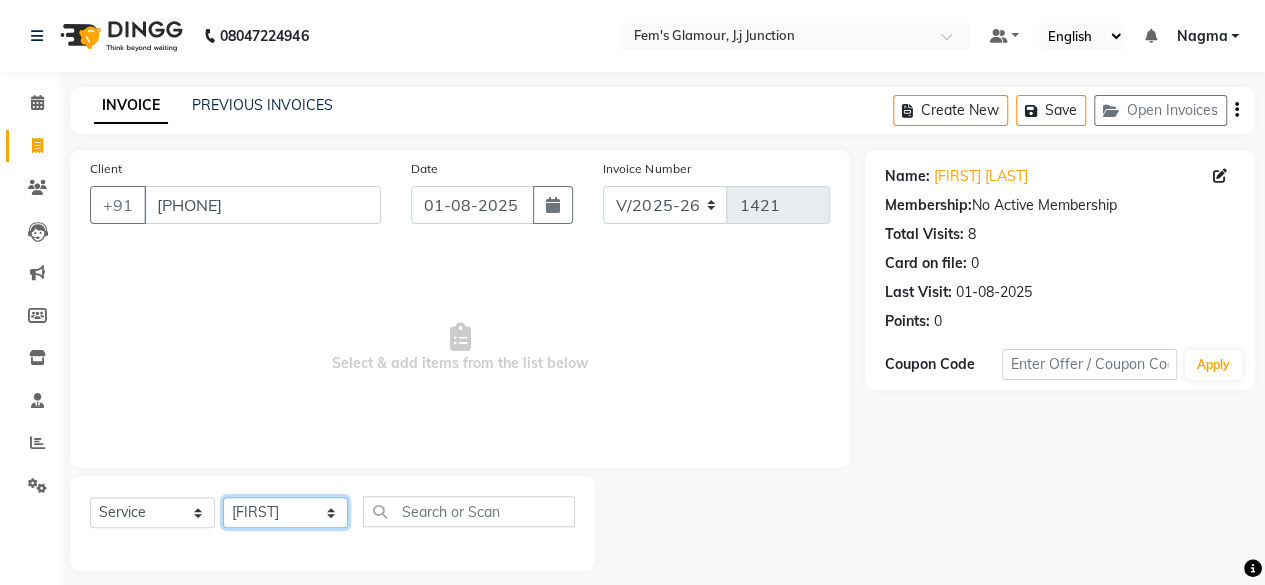 click on "Select Stylist [FIRST] [LAST] [FIRST] [LAST] [FIRST] [LAST] [FIRST] [LAST] [FIRST] [LAST] [FIRST] [LAST] [FIRST] [LAST] [FIRST] [LAST] [FIRST] [LAST] [FIRST] [LAST] HAIRC Haircut" 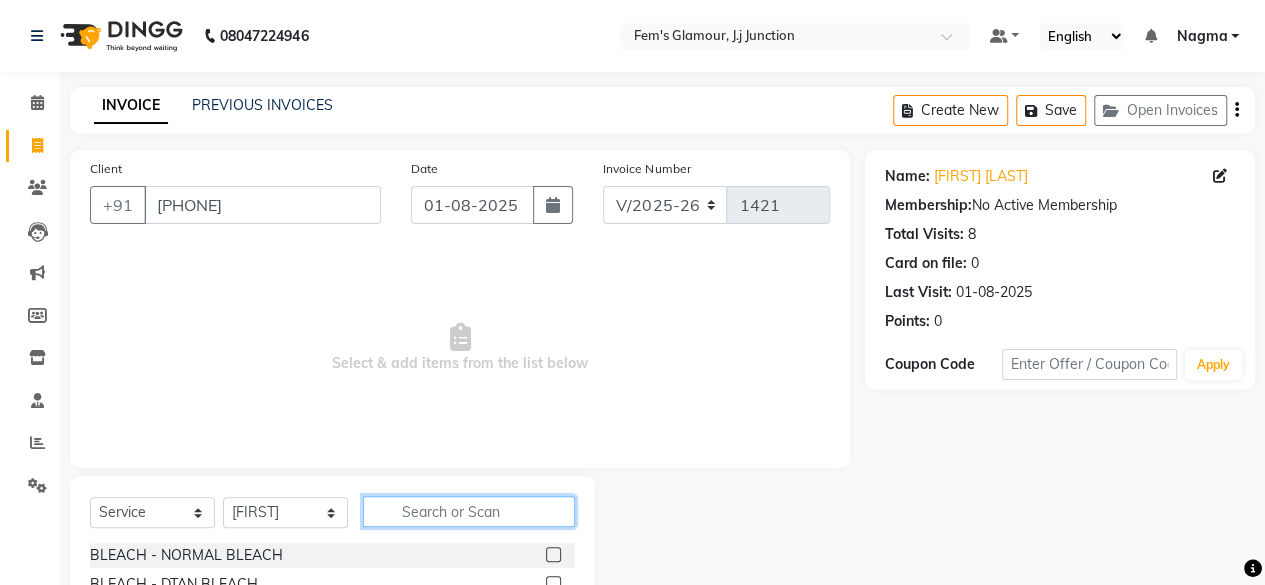 drag, startPoint x: 419, startPoint y: 526, endPoint x: 419, endPoint y: 514, distance: 12 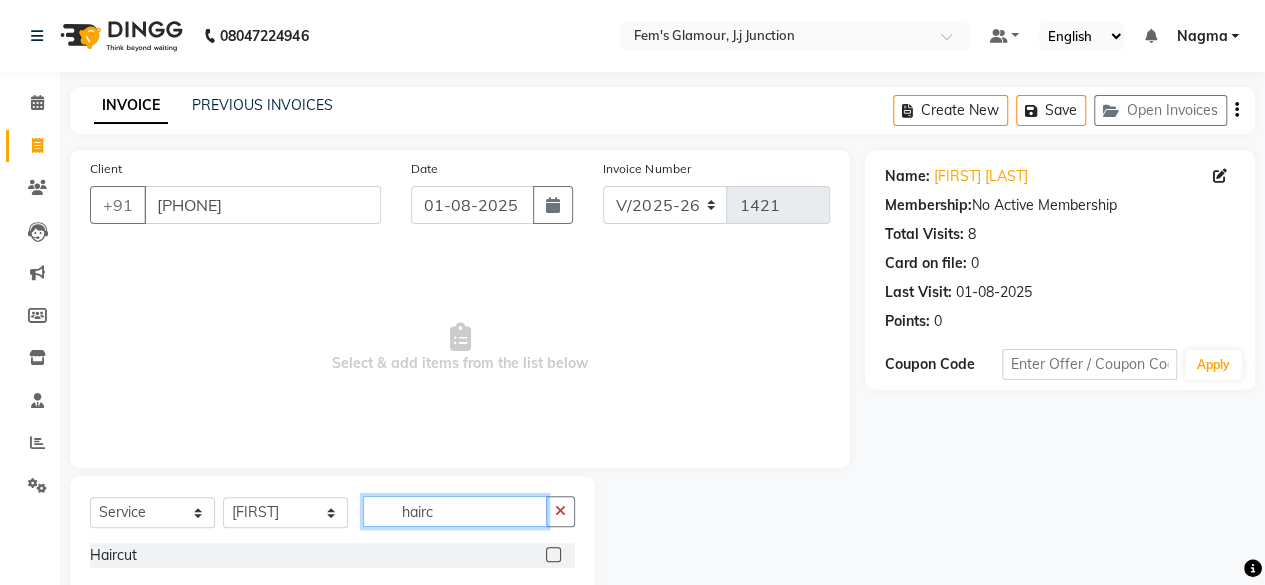 type on "hairc" 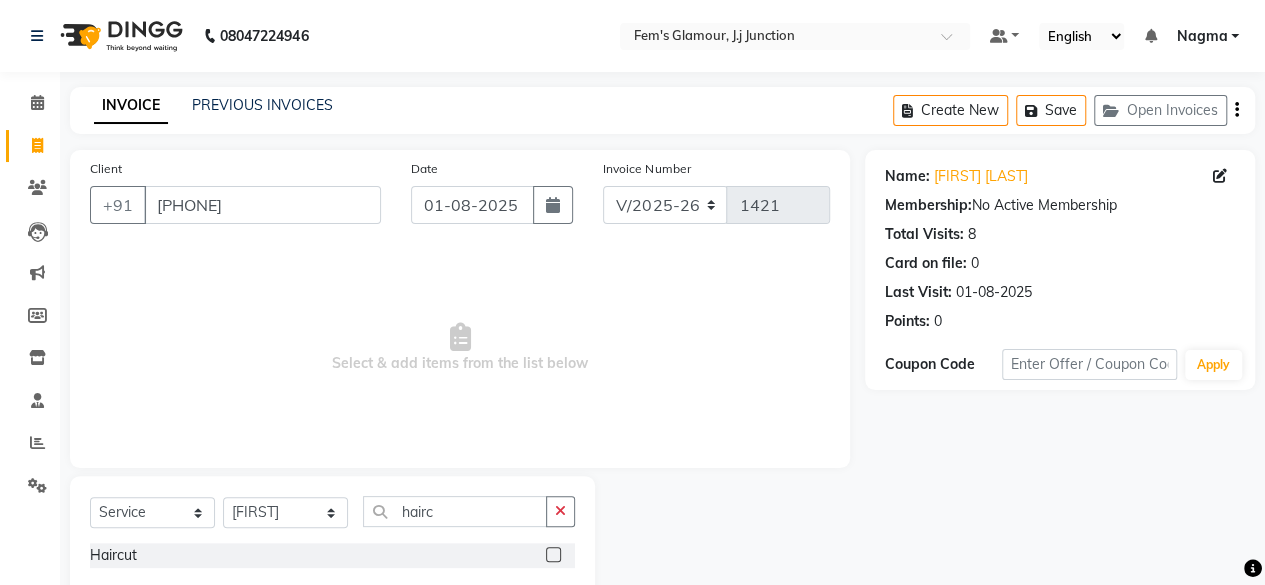 click 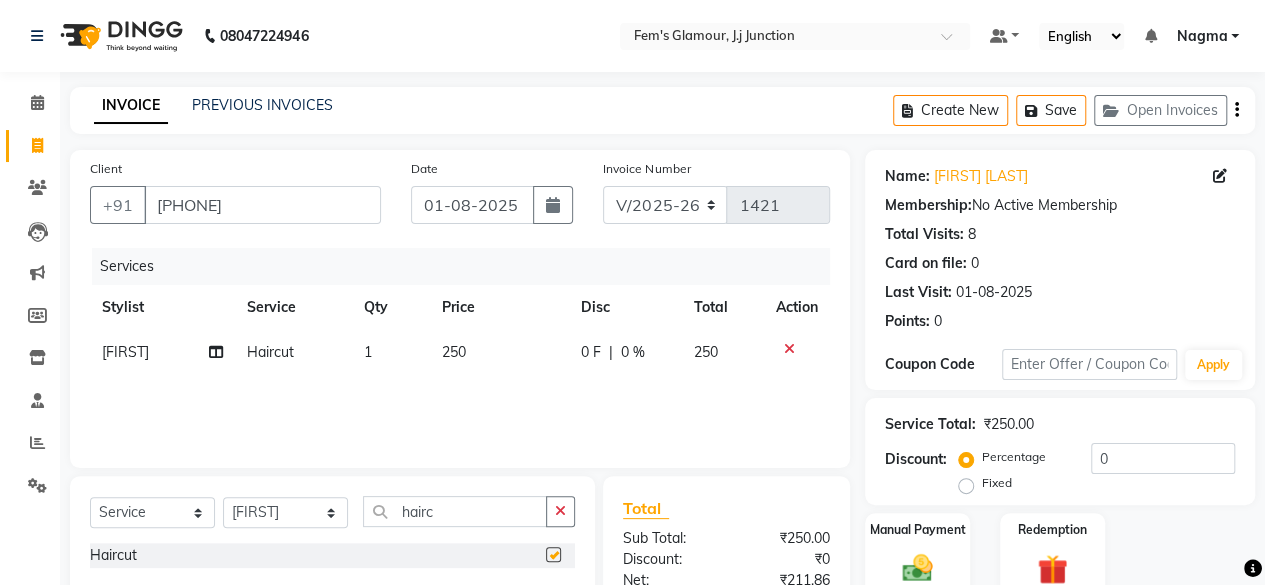 checkbox on "false" 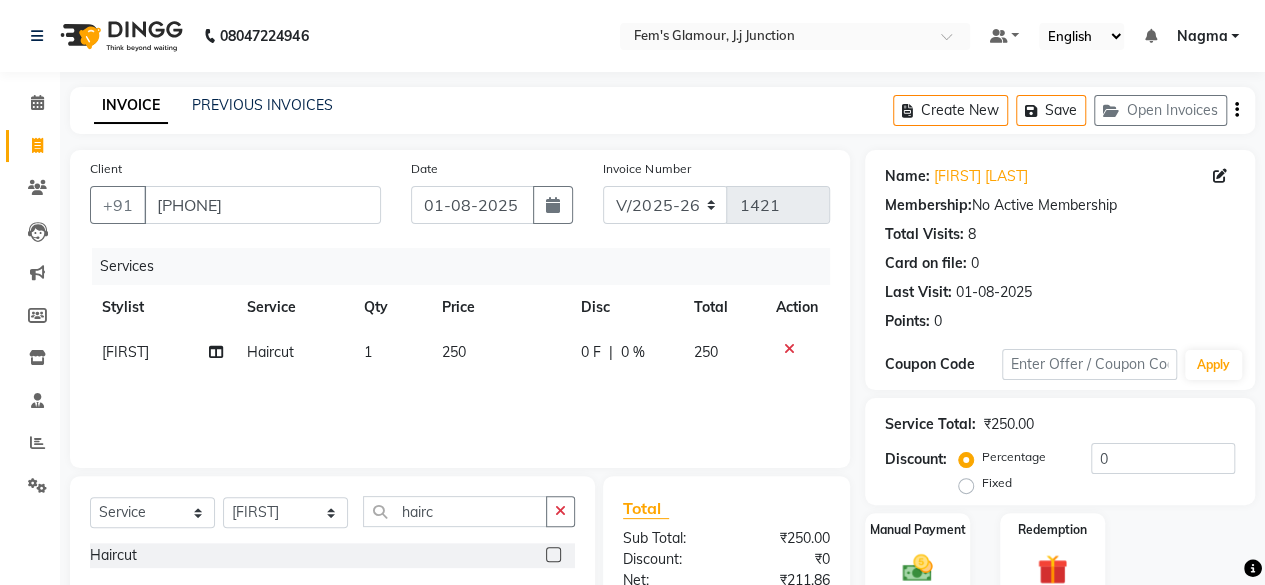scroll, scrollTop: 213, scrollLeft: 0, axis: vertical 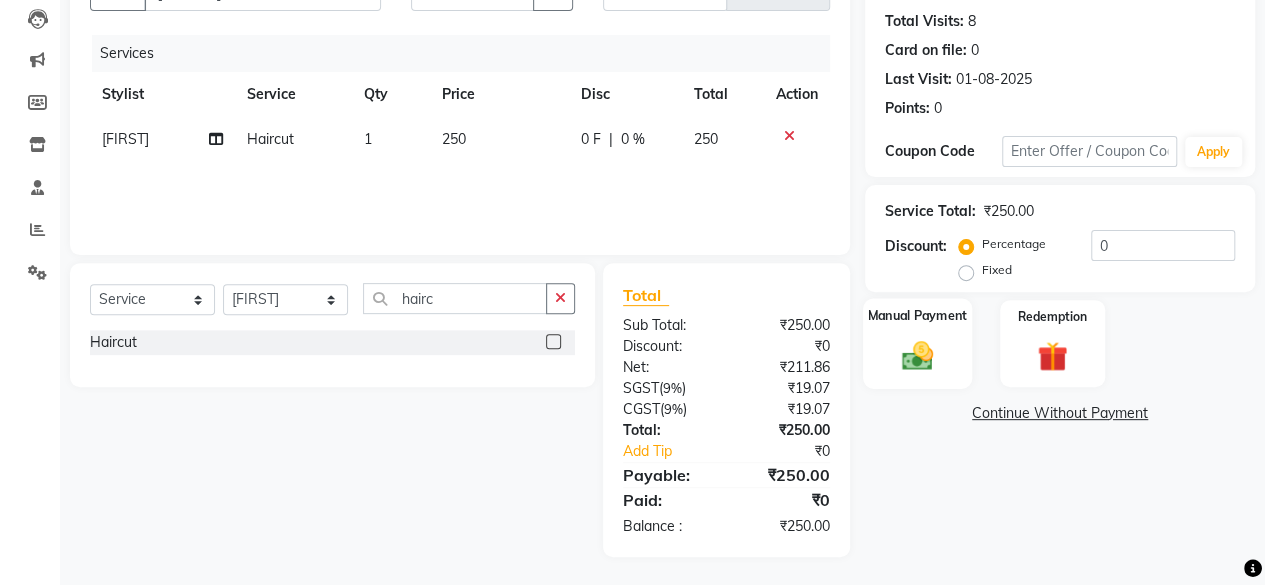 click on "Manual Payment" 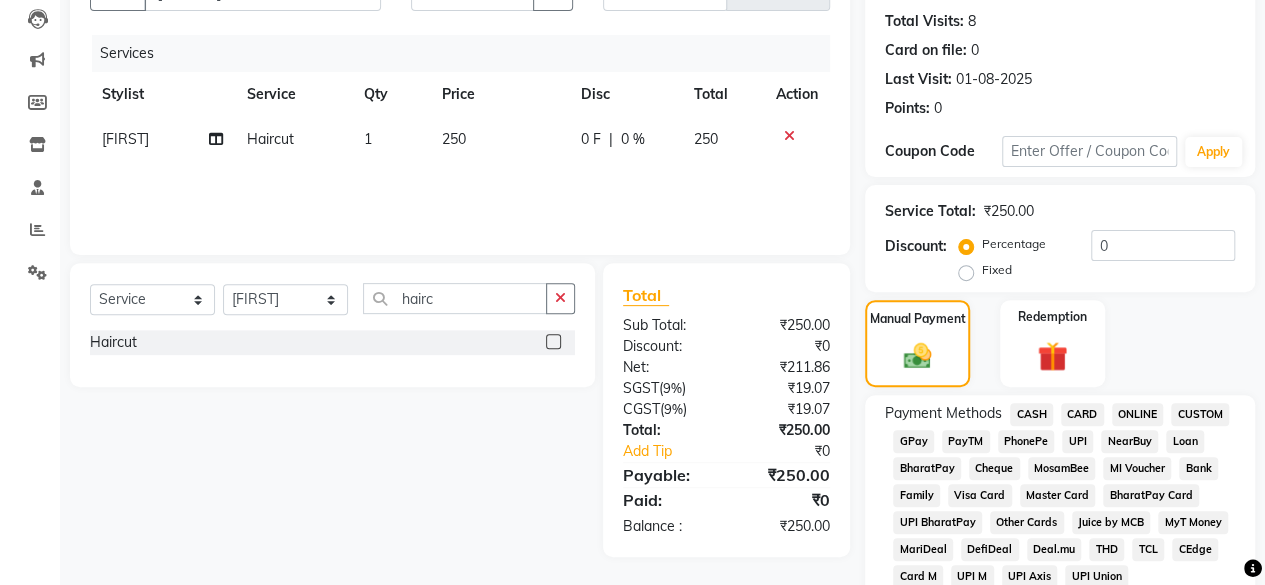 click on "GPay" 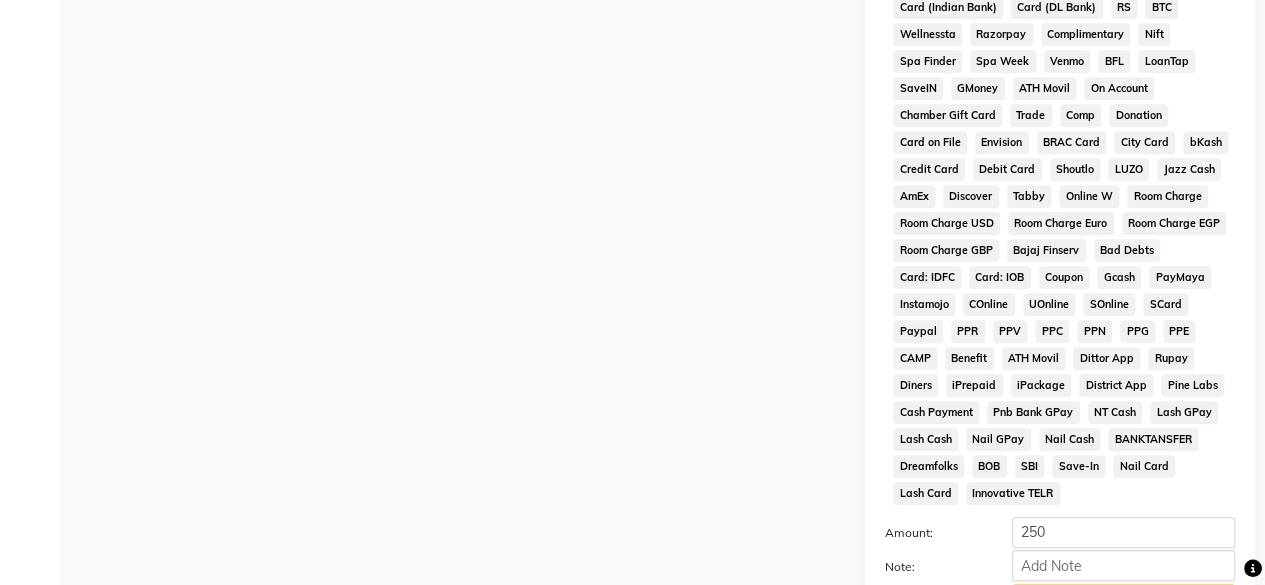 scroll, scrollTop: 833, scrollLeft: 0, axis: vertical 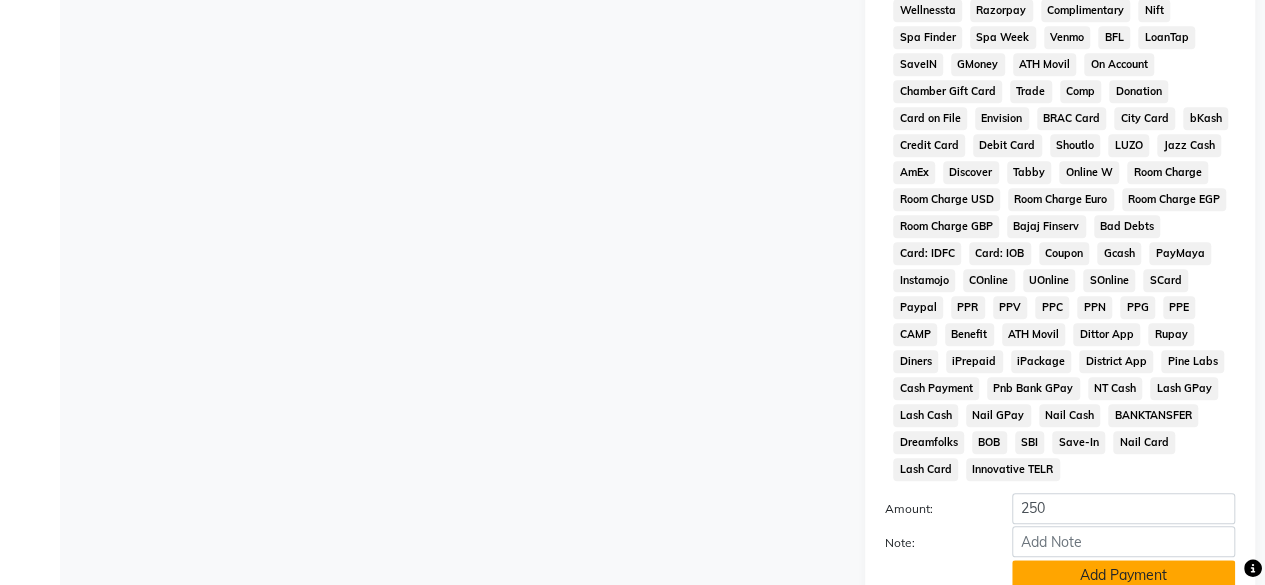 click on "Add Payment" 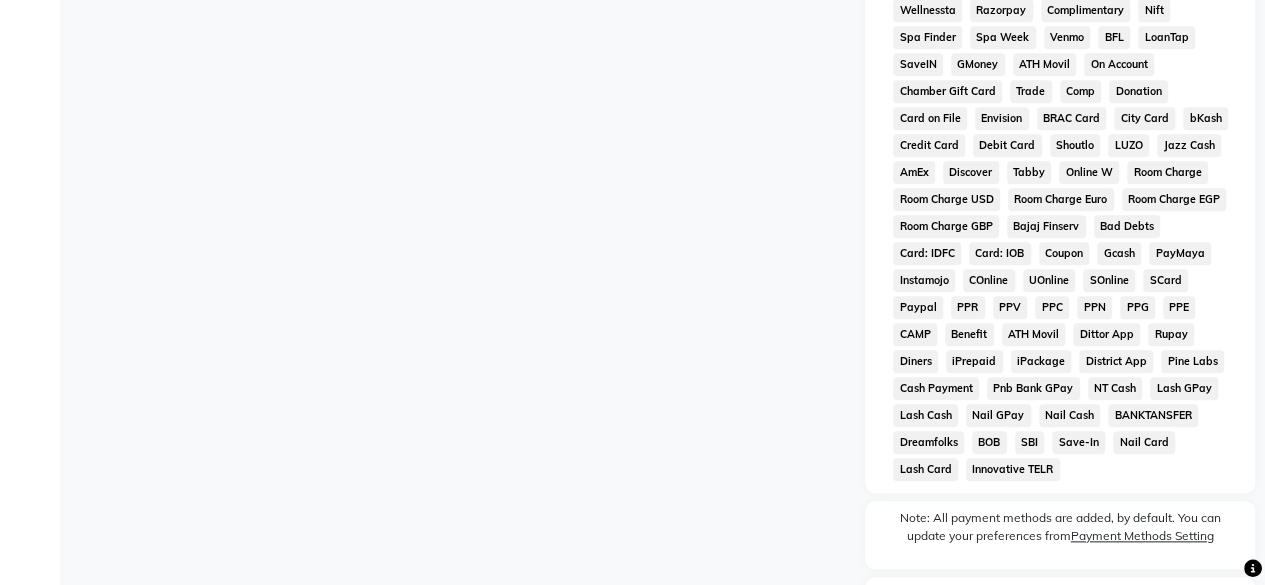 scroll, scrollTop: 1006, scrollLeft: 0, axis: vertical 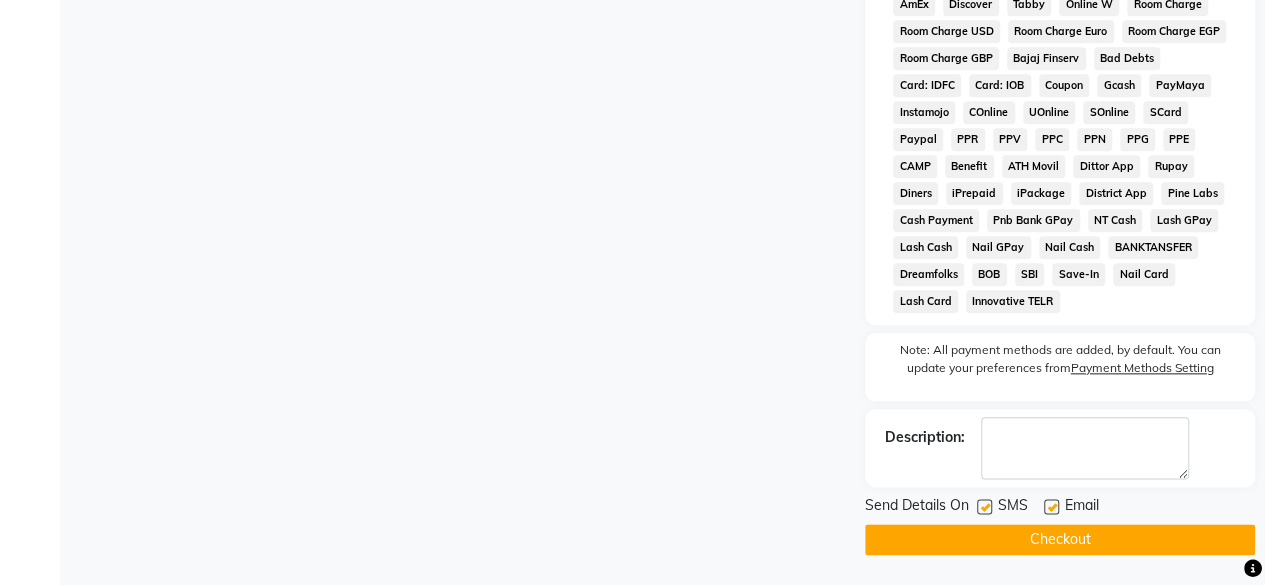 click on "Checkout" 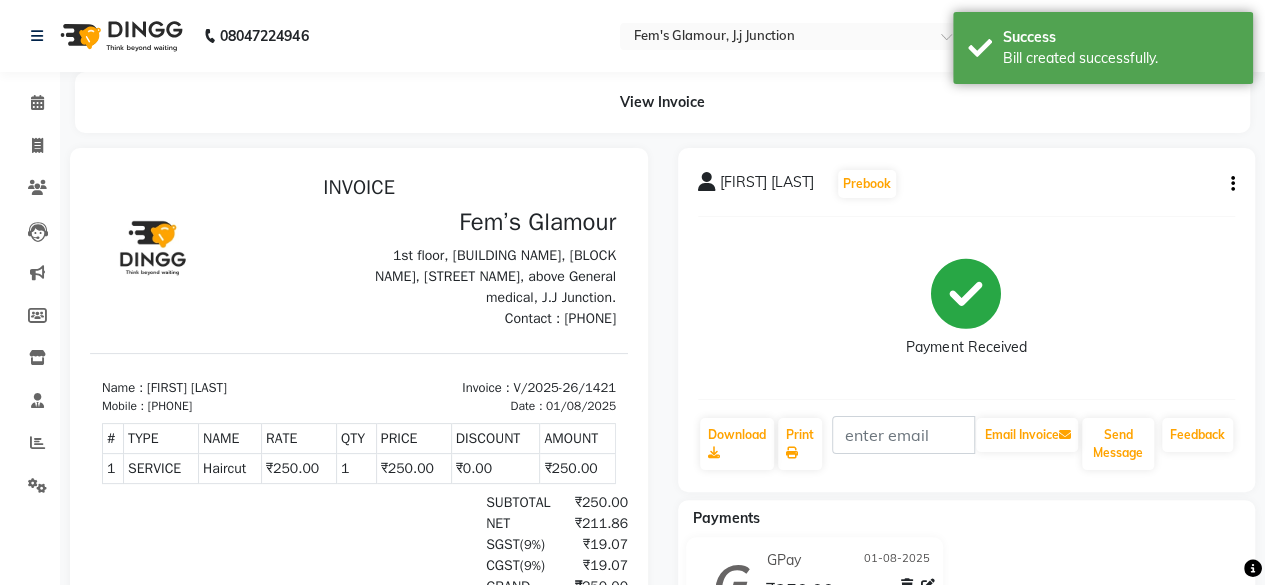 scroll, scrollTop: 0, scrollLeft: 0, axis: both 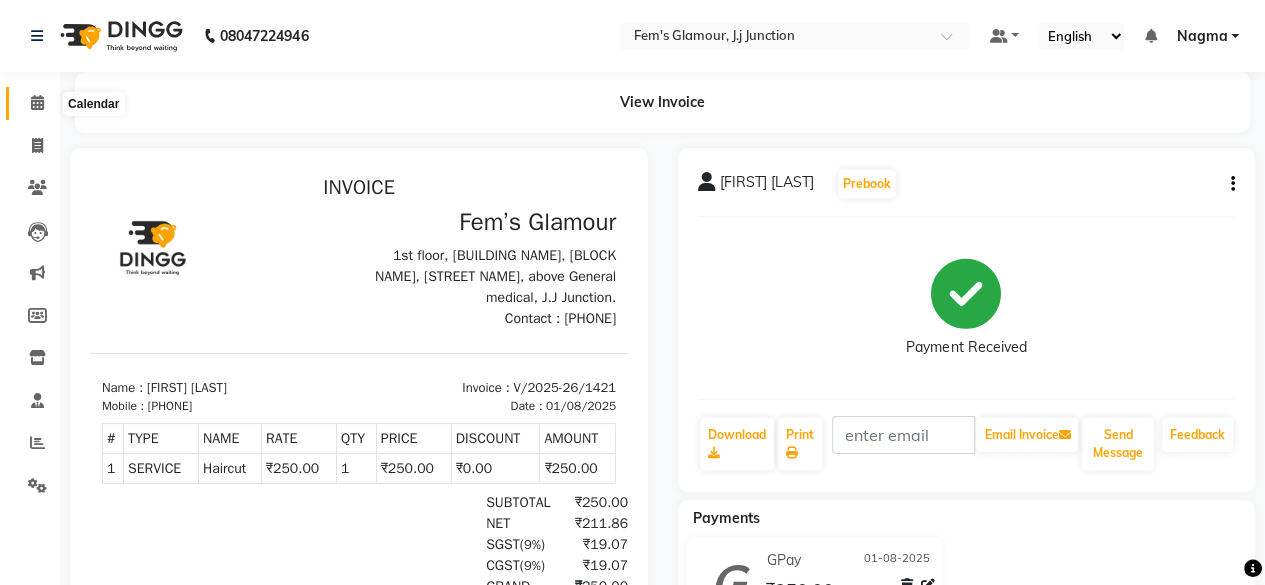 click 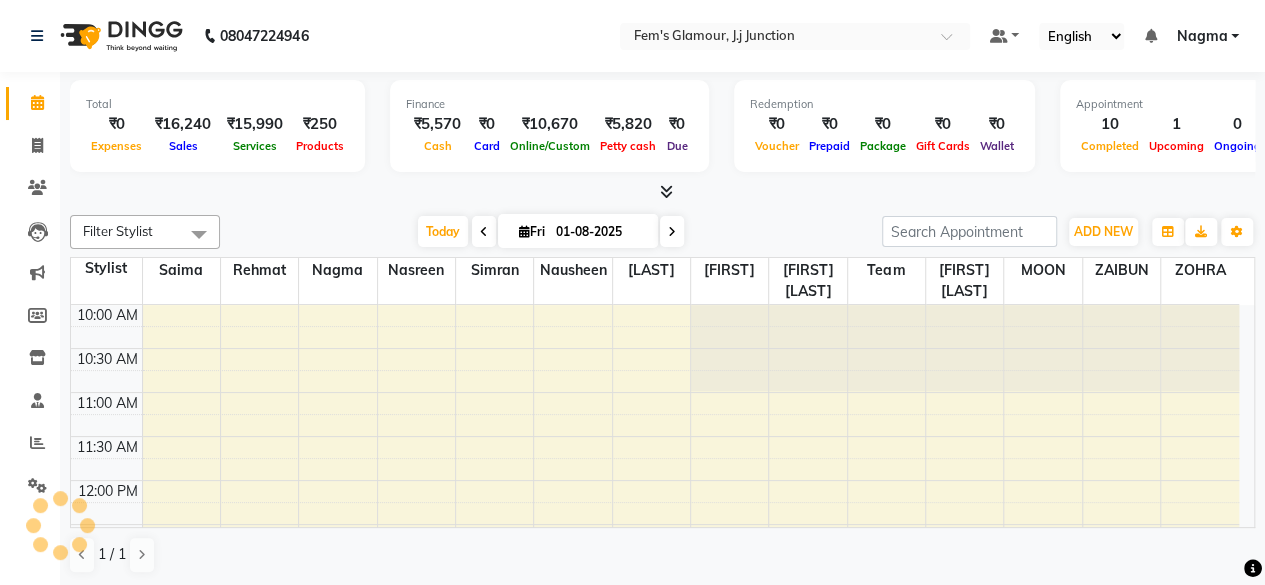 scroll, scrollTop: 778, scrollLeft: 0, axis: vertical 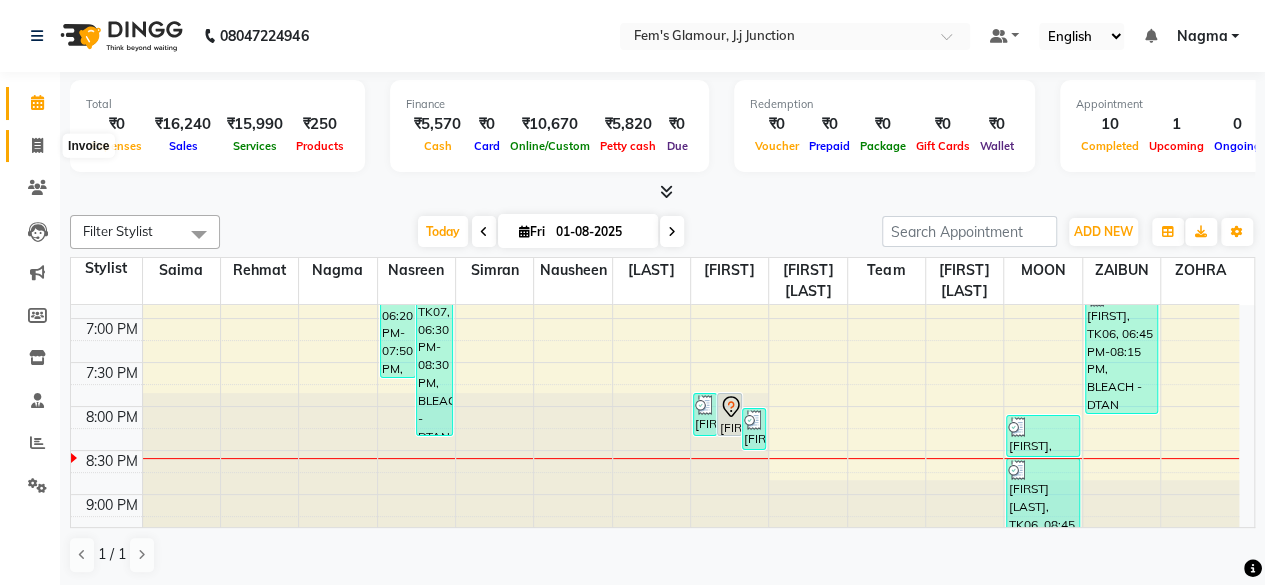 click 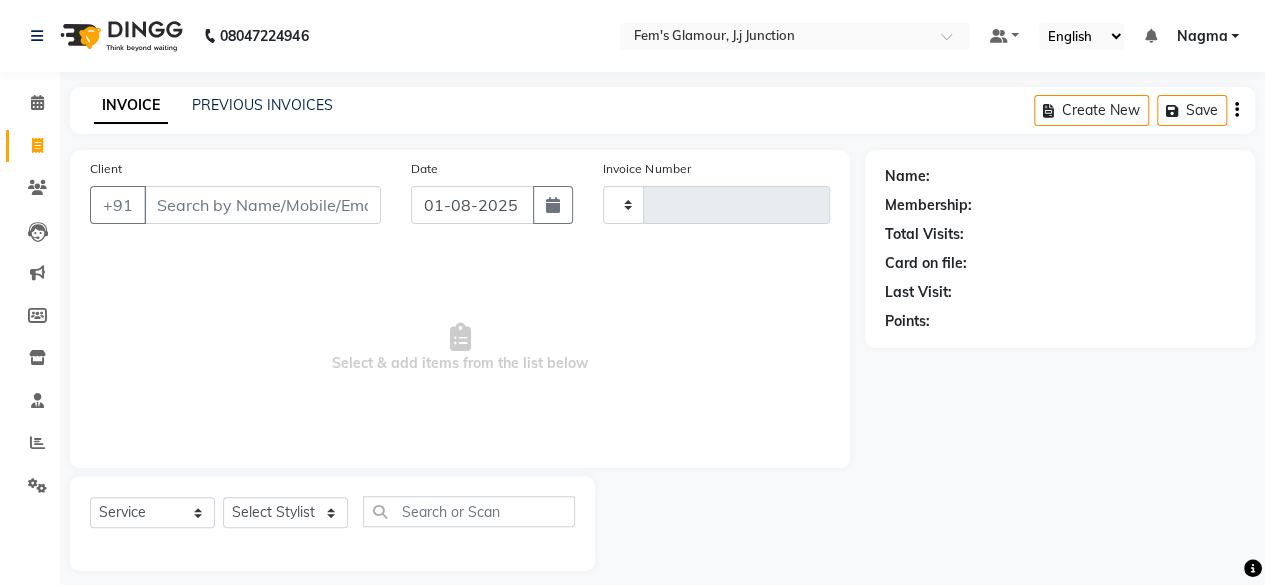 type on "1422" 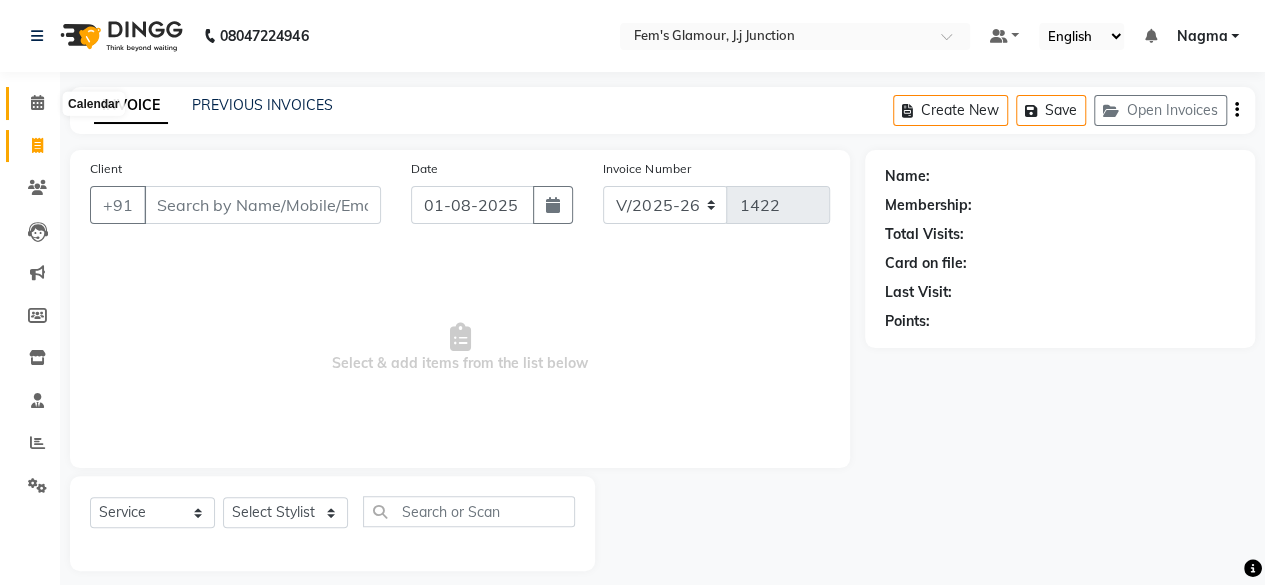 click 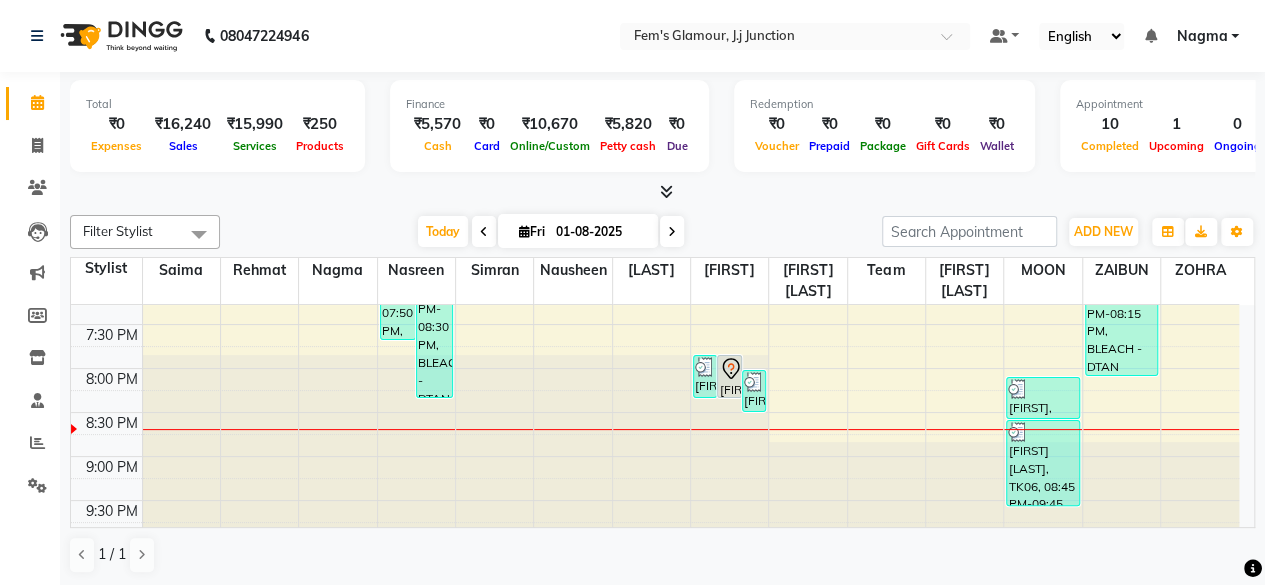 scroll, scrollTop: 815, scrollLeft: 0, axis: vertical 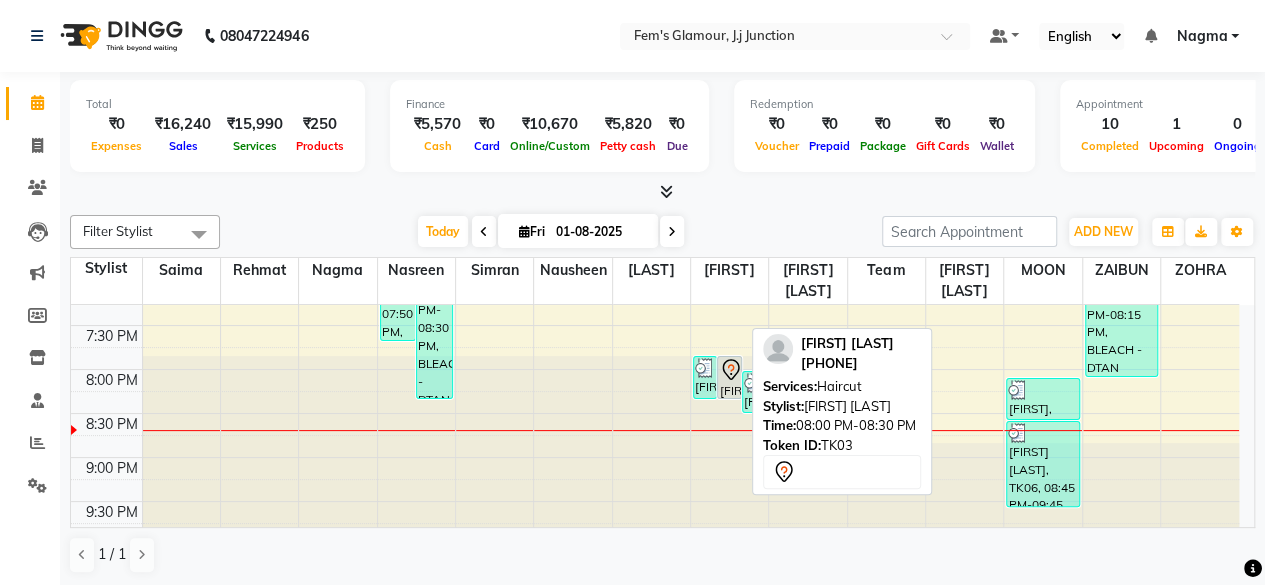 click on "[FIRST] [LAST], TK03, 08:00 PM-08:30 PM, Haircut" at bounding box center [729, 377] 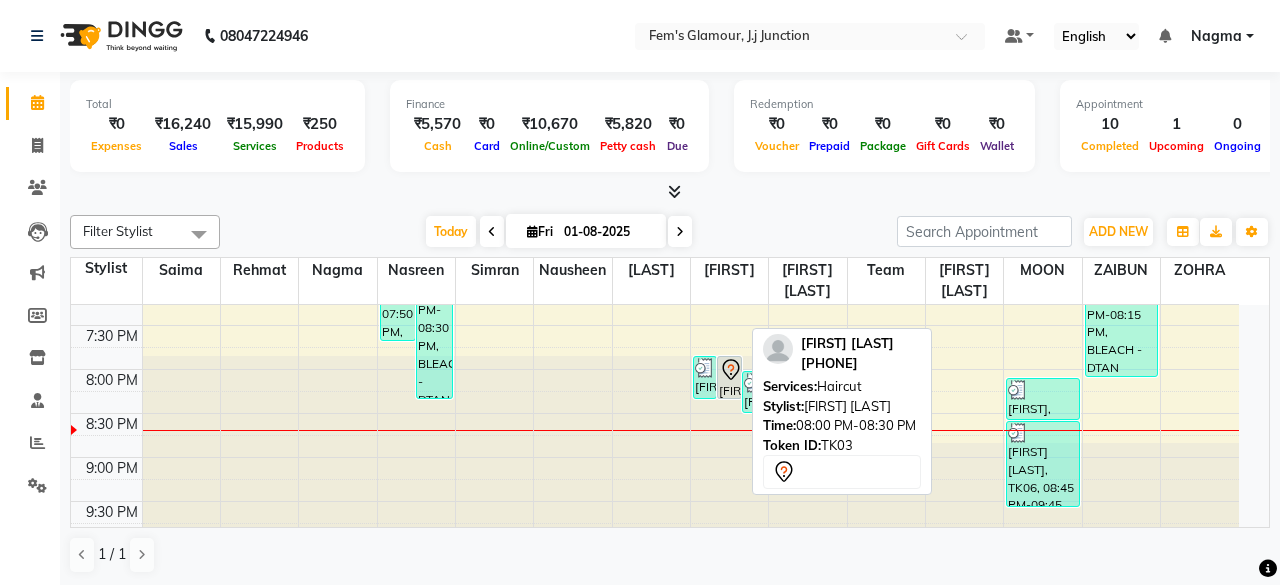 select on "7" 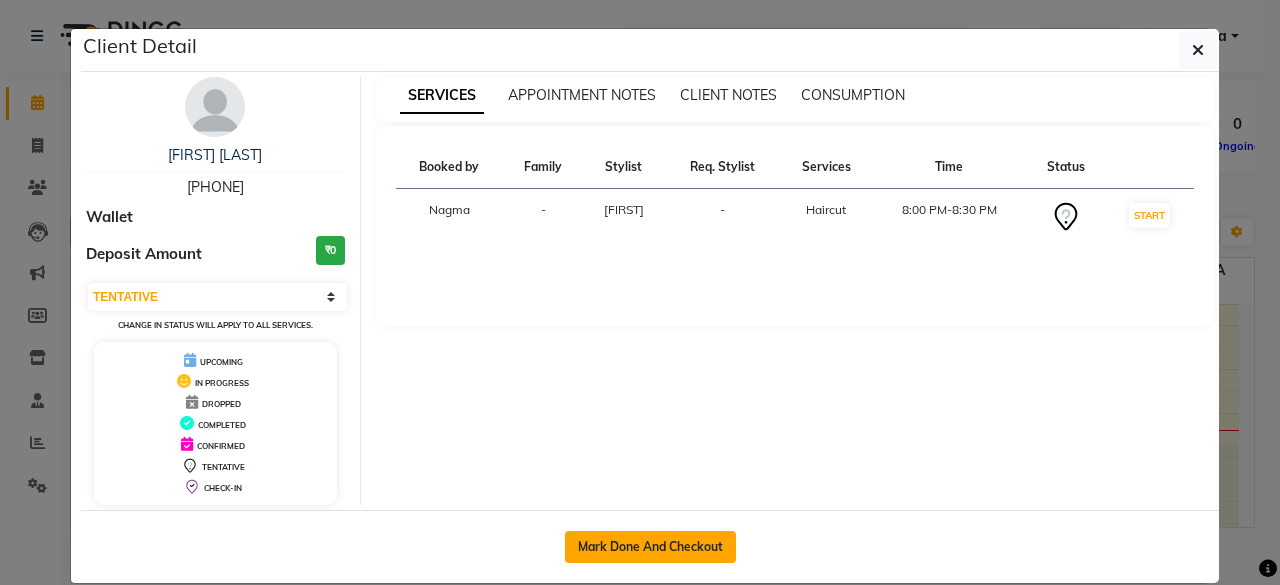 click on "Mark Done And Checkout" 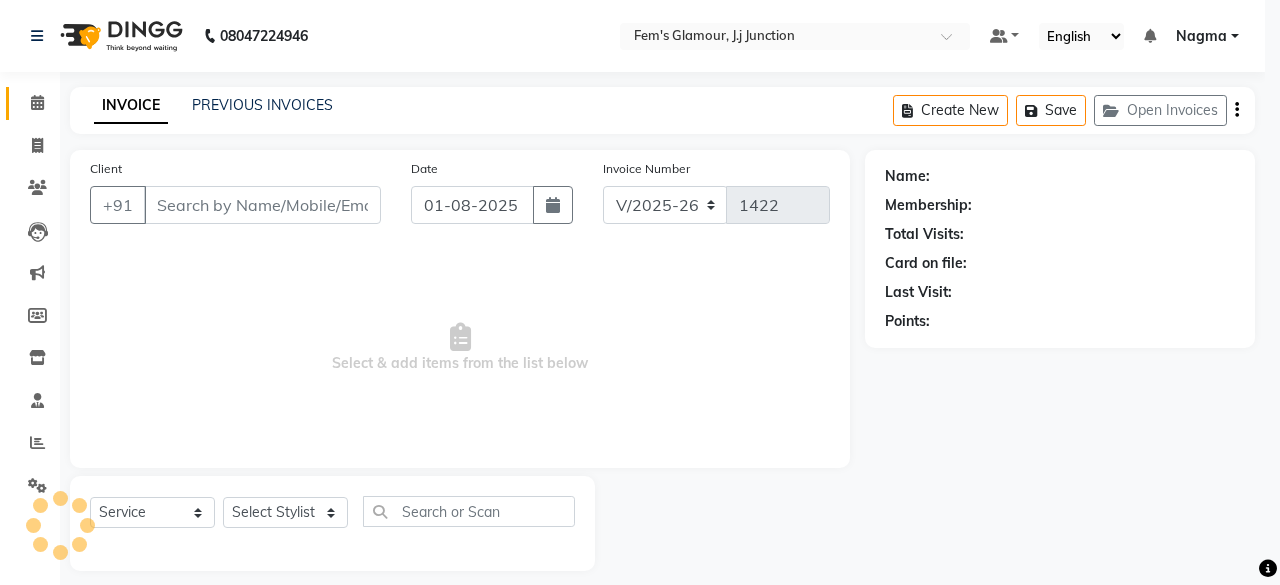 select on "3" 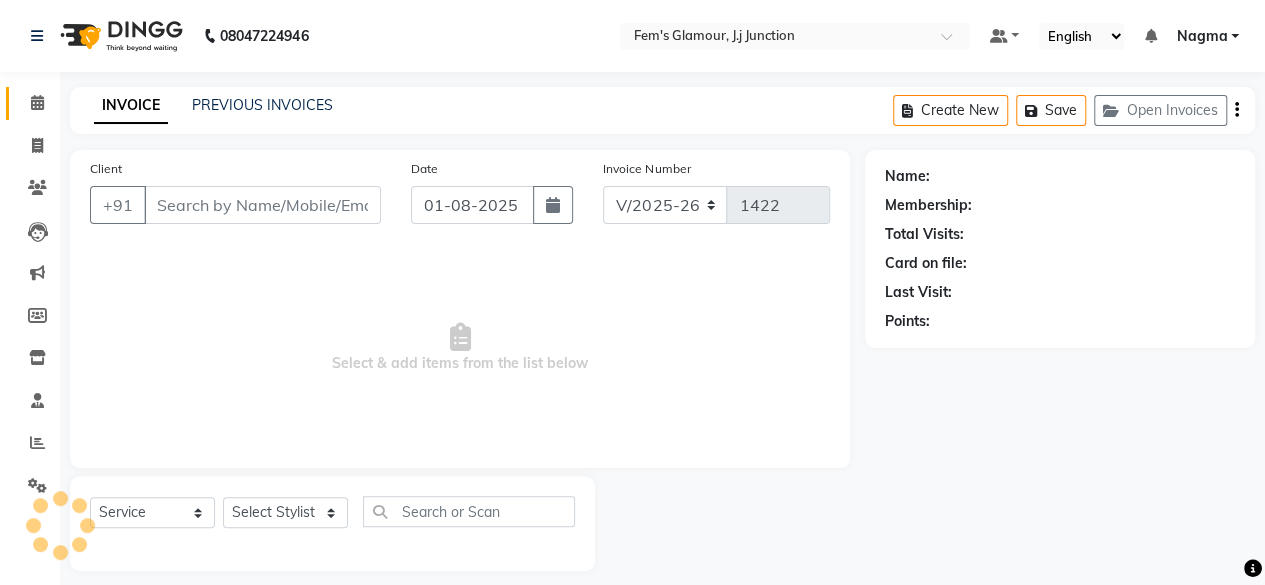 type on "[PHONE]" 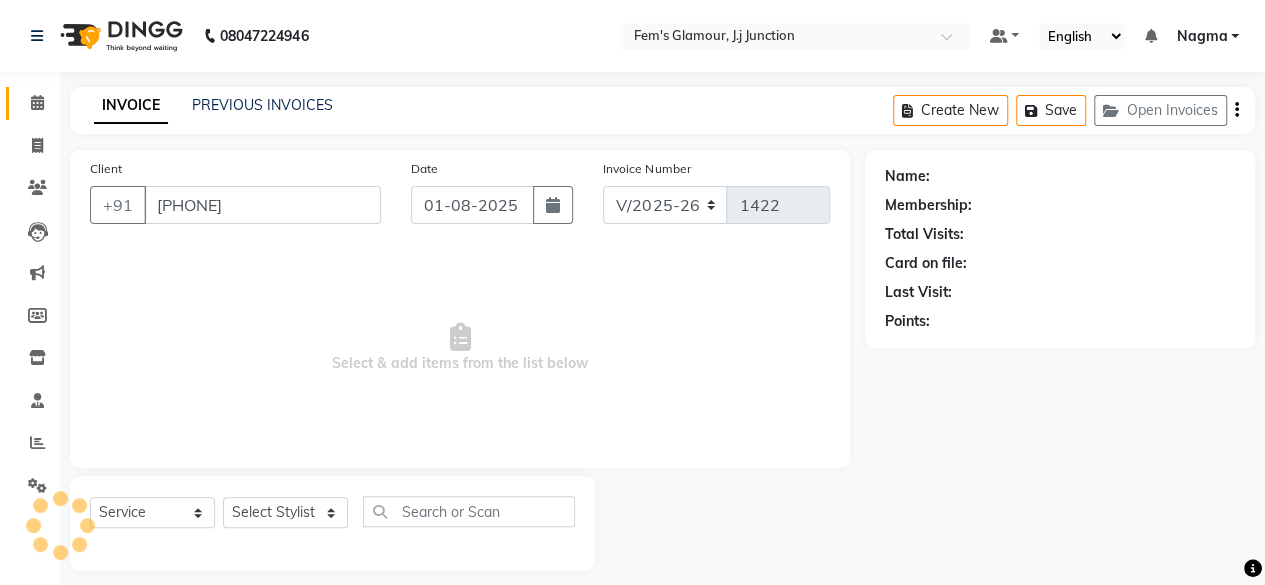 select on "22798" 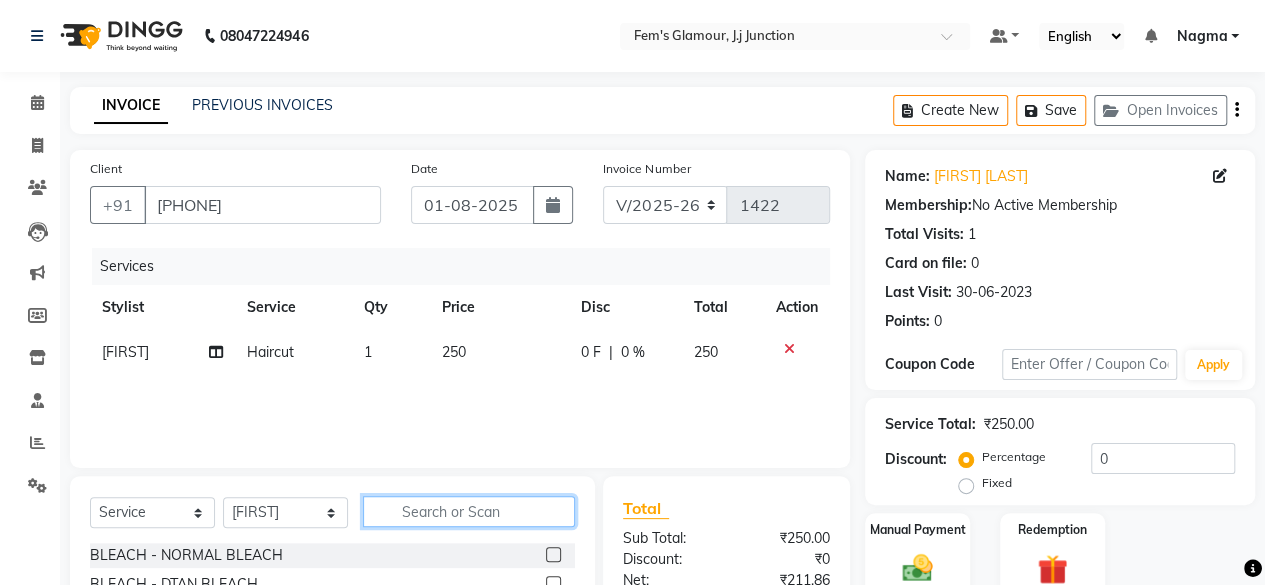 click 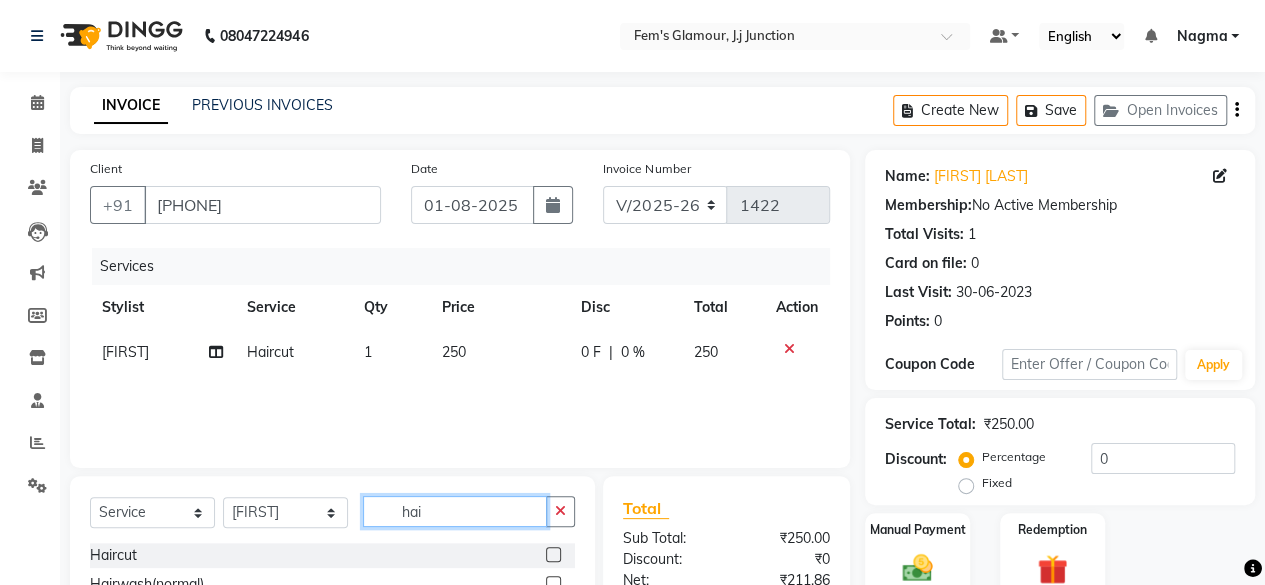 type on "hai" 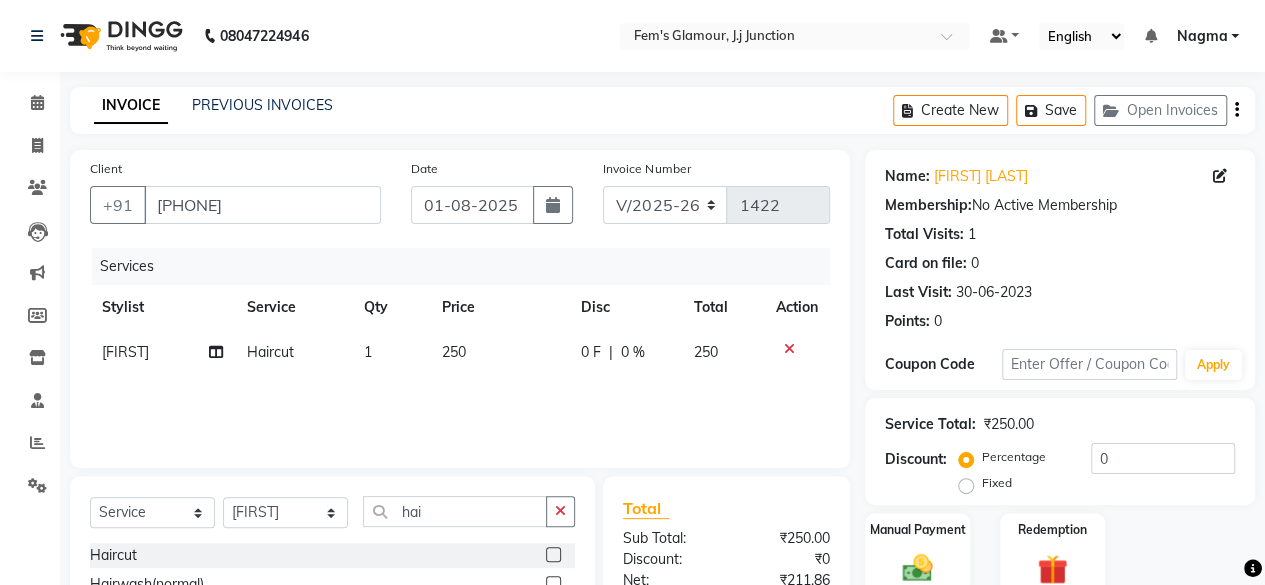 click 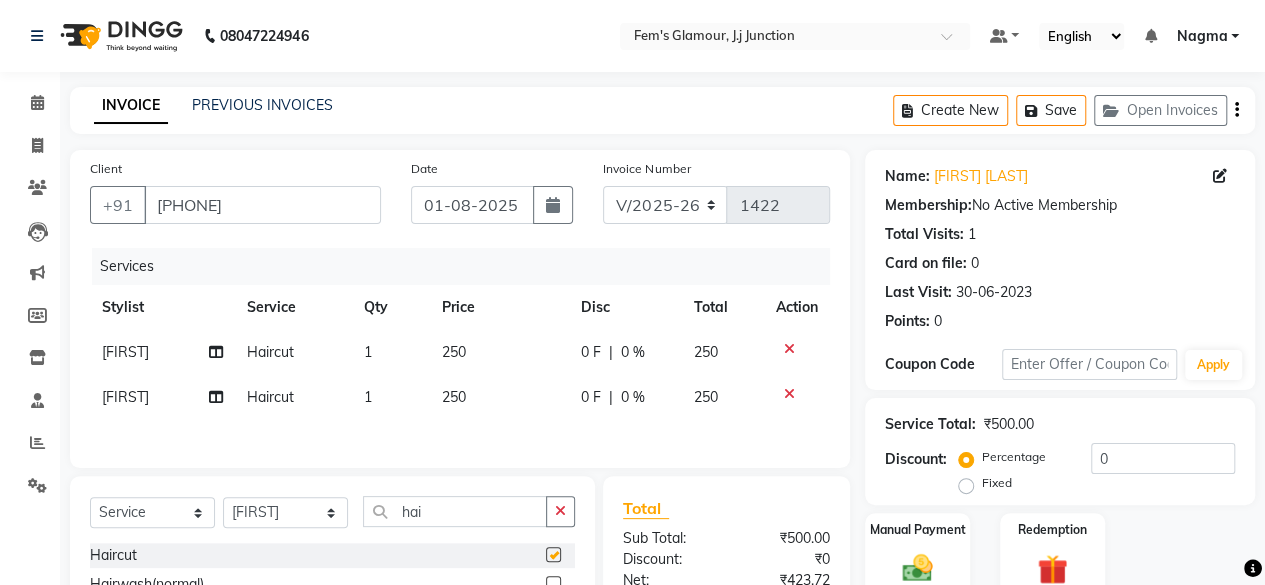 checkbox on "false" 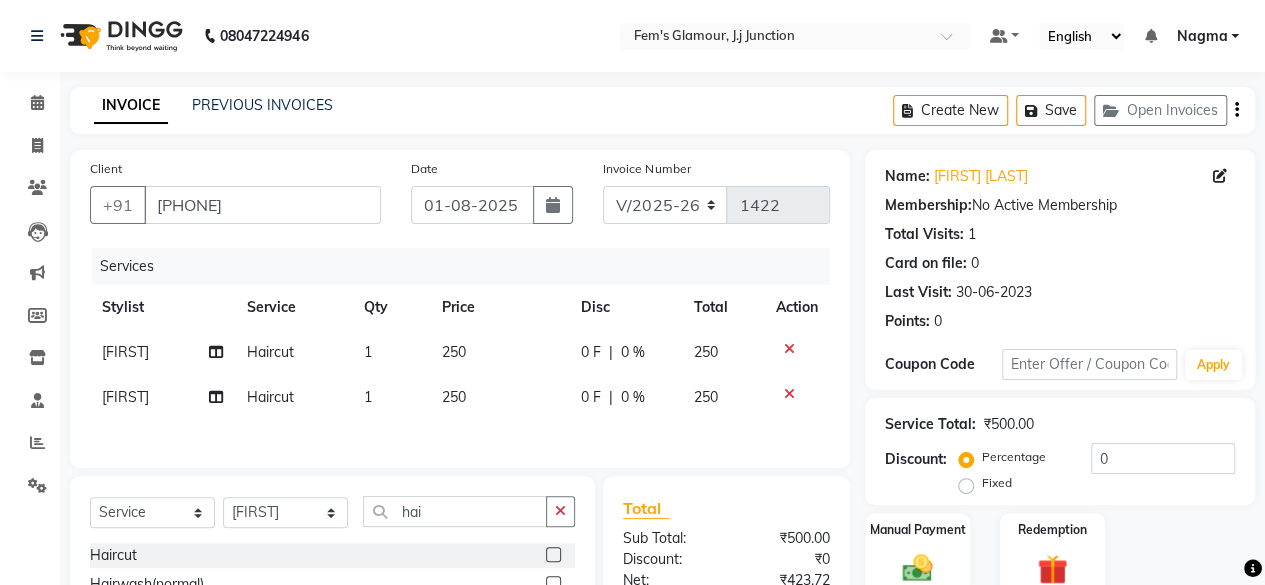 click on "250" 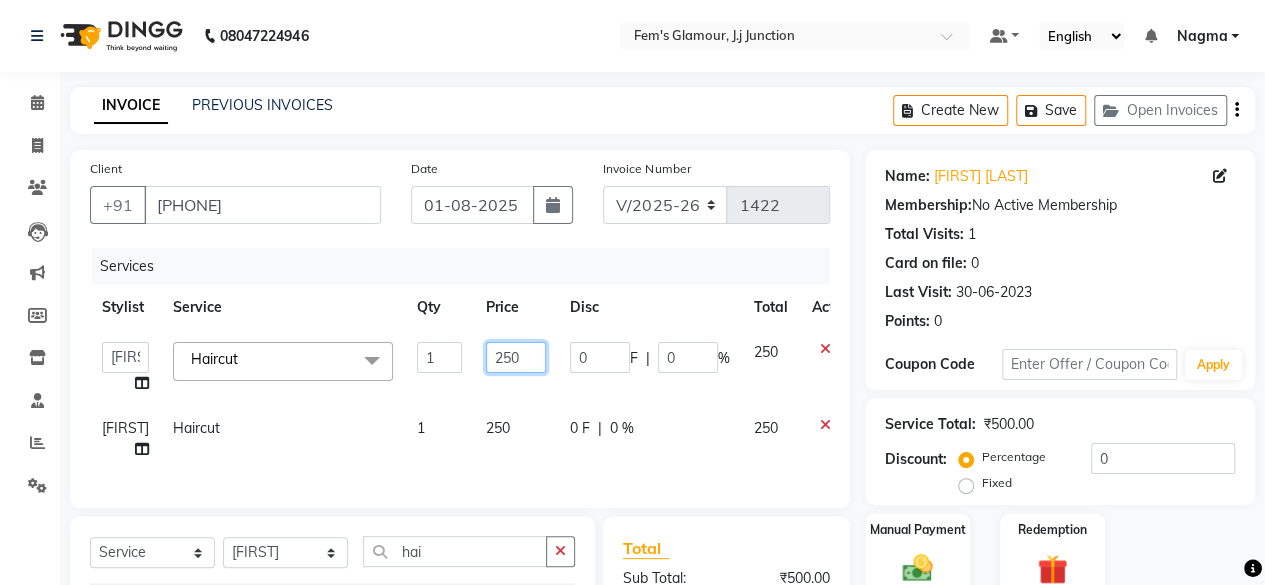 click on "250" 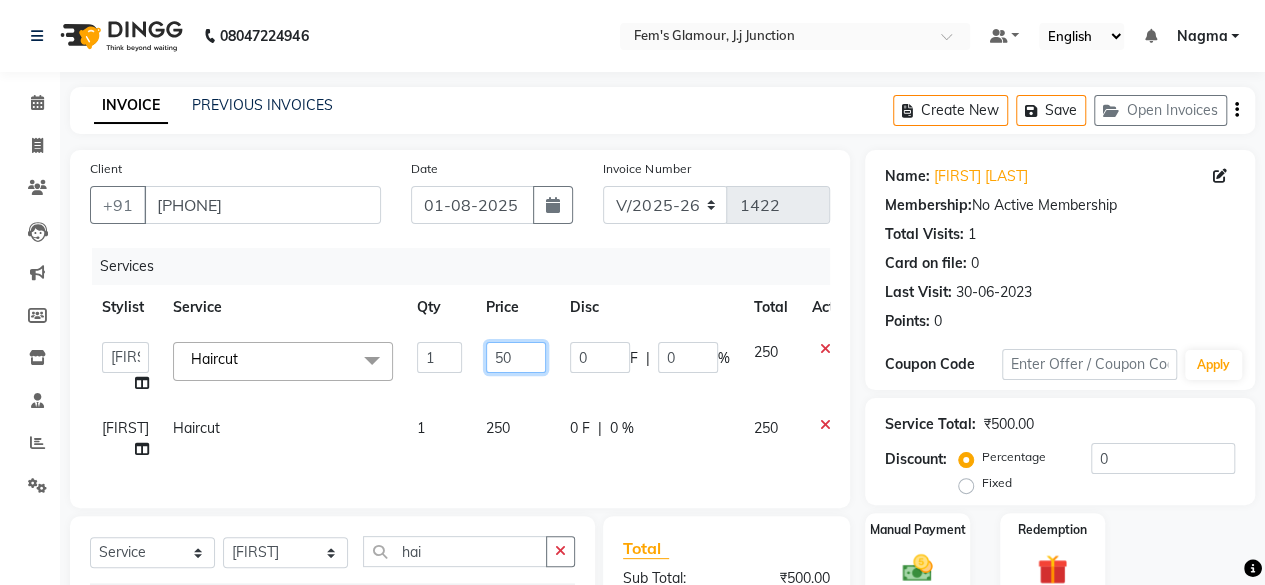 type on "350" 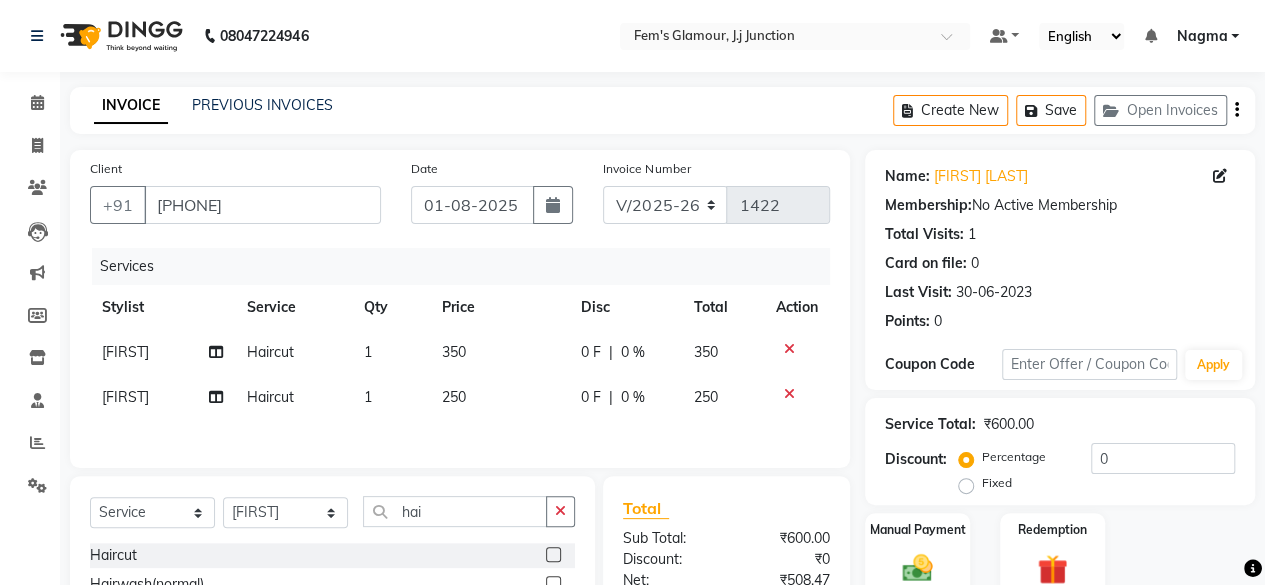 click on "Services Stylist Service Qty Price Disc Total Action [LAST] Haircut 1 350 0 F | 0 % 350 [LAST] Haircut 1 250 0 F | 0 % 250" 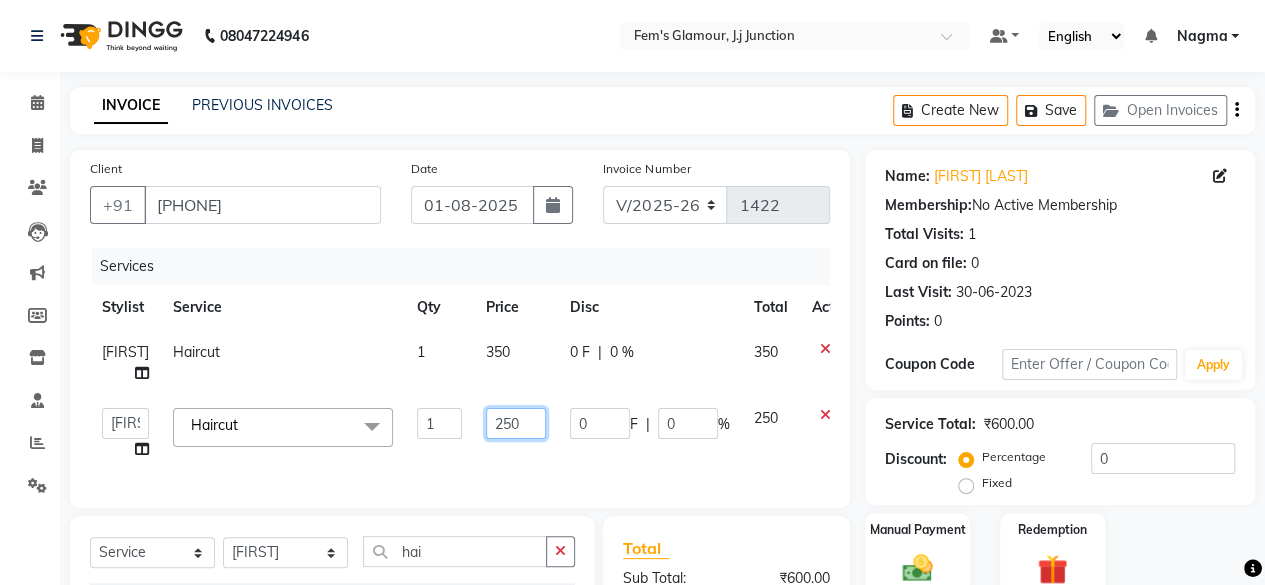 click on "250" 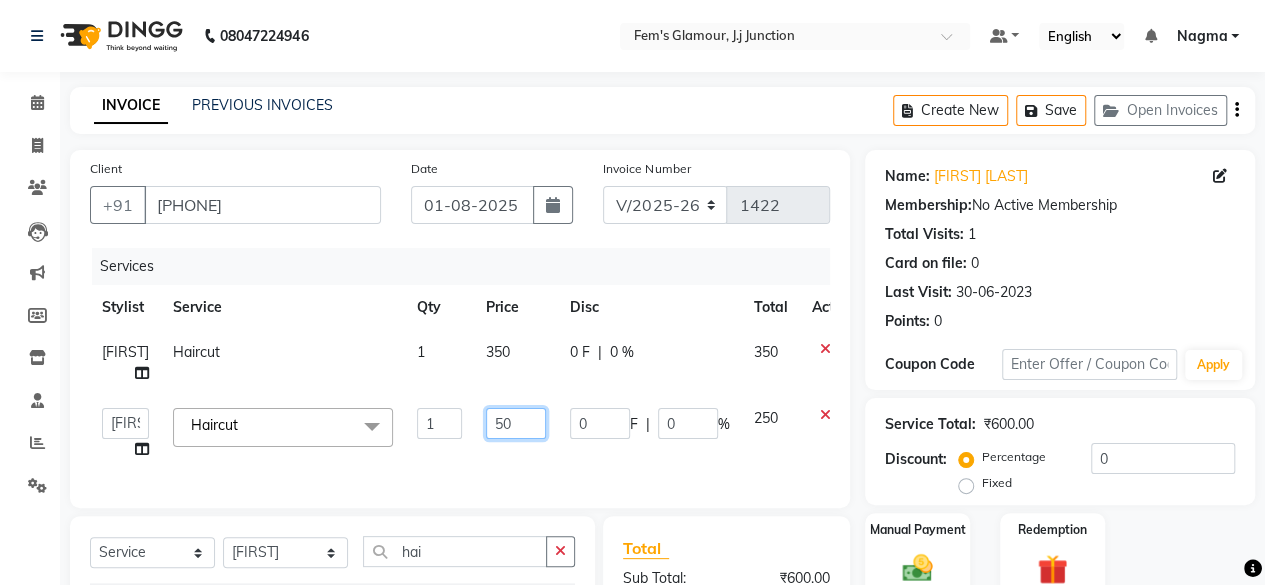 type on "350" 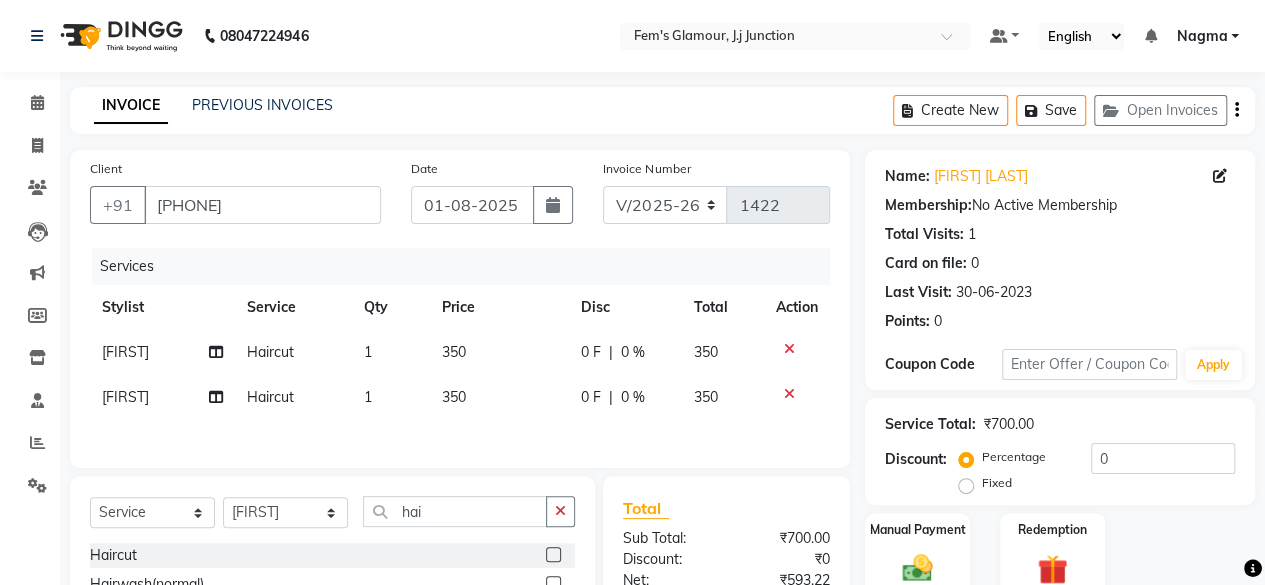 click on "30-06-2023" 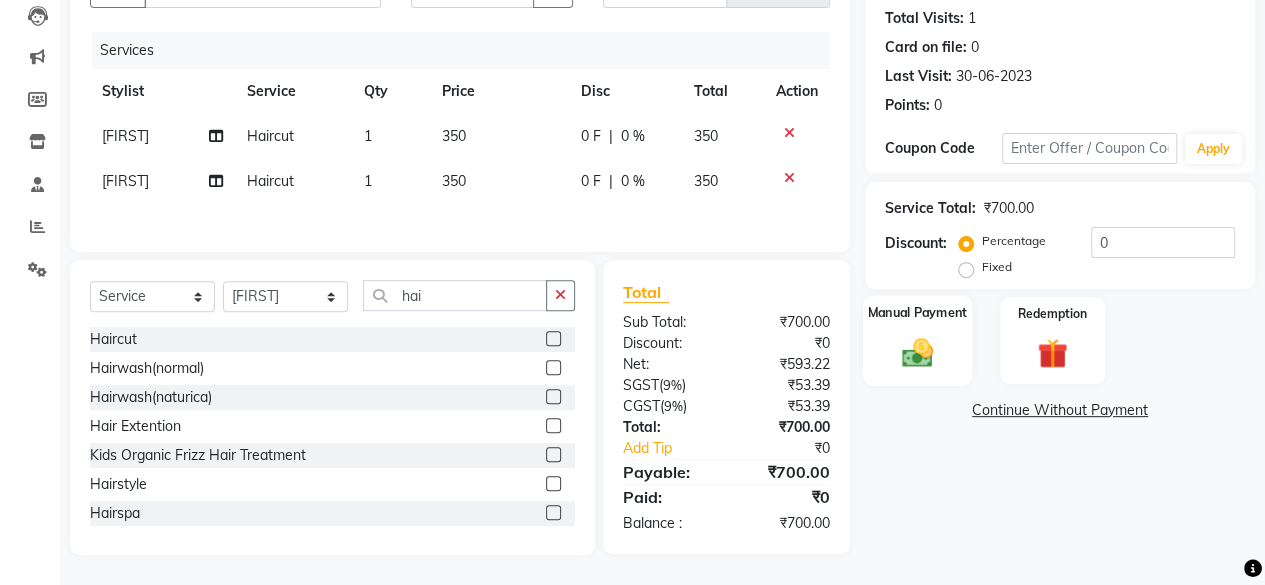 click 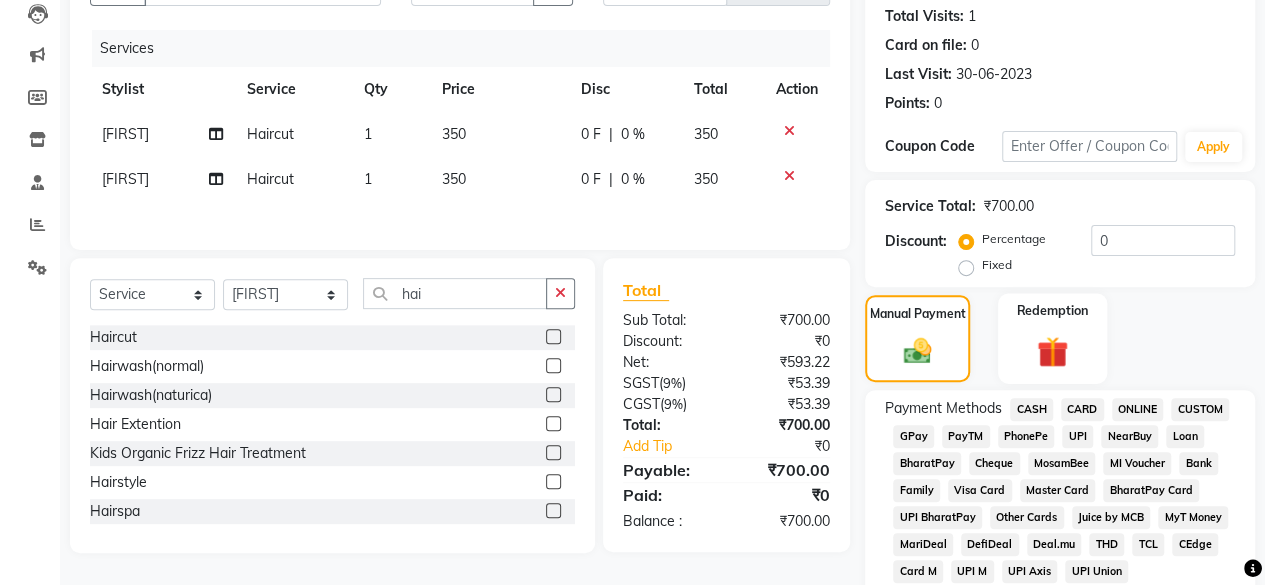 scroll, scrollTop: 528, scrollLeft: 0, axis: vertical 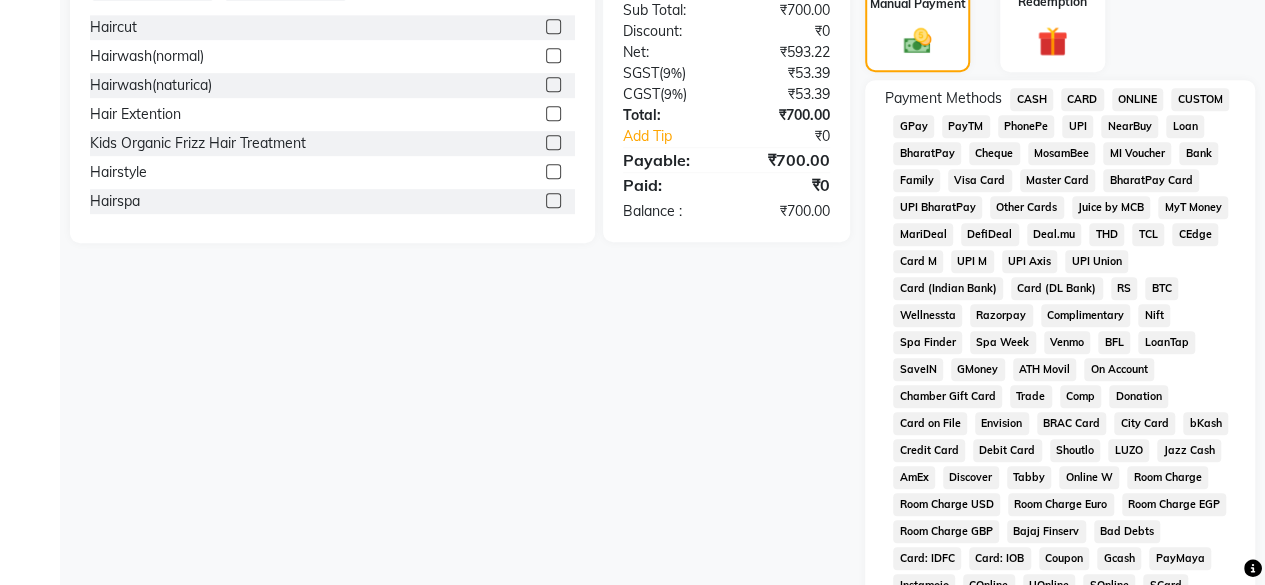 click on "GPay" 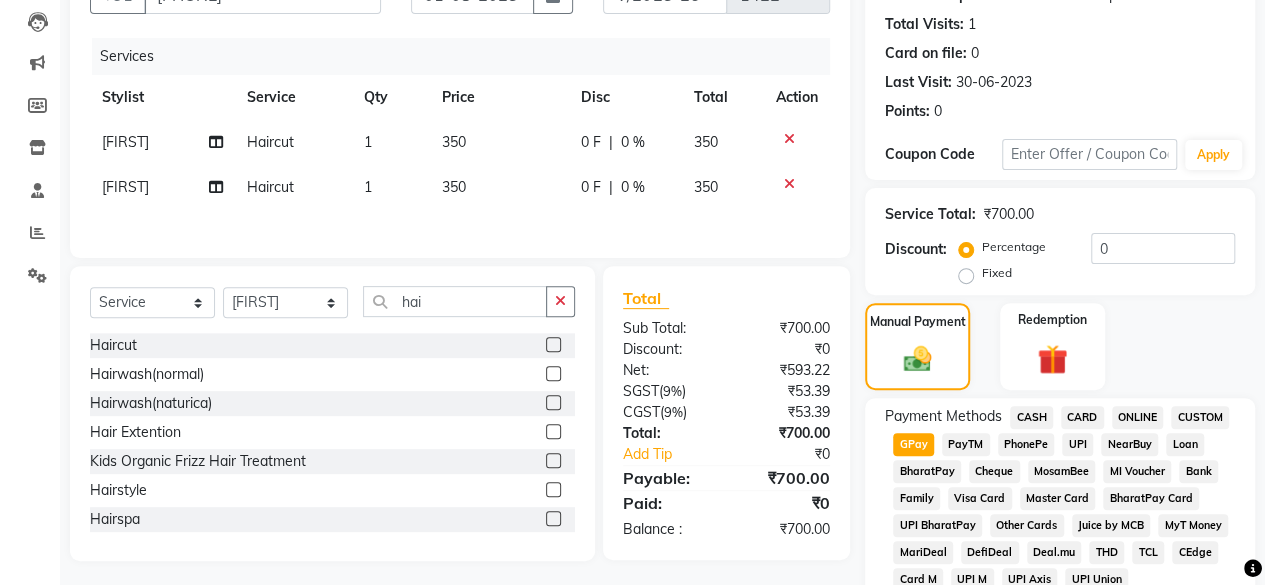 scroll, scrollTop: 200, scrollLeft: 0, axis: vertical 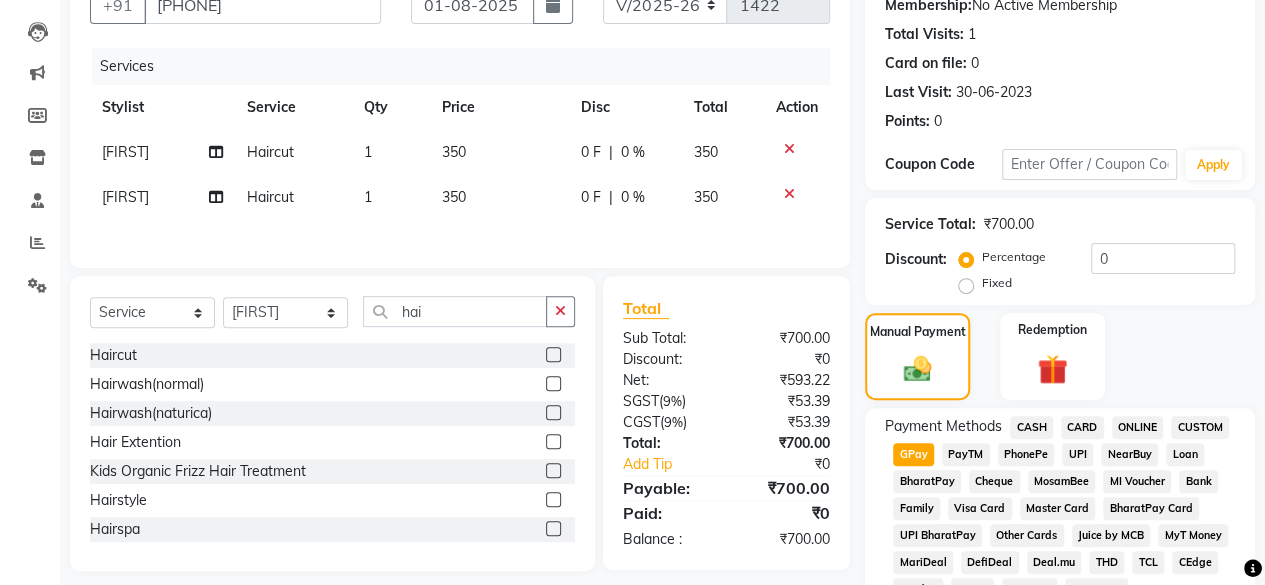 click on "350" 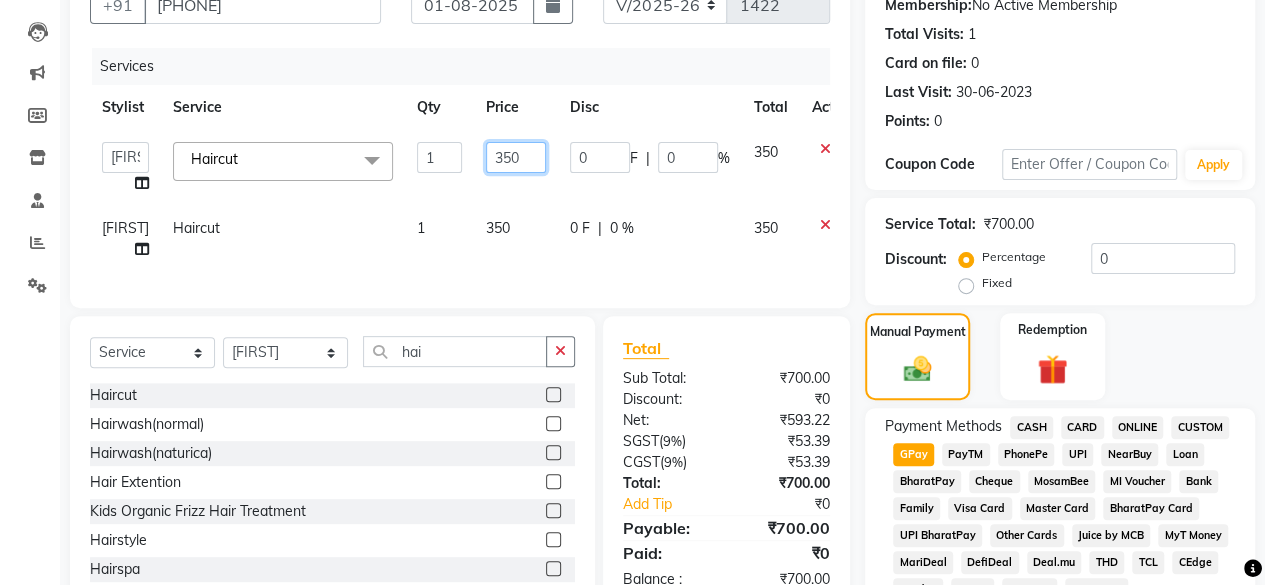 click on "350" 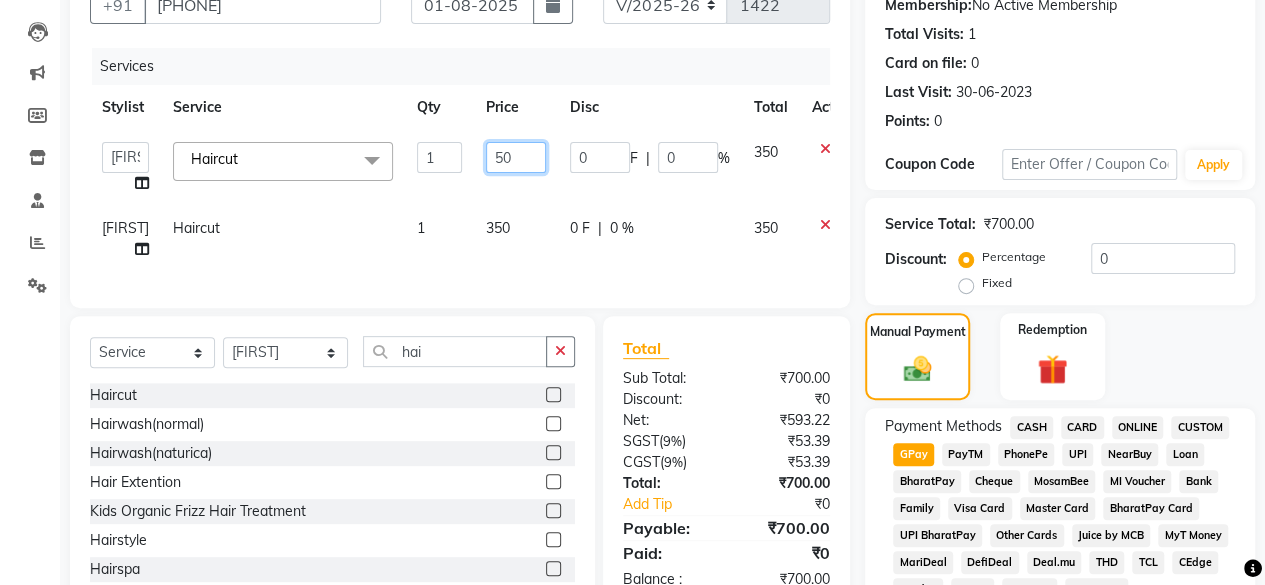 type on "250" 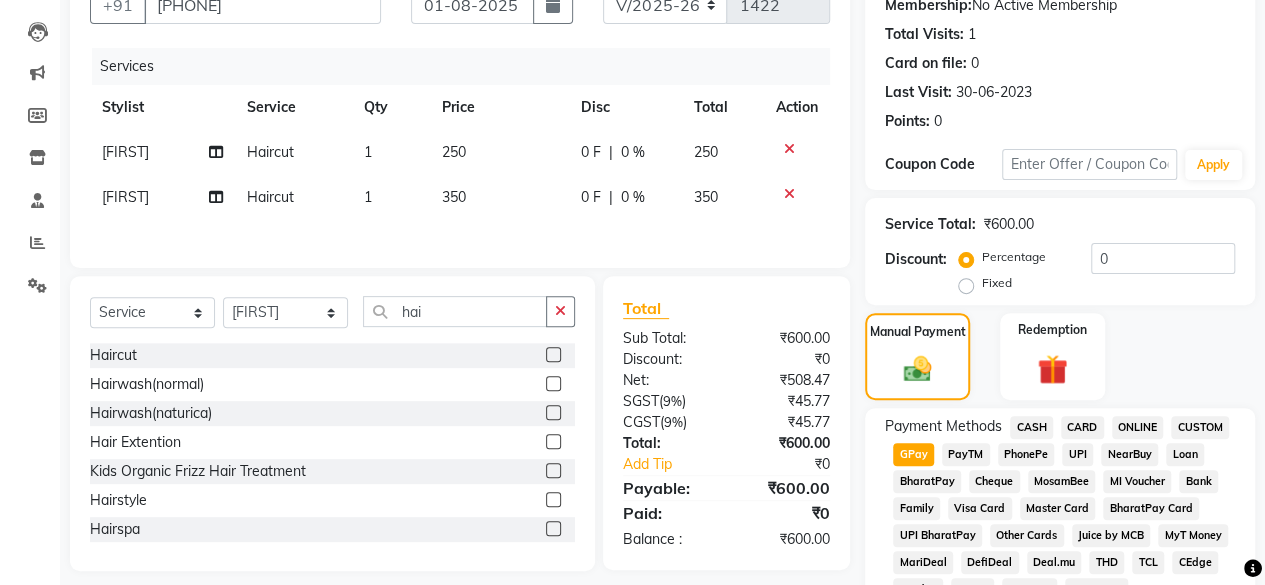 click on "Services" 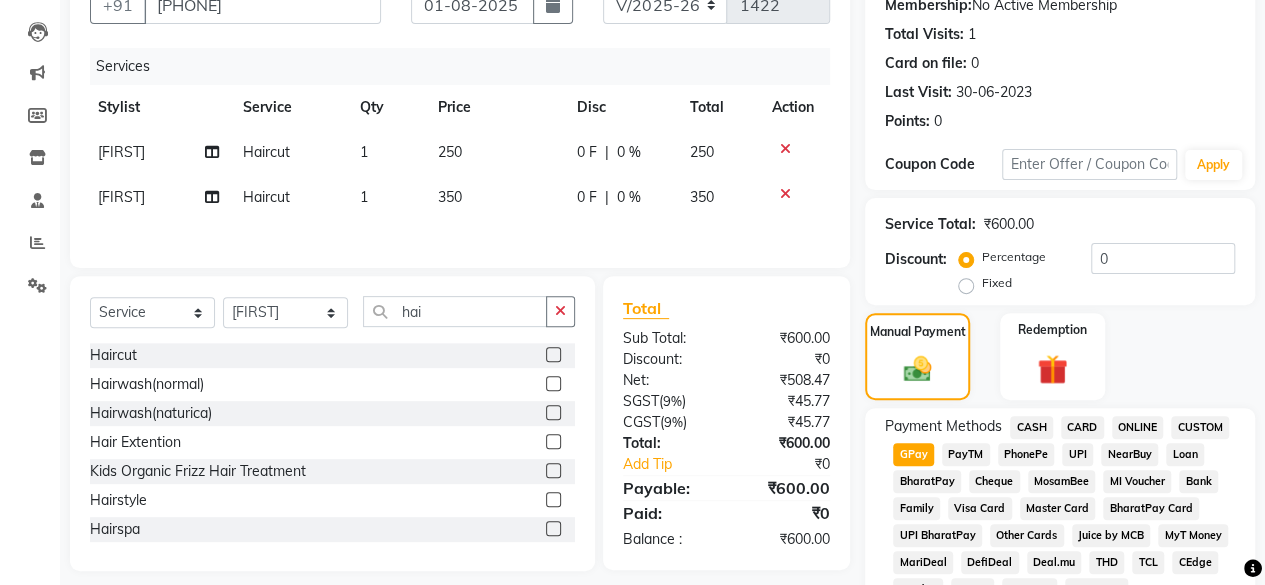 scroll, scrollTop: 0, scrollLeft: 4, axis: horizontal 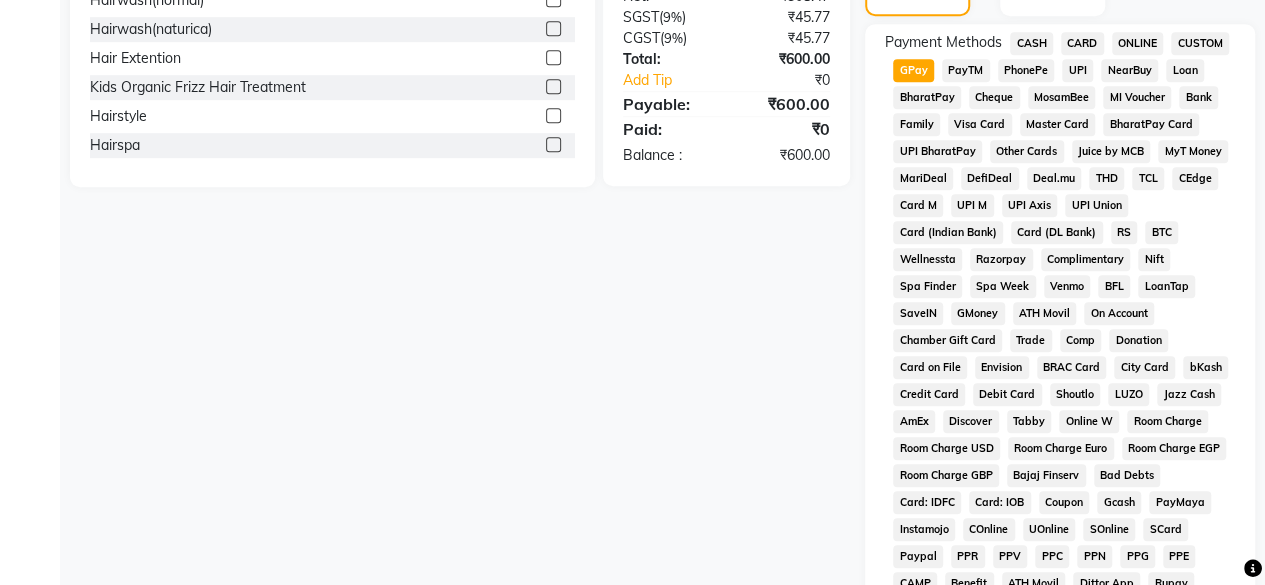 click on "GPay" 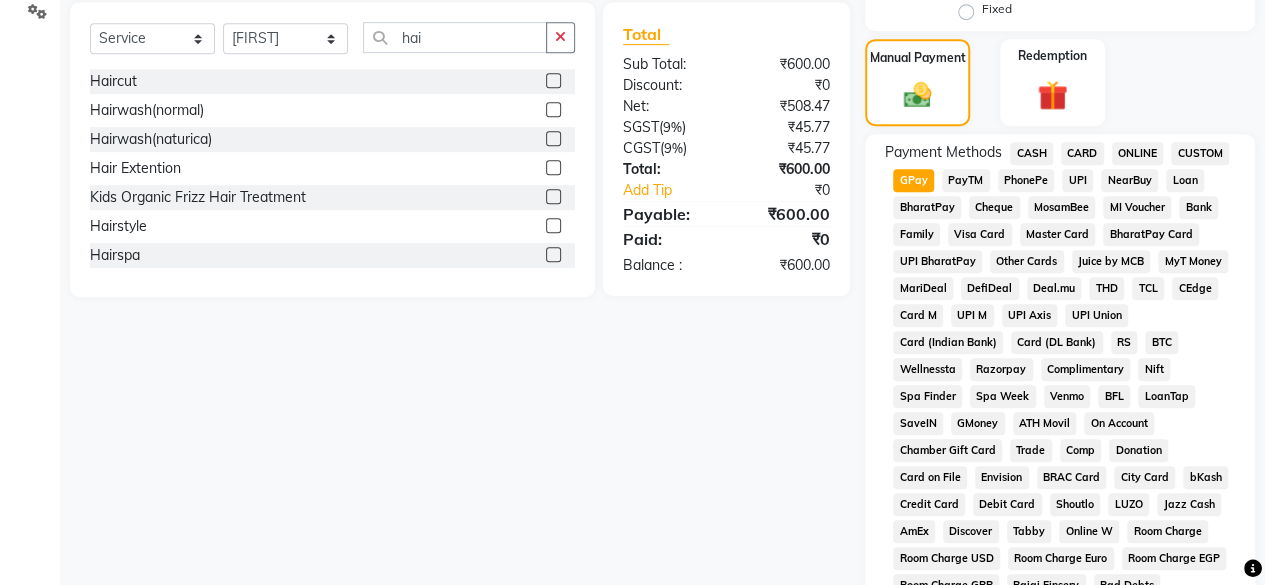 scroll, scrollTop: 473, scrollLeft: 0, axis: vertical 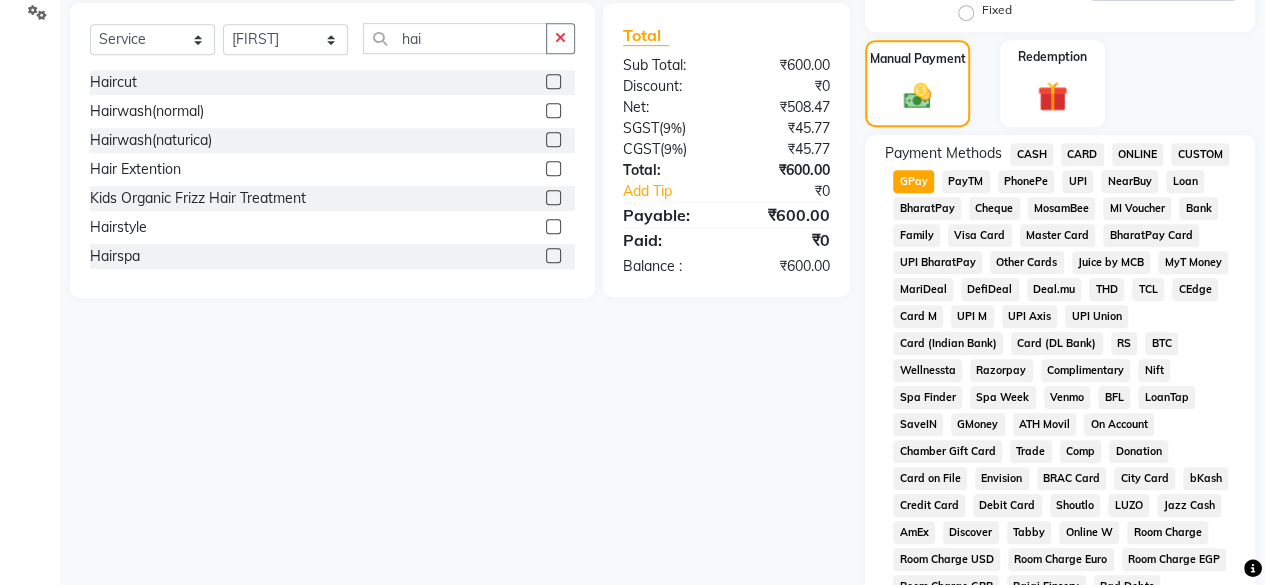 click on "CASH" 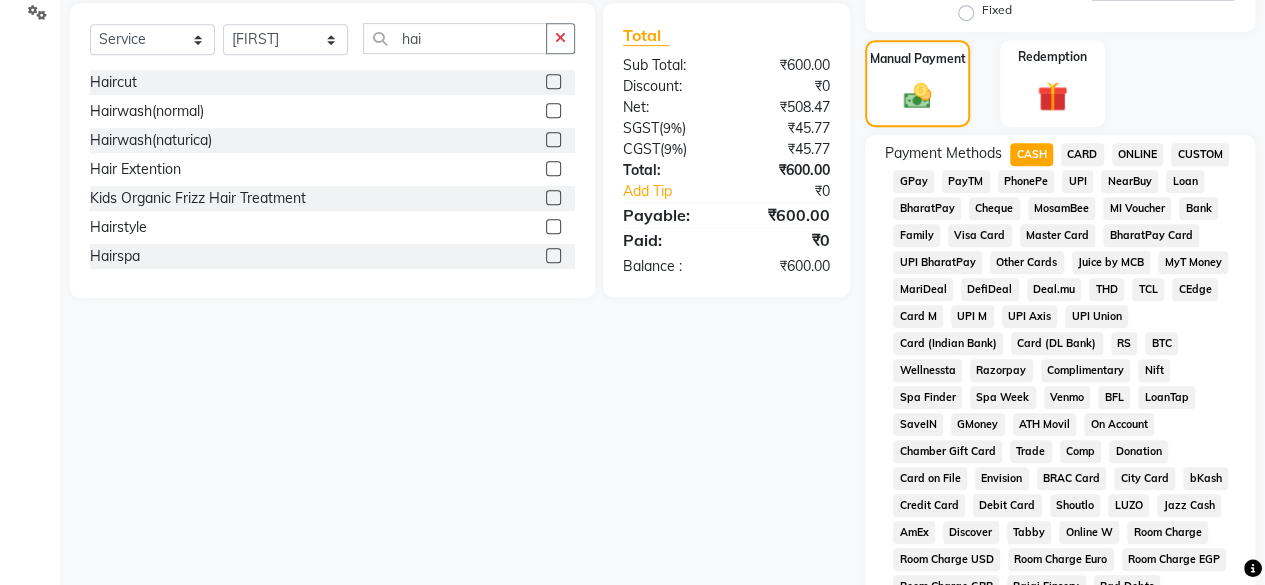 scroll, scrollTop: 999, scrollLeft: 0, axis: vertical 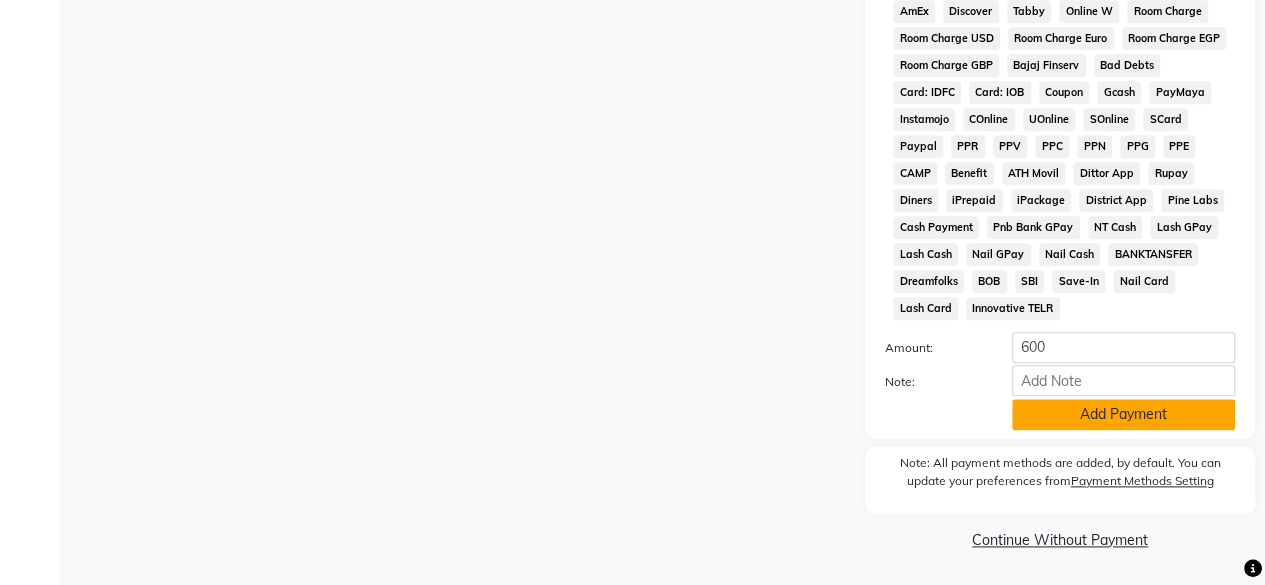click on "Add Payment" 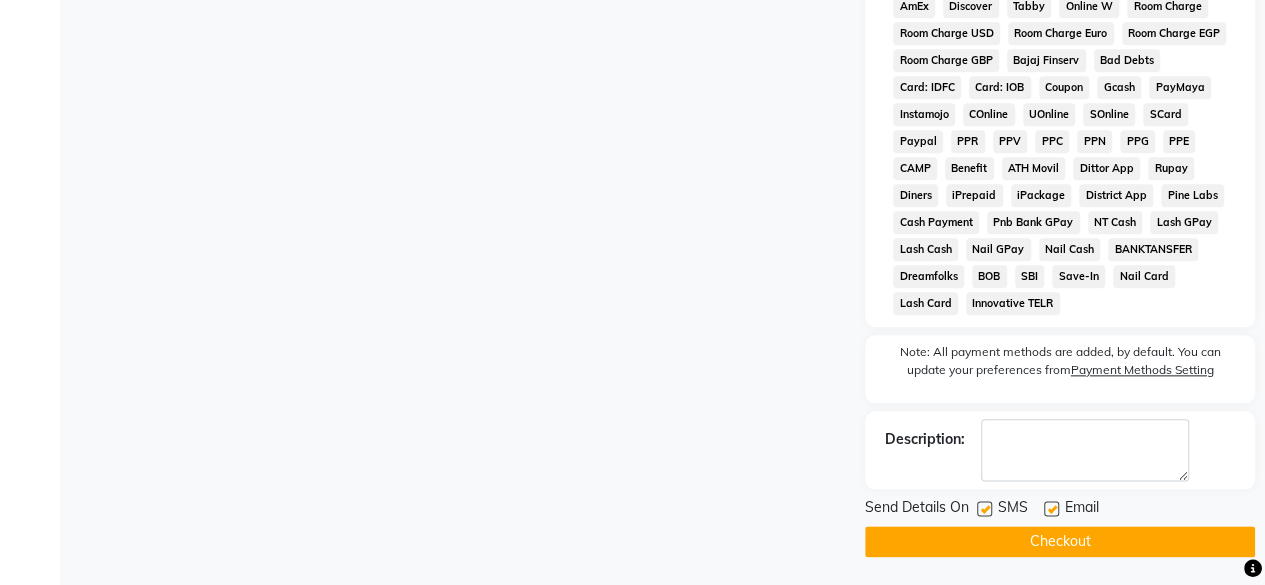 click on "Checkout" 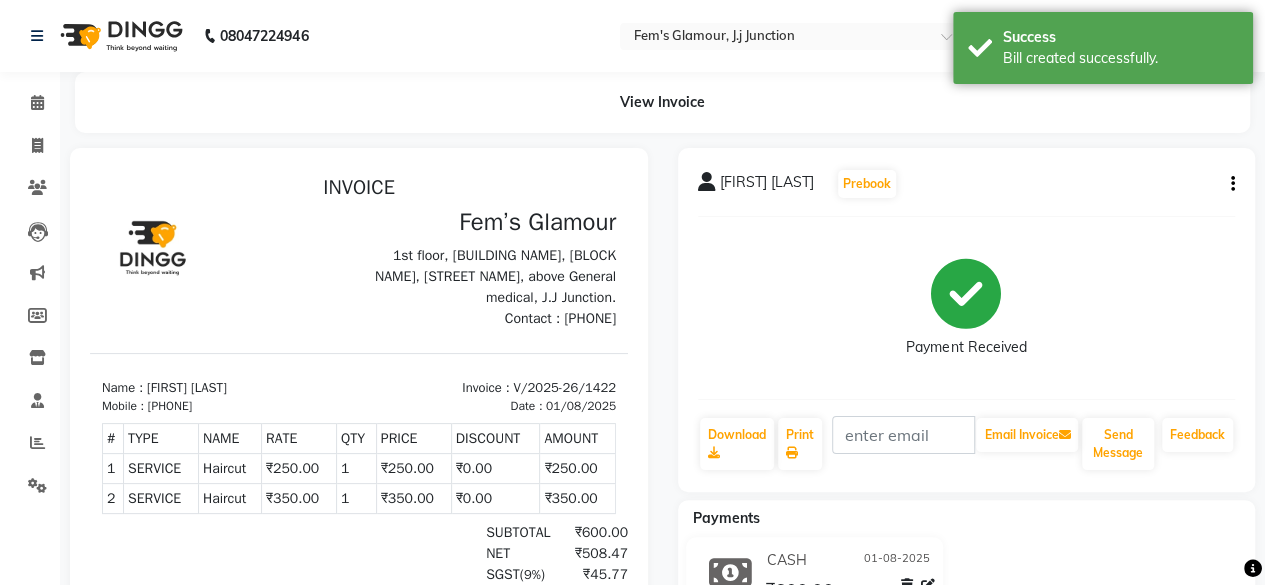 scroll, scrollTop: 0, scrollLeft: 0, axis: both 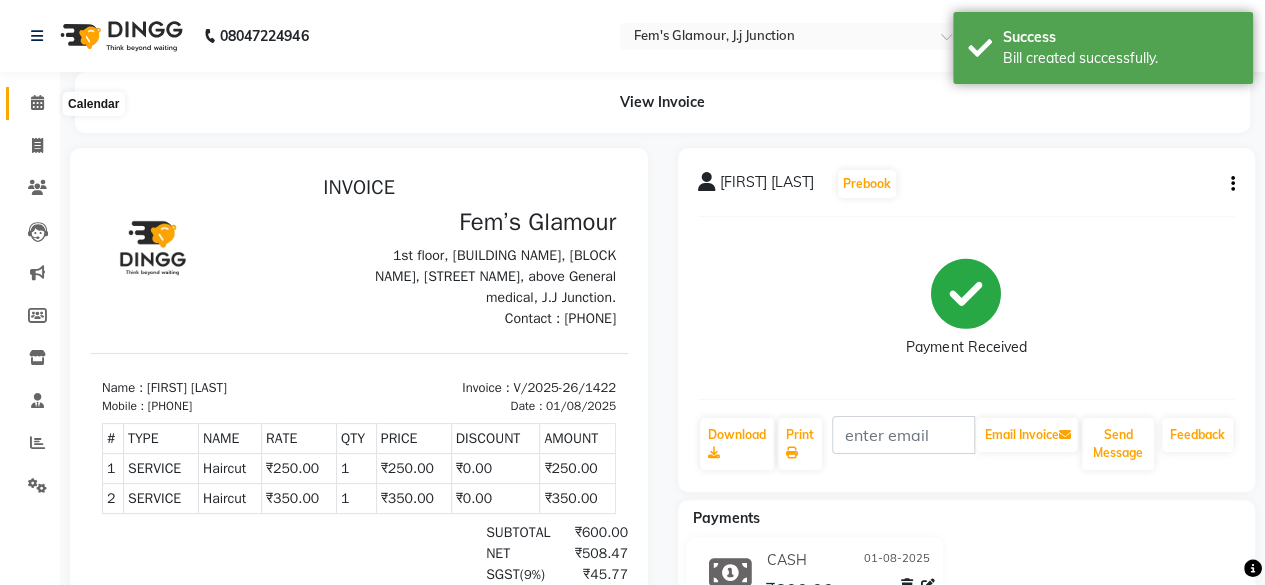 click 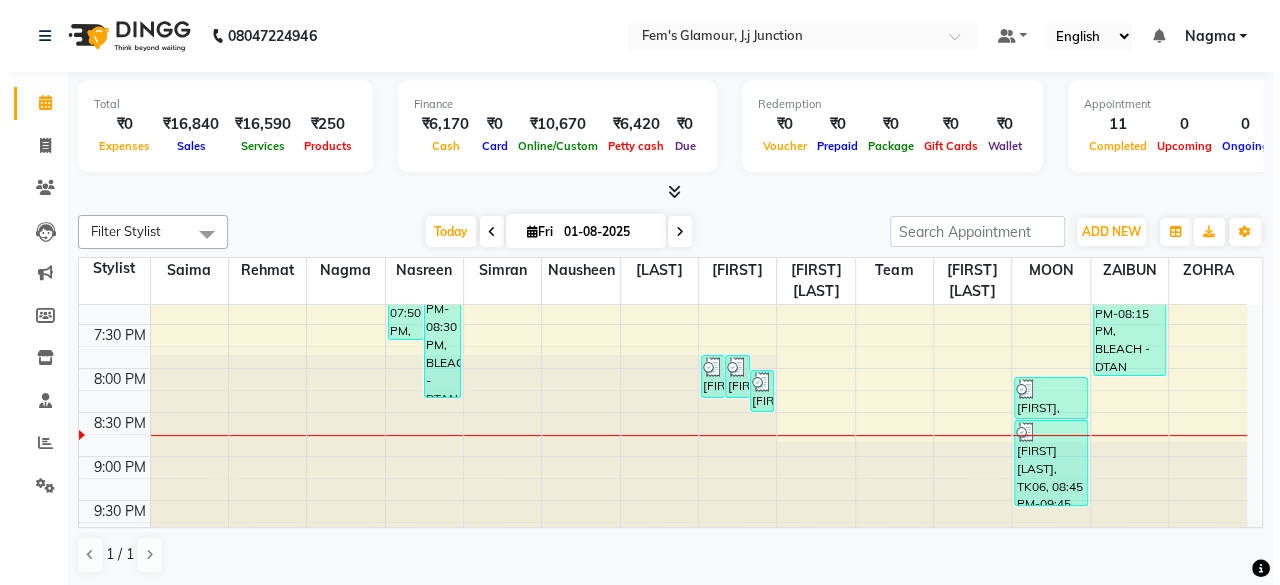 scroll, scrollTop: 643, scrollLeft: 0, axis: vertical 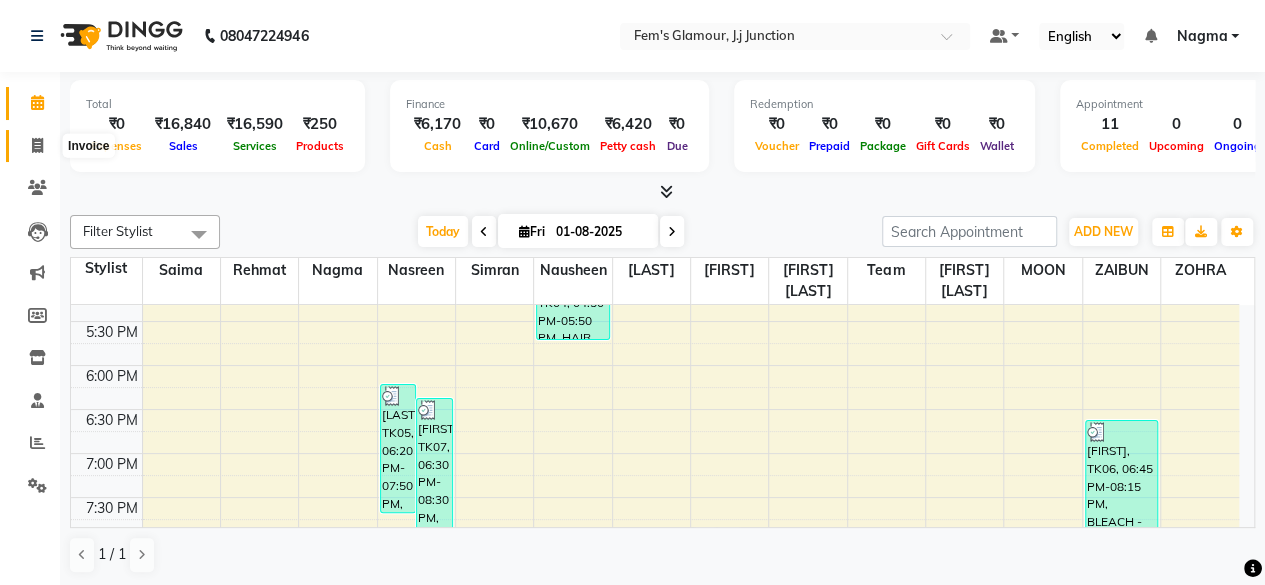 click 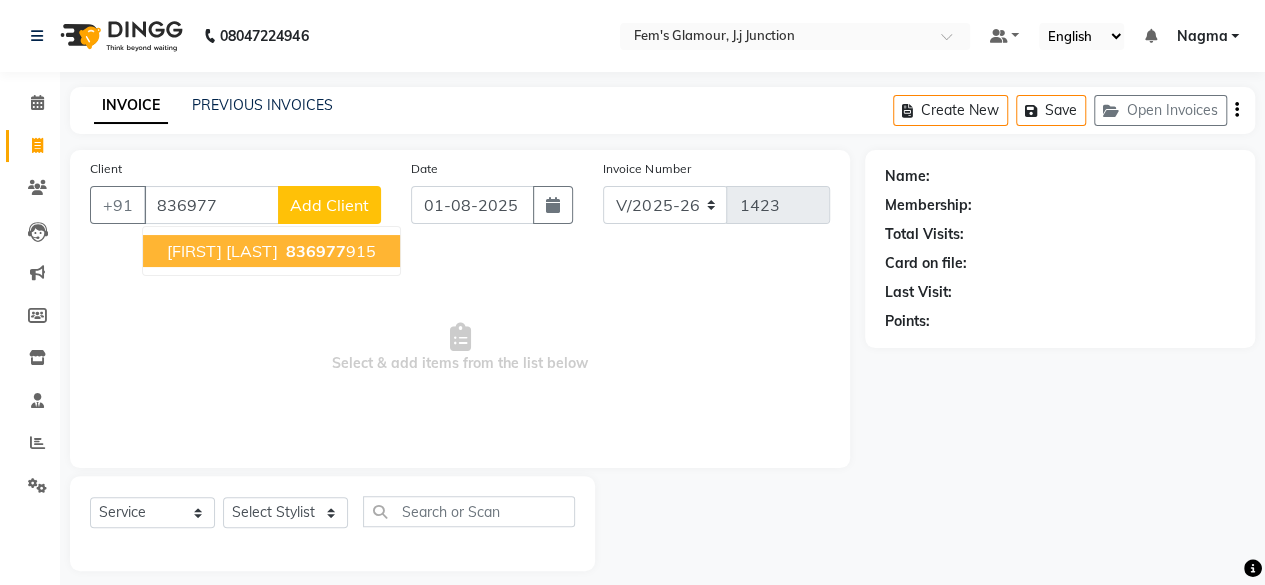 click on "[FIRST] [LAST]" at bounding box center (222, 251) 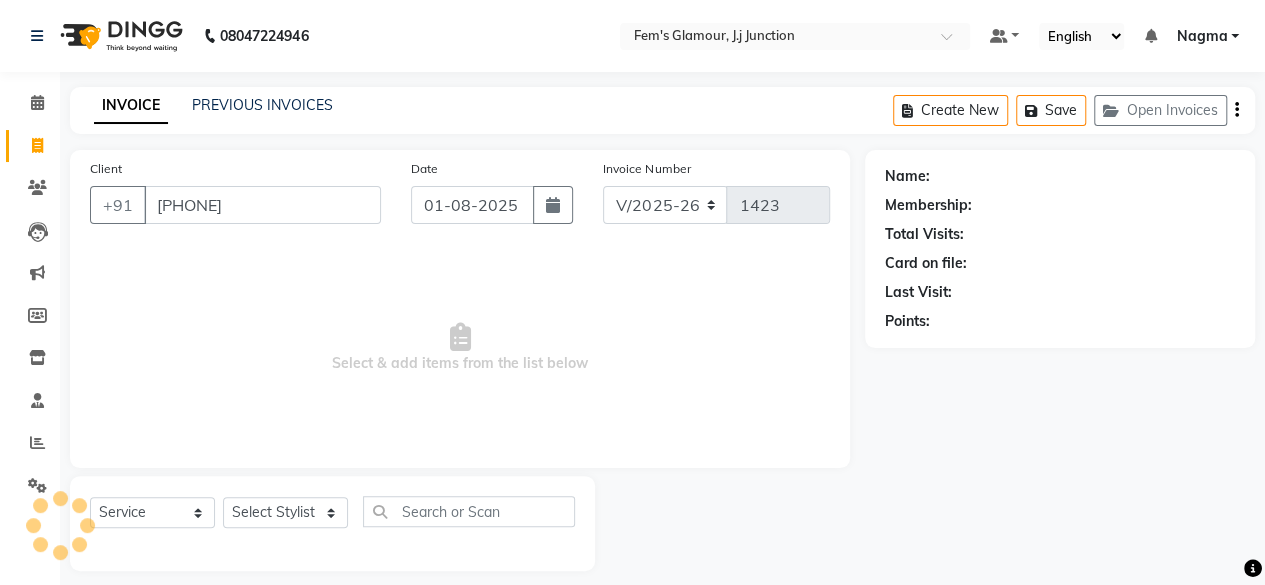 type on "[PHONE]" 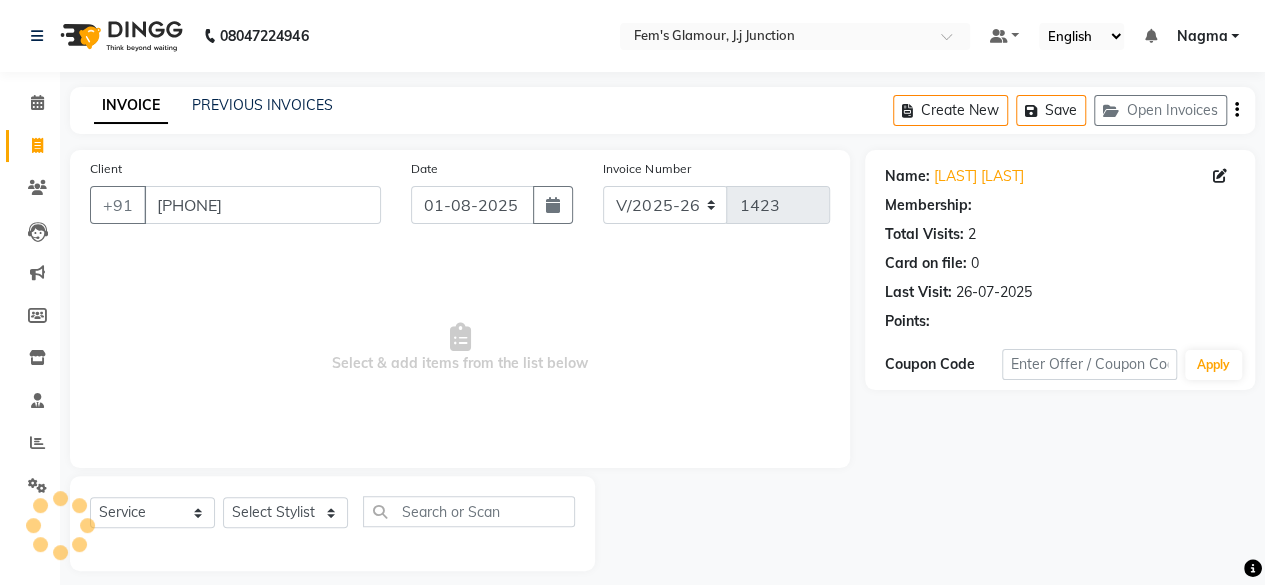 select on "1: Object" 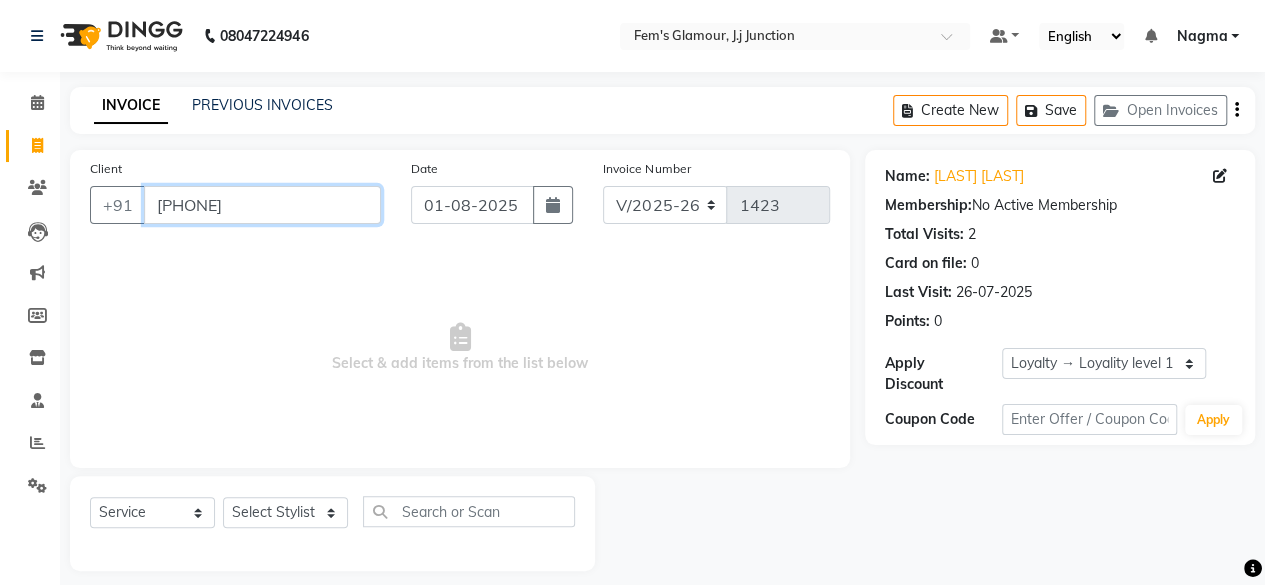 click on "[PHONE]" at bounding box center [262, 205] 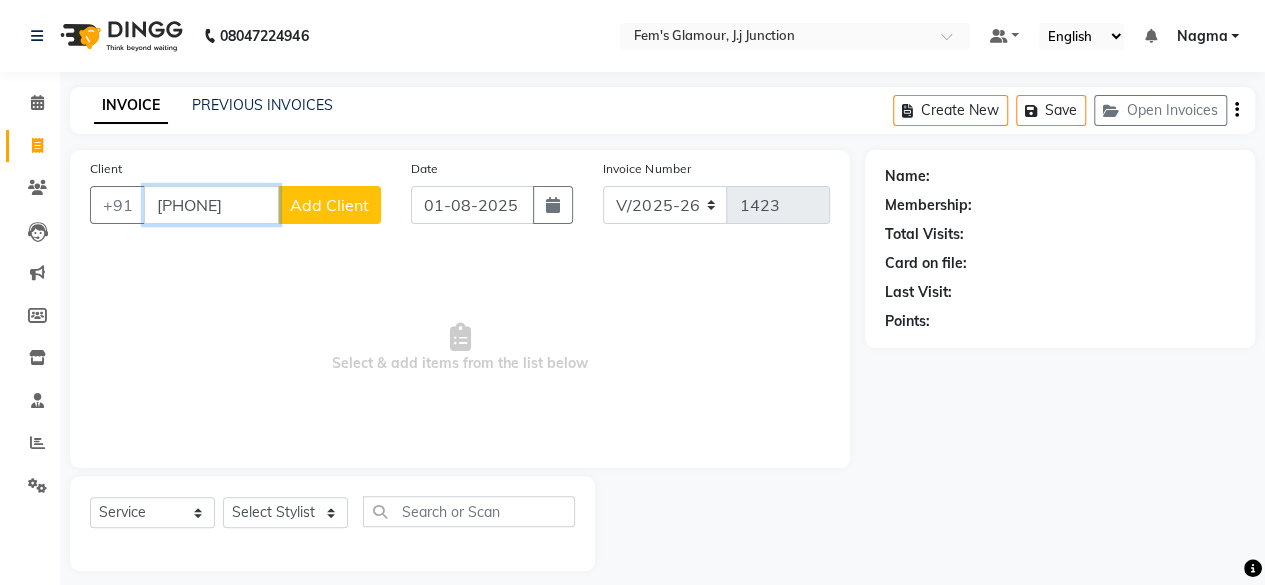 type on "[PHONE]" 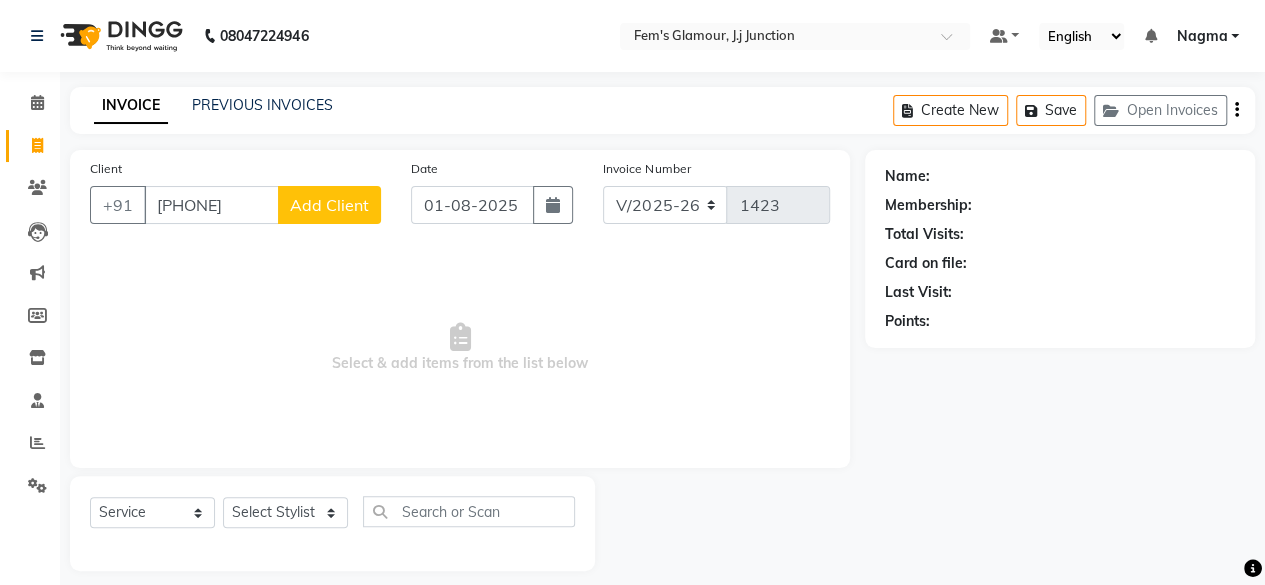 click on "Add Client" 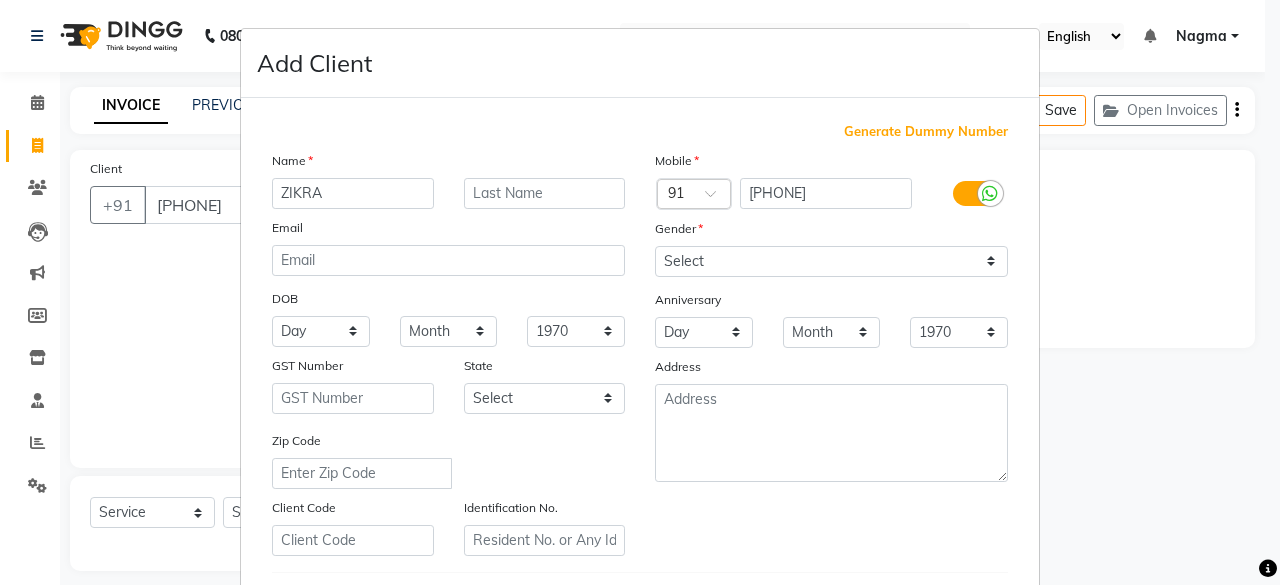 type on "ZIKRA" 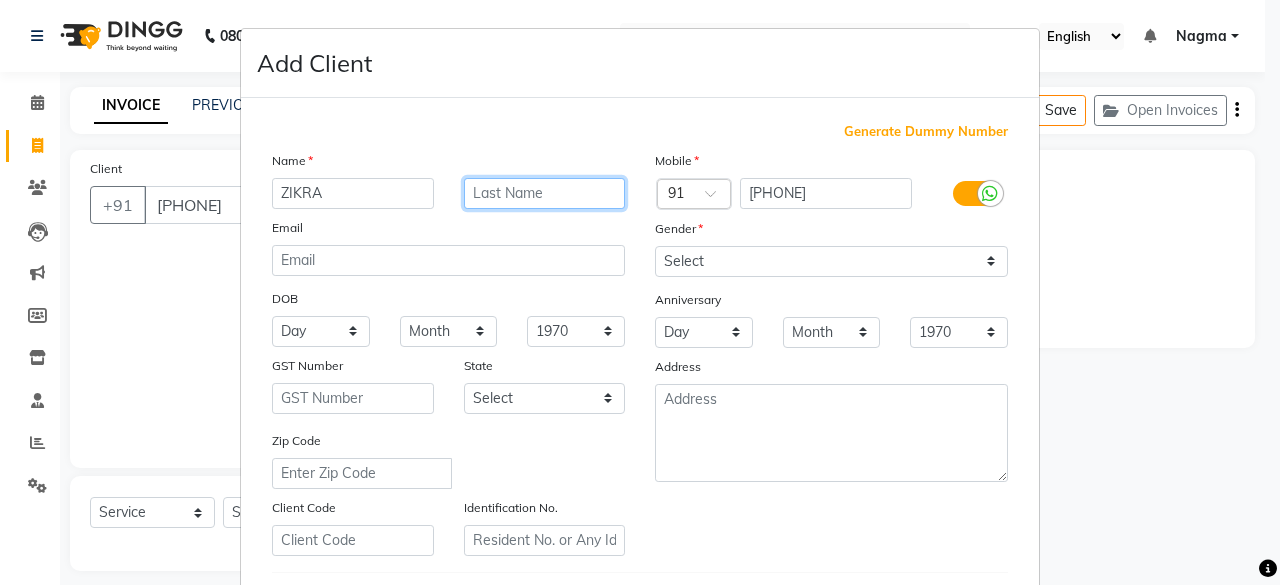 click at bounding box center [545, 193] 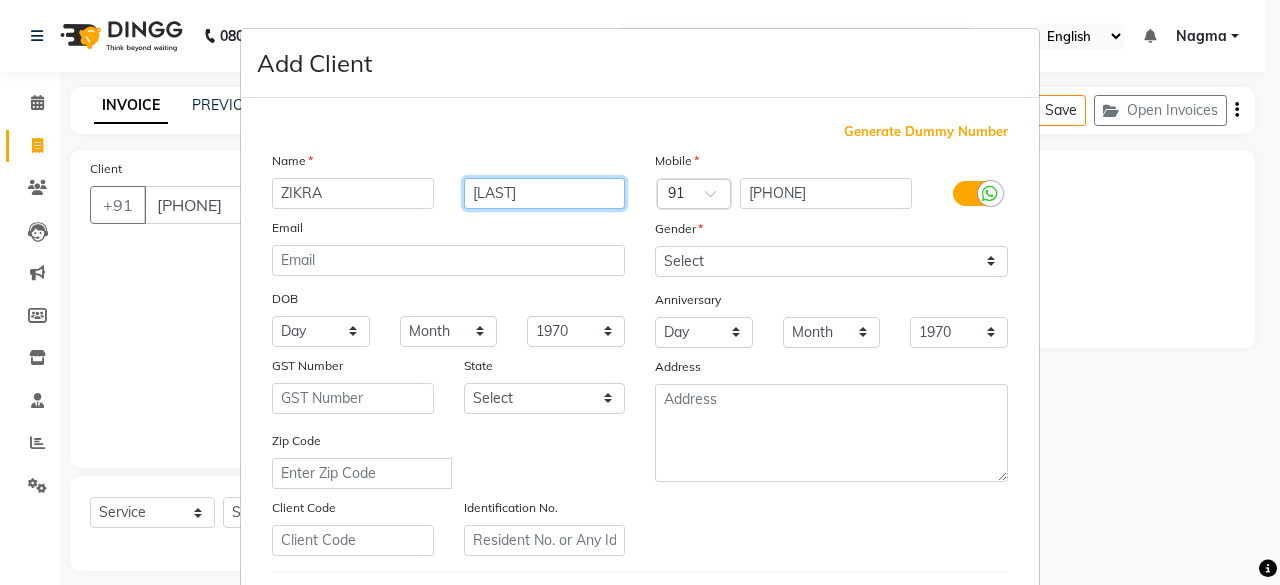 type on "[LAST]" 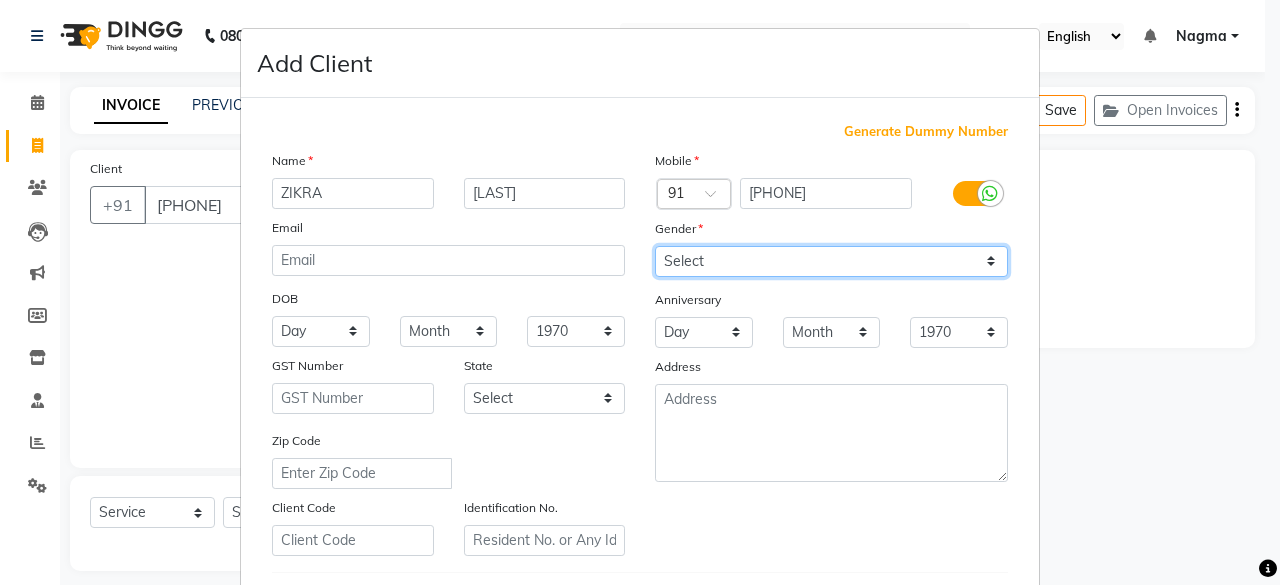 click on "Select Male Female Other Prefer Not To Say" at bounding box center (831, 261) 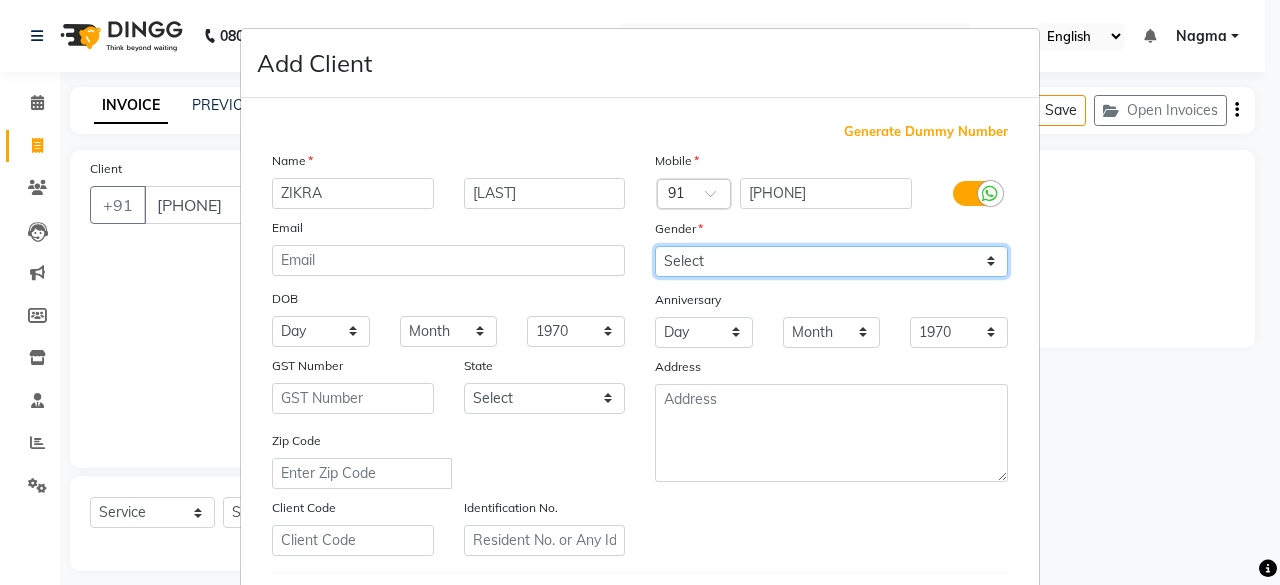 select on "female" 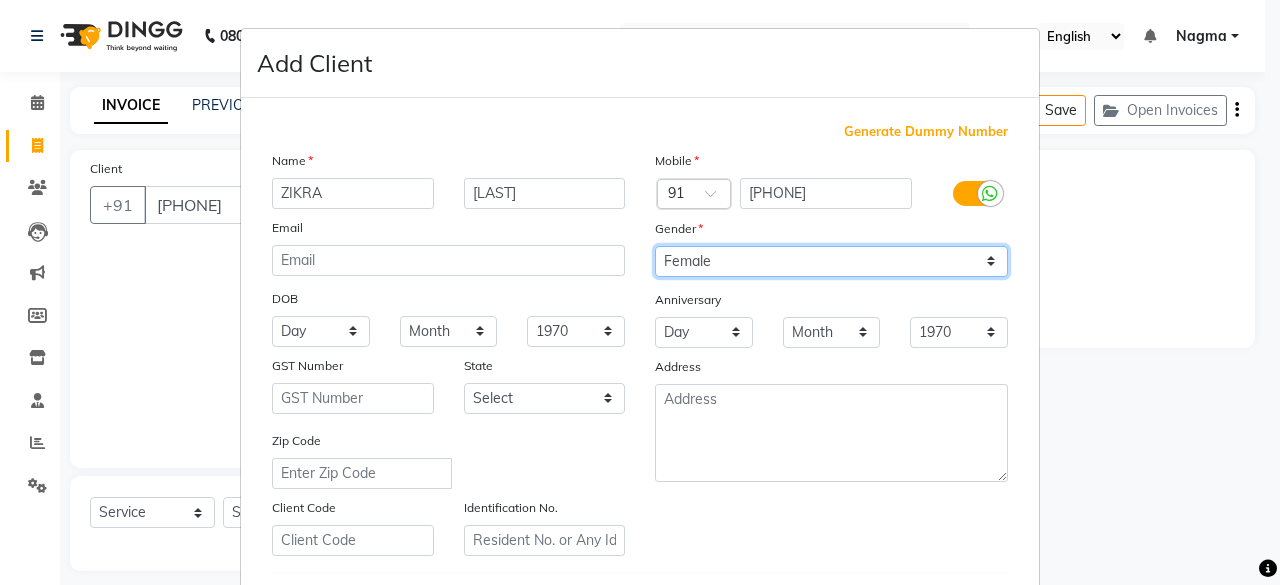 click on "Select Male Female Other Prefer Not To Say" at bounding box center [831, 261] 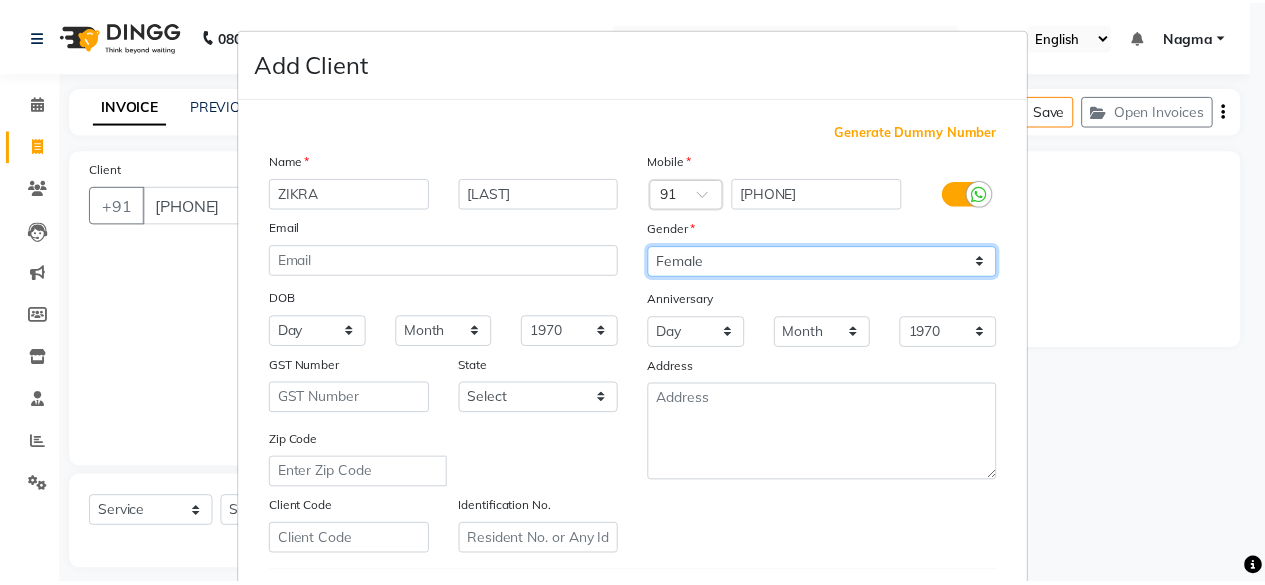 scroll, scrollTop: 334, scrollLeft: 0, axis: vertical 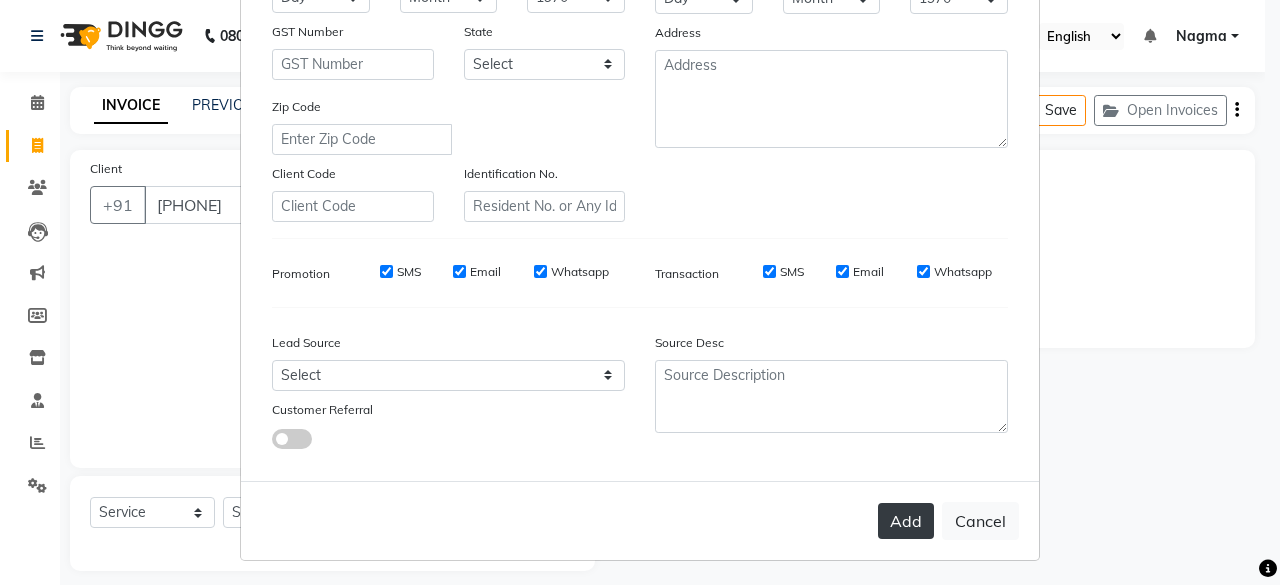 click on "Add" at bounding box center (906, 521) 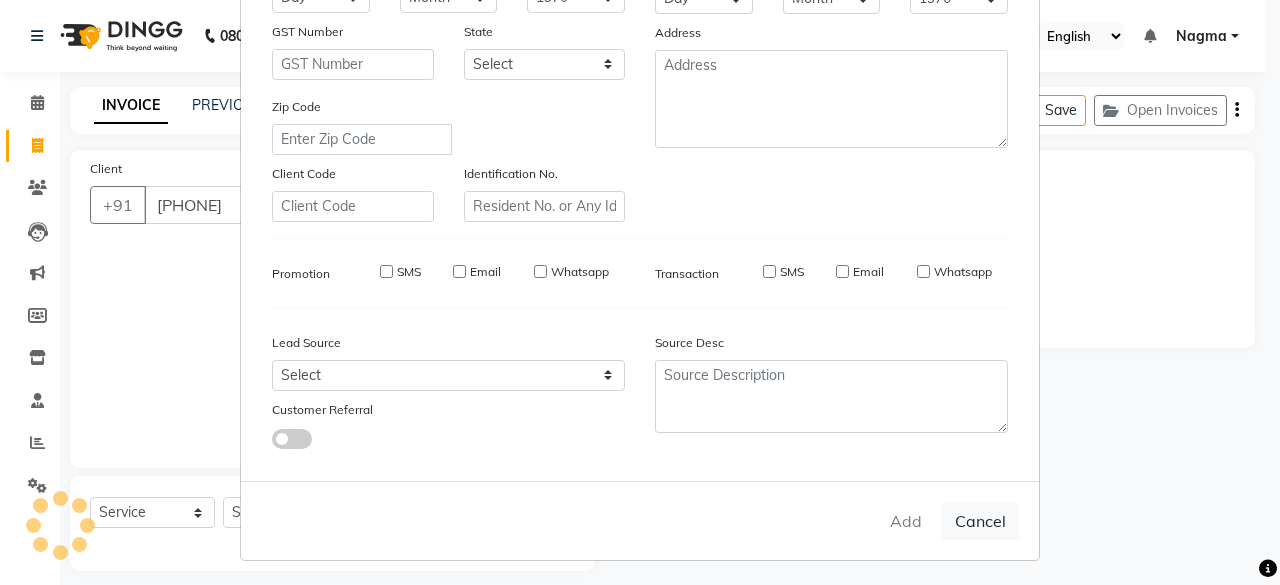 type 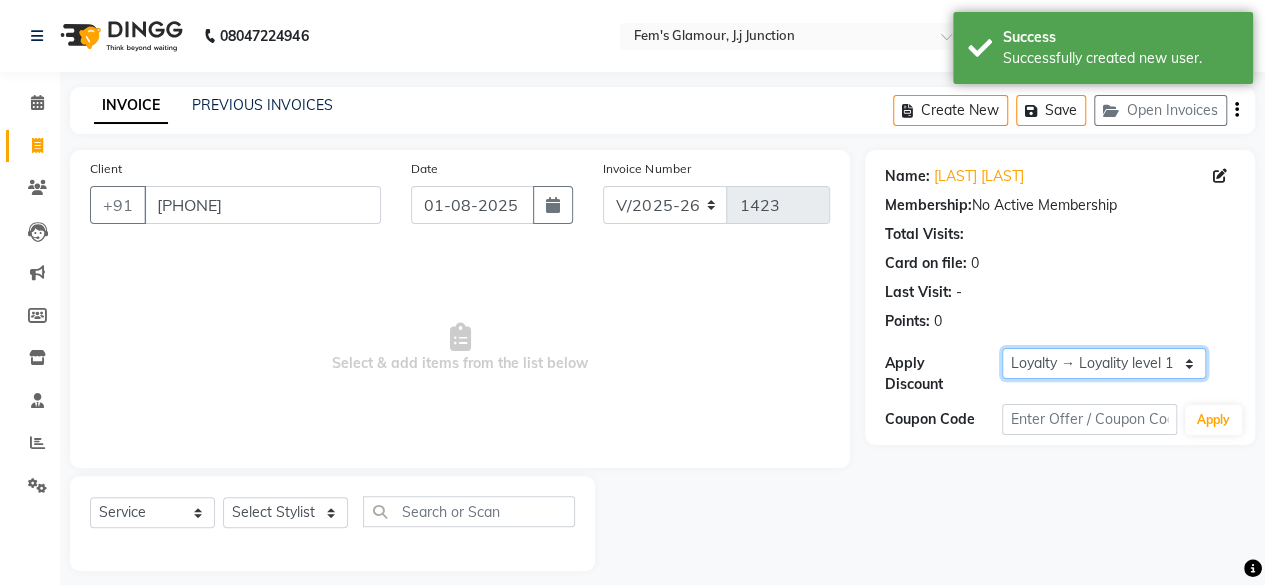 drag, startPoint x: 1076, startPoint y: 351, endPoint x: 1040, endPoint y: 387, distance: 50.91169 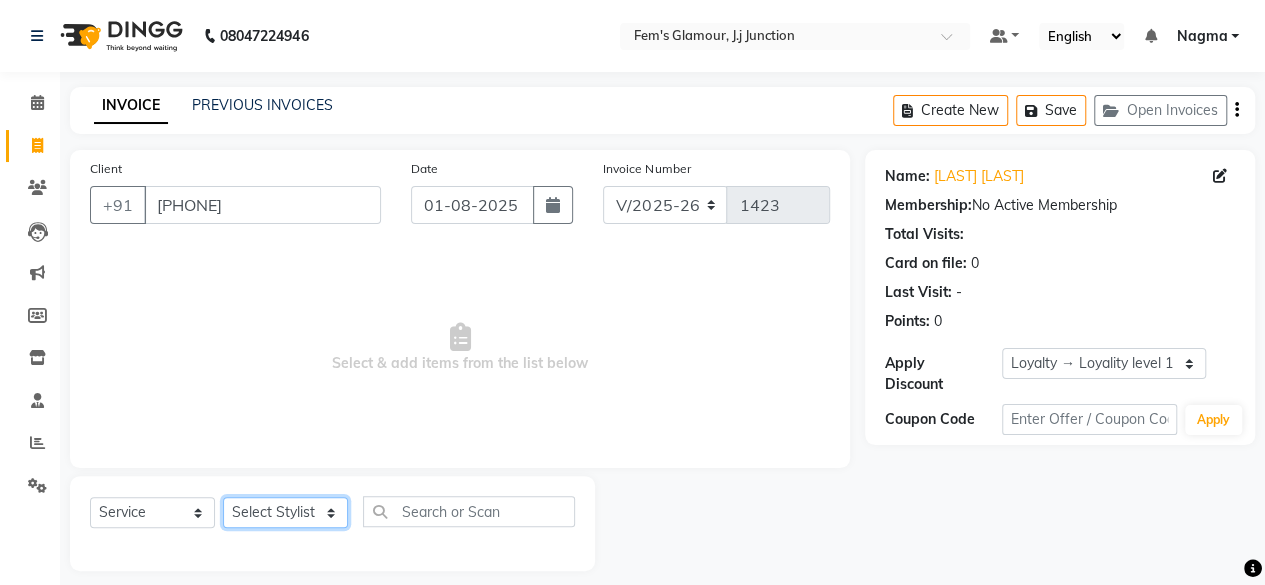 click on "Select Stylist [FIRST] [LAST] [FIRST] [LAST] [FIRST] [LAST] [FIRST] [LAST] [FIRST] [LAST] [FIRST] [LAST] [FIRST] [LAST] [FIRST] [LAST] [FIRST] [LAST] [FIRST] [LAST] HAIRC Haircut" 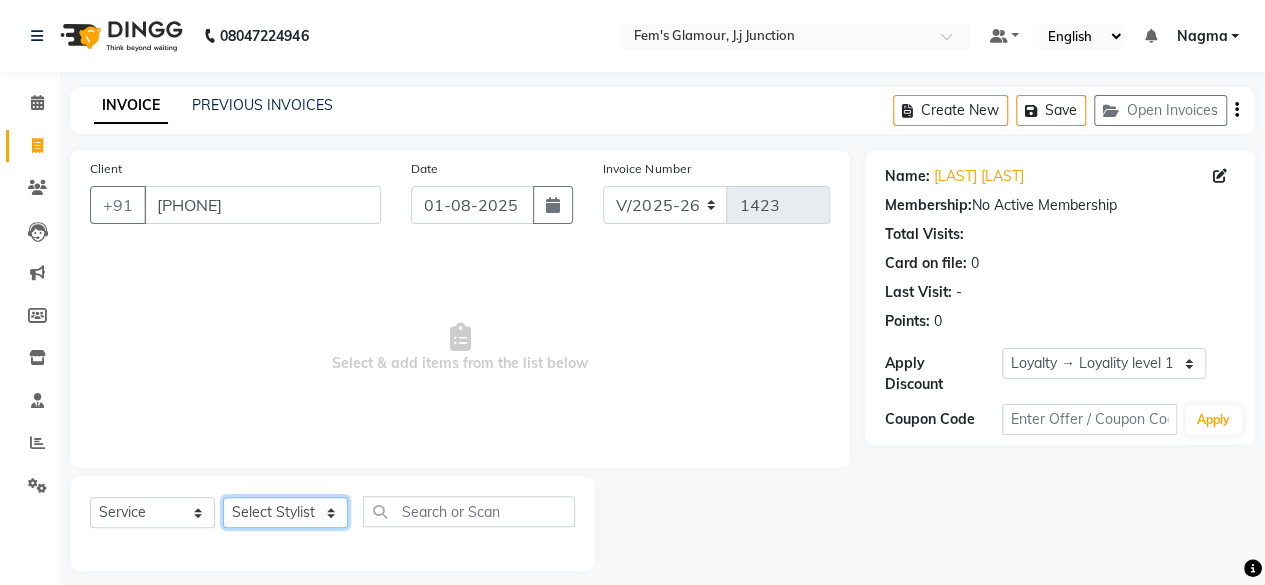 select on "21524" 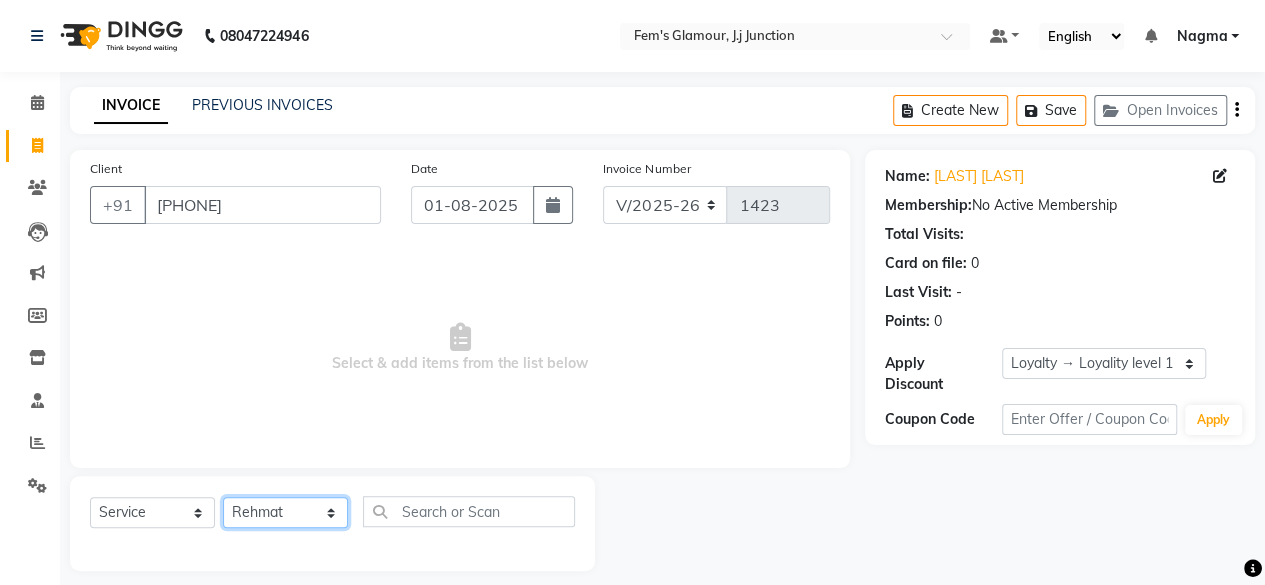 click on "Select Stylist [FIRST] [LAST] [FIRST] [LAST] [FIRST] [LAST] [FIRST] [LAST] [FIRST] [LAST] [FIRST] [LAST] [FIRST] [LAST] [FIRST] [LAST] [FIRST] [LAST] [FIRST] [LAST] HAIRC Haircut" 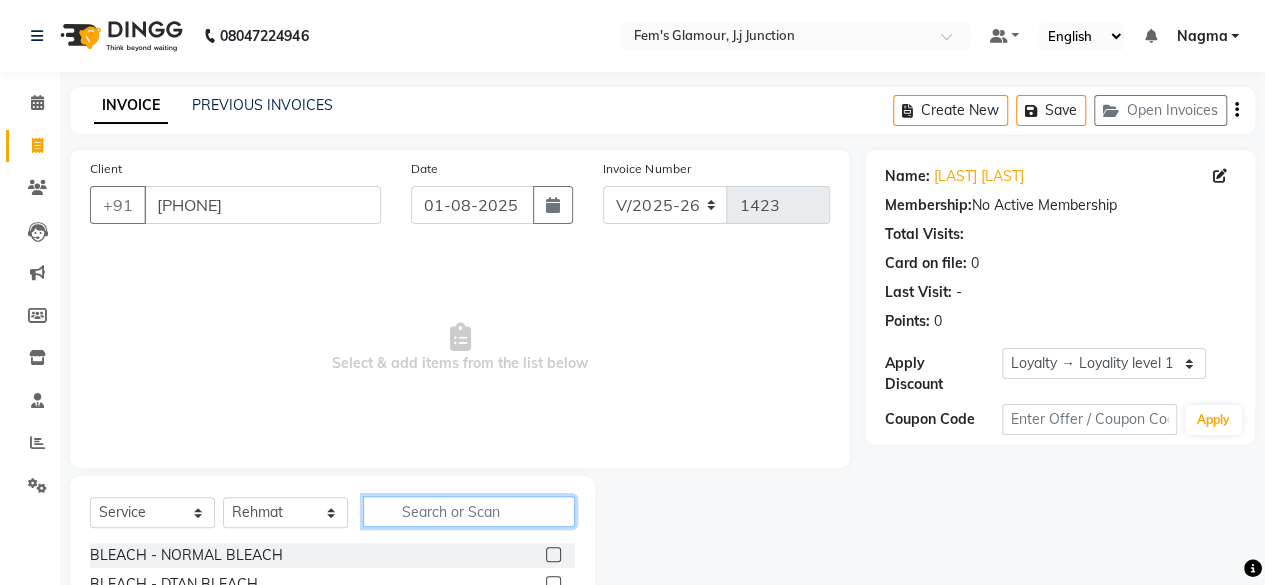 click 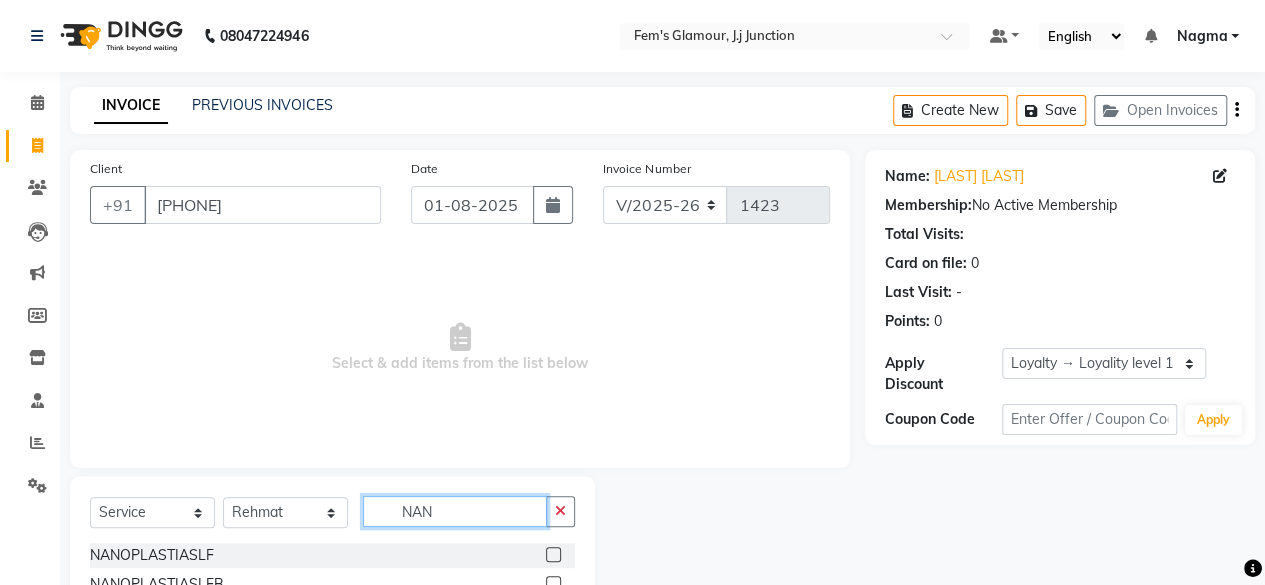 scroll, scrollTop: 215, scrollLeft: 0, axis: vertical 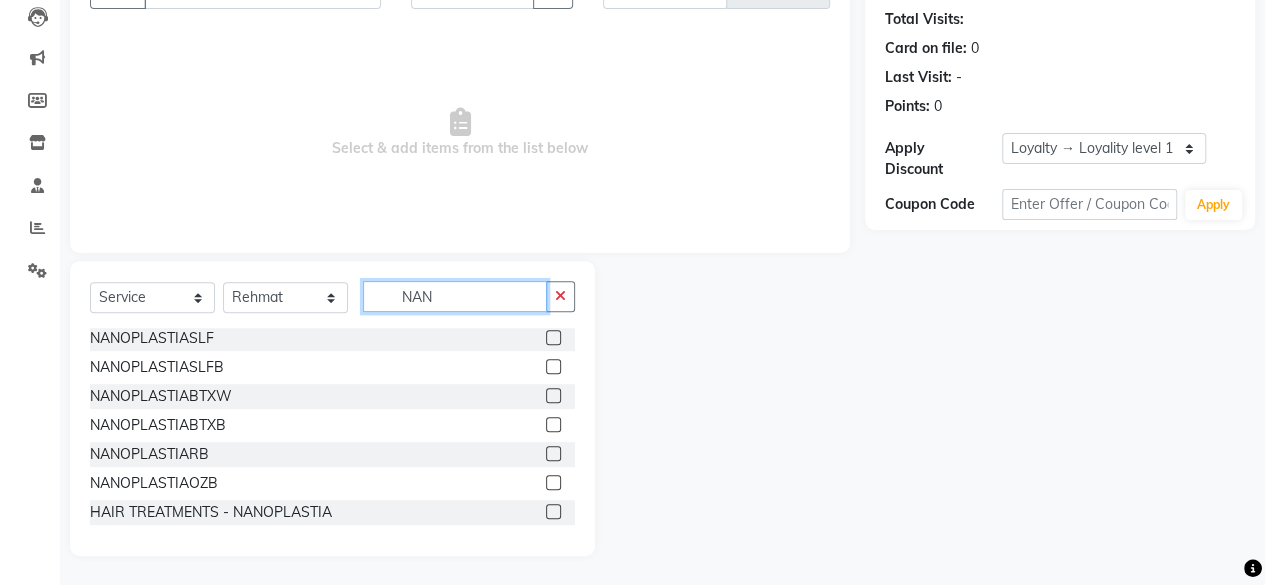 type on "NAN" 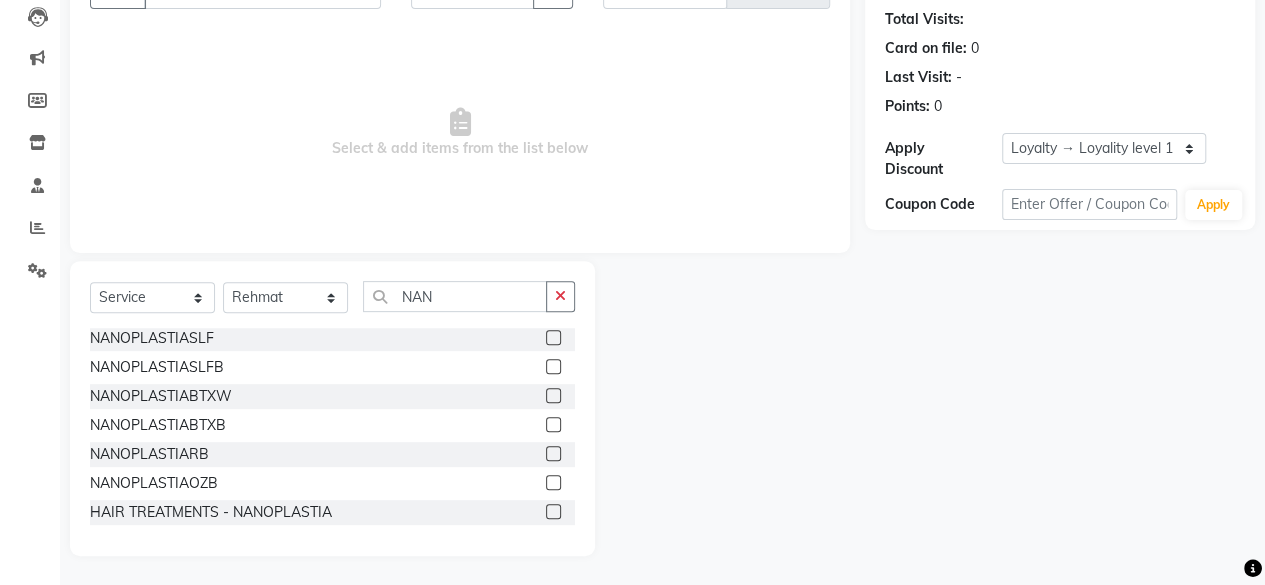 click 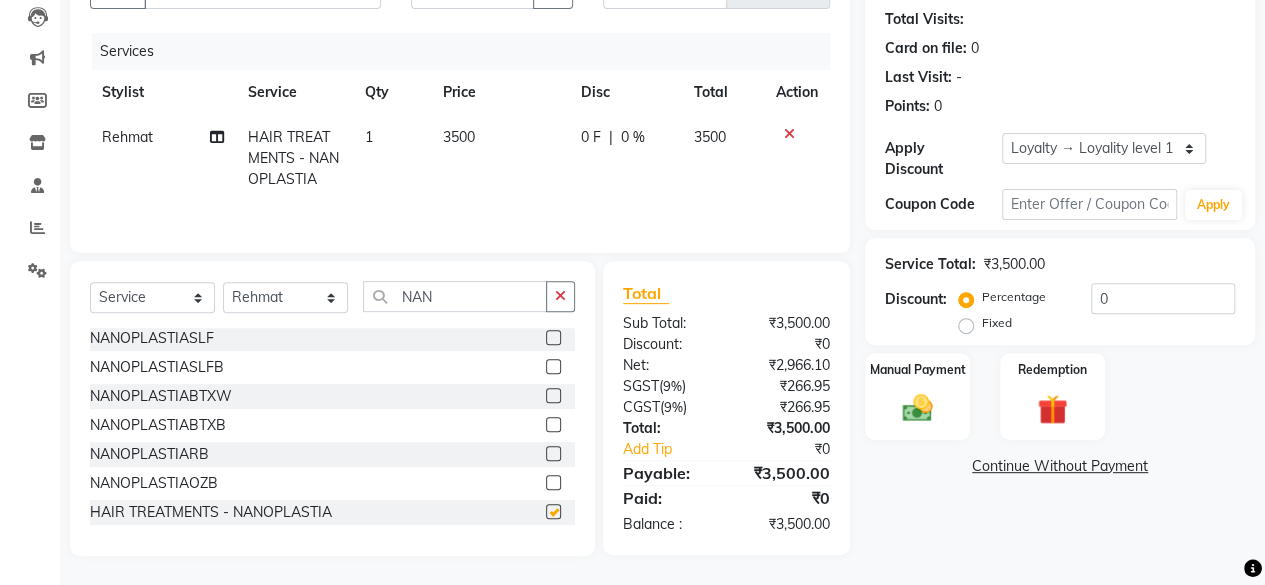 checkbox on "false" 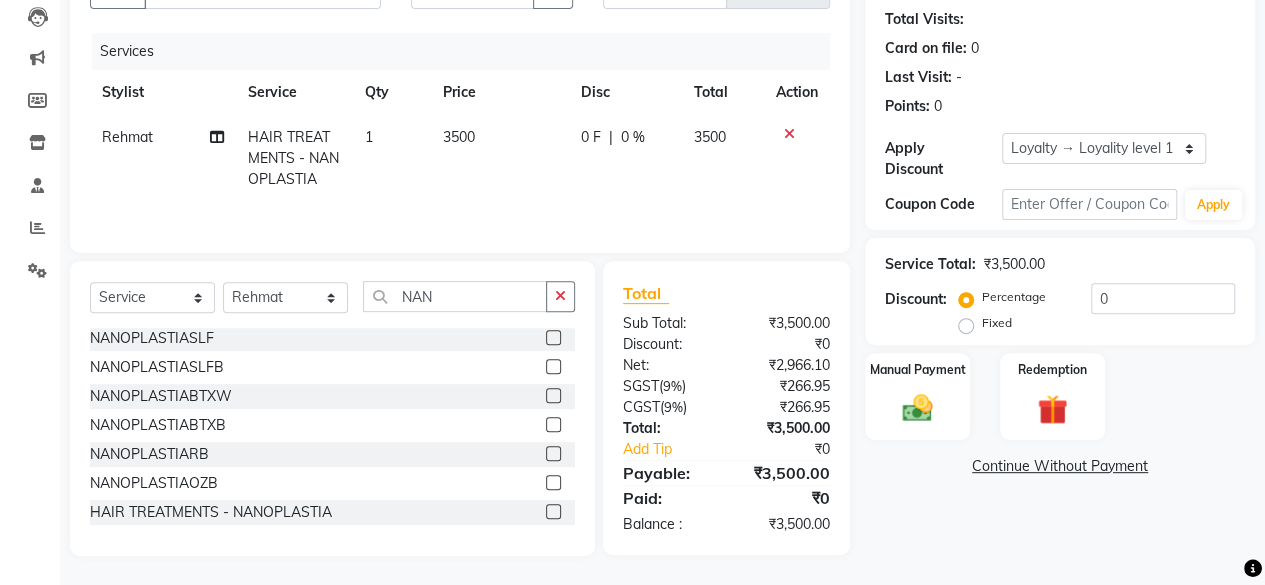 click on "3500" 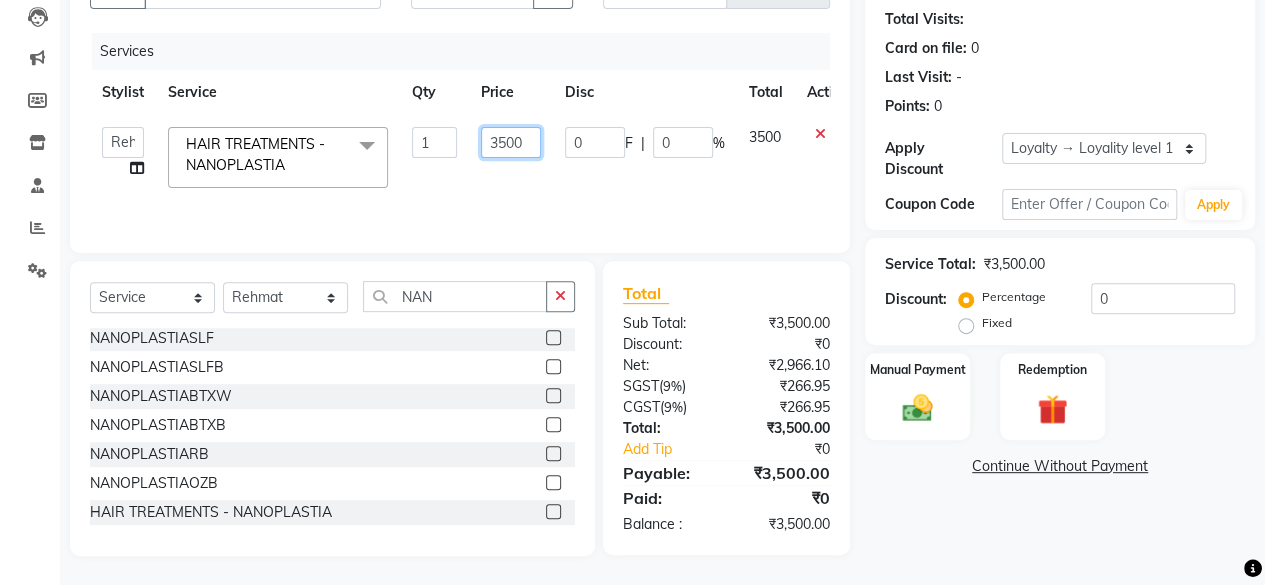 click on "3500" 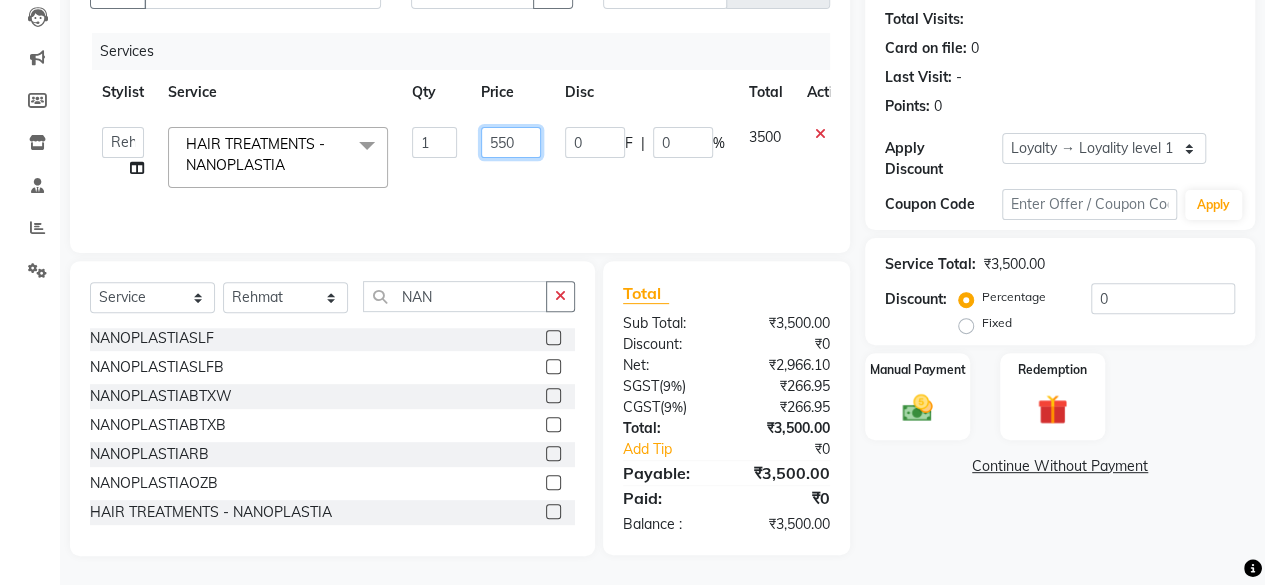 type on "5500" 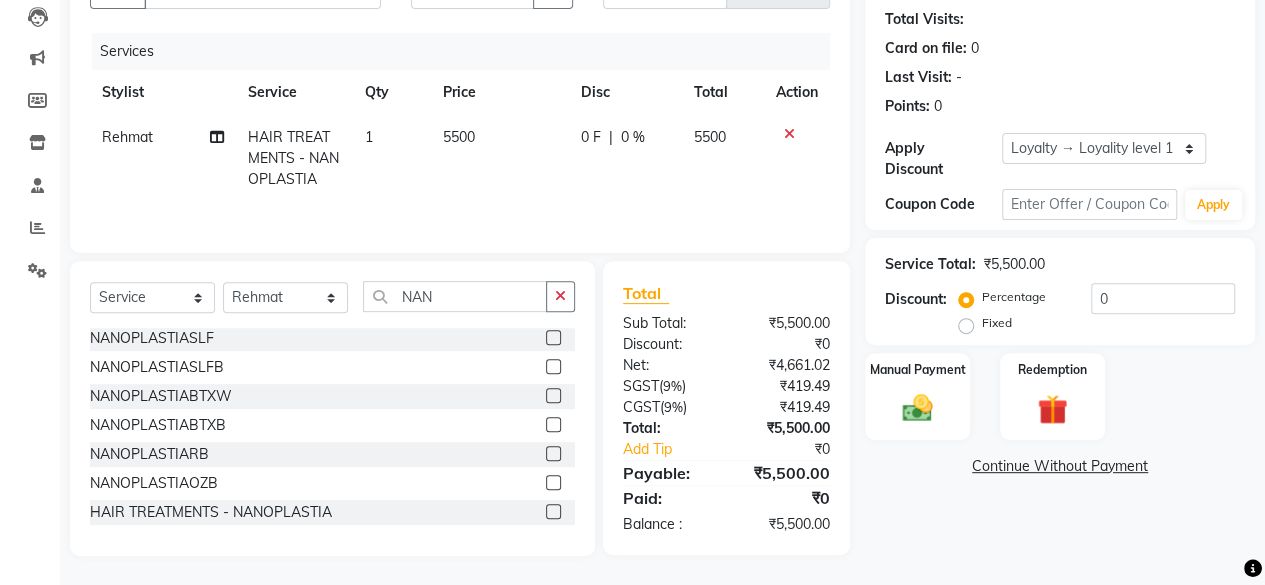 drag, startPoint x: 266, startPoint y: 317, endPoint x: 266, endPoint y: 297, distance: 20 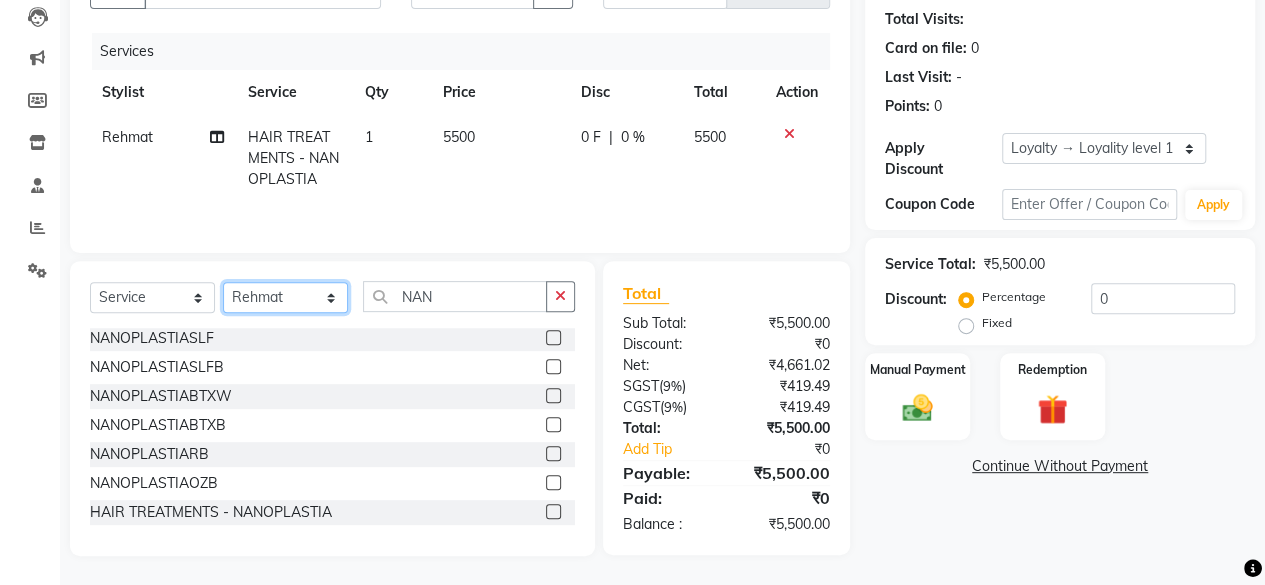 click on "Select Stylist [FIRST] [LAST] [FIRST] [LAST] [FIRST] [LAST] [FIRST] [LAST] [FIRST] [LAST] [FIRST] [LAST] [FIRST] [LAST] [FIRST] [LAST] [FIRST] [LAST] [FIRST] [LAST] HAIRC Haircut" 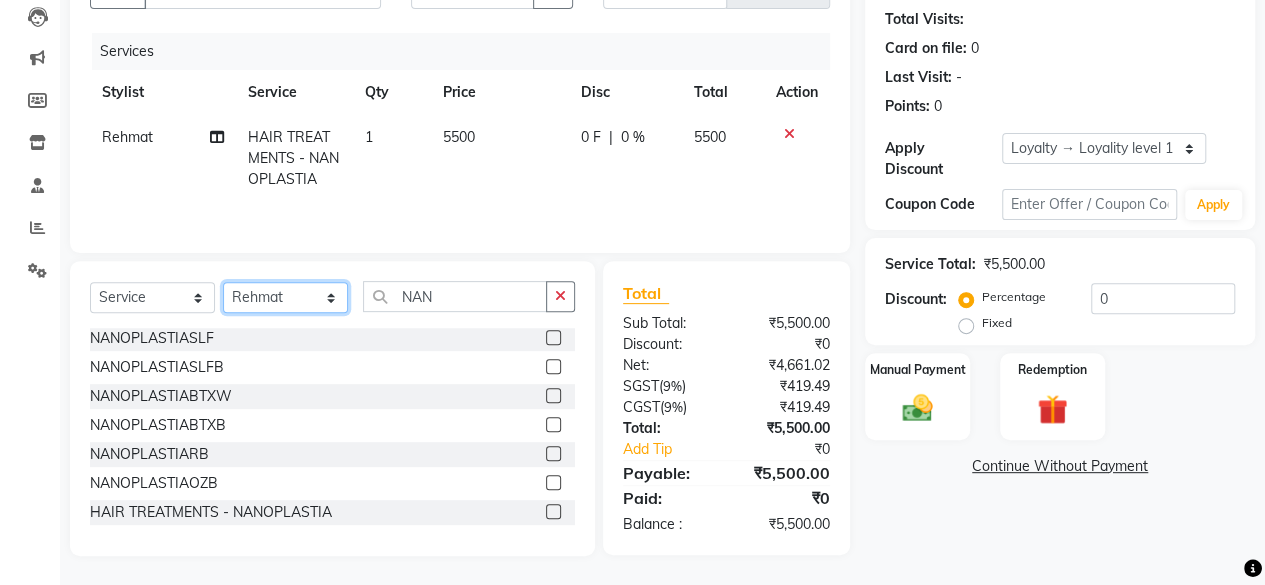 select on "22798" 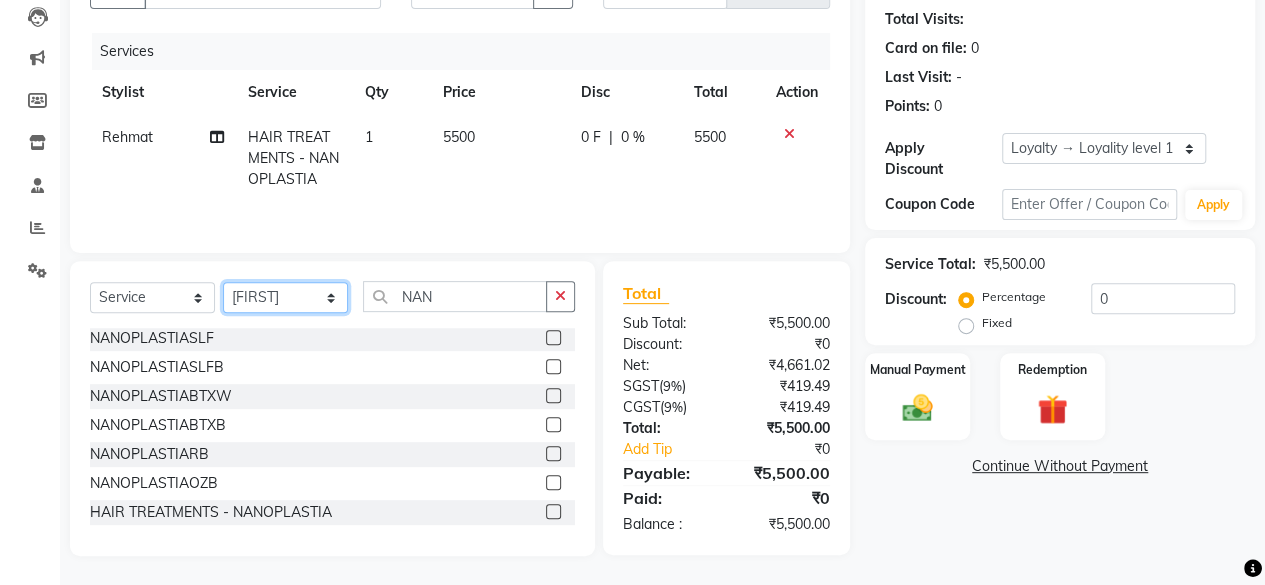 click on "Select Stylist [FIRST] [LAST] [FIRST] [LAST] [FIRST] [LAST] [FIRST] [LAST] [FIRST] [LAST] [FIRST] [LAST] [FIRST] [LAST] [FIRST] [LAST] [FIRST] [LAST] [FIRST] [LAST] HAIRC Haircut" 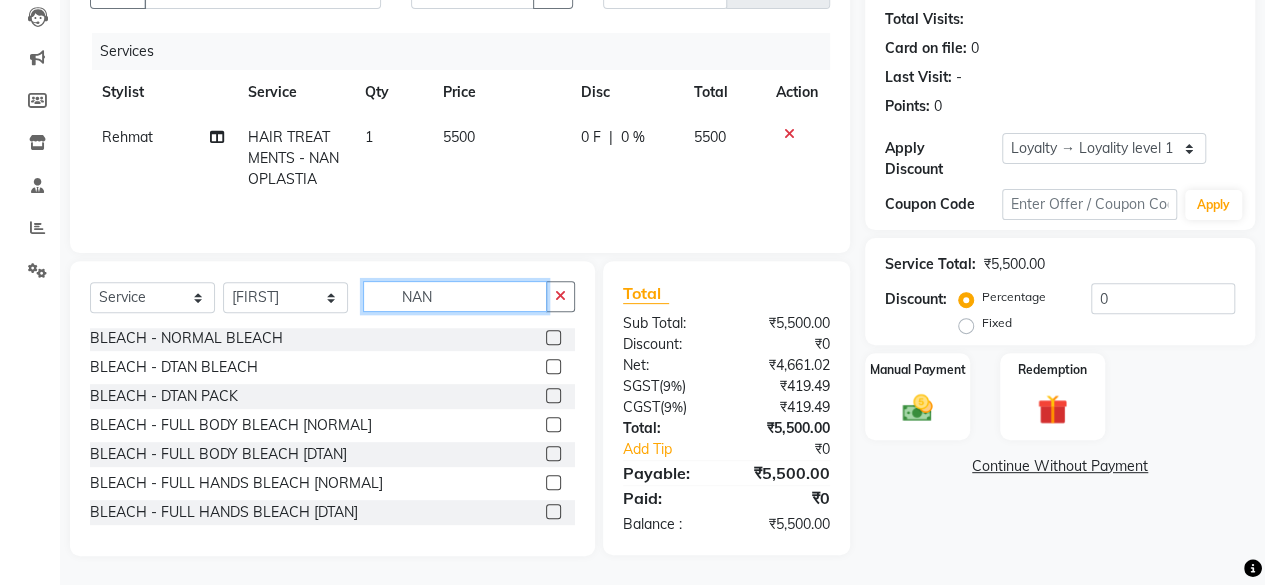 click on "NAN" 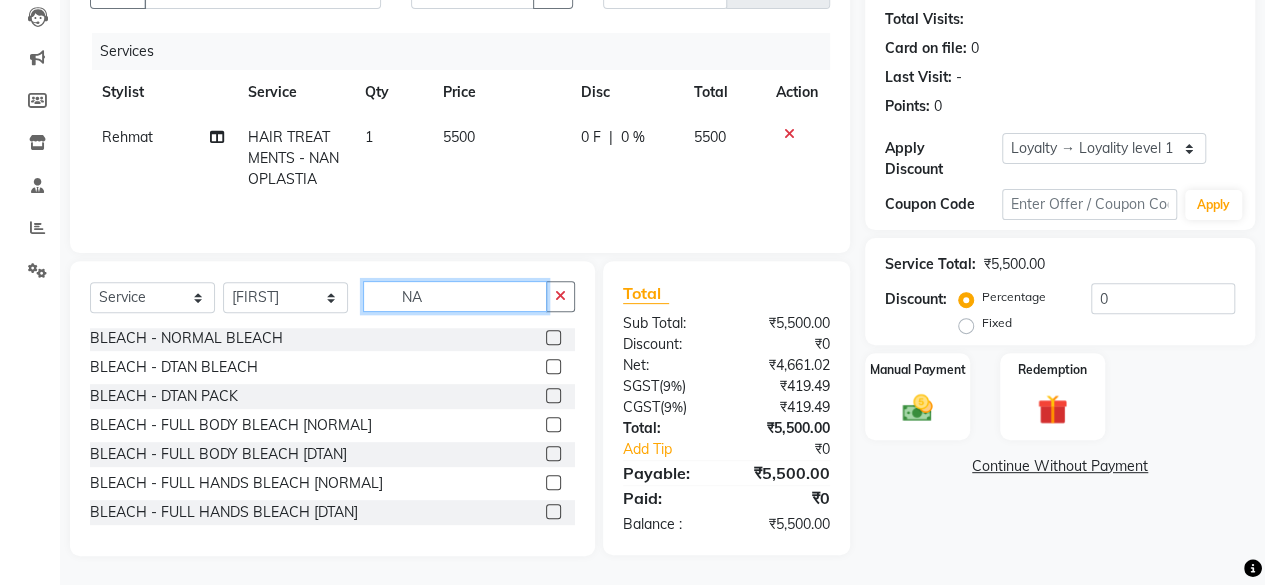 type on "N" 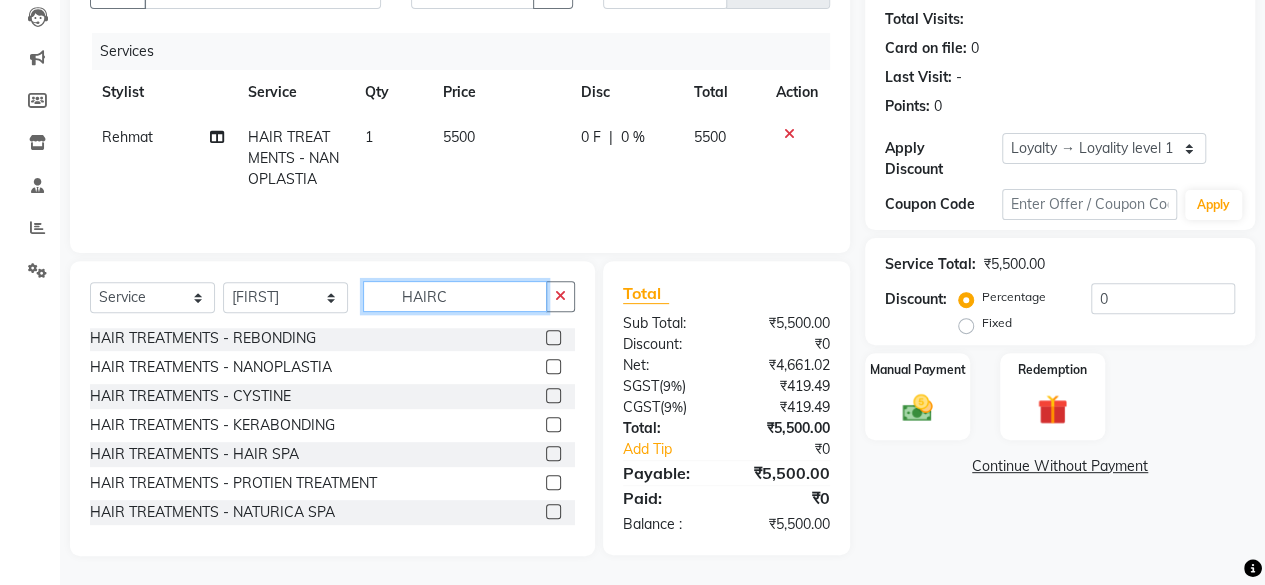 scroll, scrollTop: 0, scrollLeft: 0, axis: both 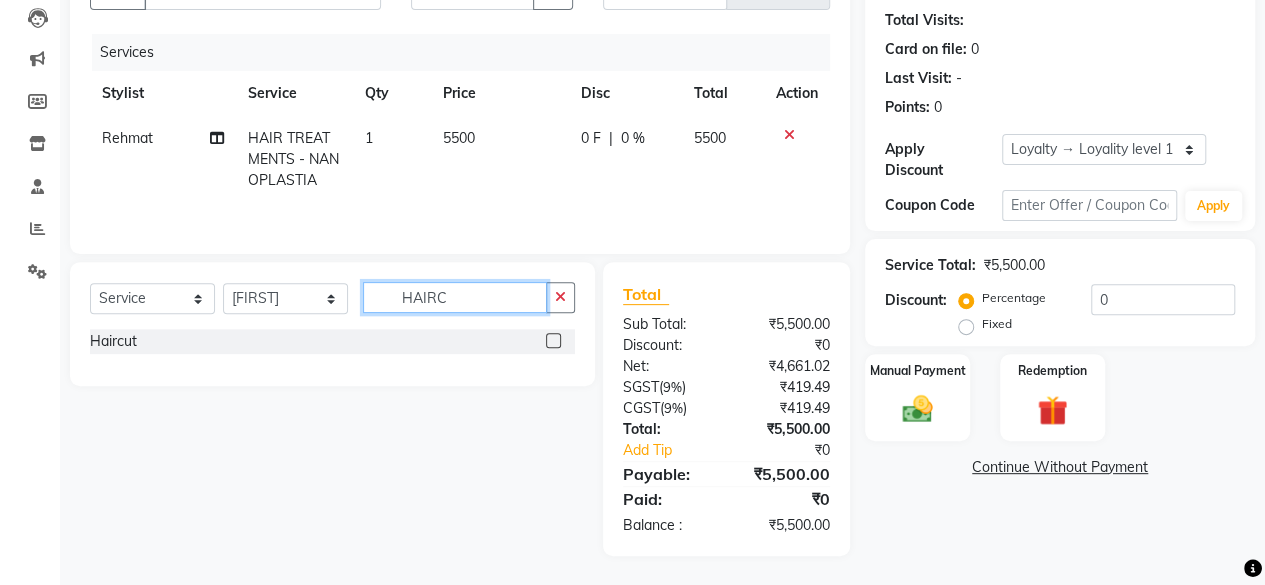type on "HAIRC" 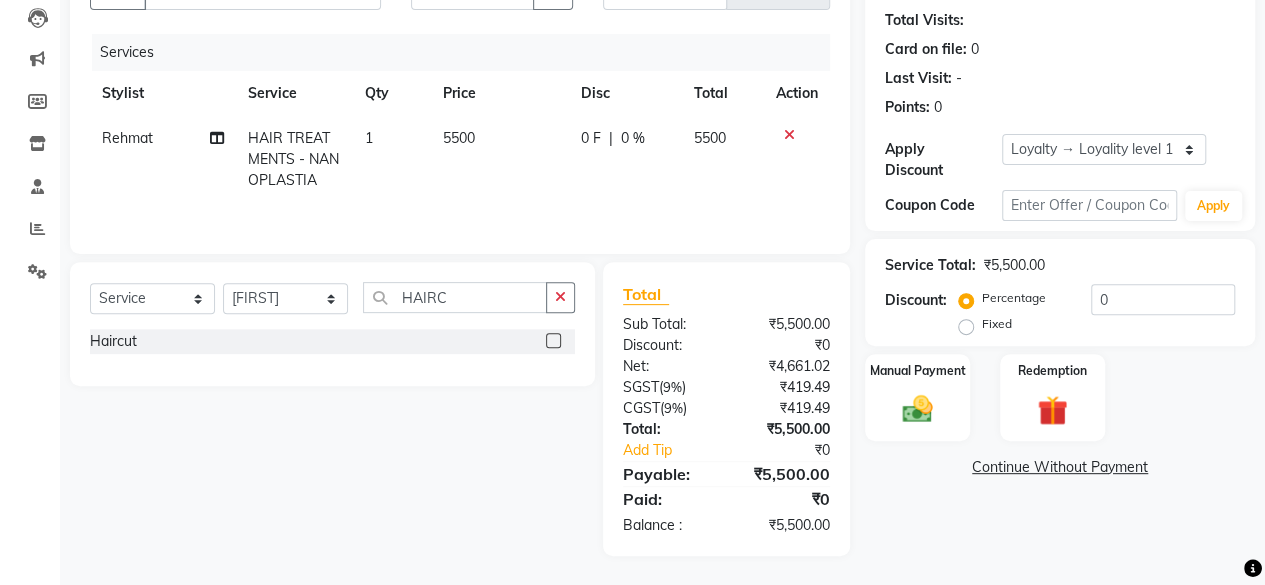 click 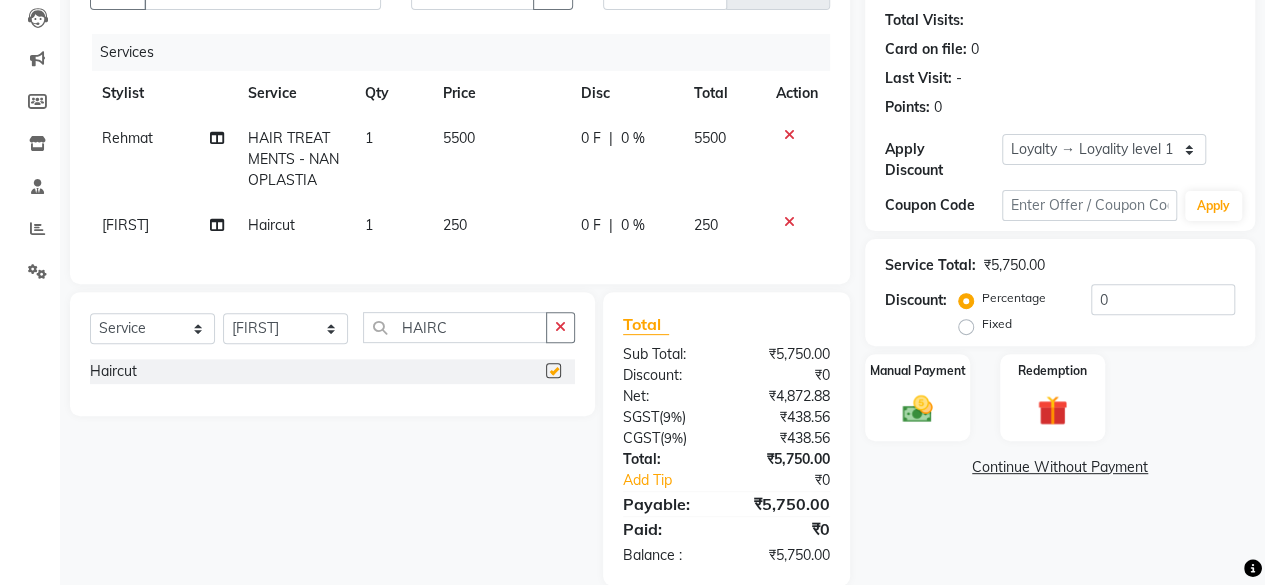 checkbox on "false" 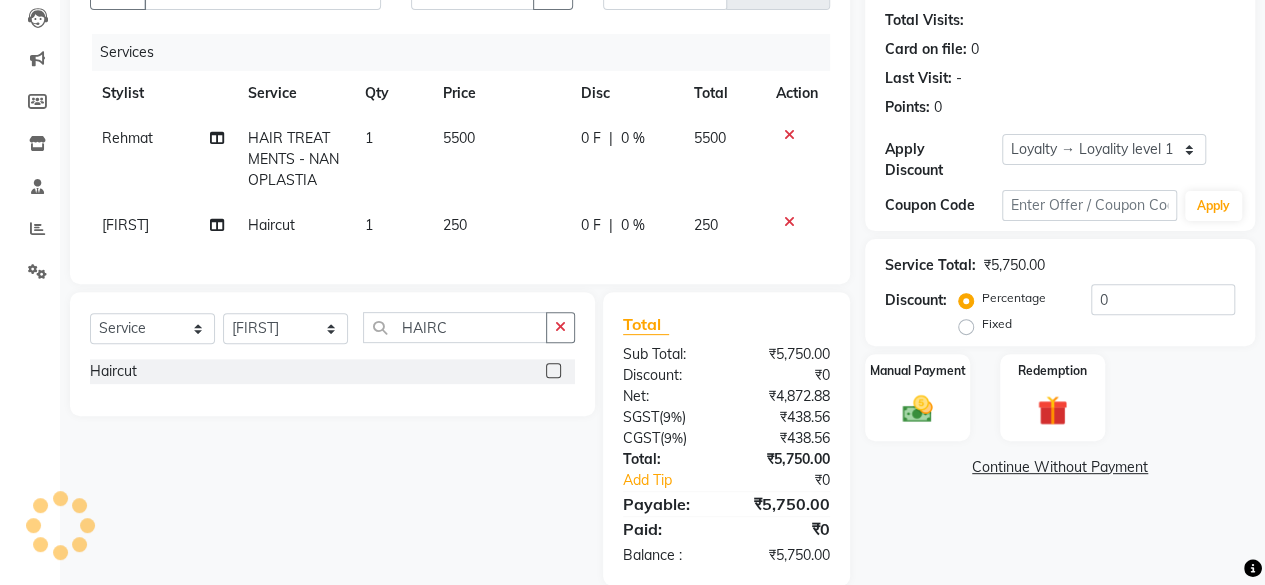 scroll, scrollTop: 258, scrollLeft: 0, axis: vertical 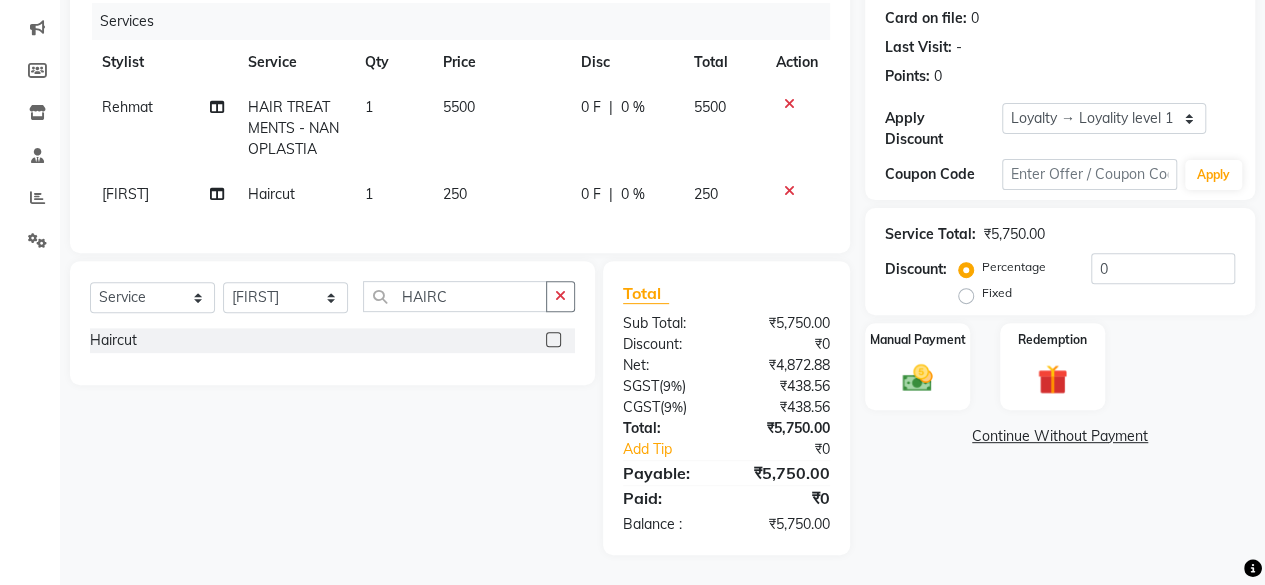 click on "250" 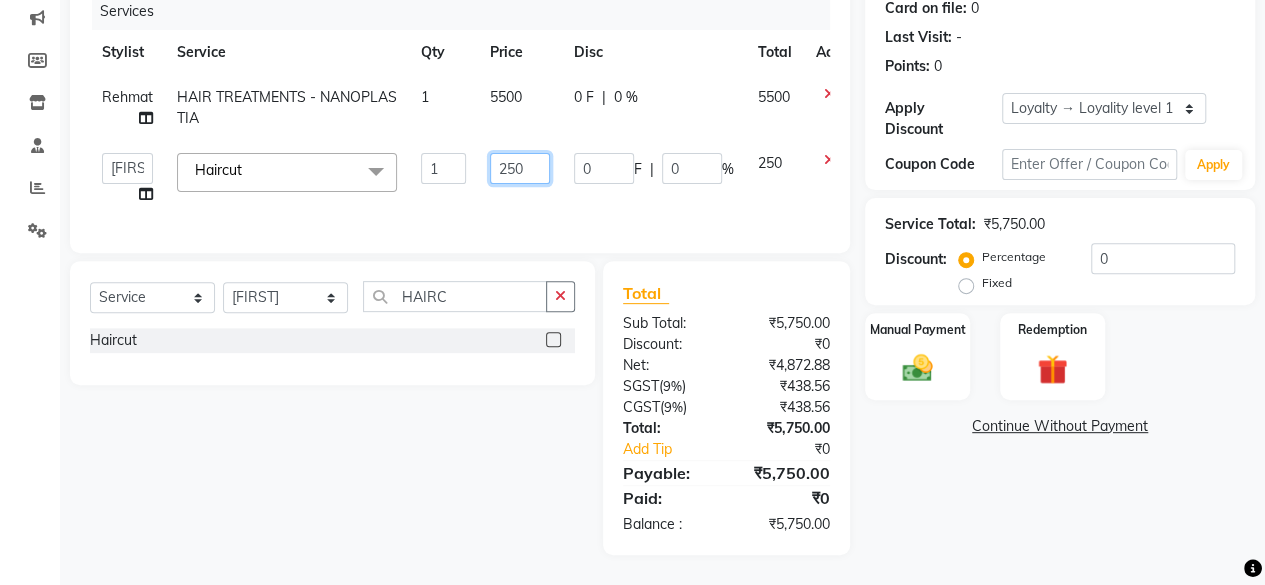 click on "250" 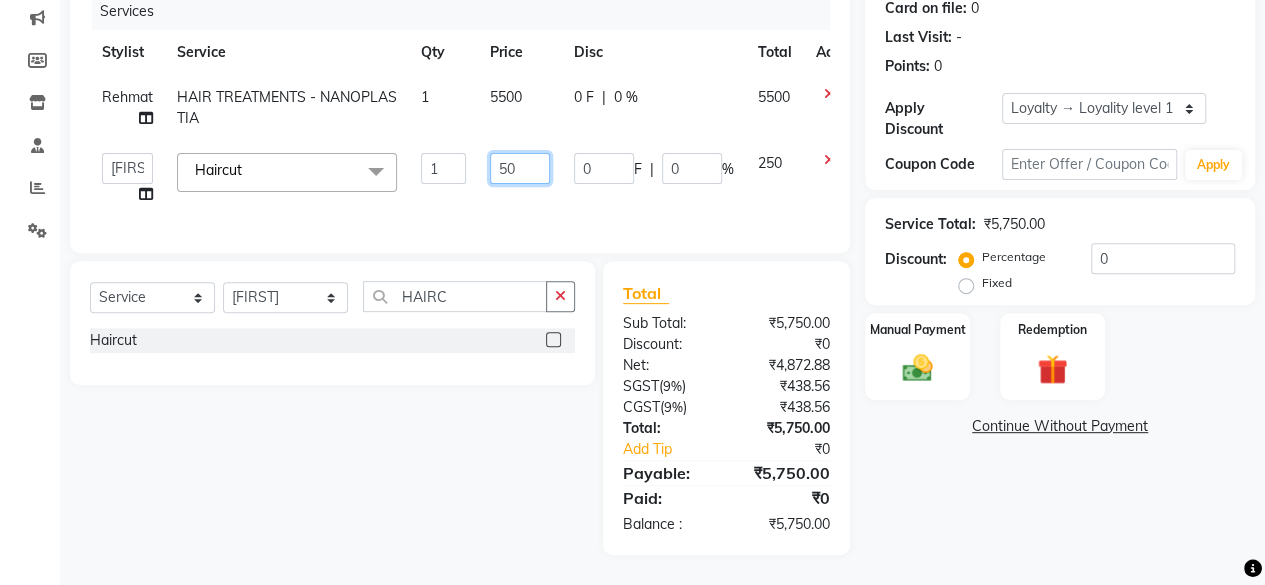 type on "350" 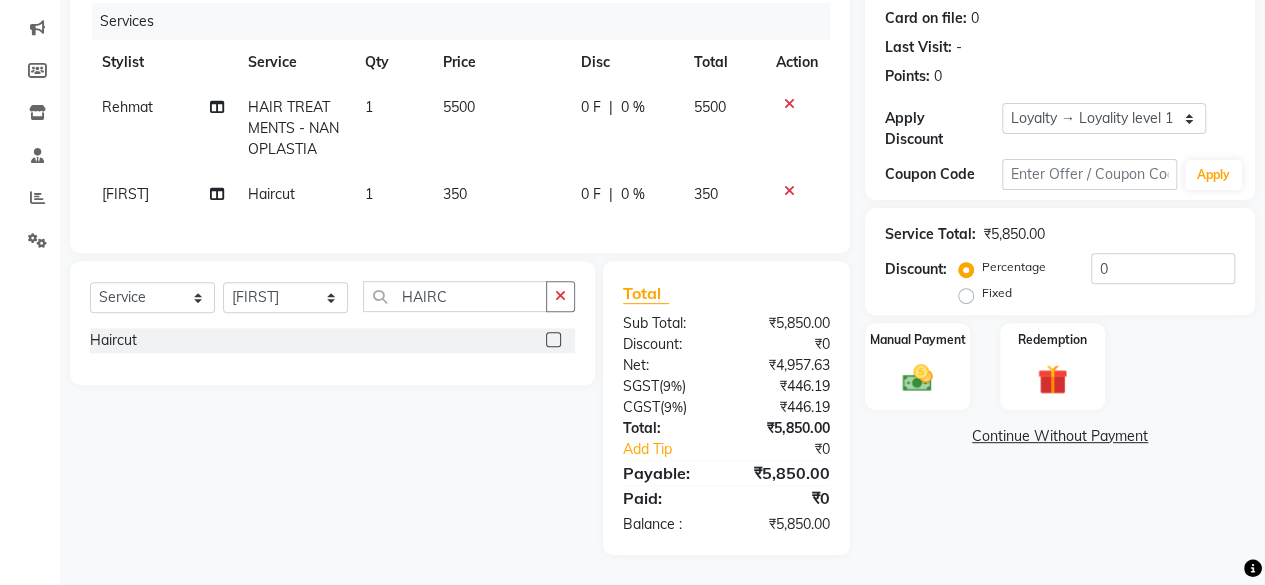click on "Select Service Product Membership Package Voucher Prepaid Gift Card Select Stylist [FIRST] [LAST] [FIRST] [LAST] [FIRST] [LAST] [FIRST] [LAST] [FIRST] [LAST] [FIRST] [LAST] [FIRST] [LAST] [FIRST] [LAST] [FIRST] [LAST] [FIRST] [LAST] HAIRC Haircut" 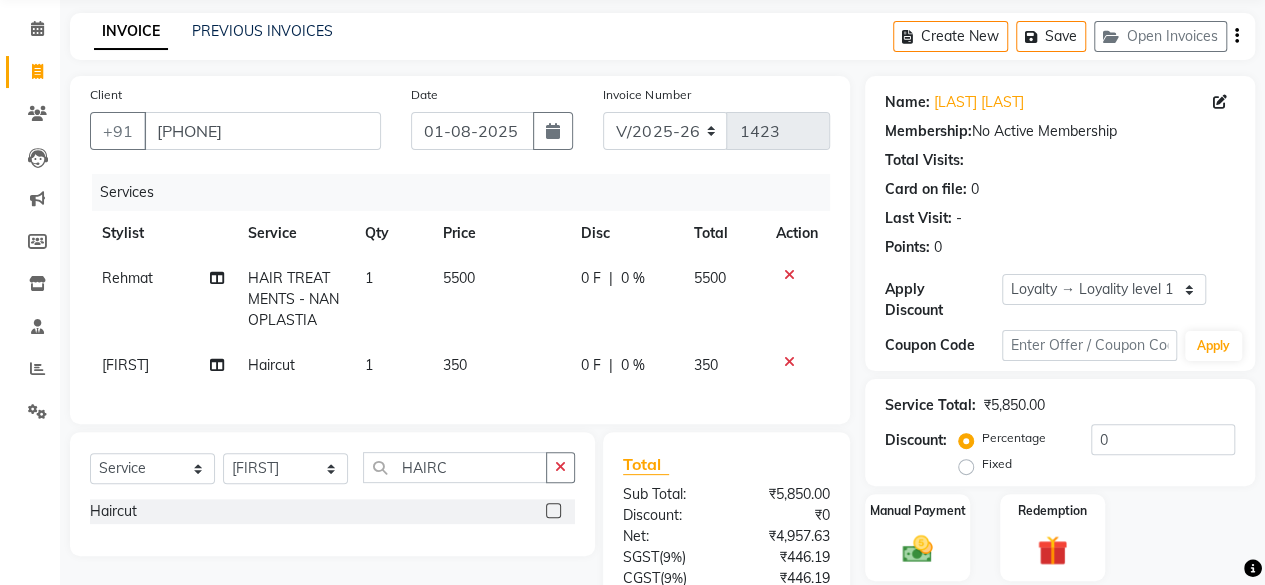 scroll, scrollTop: 242, scrollLeft: 0, axis: vertical 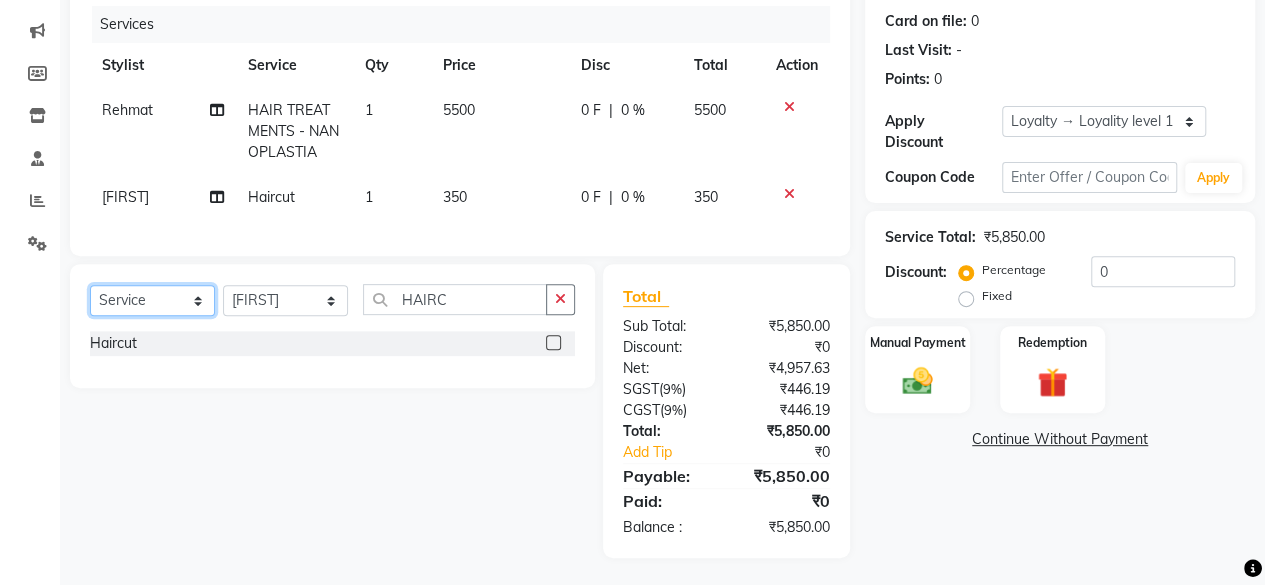 drag, startPoint x: 150, startPoint y: 311, endPoint x: 144, endPoint y: 396, distance: 85.2115 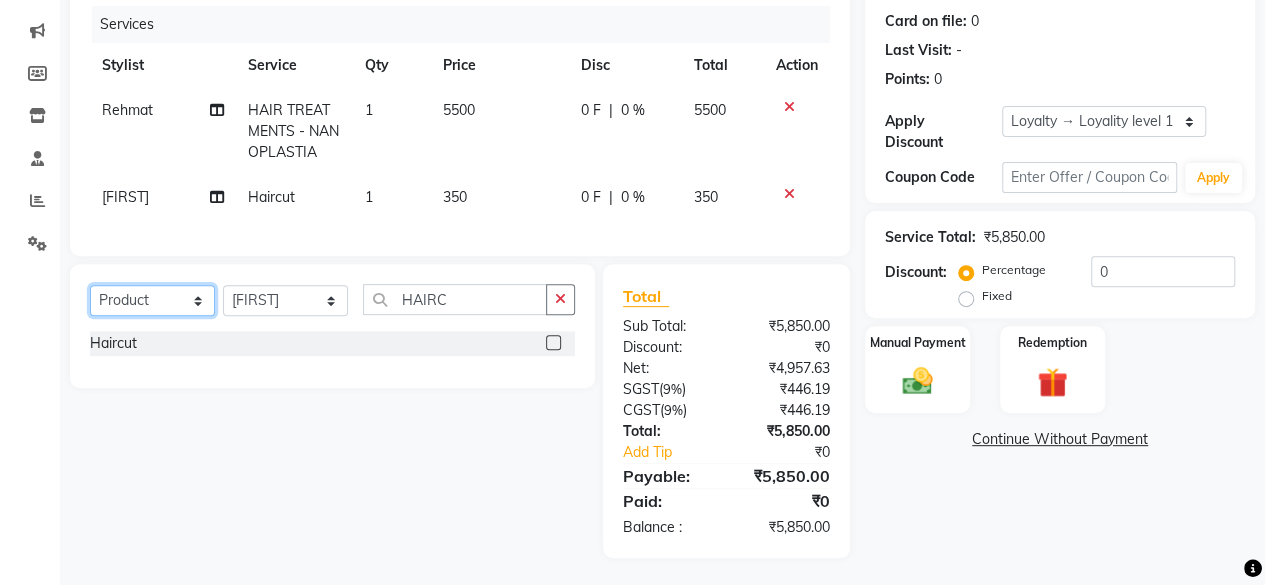 click on "Select  Service  Product  Membership  Package Voucher Prepaid Gift Card" 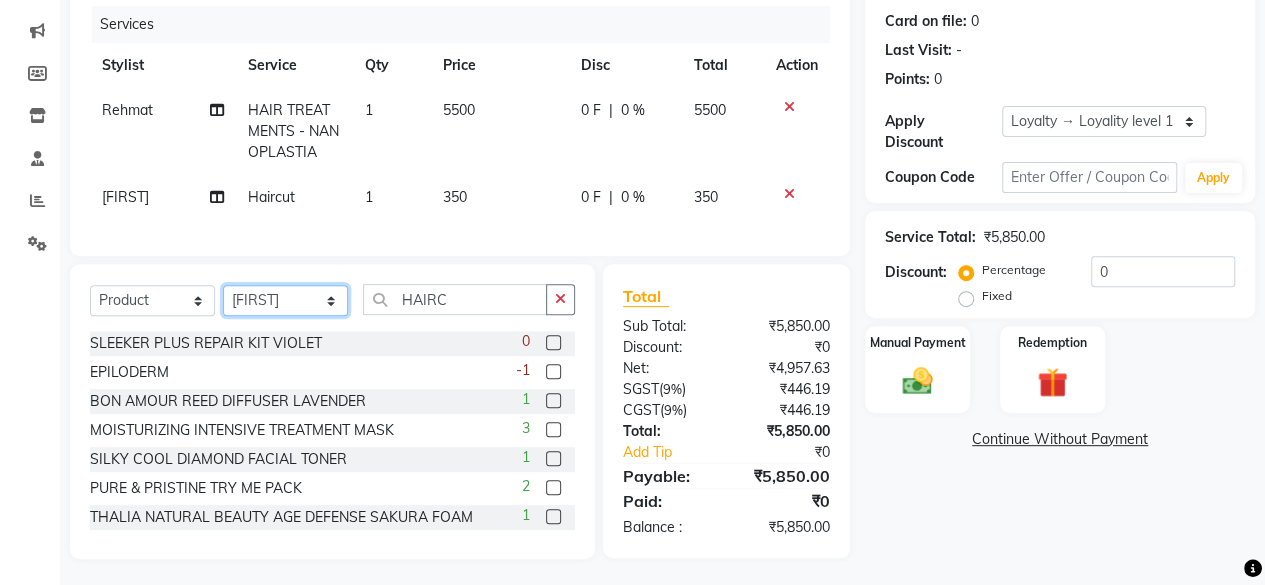 click on "Select Stylist [FIRST] [LAST] [FIRST] [LAST] [FIRST] [LAST] [FIRST] [LAST] [FIRST] [LAST] [FIRST] [LAST] [FIRST] [LAST] [FIRST] [LAST] [FIRST] [LAST] [FIRST] [LAST] HAIRC Haircut" 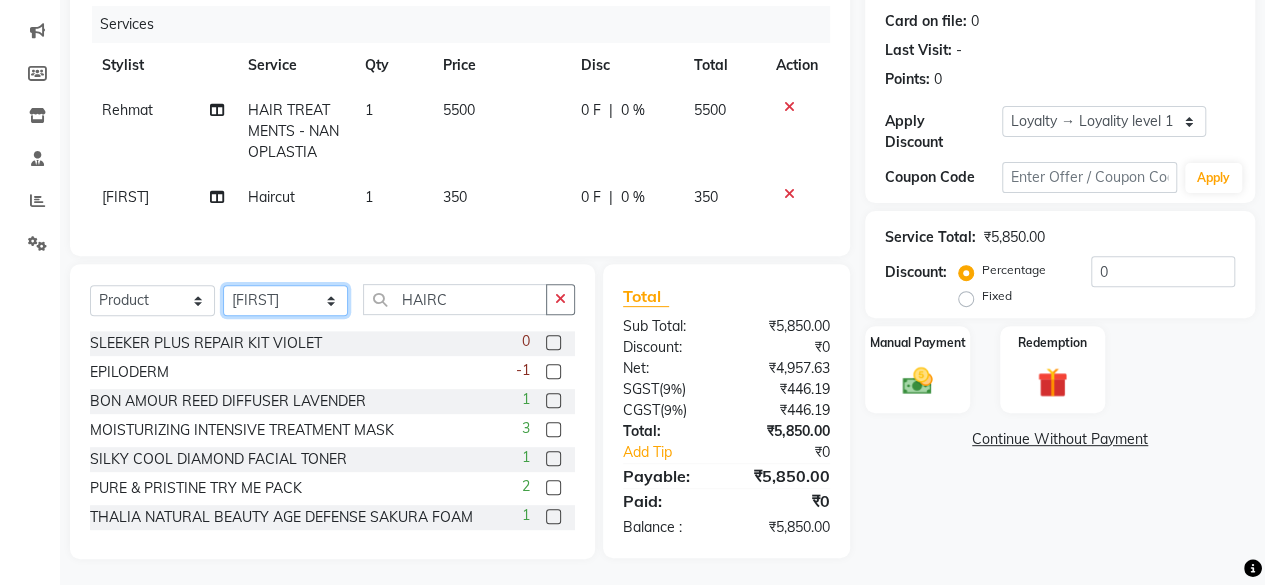 select on "21526" 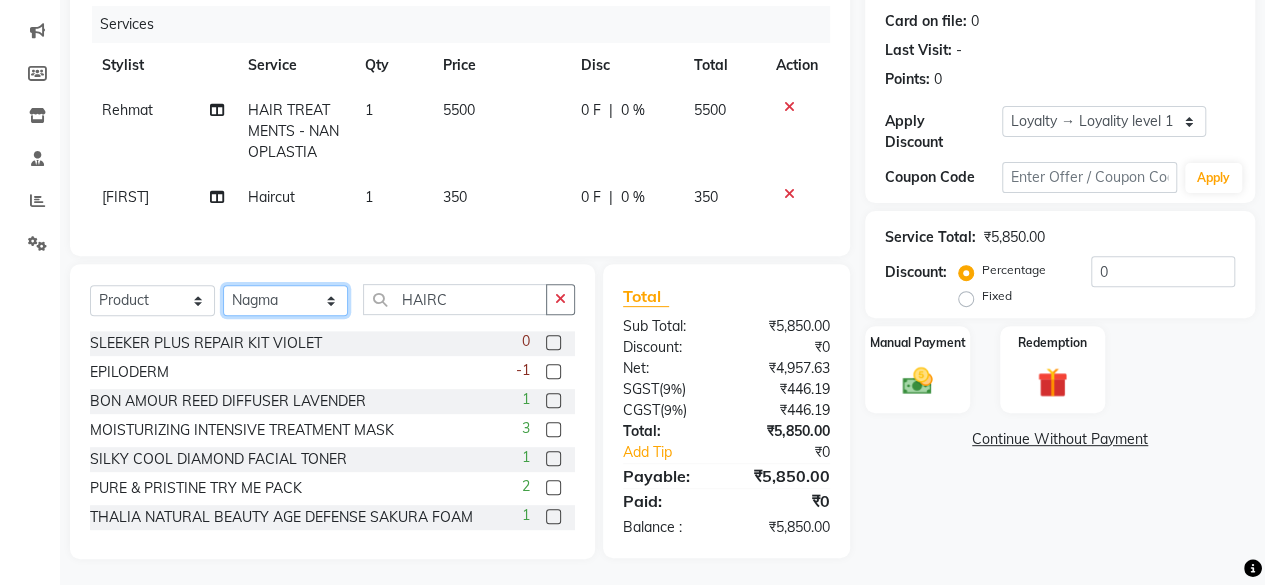 click on "Select Stylist [FIRST] [LAST] [FIRST] [LAST] [FIRST] [LAST] [FIRST] [LAST] [FIRST] [LAST] [FIRST] [LAST] [FIRST] [LAST] [FIRST] [LAST] [FIRST] [LAST] [FIRST] [LAST] HAIRC Haircut" 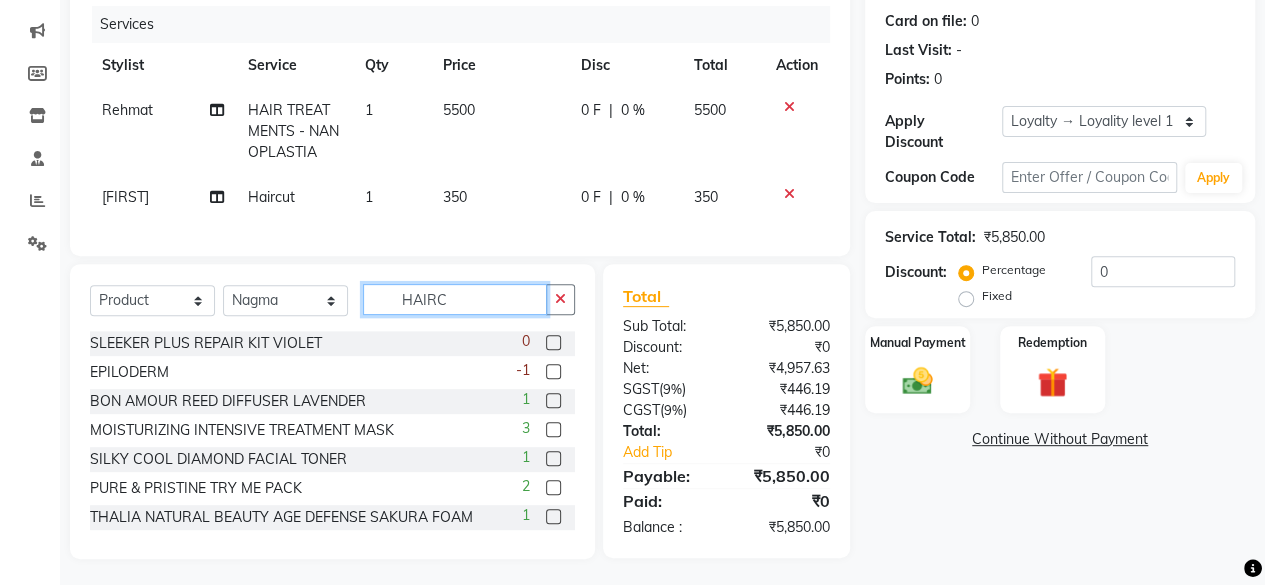 click on "HAIRC" 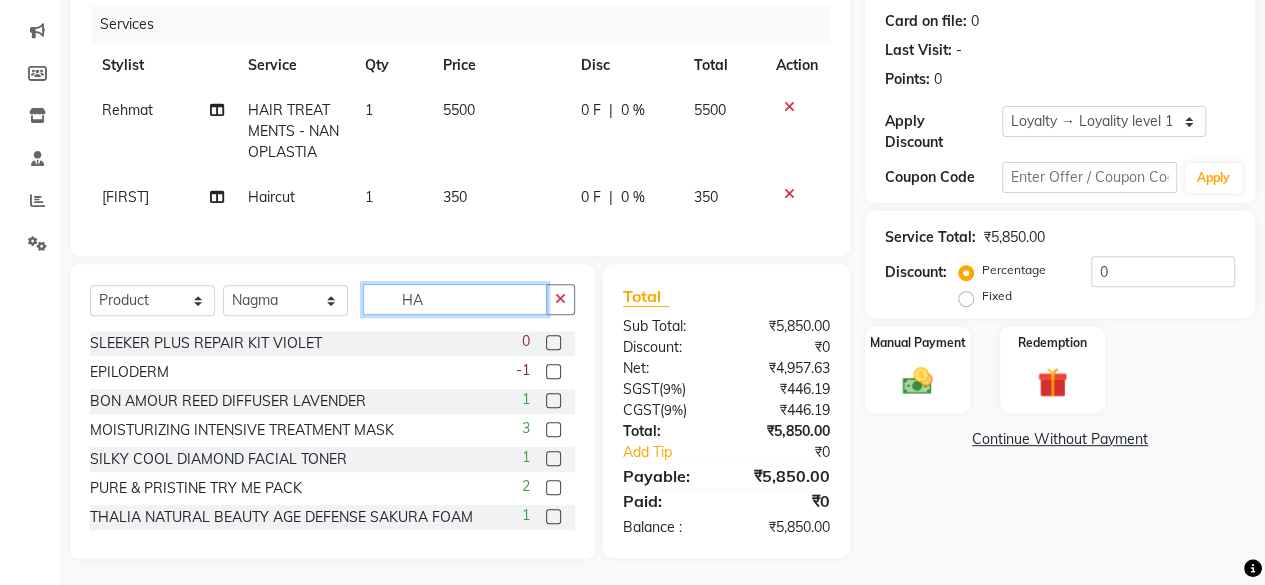 type on "H" 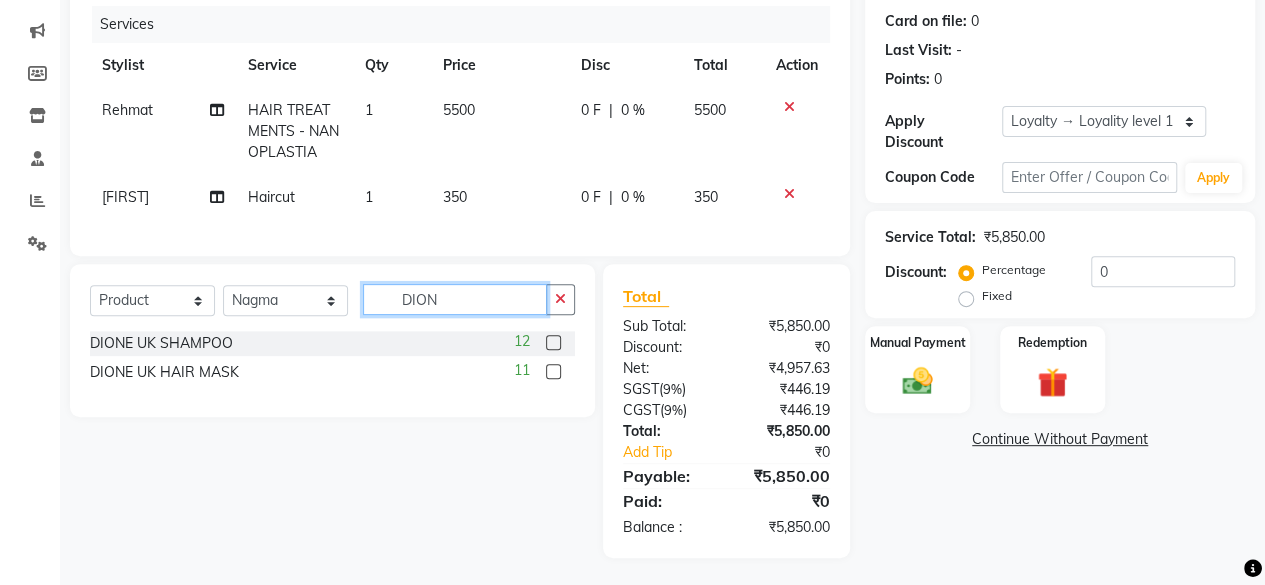 type on "DION" 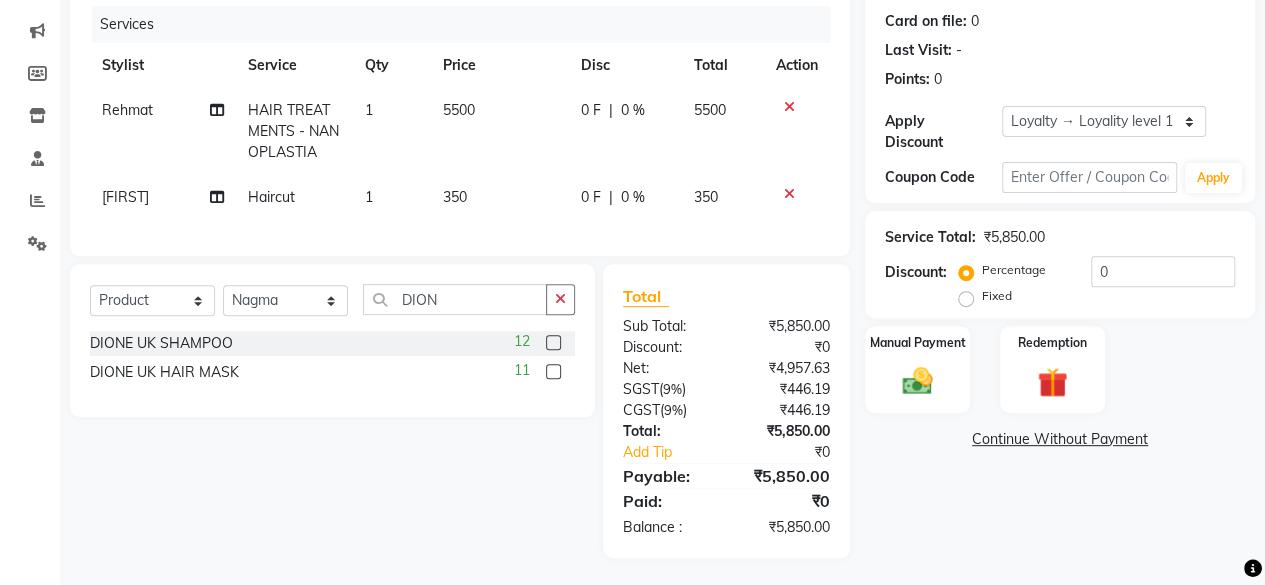 click 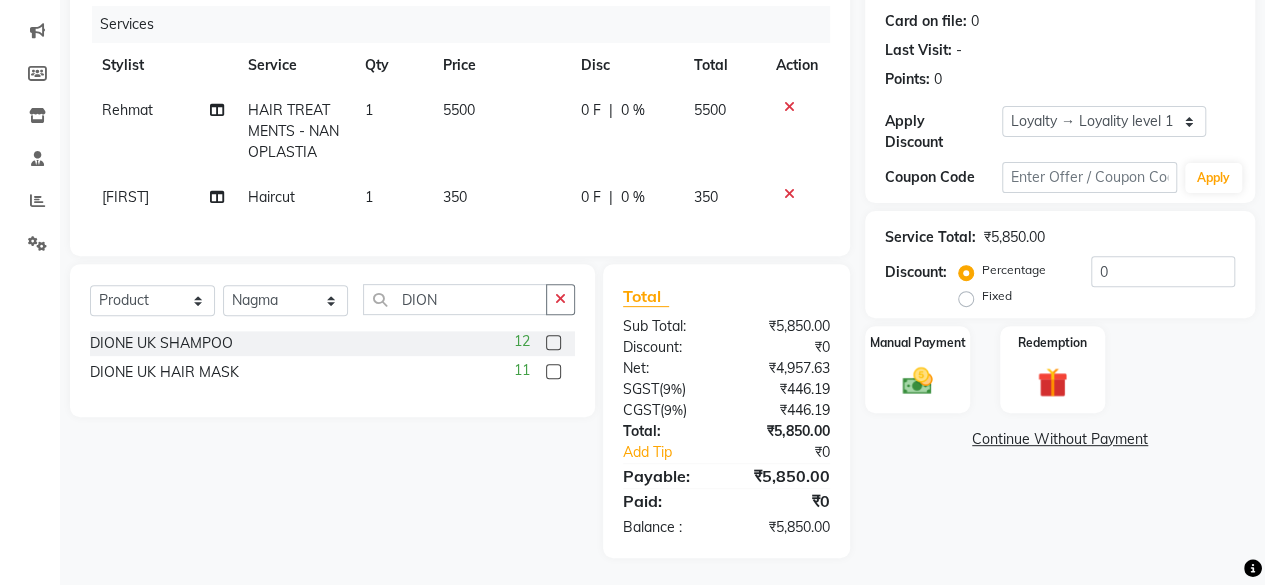 click 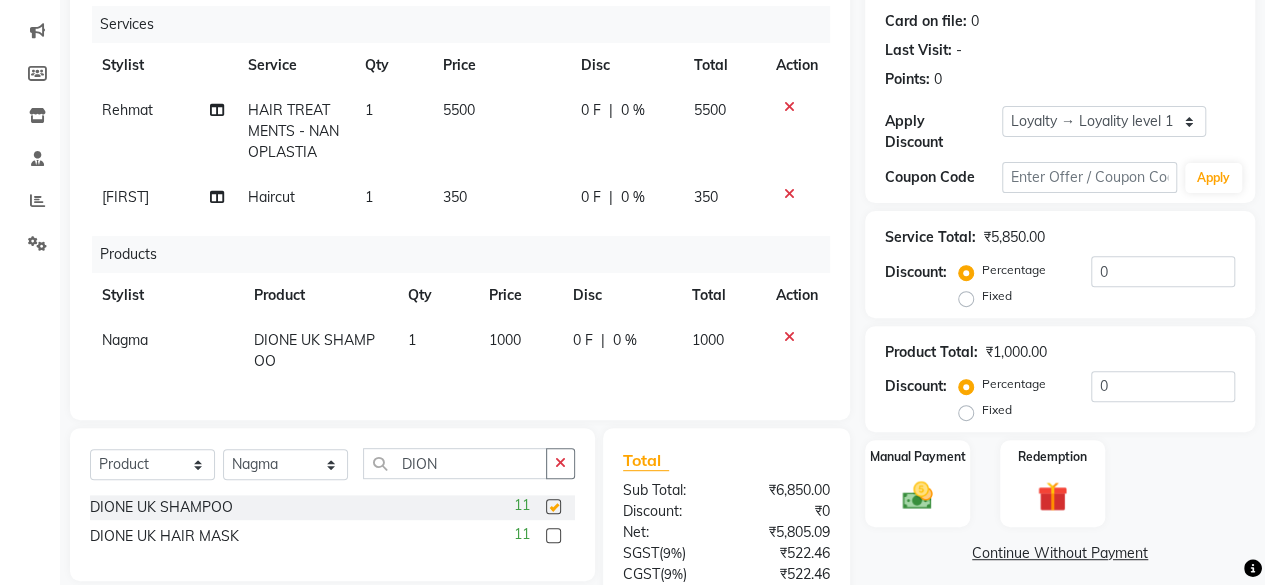 checkbox on "false" 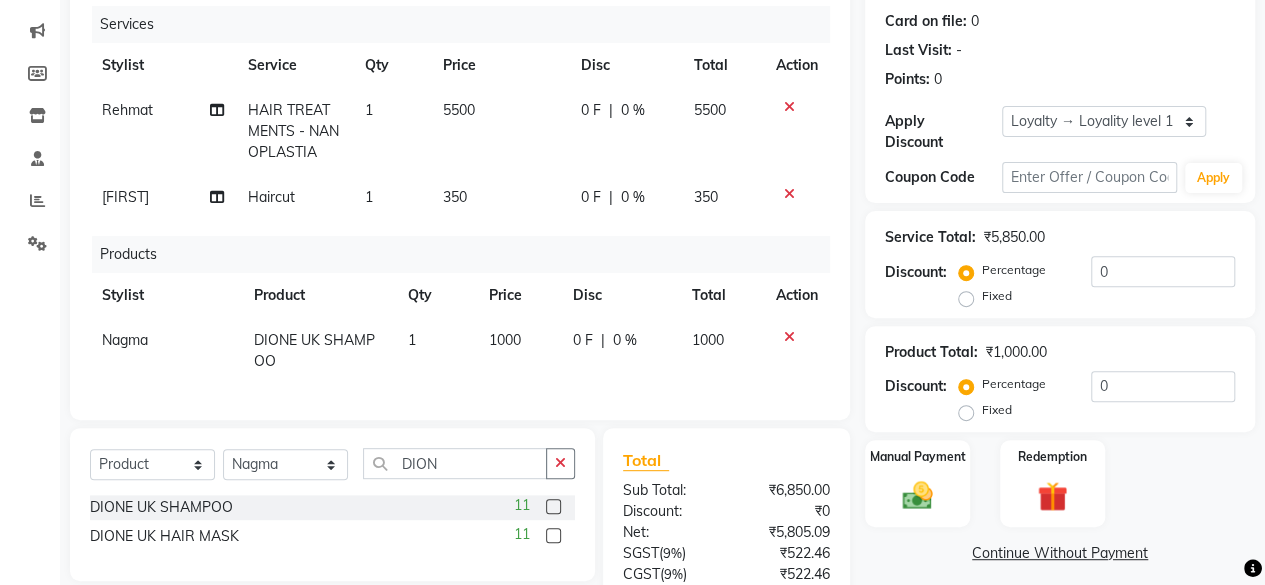 scroll, scrollTop: 402, scrollLeft: 0, axis: vertical 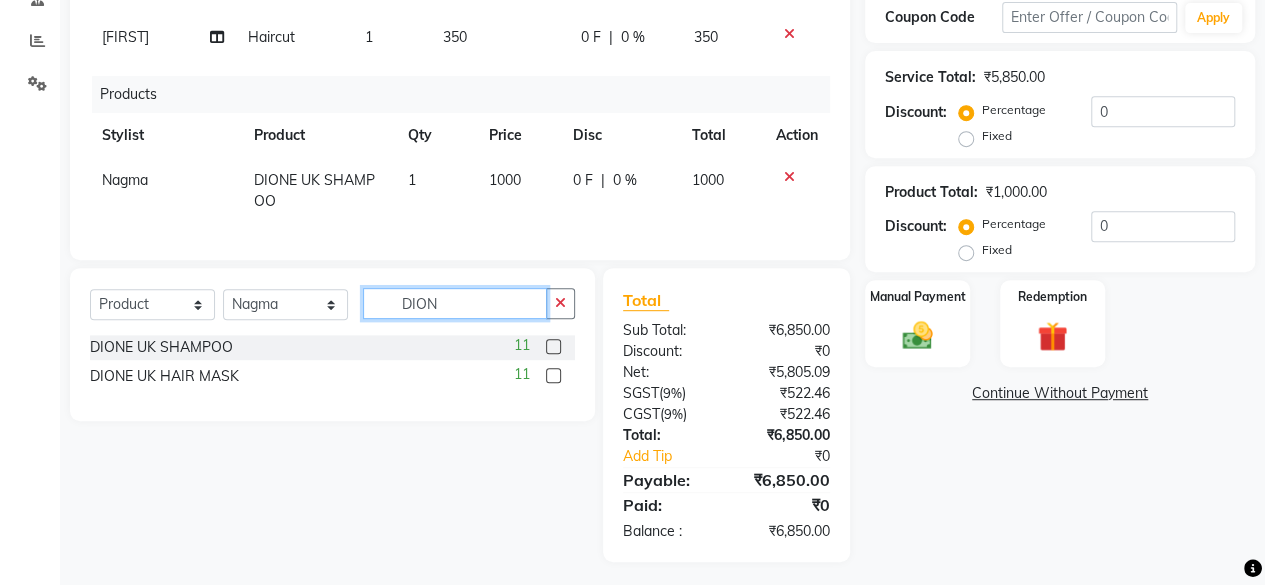 click on "DION" 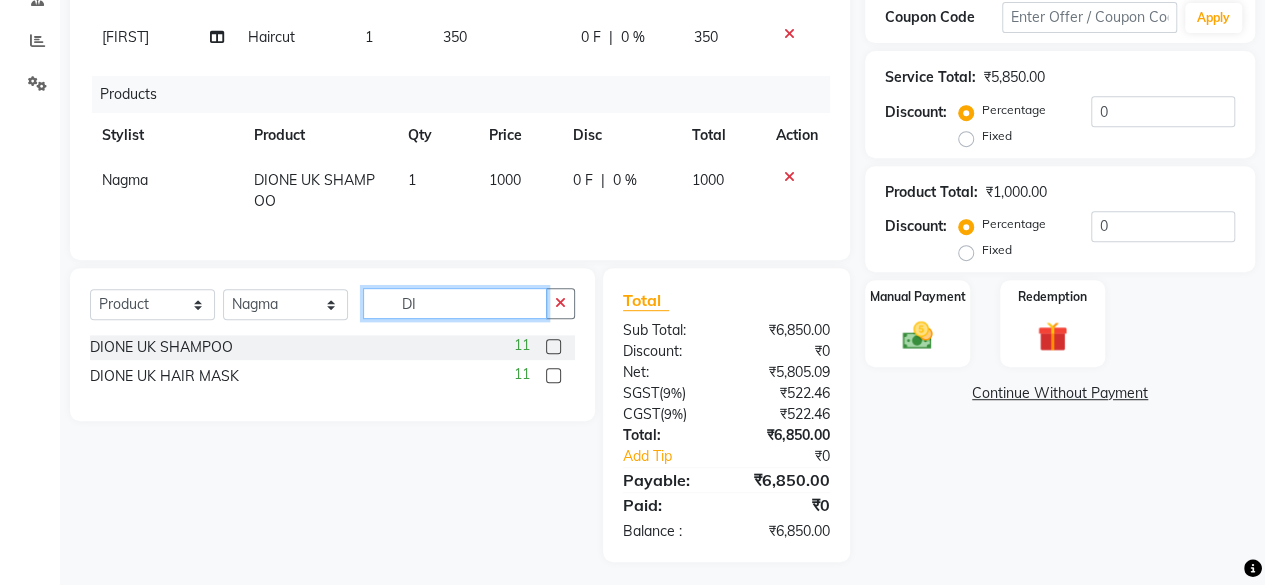 type on "D" 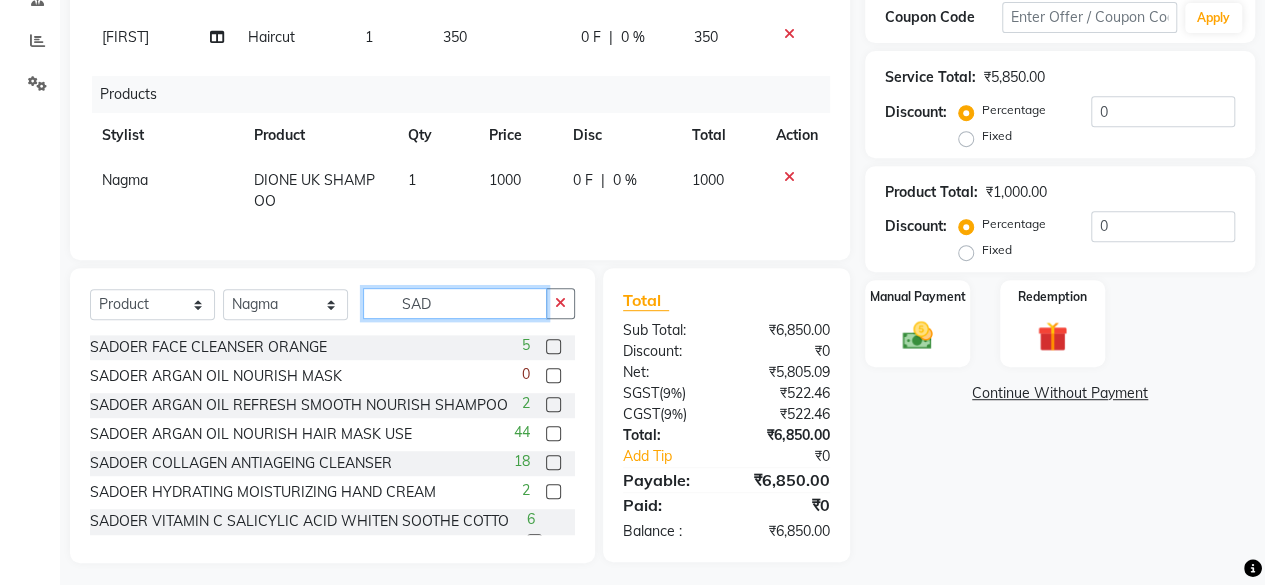 type on "SAD" 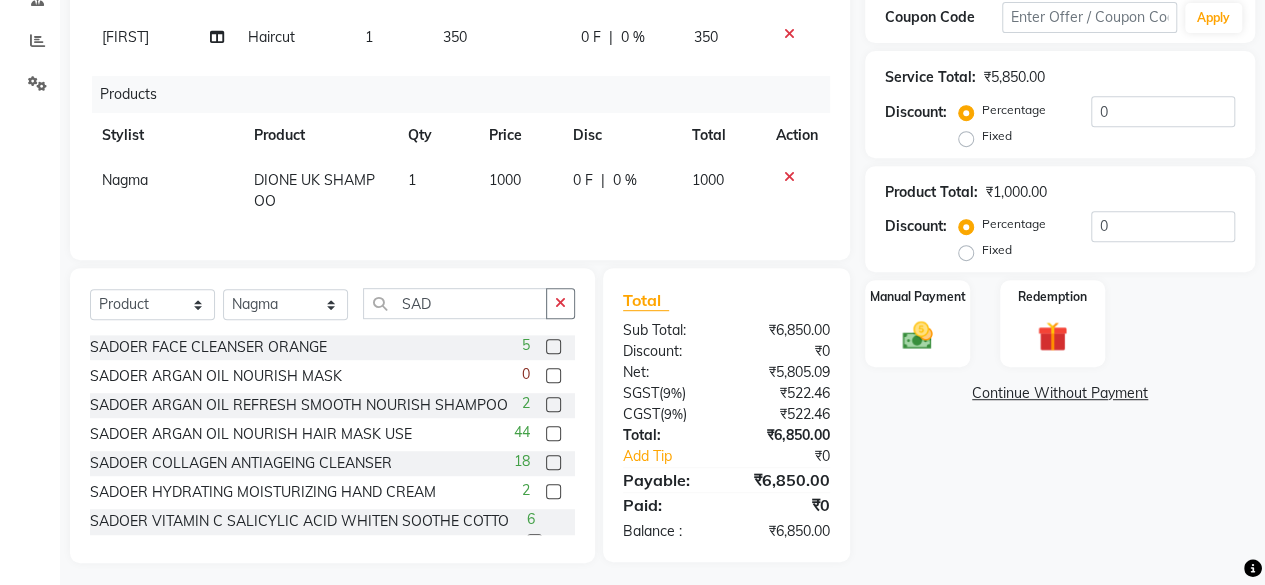 click 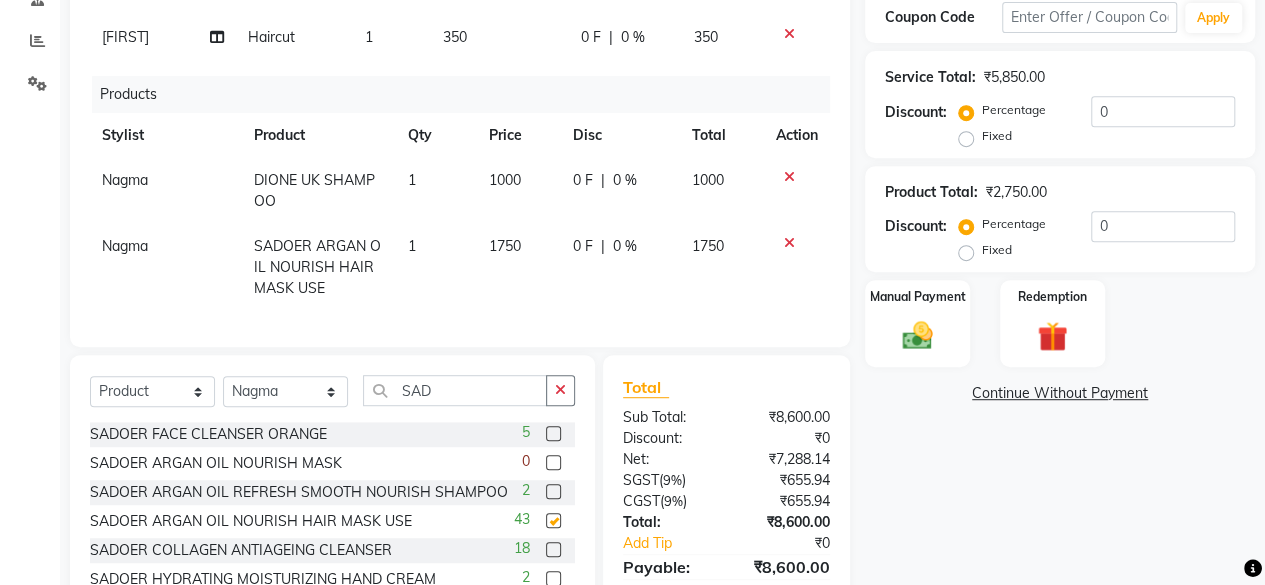 checkbox on "false" 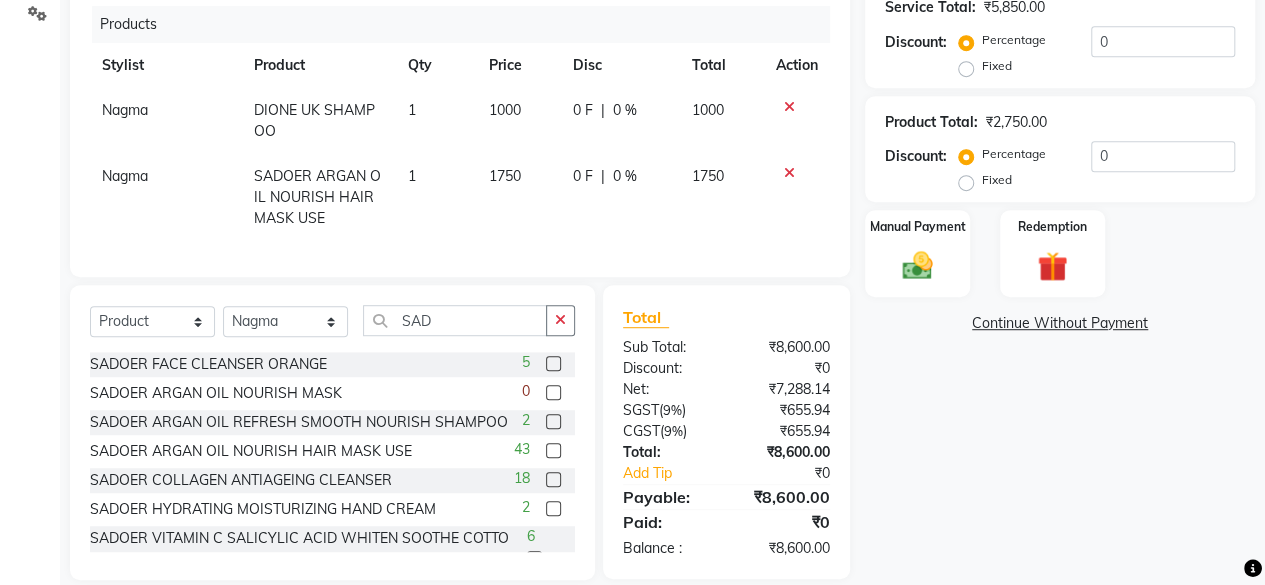 scroll, scrollTop: 324, scrollLeft: 0, axis: vertical 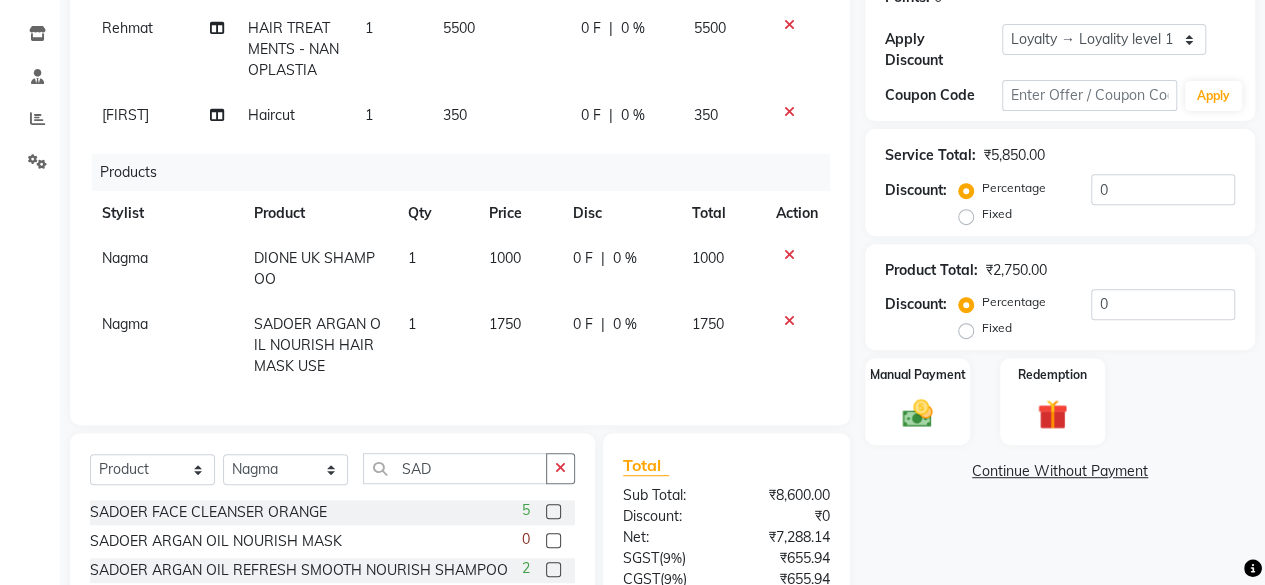 click on "350" 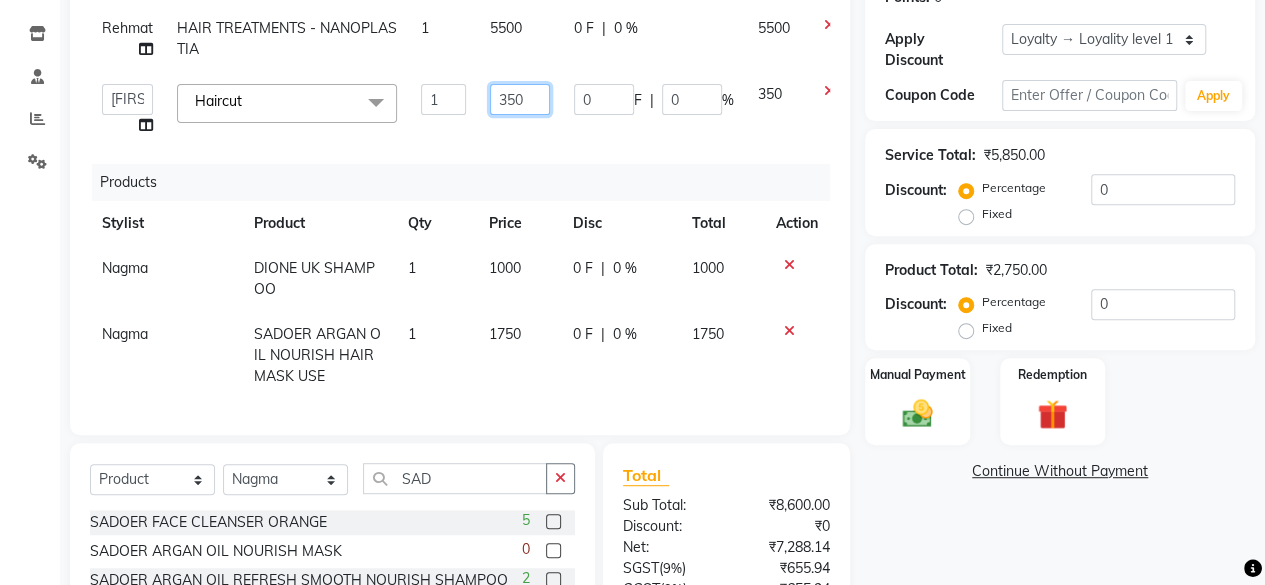 click on "350" 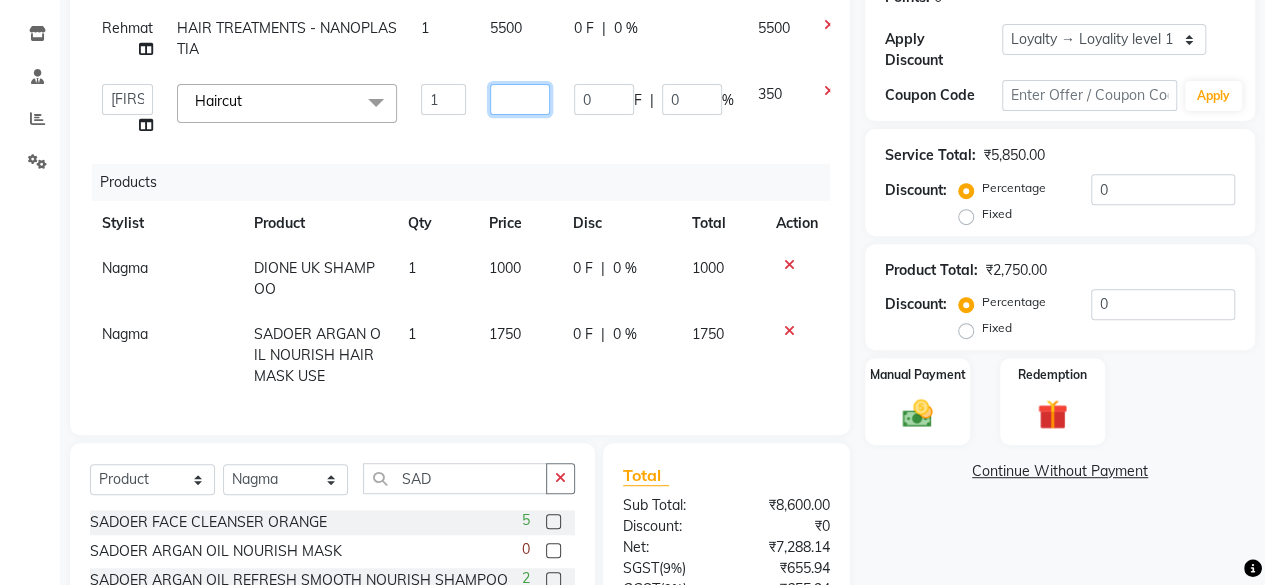 type on "0" 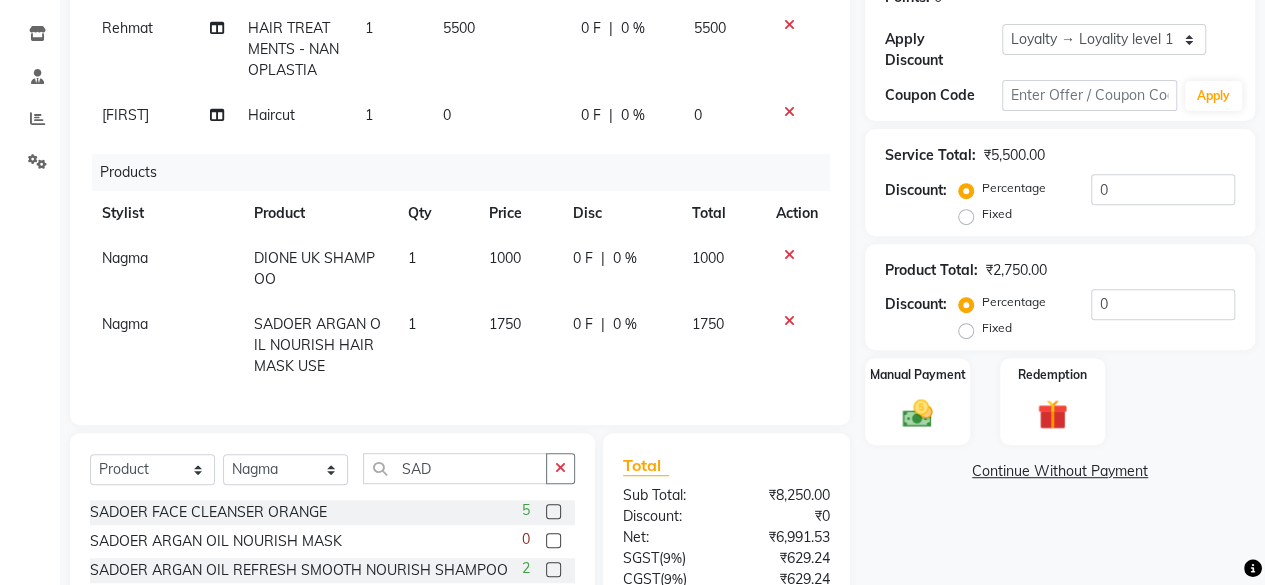 click on "Products" 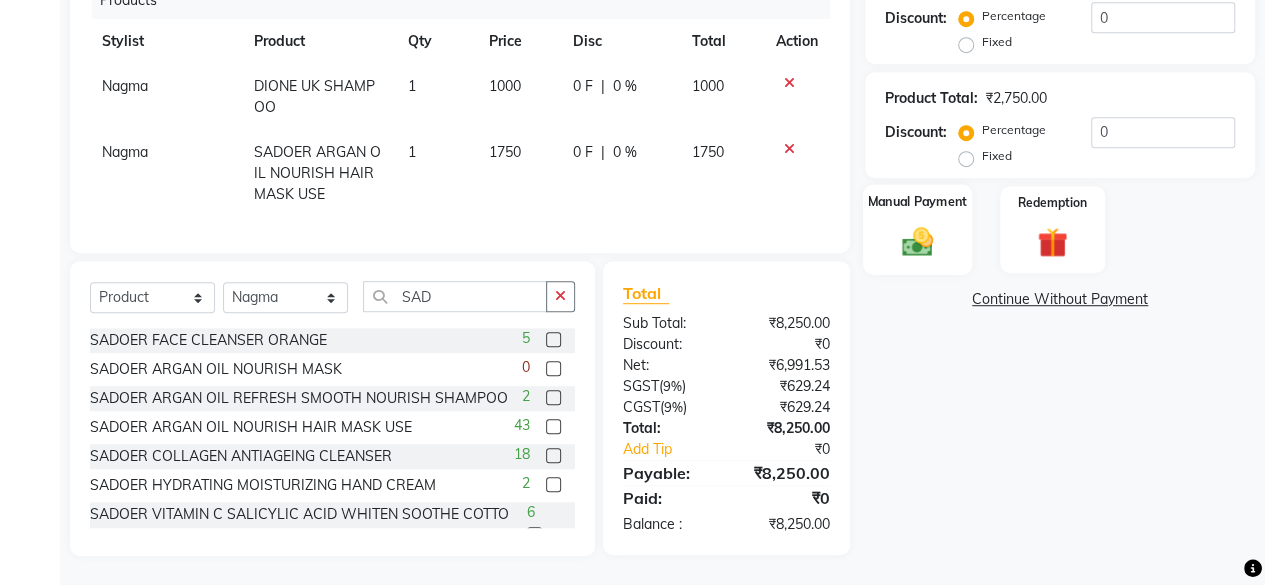 click on "Manual Payment" 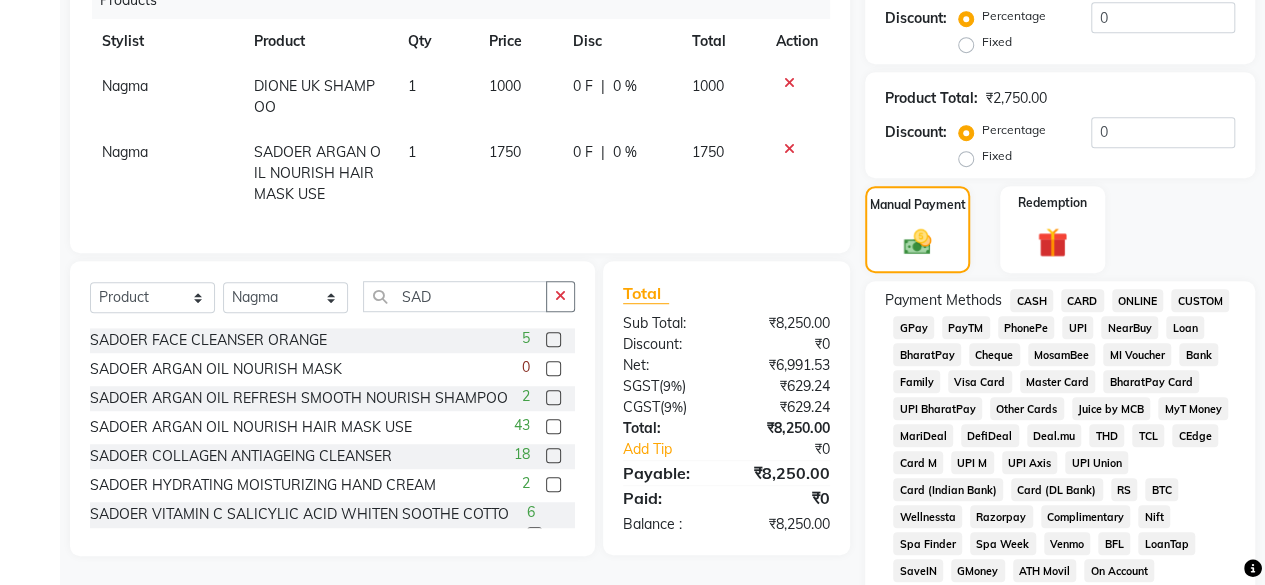 click on "CASH" 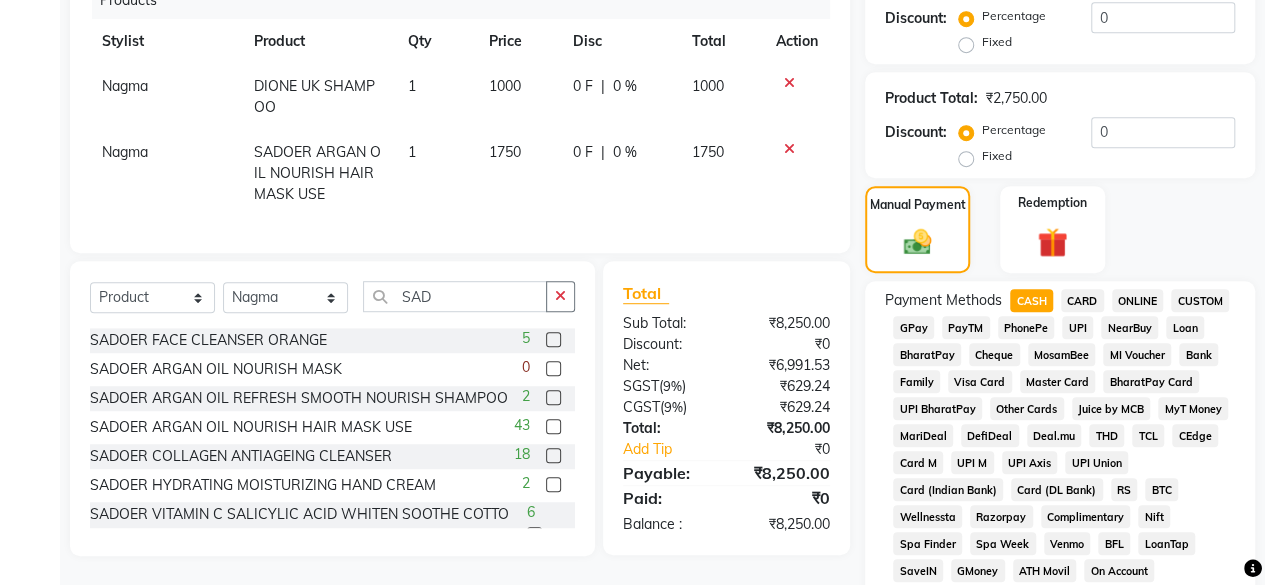 scroll, scrollTop: 1169, scrollLeft: 0, axis: vertical 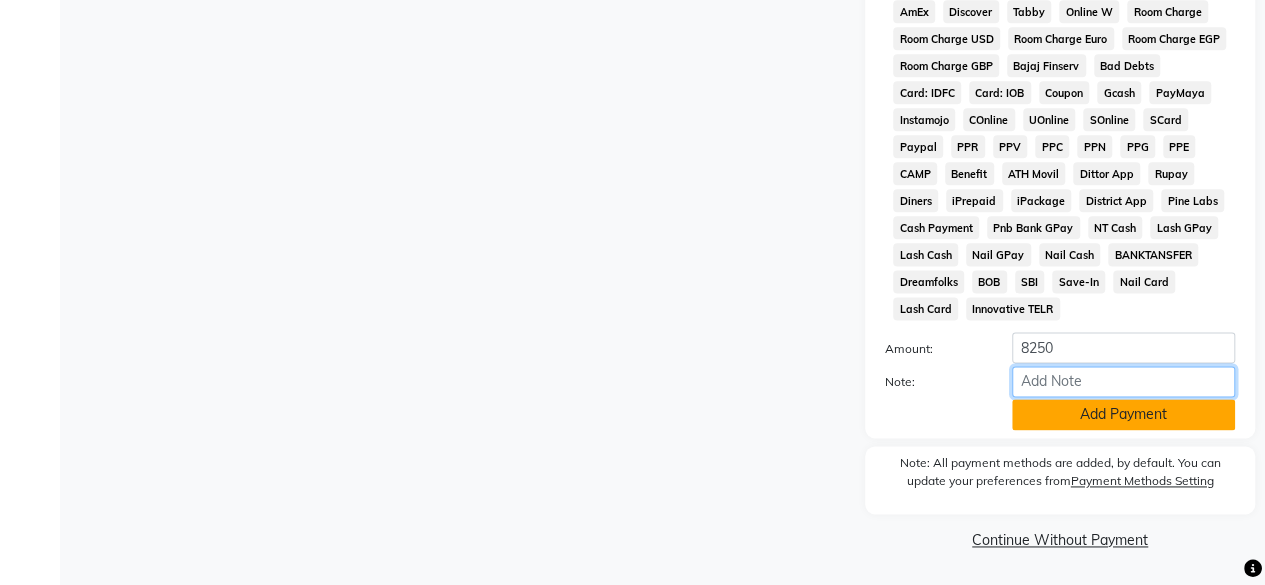 drag, startPoint x: 1065, startPoint y: 393, endPoint x: 1064, endPoint y: 407, distance: 14.035668 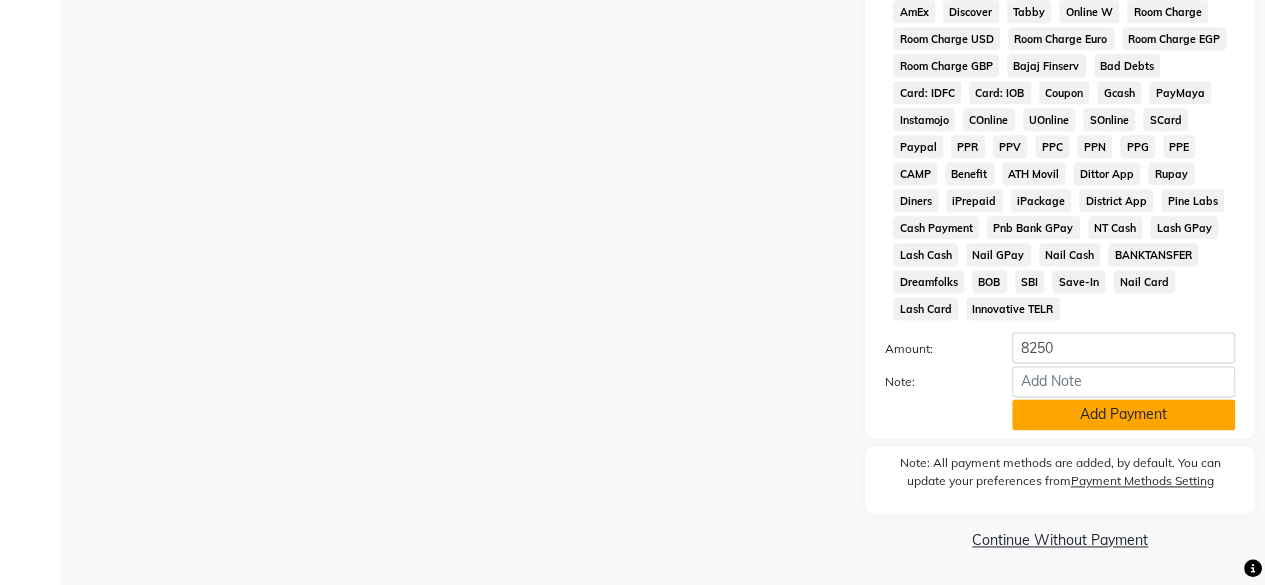 click on "Add Payment" 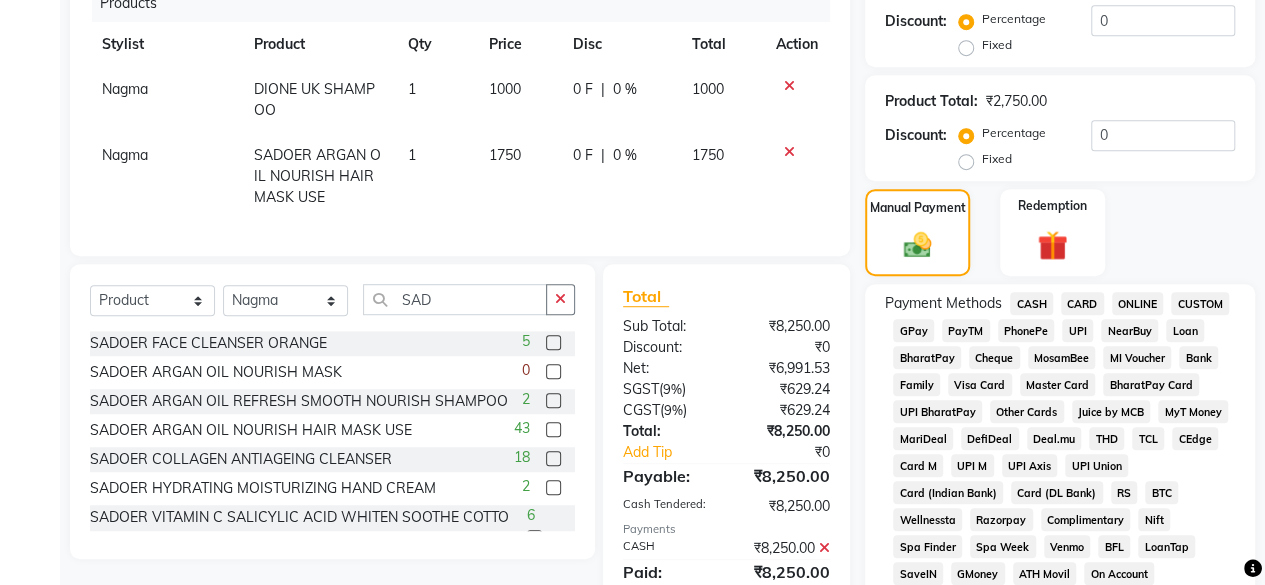scroll, scrollTop: 494, scrollLeft: 0, axis: vertical 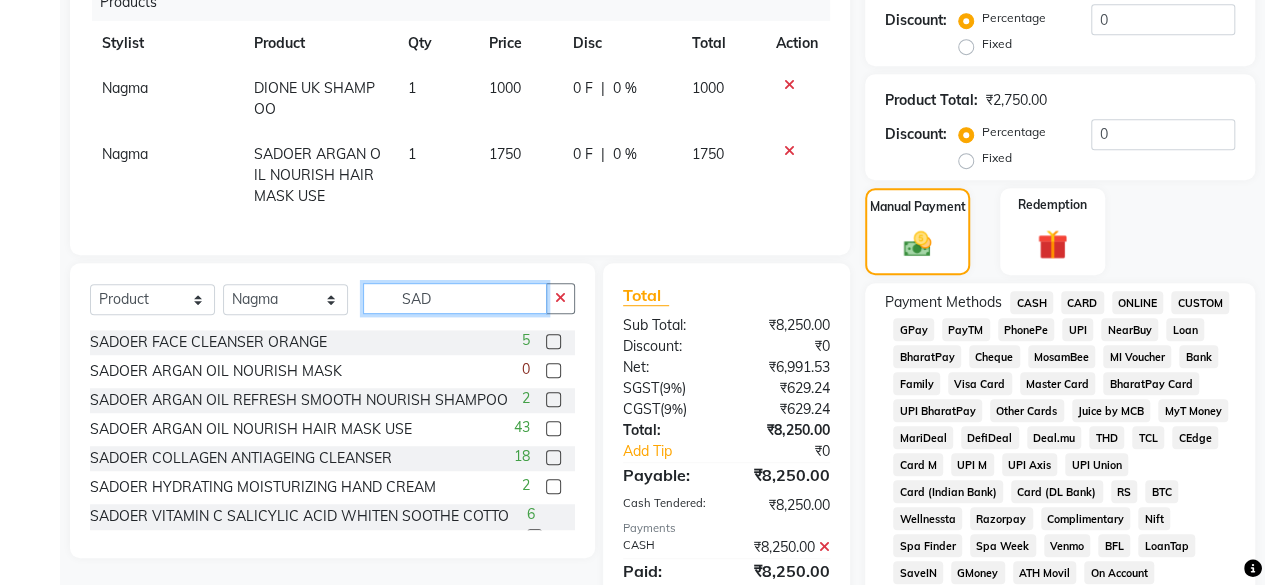 click on "SAD" 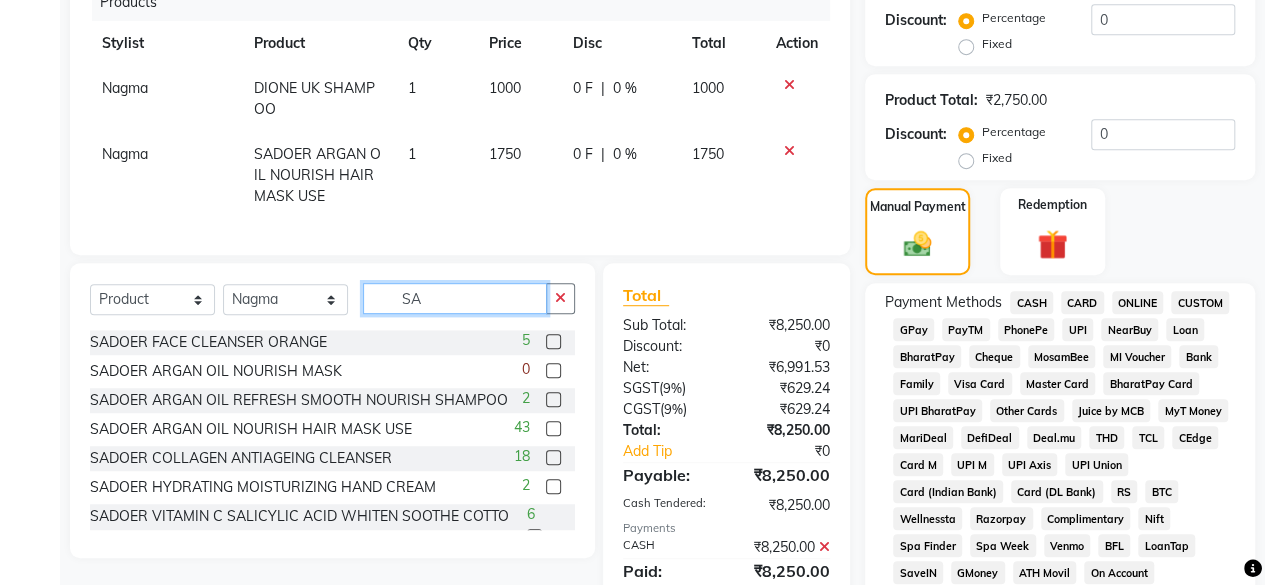 type on "S" 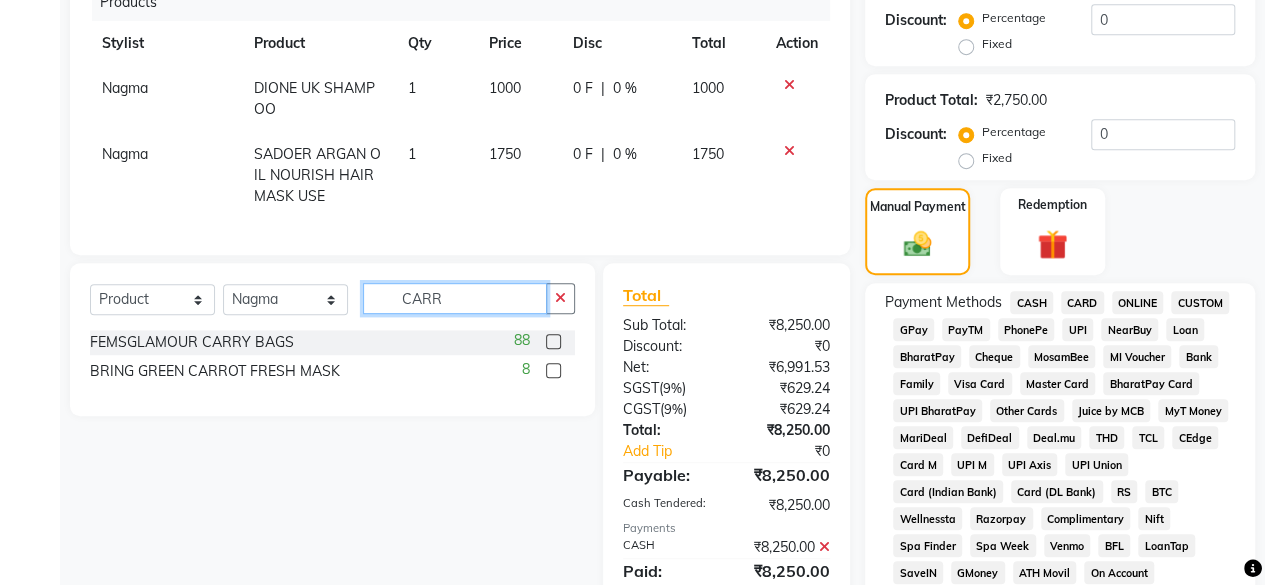 type on "CARR" 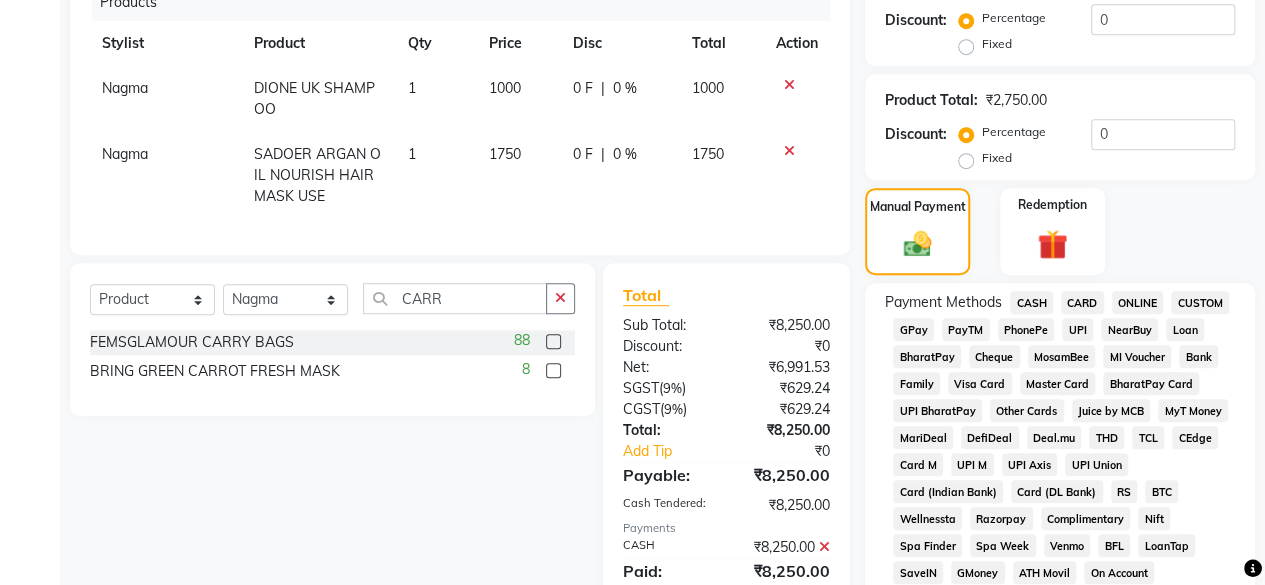 click 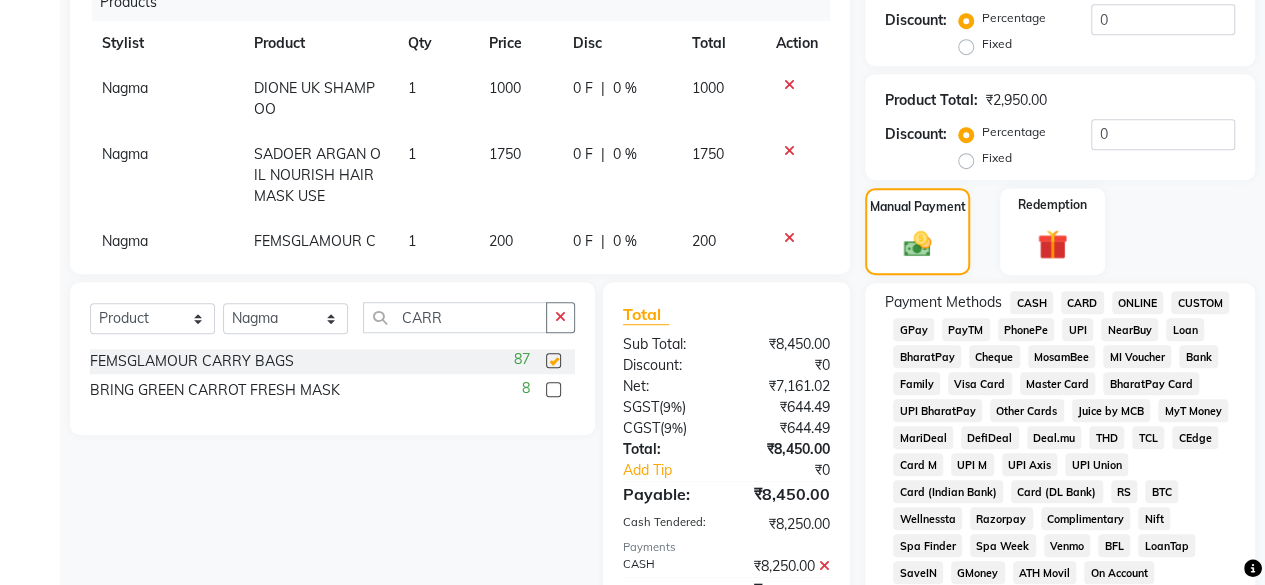 checkbox on "false" 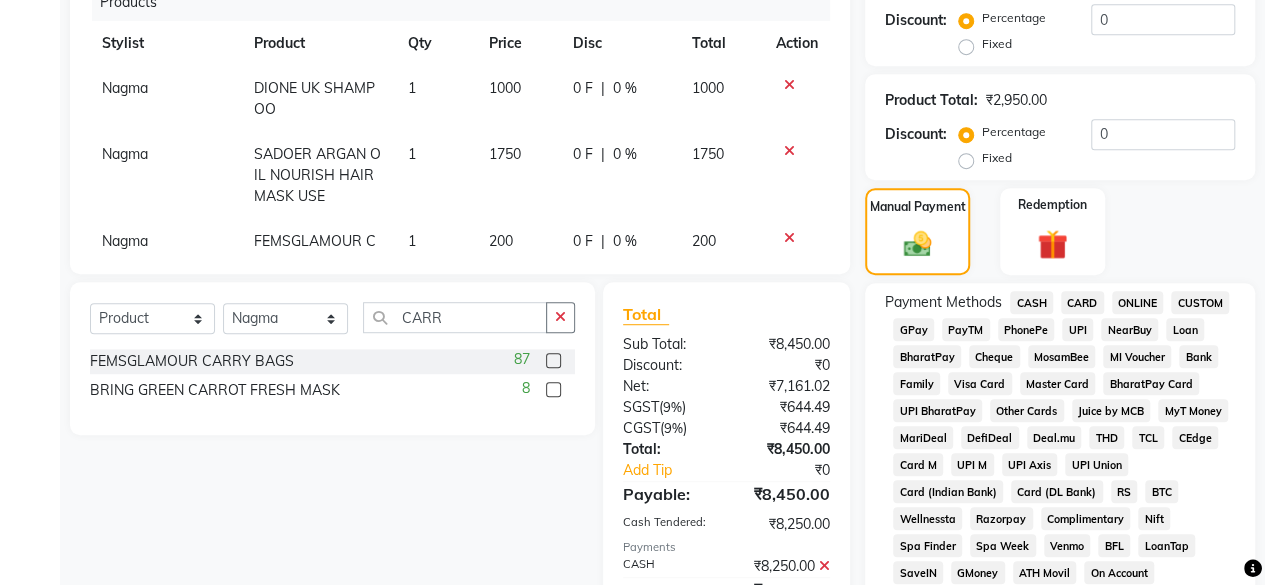 scroll, scrollTop: 62, scrollLeft: 0, axis: vertical 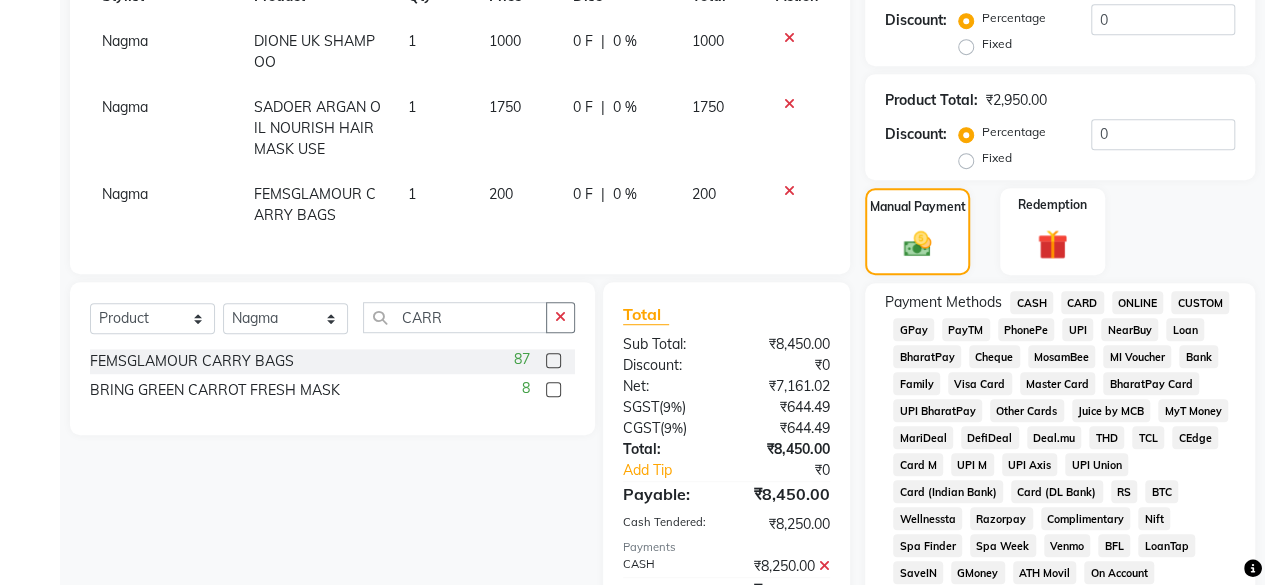 click on "200" 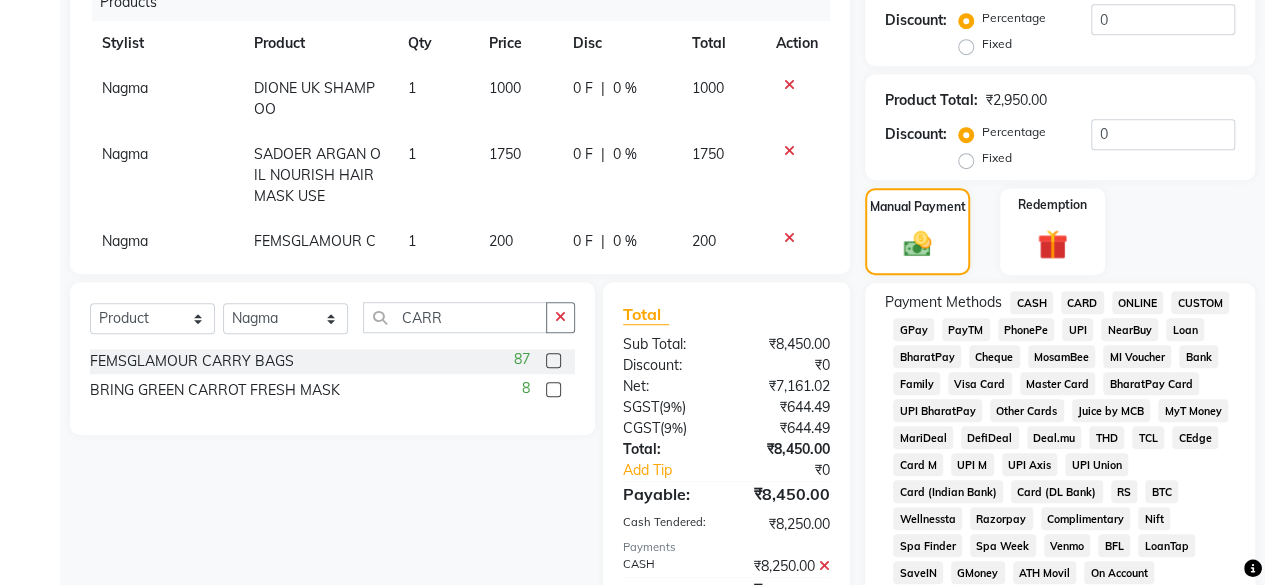 select on "21526" 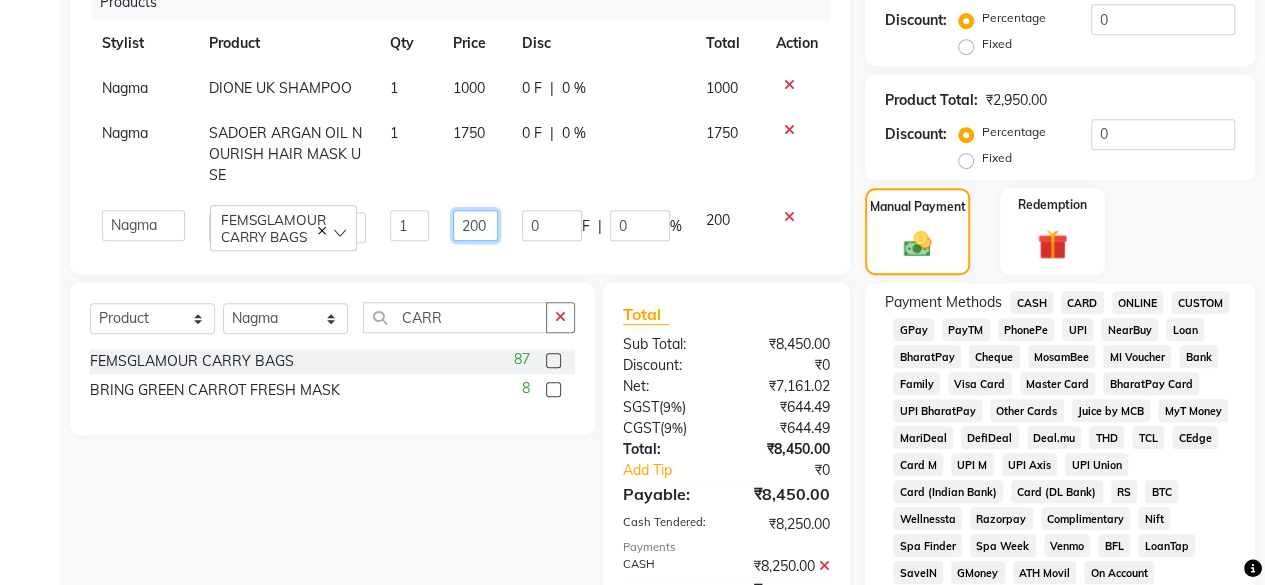 click on "200" 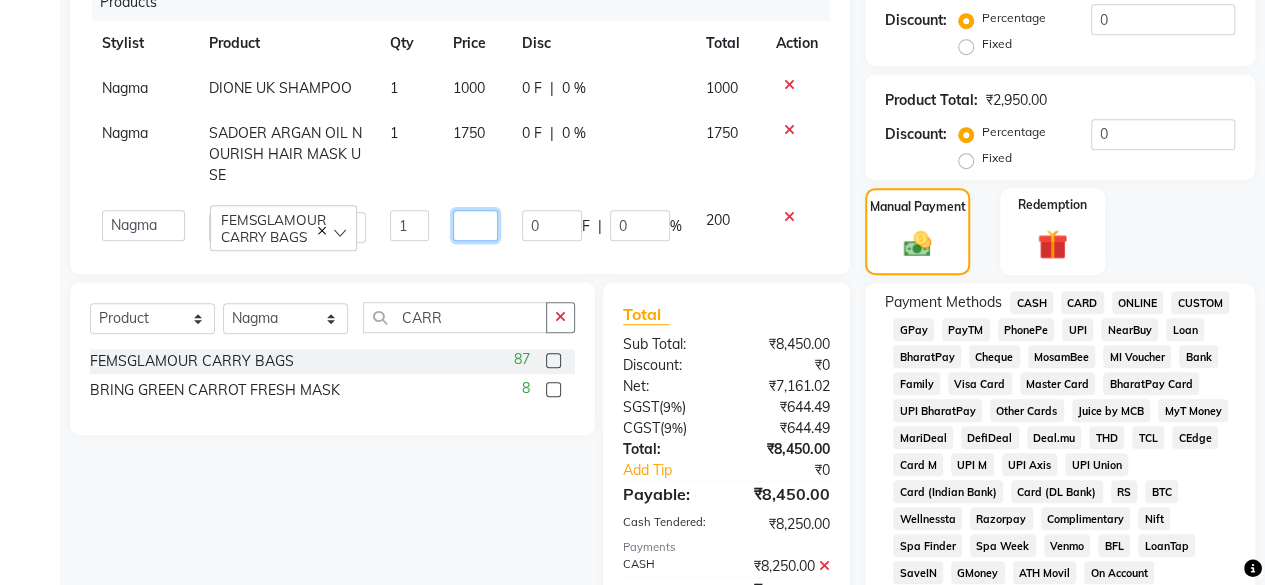 type on "0" 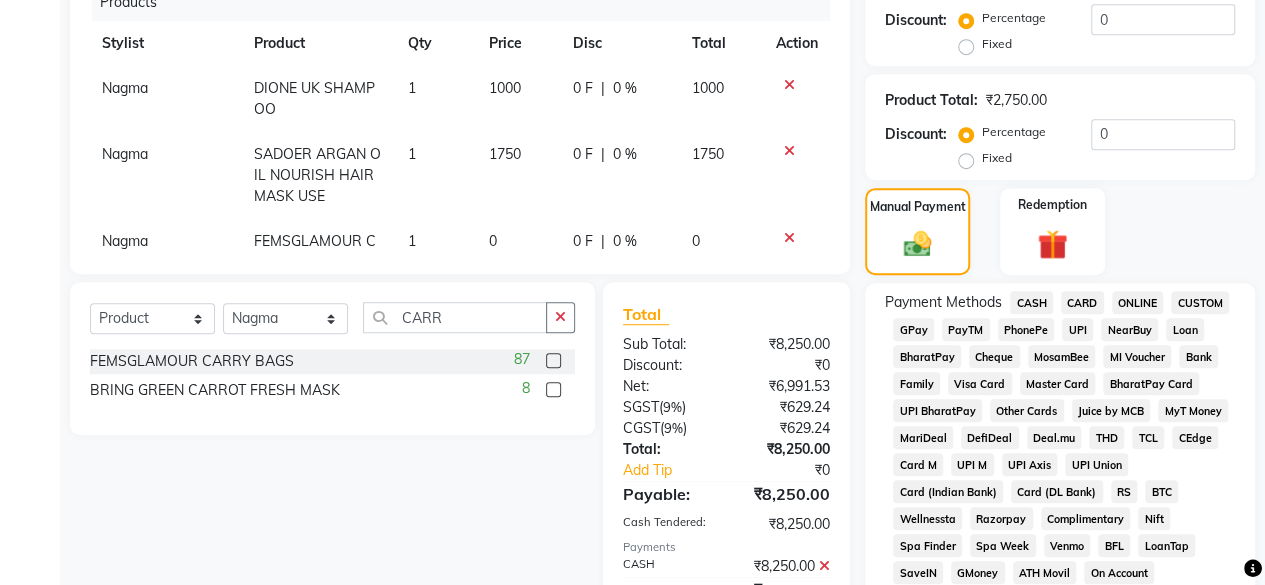 click on "Client +91 [PHONE] Date 01-08-2025 Invoice Number V/2025 V/2025-26 1423 Services Stylist Service Qty Price Disc Total Action [FIRST] HAIR TREATMENTS - NANOPLASTIA 1 5500 0 F | 0 % 5500 [FIRST] Haircut 1 0 0 F | 0 % 0 Products Stylist Product Qty Price Disc Total Action [FIRST] DIONE UK SHAMPOO 1 1000 0 F | 0 % 1000 [FIRST] SADOER ARGAN OIL NOURISH HAIR MASK USE 1 1750 0 F | 0 % 1750 [FIRST] FEMSGLAMOUR CARRY BAGS 1 0 0 F | 0 % 0 Select Service Product Membership Package Voucher Prepaid Gift Card Select Stylist [FIRST] [LAST] [FIRST] [LAST] [FIRST] [LAST] [FIRST] [LAST] [FIRST] [LAST] [FIRST] [LAST] [FIRST] [LAST] [FIRST] [LAST] [FIRST] [LAST] CARR FEMSGLAMOUR CARRY BAGS 87 BRING GREEN CARROT FRESH MASK 8 Total Sub Total: ₹8,250.00 Discount: ₹0 Net: ₹6,991.53 SGST ( 9% ) ₹629.24 CGST ( 9% ) ₹629.24 Total: ₹8,250.00 Add Tip ₹0 Payable: ₹8,250.00 Cash Tendered: ₹8,250.00 Payments CASH ₹8,250.00 Paid: ₹8,250.00 Balance : ₹0 Reward Points Accumulating Points 93.22" 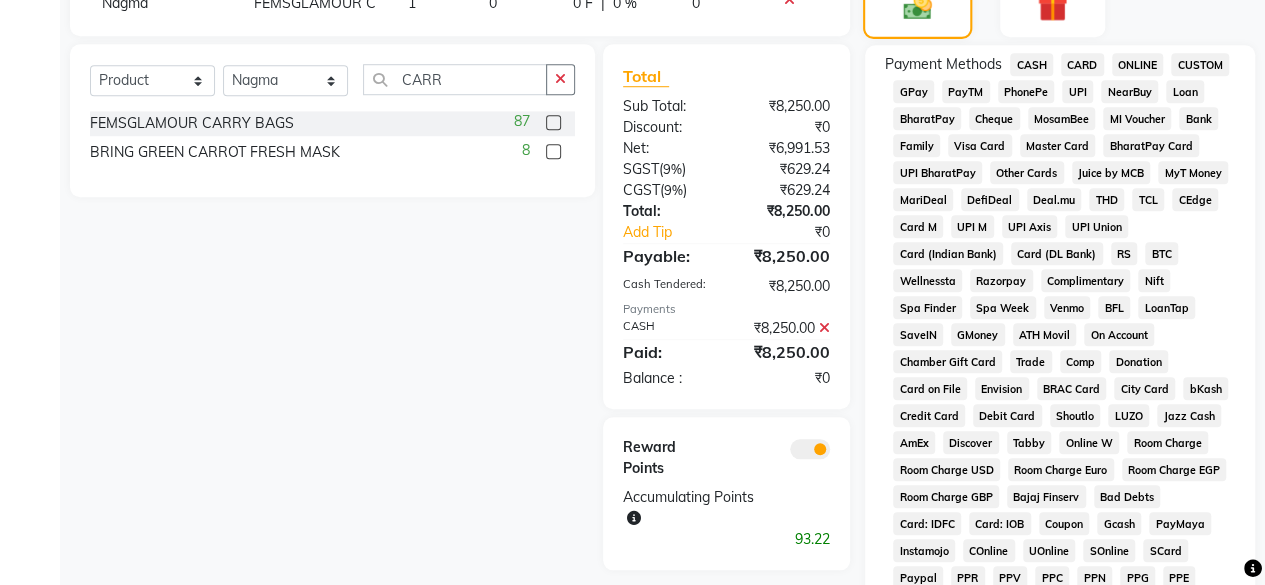 click 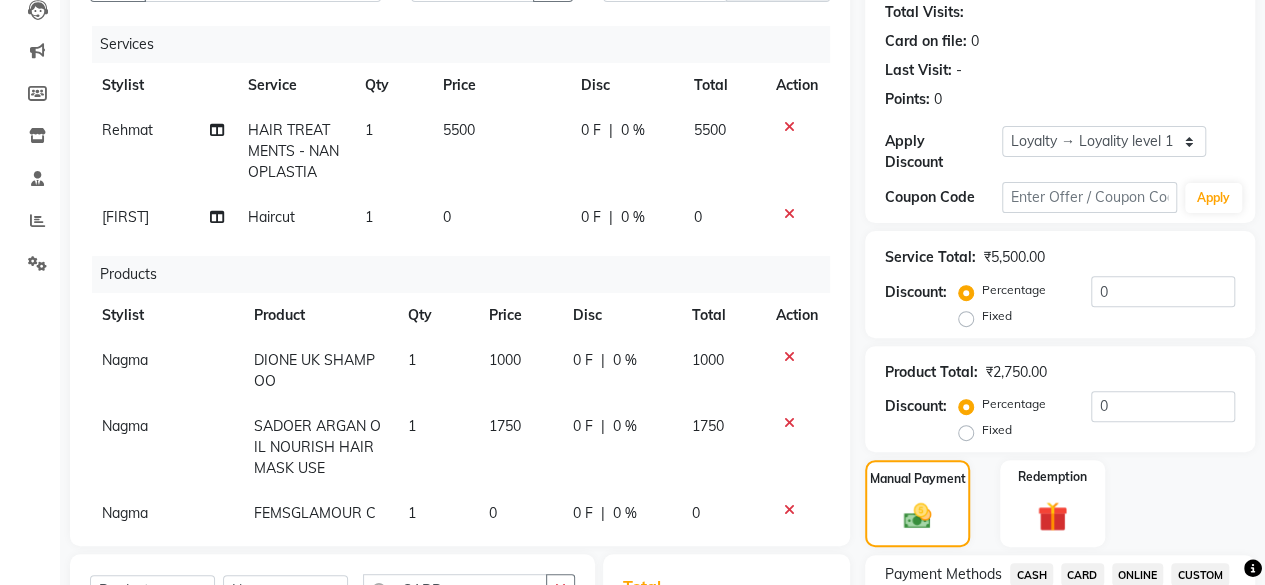scroll, scrollTop: 221, scrollLeft: 0, axis: vertical 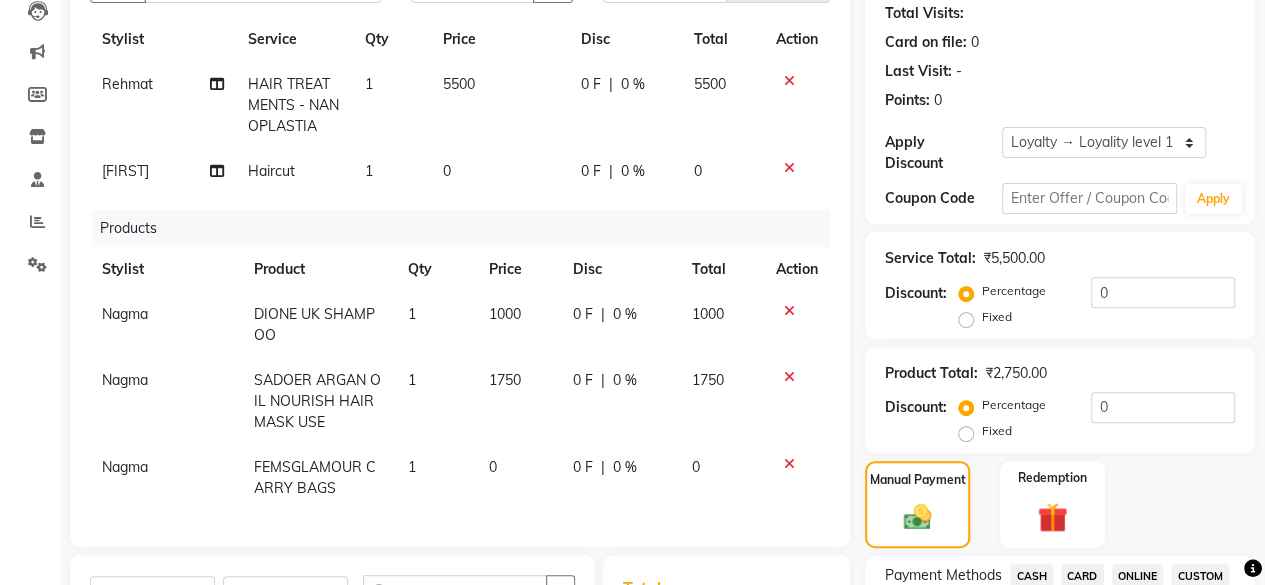 click on "1750" 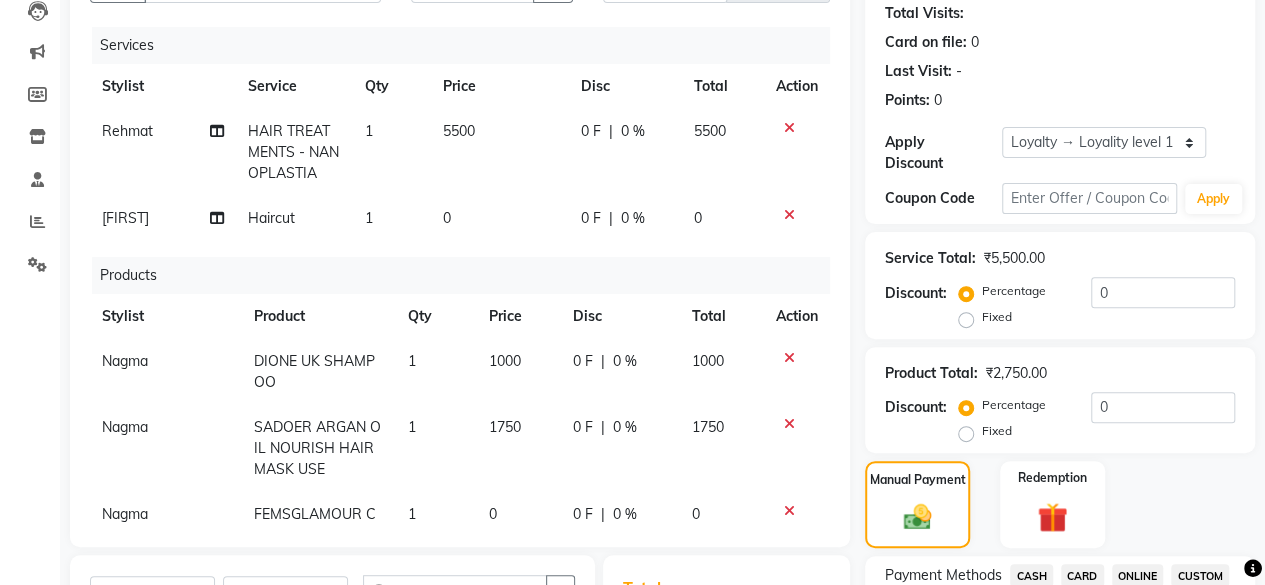select on "21526" 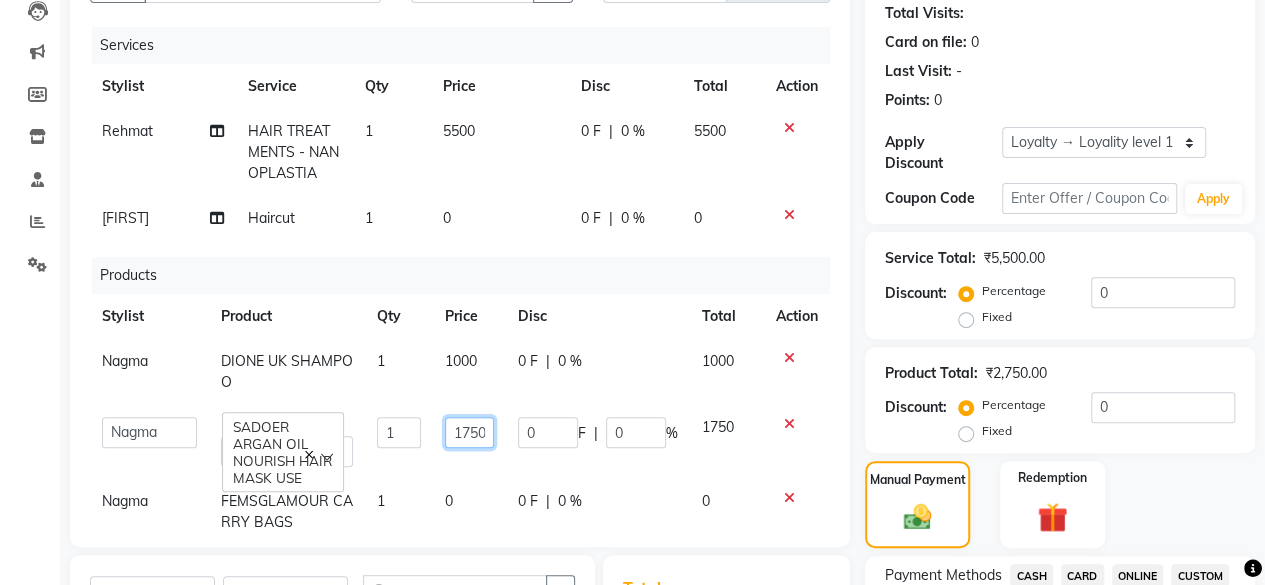 click on "1750" 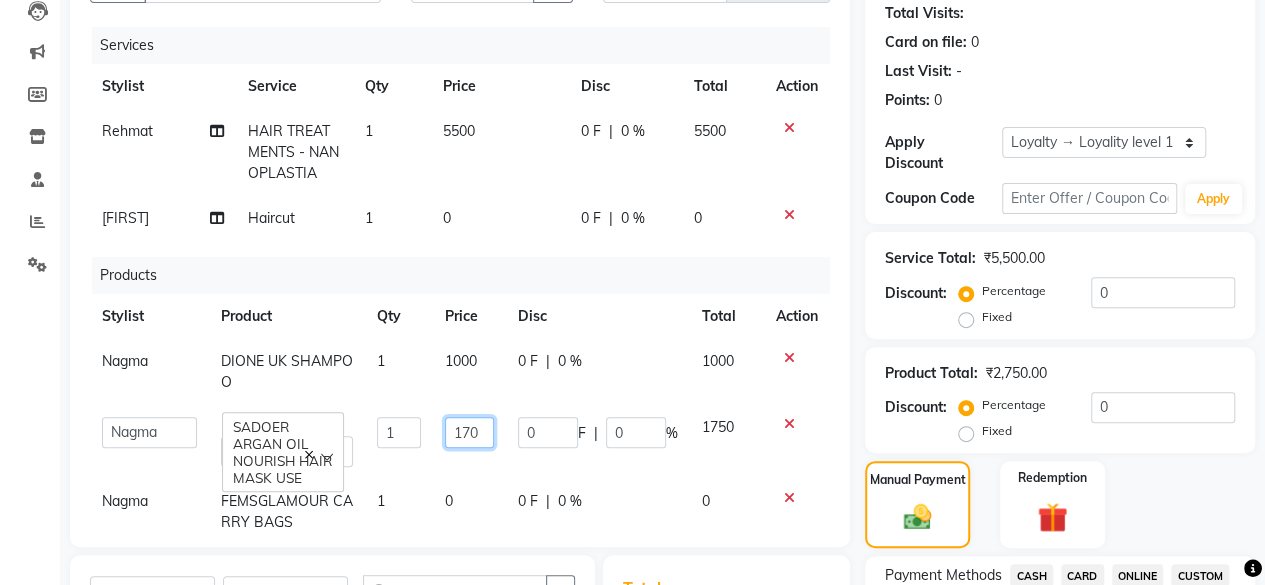 type on "1700" 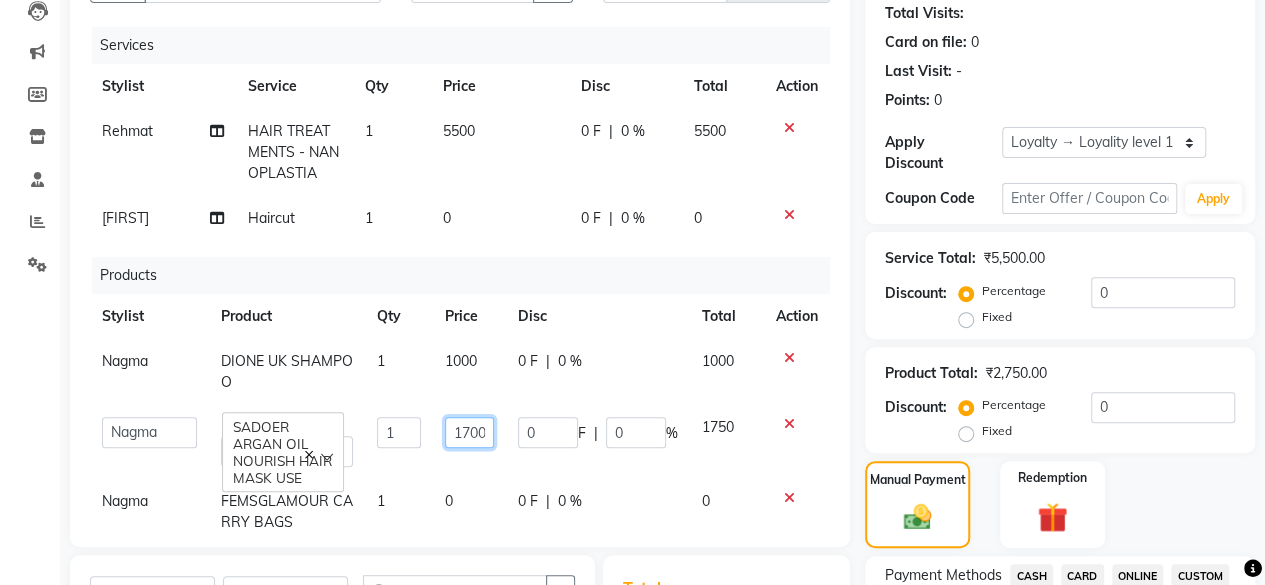 scroll, scrollTop: 0, scrollLeft: 2, axis: horizontal 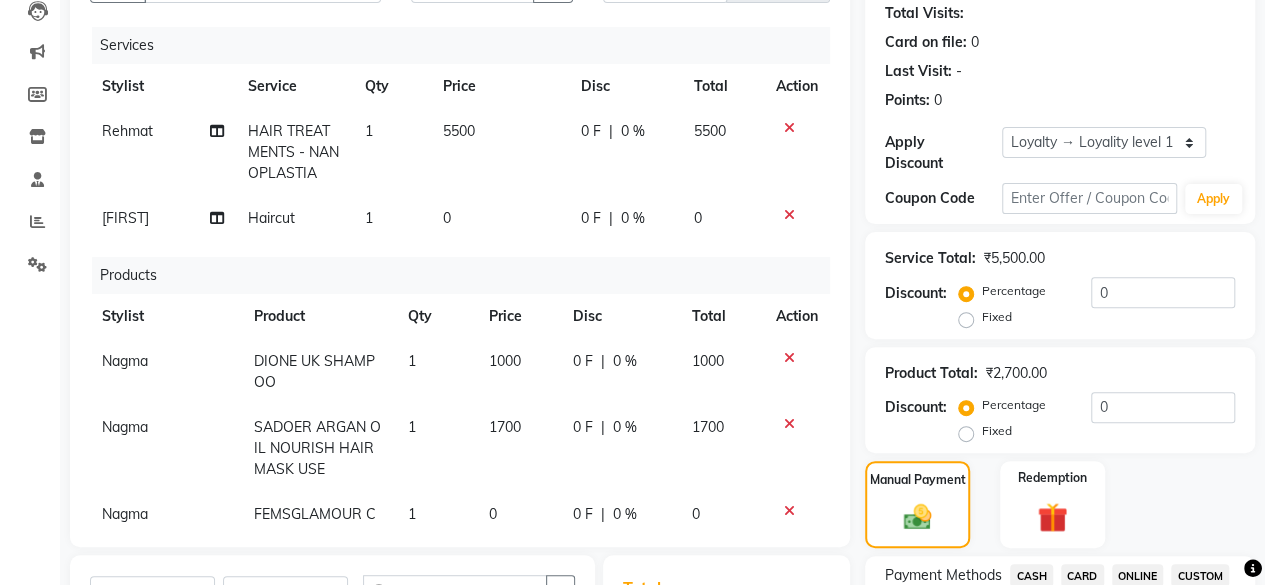 click on "Client +91 [PHONE] Date 01-08-2025 Invoice Number V/2025 V/2025-26 1423 Services Stylist Service Qty Price Disc Total Action [FIRST] HAIR TREATMENTS - NANOPLASTIA 1 5500 0 F | 0 % 5500 [FIRST] Haircut 1 0 0 F | 0 % 0 Products Stylist Product Qty Price Disc Total Action [FIRST] DIONE UK SHAMPOO 1 1000 0 F | 0 % 1000 [FIRST] SADOER ARGAN OIL NOURISH HAIR MASK USE 1 1700 0 F | 0 % 1700 [FIRST] FEMSGLAMOUR CARRY BAGS 1 0 0 F | 0 % 0" 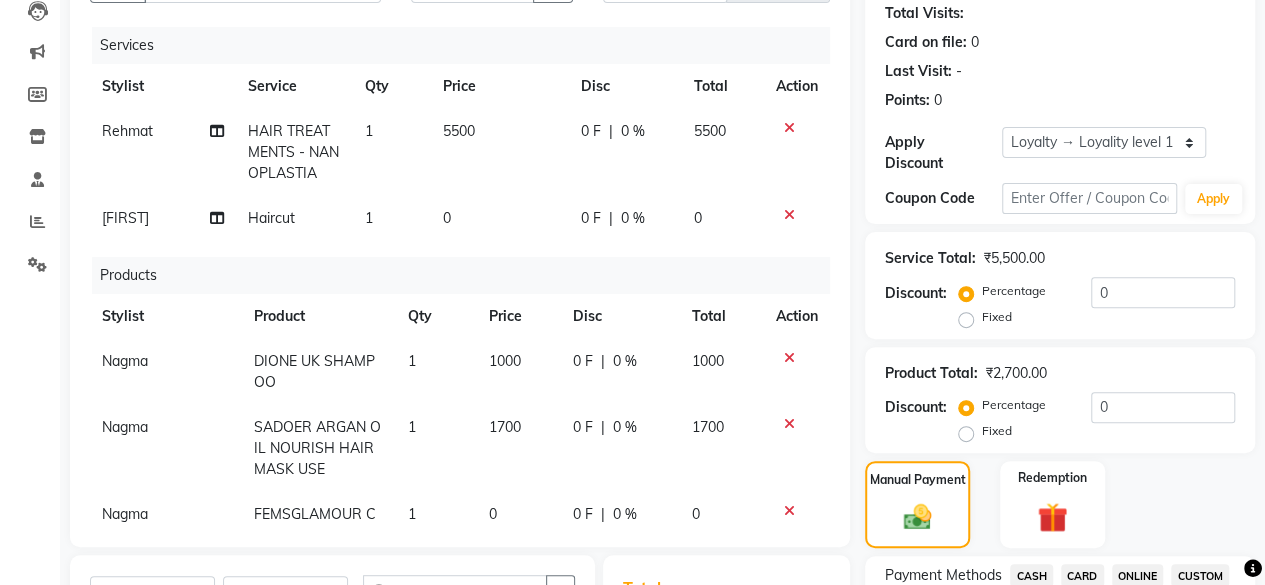 scroll, scrollTop: 680, scrollLeft: 0, axis: vertical 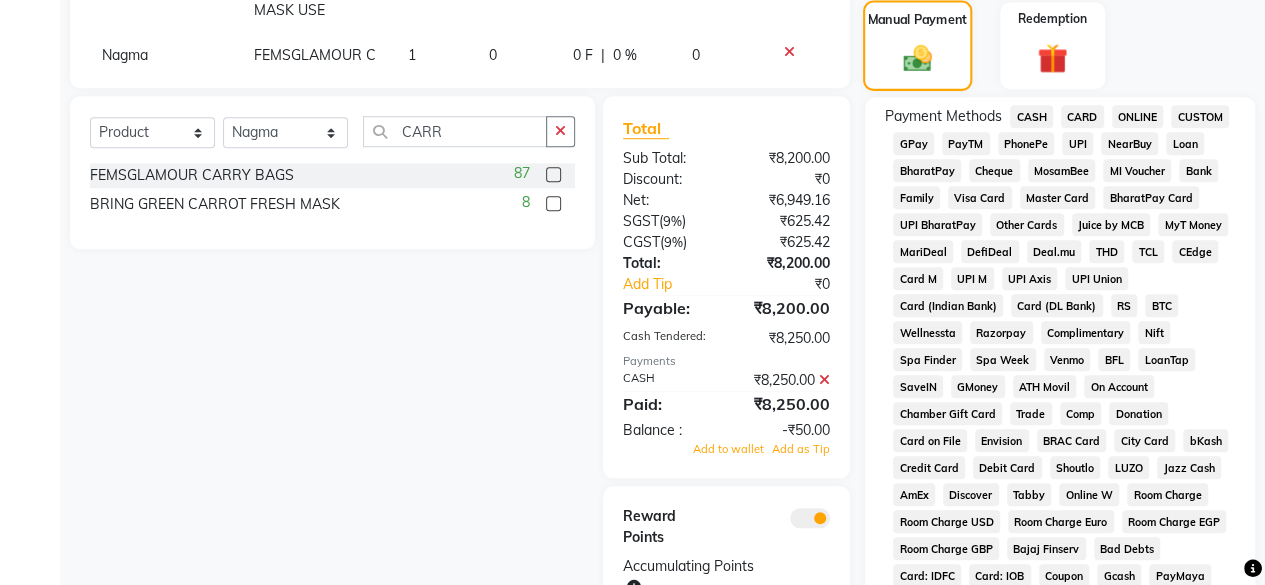 click on "Manual Payment" 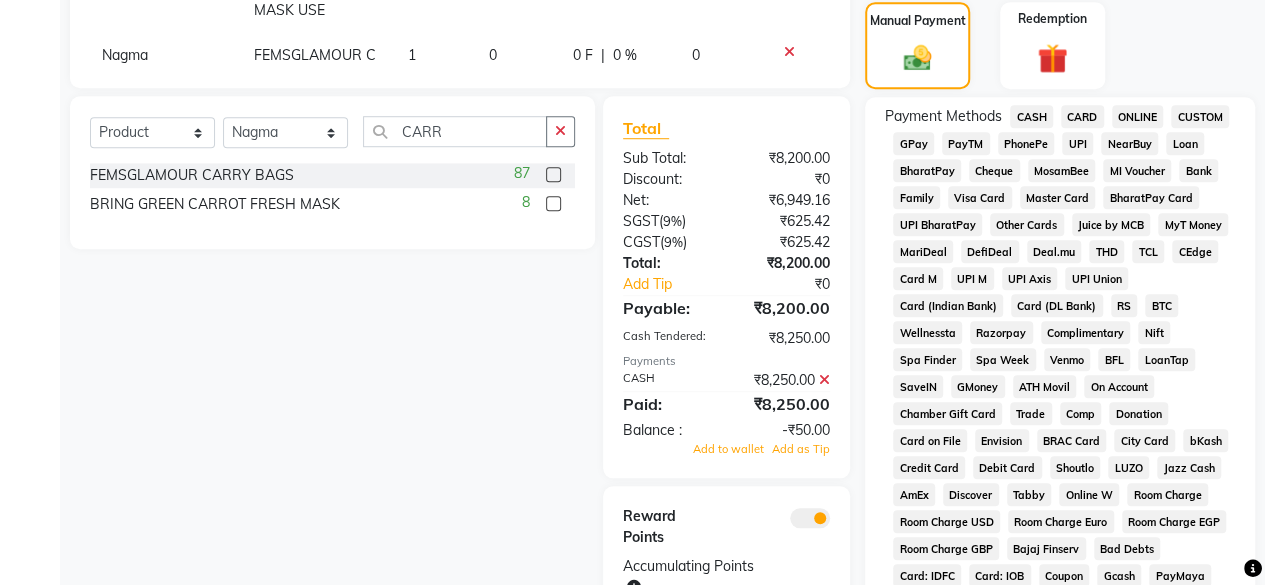 click 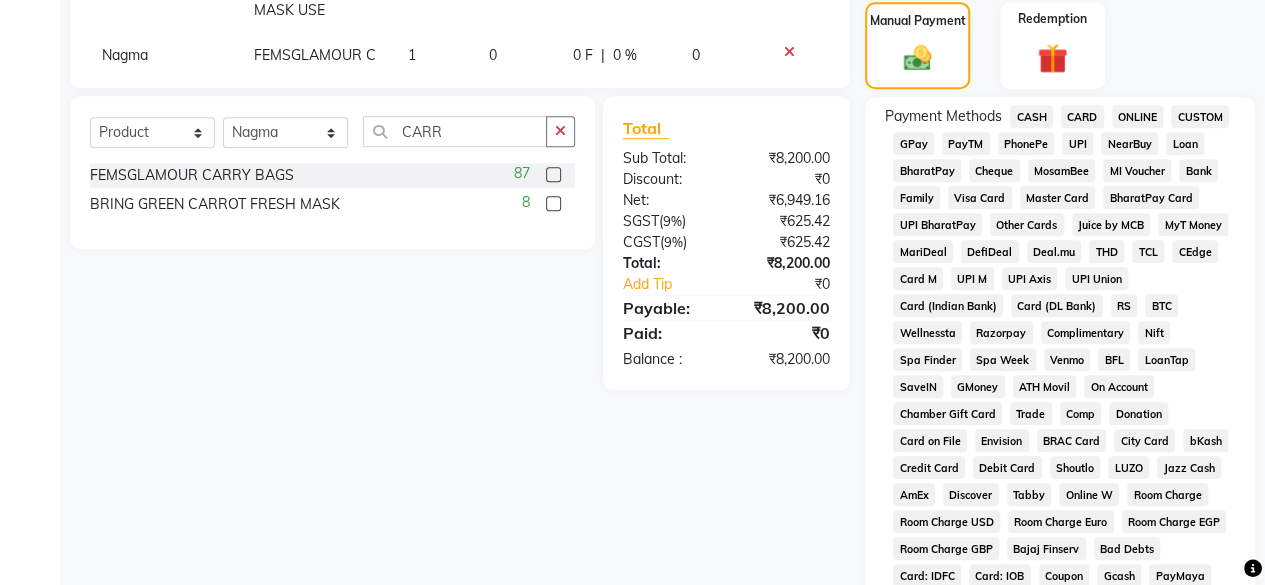 click on "CASH" 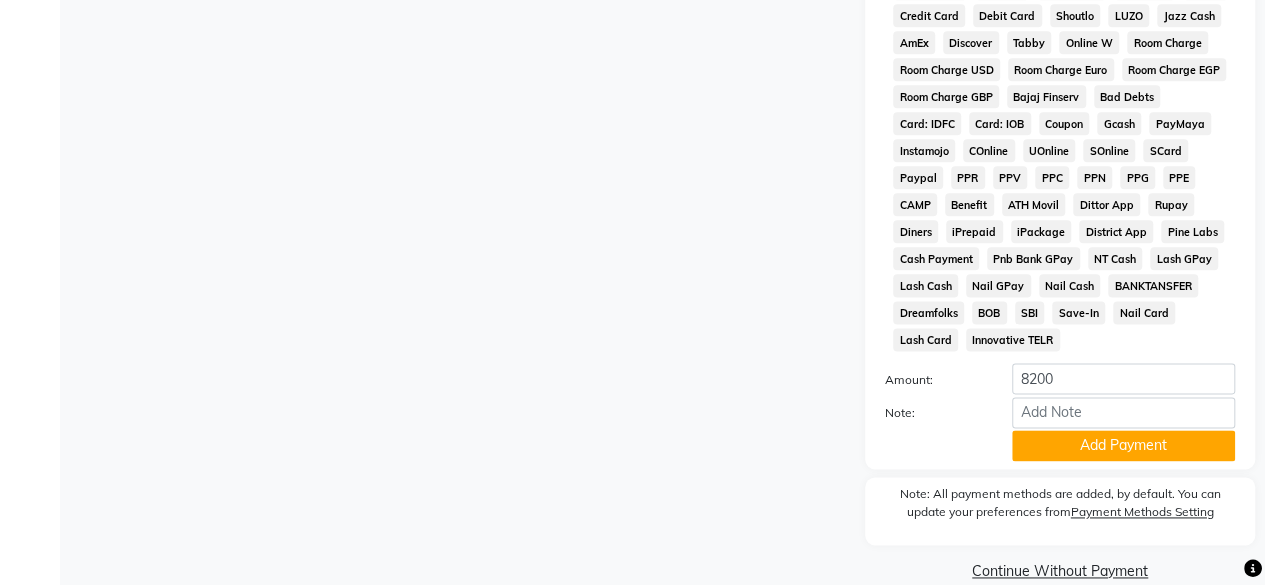 scroll, scrollTop: 1169, scrollLeft: 0, axis: vertical 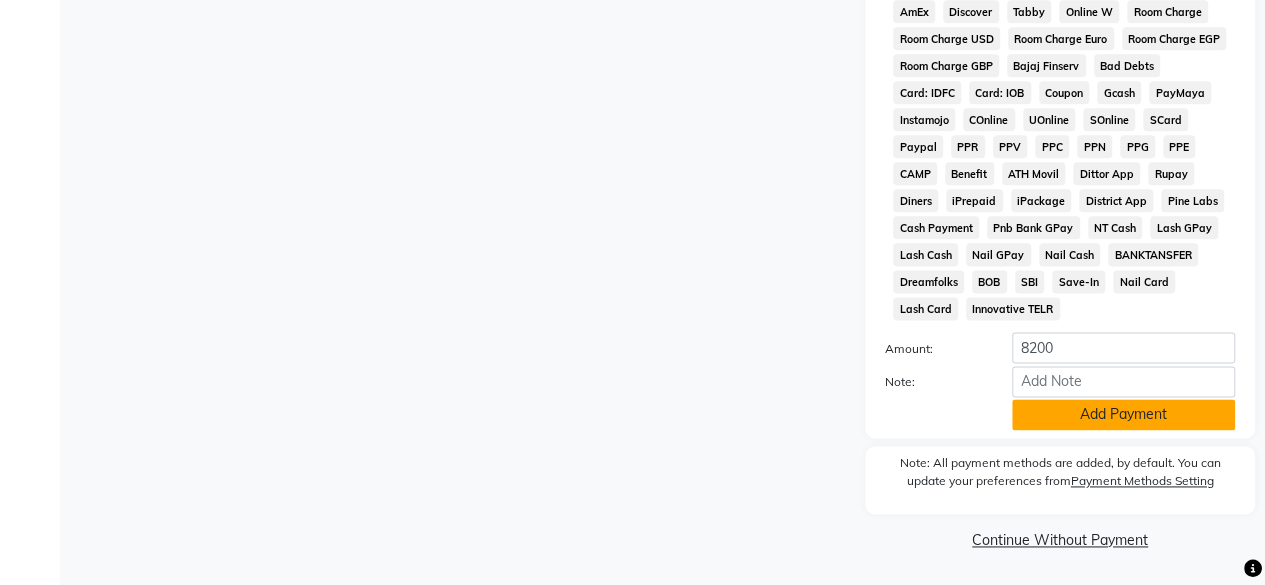 click on "Add Payment" 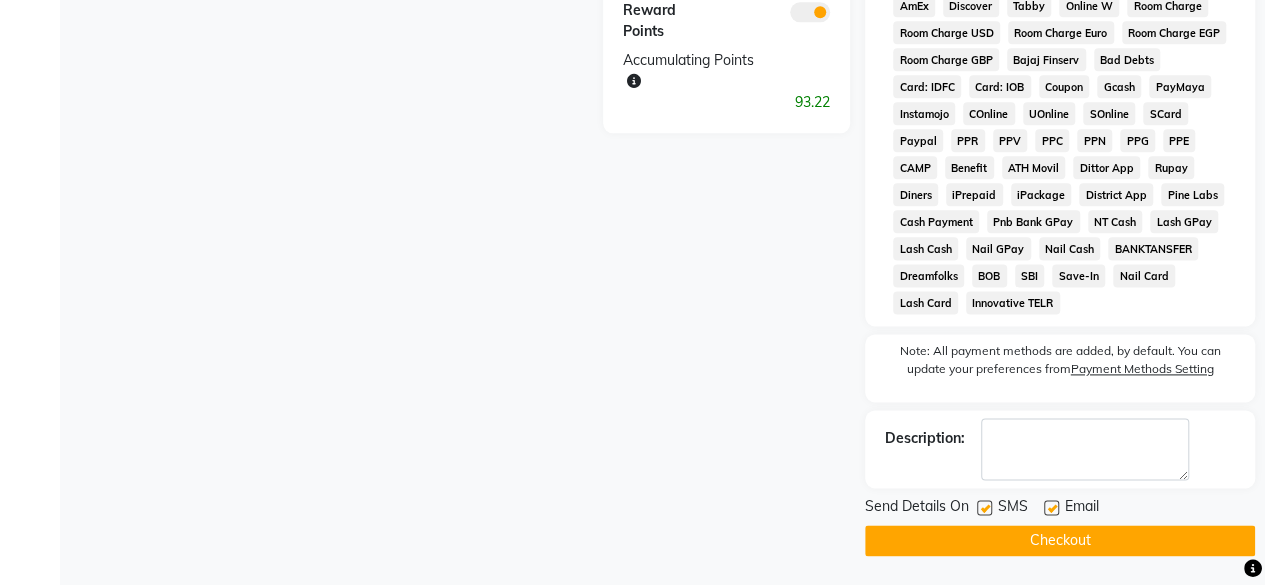 scroll, scrollTop: 1175, scrollLeft: 0, axis: vertical 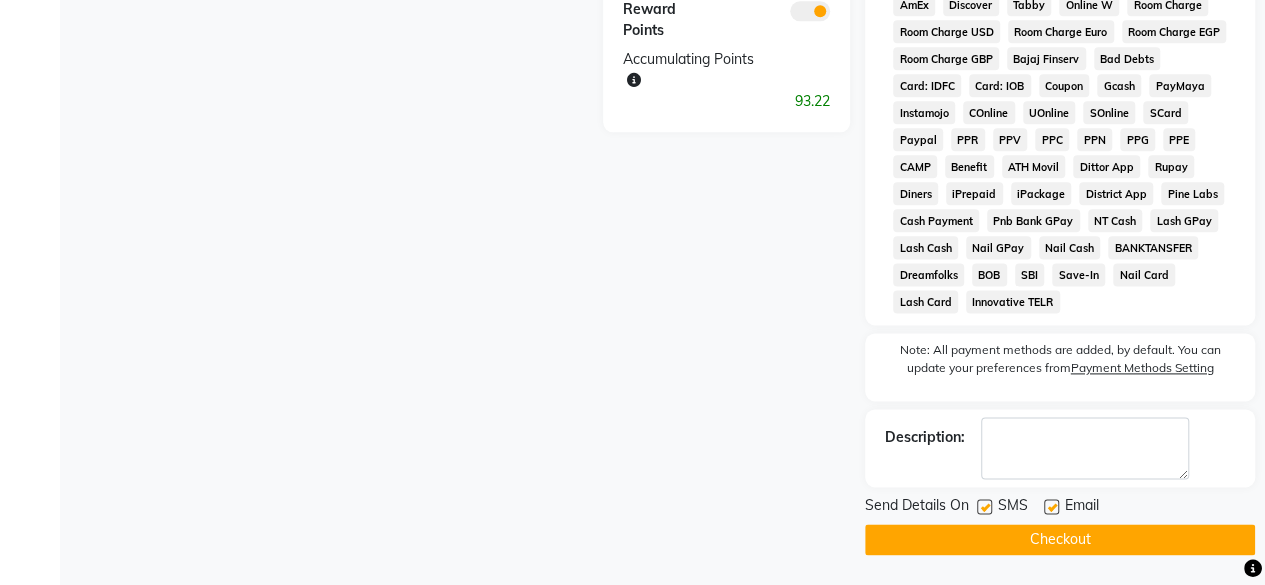 click on "INVOICE PREVIOUS INVOICES Create New   Save   Open Invoices  Client +91 [PHONE] Date 01-08-2025 Invoice Number V/2025 V/2025-26 1423 Services Stylist Service Qty Price Disc Total Action [LAST] HAIR TREATMENTS  -  NANOPLASTIA 1 5500 0 F | 0 % 5500 [LAST] [LAST] 1 0 0 F | 0 % 0 Products Stylist Product Qty Price Disc Total Action [LAST] DIONE UK SHAMPOO 1 1000 0 F | 0 % 1000 [LAST] SADOER ARGAN OIL NOURISH HAIR MASK USE 1 1700 0 F | 0 % 1700 [LAST] FEMSGLAMOUR CARRY BAGS 1 0 0 F | 0 % 0 Select  Service  Product  Membership  Package Voucher Prepaid Gift Card  Select Stylist [LAST] [LAST] [LAST] [LAST] [LAST] [LAST] [LAST] [LAST] [LAST] [LAST] [LAST] [LAST] [LAST] [LAST] [LAST] [LAST] [LAST] CARR FEMSGLAMOUR CARRY BAGS  87 BRING GREEN CARROT FRESH MASK  8 Total Sub Total: ₹8,200.00 Discount: ₹0 Net: ₹6,949.16 SGST  ( 9% ) ₹625.42 CGST  ( 9% ) ₹625.42 Total: ₹8,200.00 Add Tip ₹0 Payable: ₹8,200.00 Cash Tendered: ₹8,200.00 Payments CASH ₹8,200.00  Paid: ₹8,200.00 Balance   : ₹0 Reward Points    0" 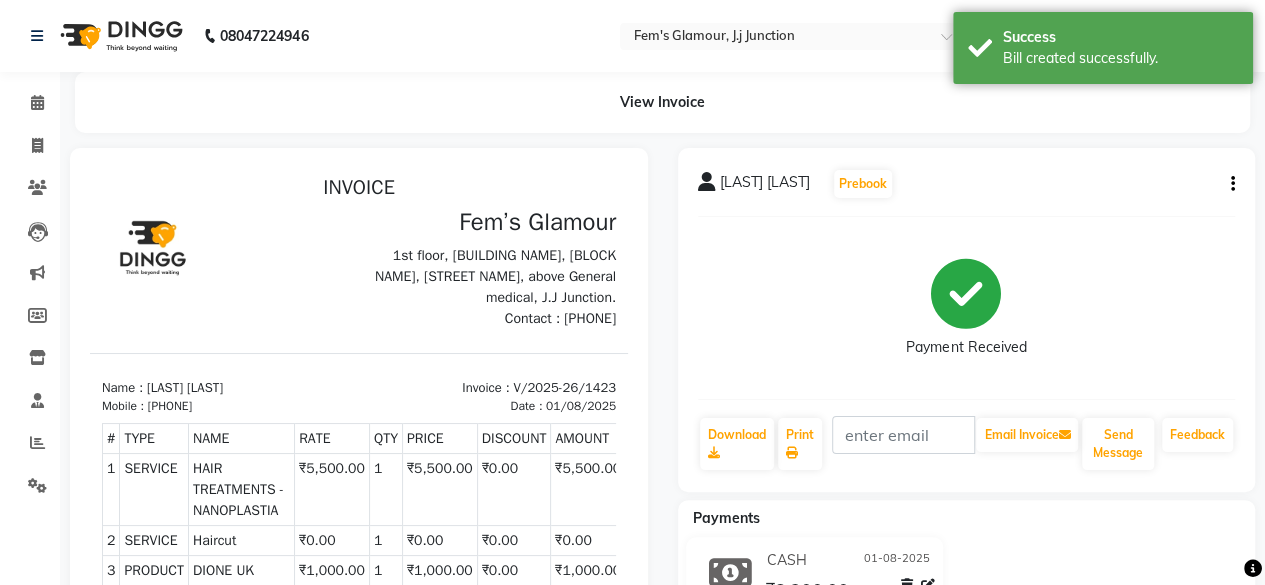 scroll, scrollTop: 0, scrollLeft: 0, axis: both 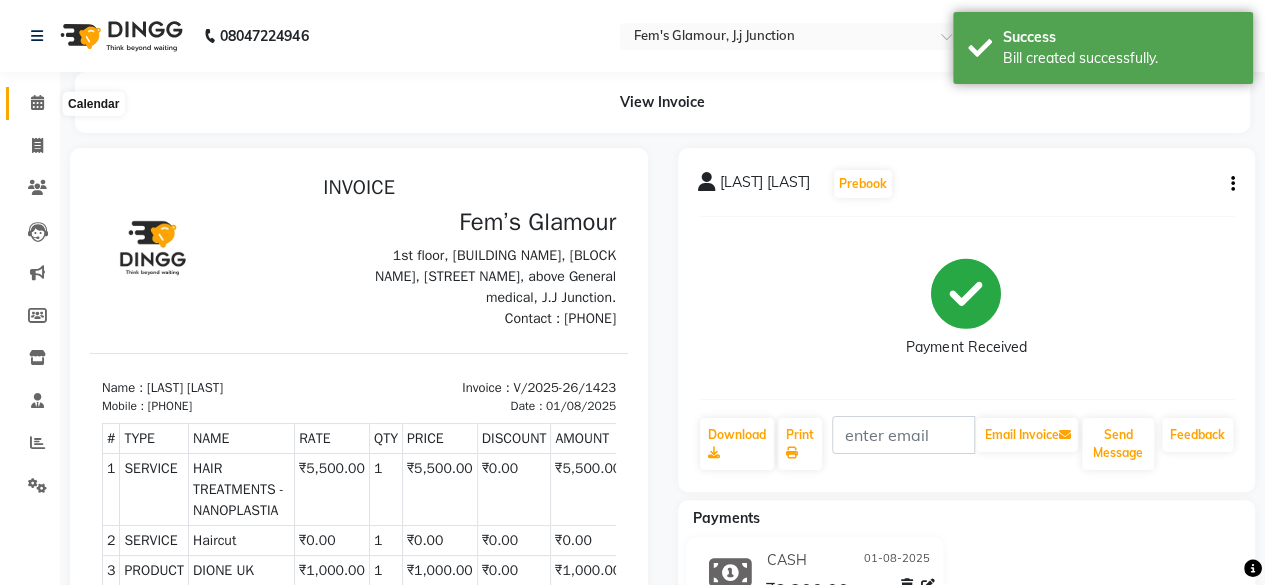 click 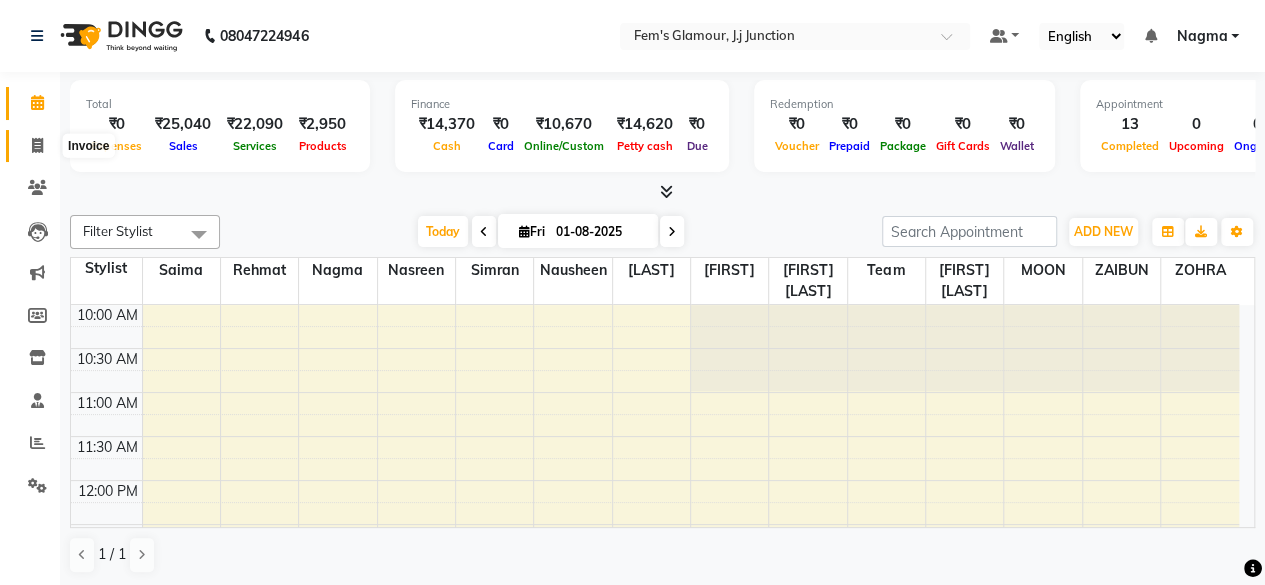 click 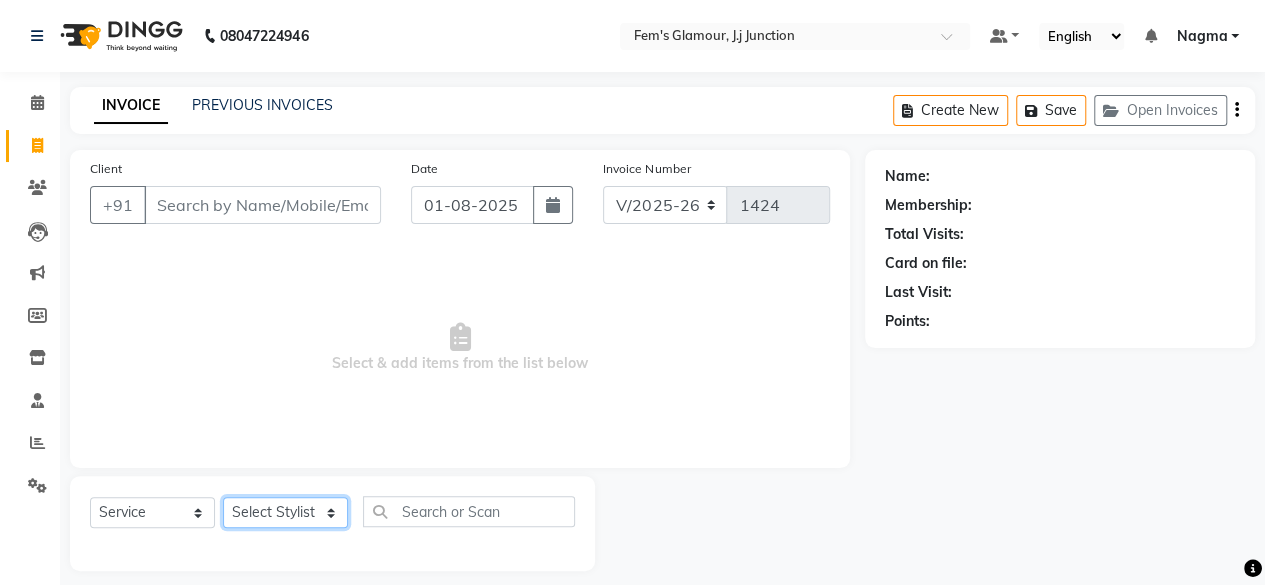 click on "Select Stylist [FIRST] [LAST] [FIRST] [LAST] [FIRST] [LAST] [FIRST] [LAST] [FIRST] [LAST] [FIRST] [LAST] [FIRST] [LAST] [FIRST] [LAST] [FIRST] [LAST] [FIRST] [LAST] HAIRC Haircut" 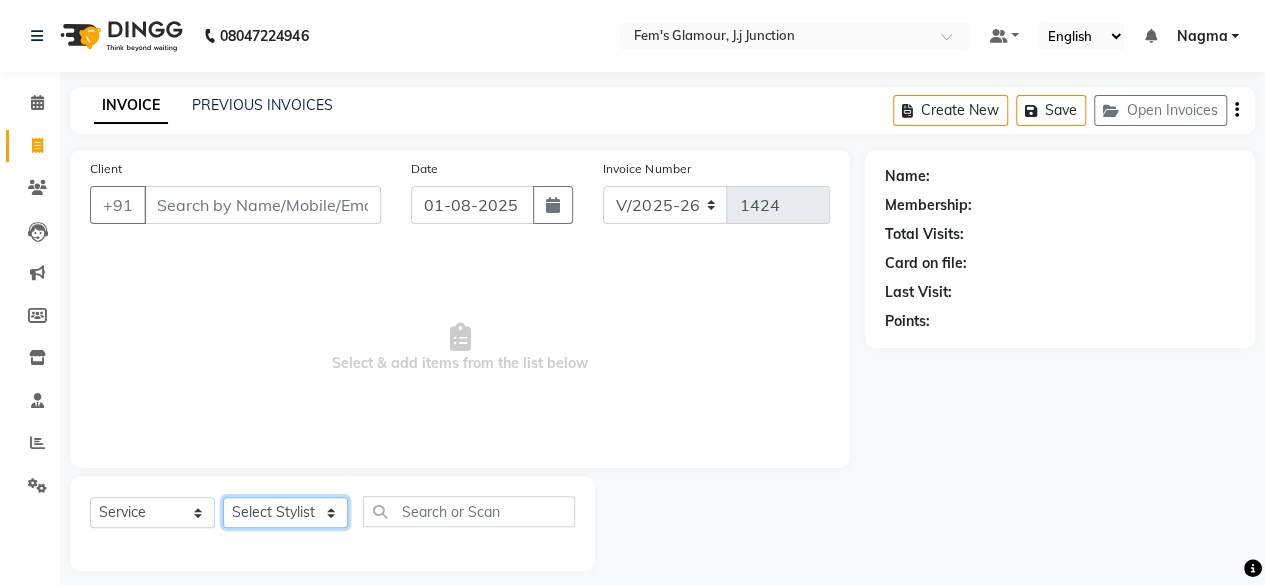 select on "78083" 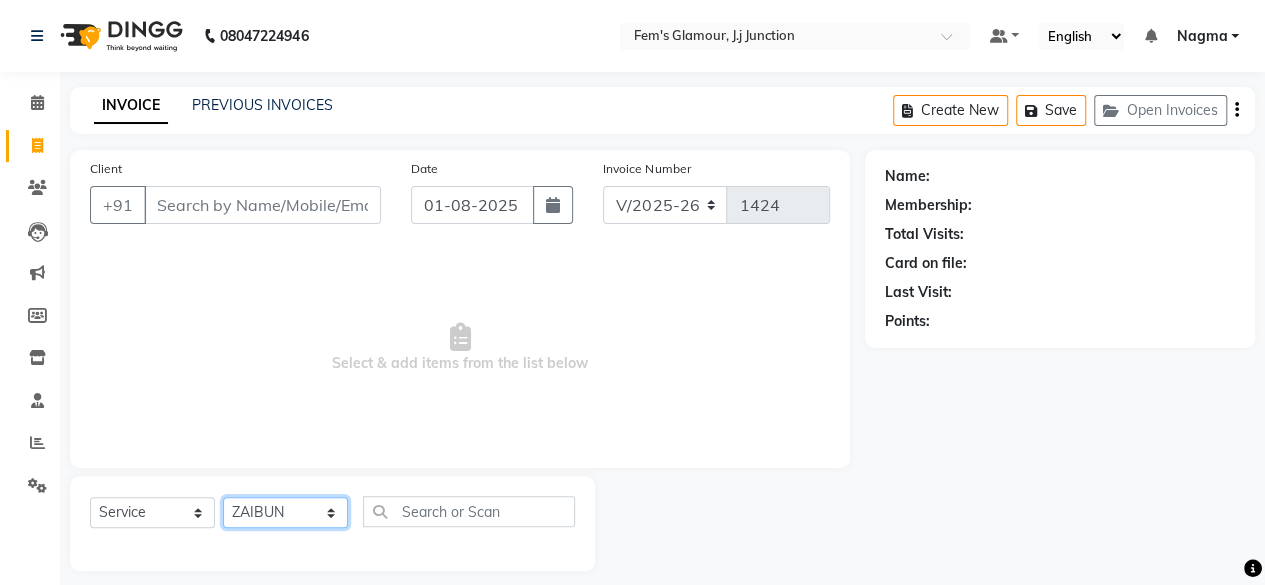 click on "Select Stylist [FIRST] [LAST] [FIRST] [LAST] [FIRST] [LAST] [FIRST] [LAST] [FIRST] [LAST] [FIRST] [LAST] [FIRST] [LAST] [FIRST] [LAST] [FIRST] [LAST] [FIRST] [LAST] HAIRC Haircut" 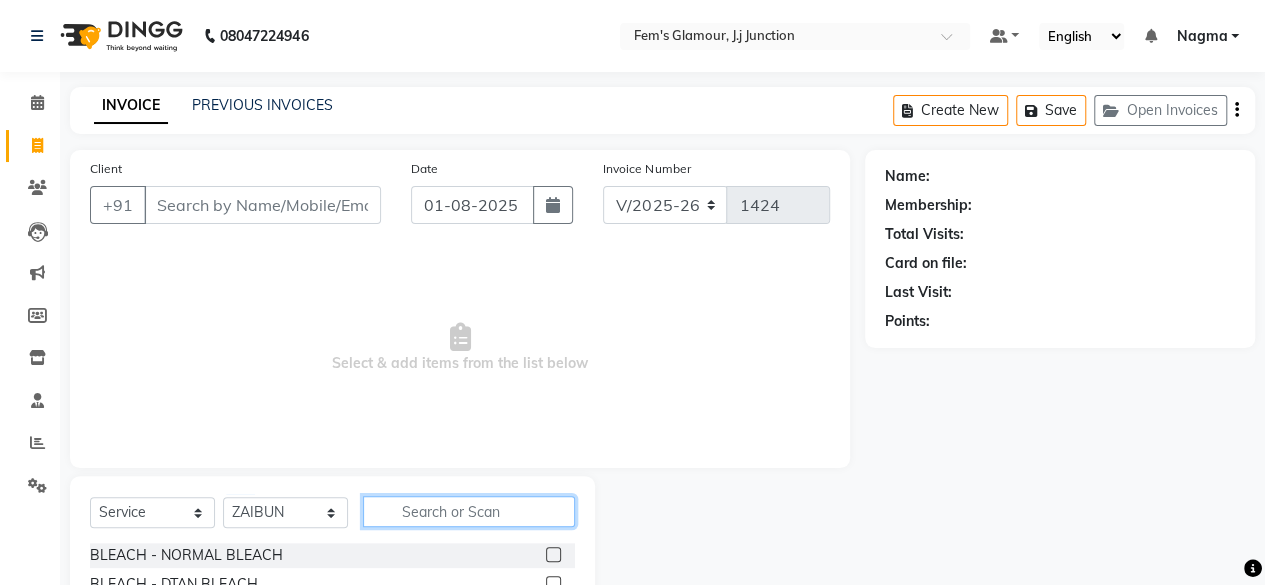 click 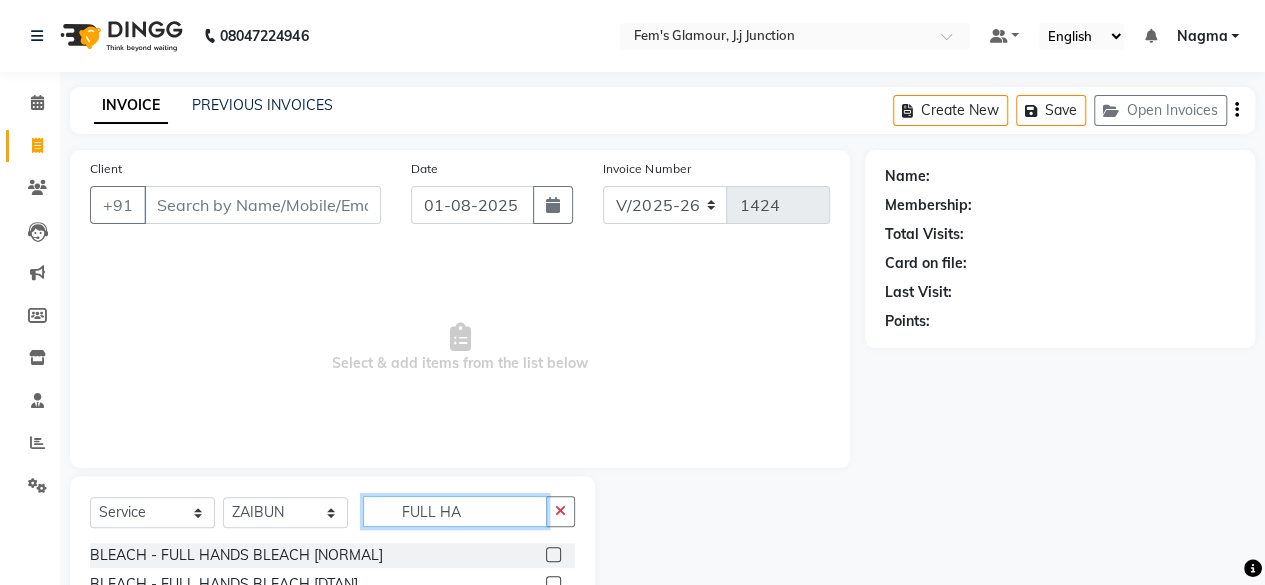 scroll, scrollTop: 131, scrollLeft: 0, axis: vertical 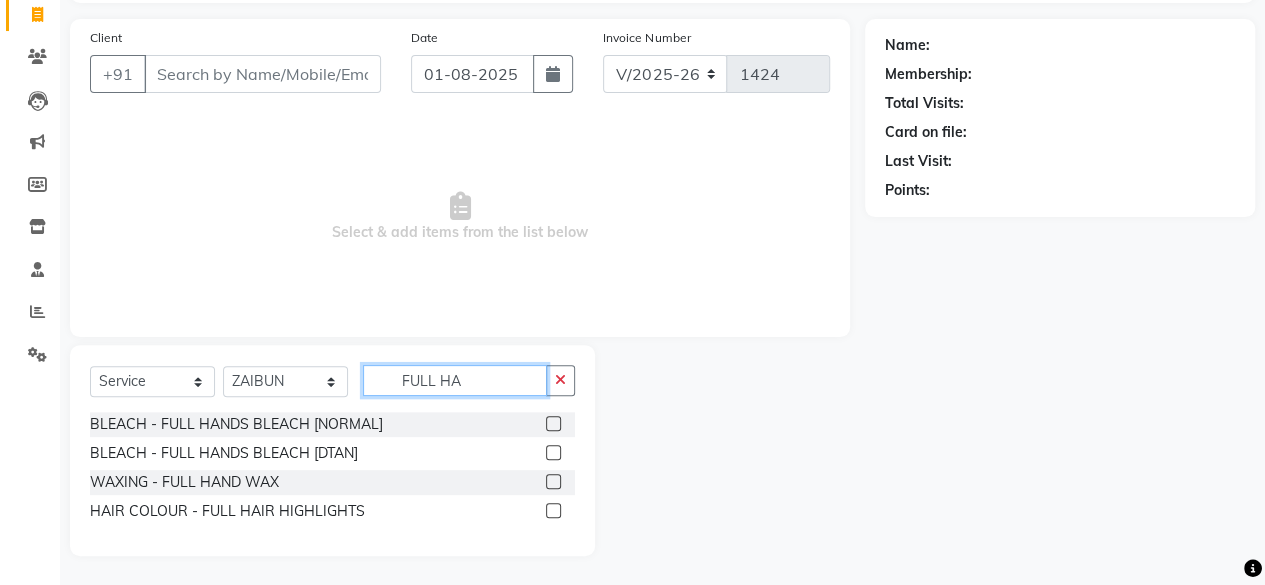 type on "FULL HA" 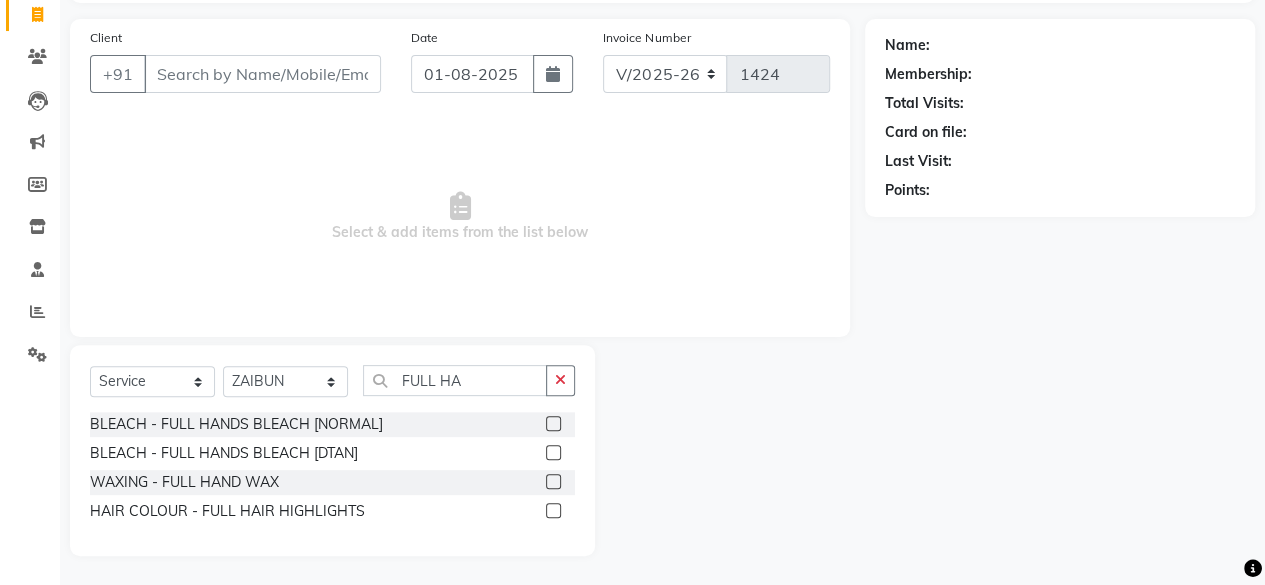click 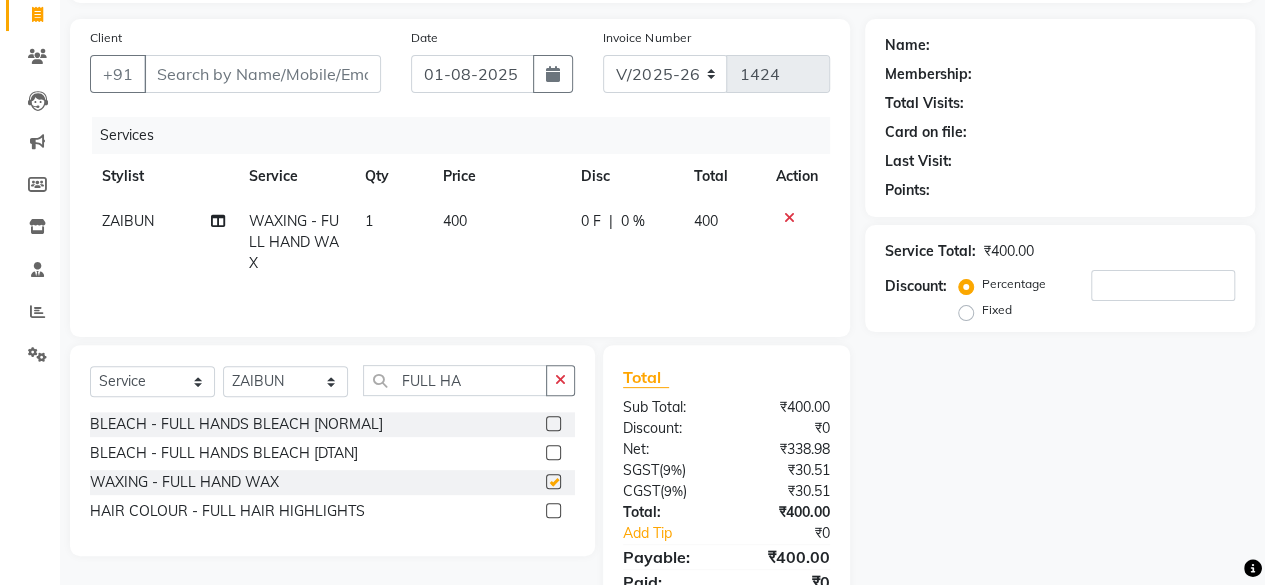 checkbox on "false" 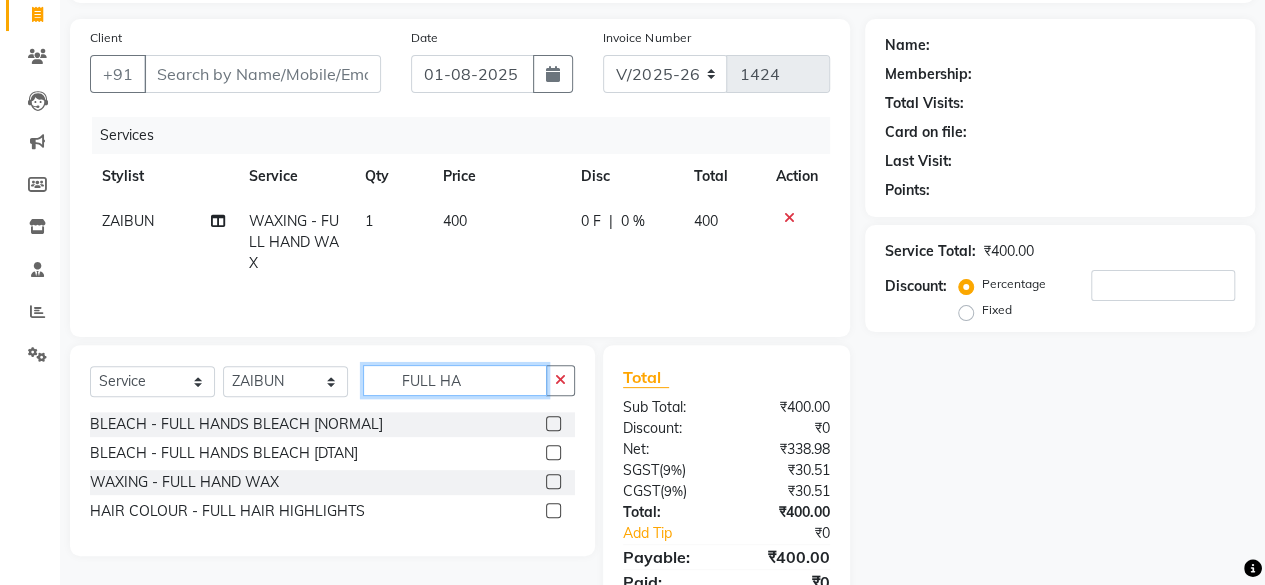 click on "FULL HA" 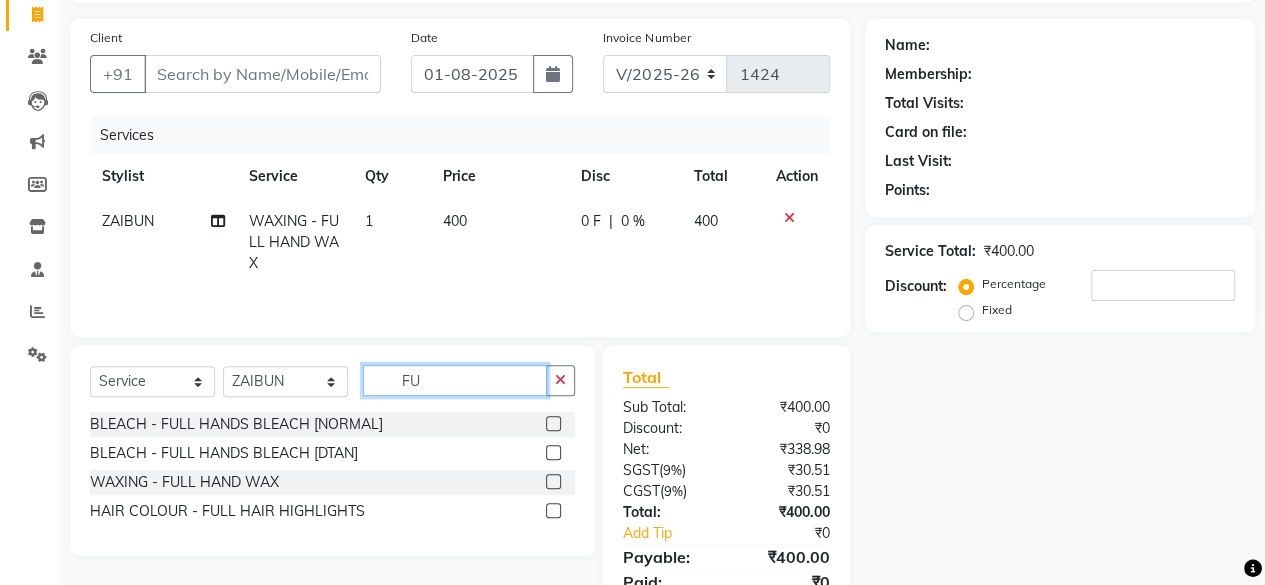 type 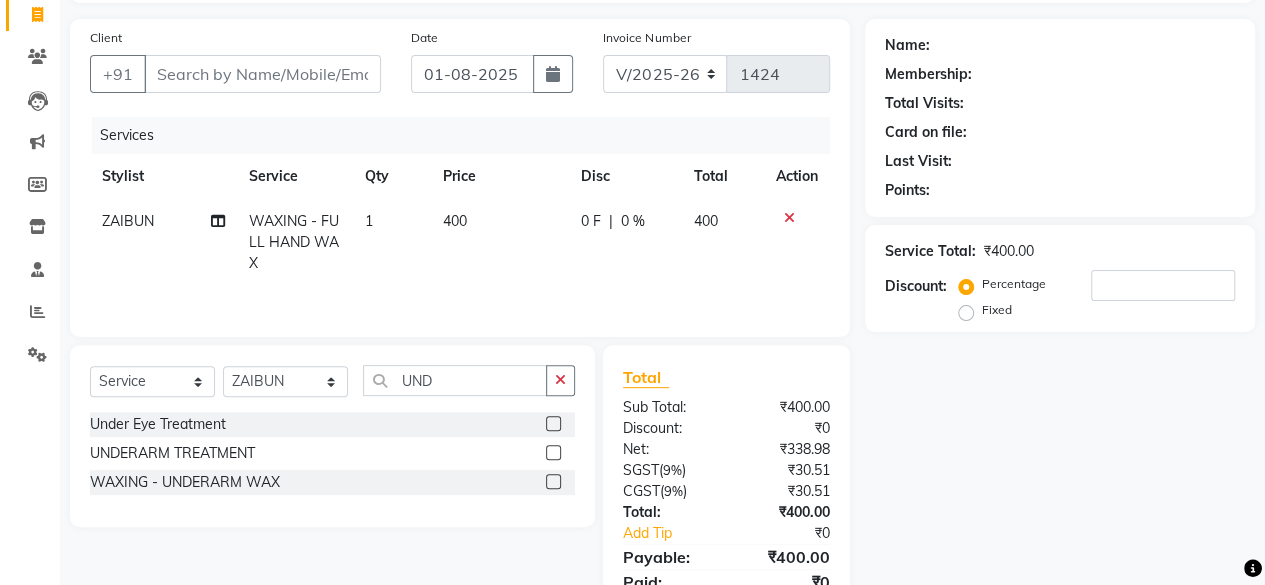 click 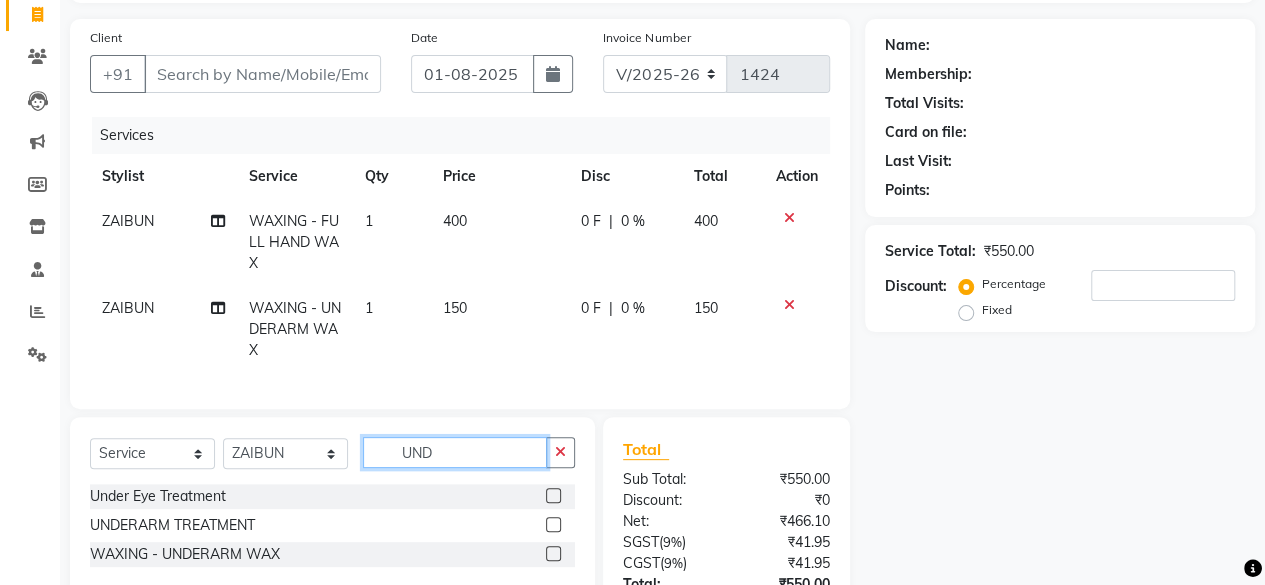click on "UND" 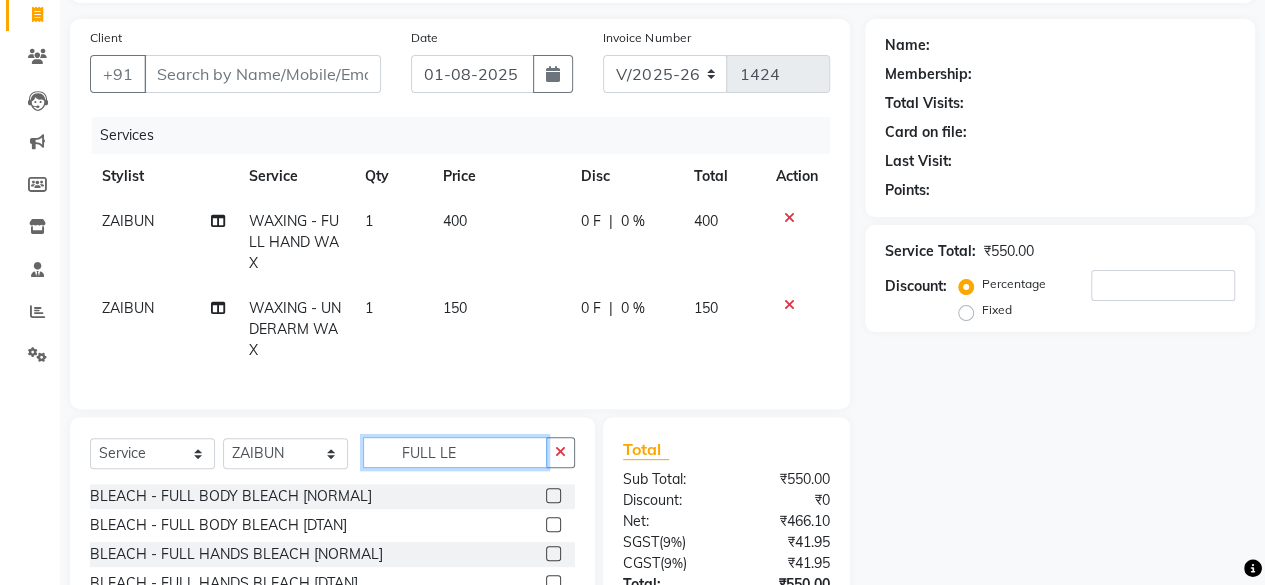 scroll, scrollTop: 2, scrollLeft: 0, axis: vertical 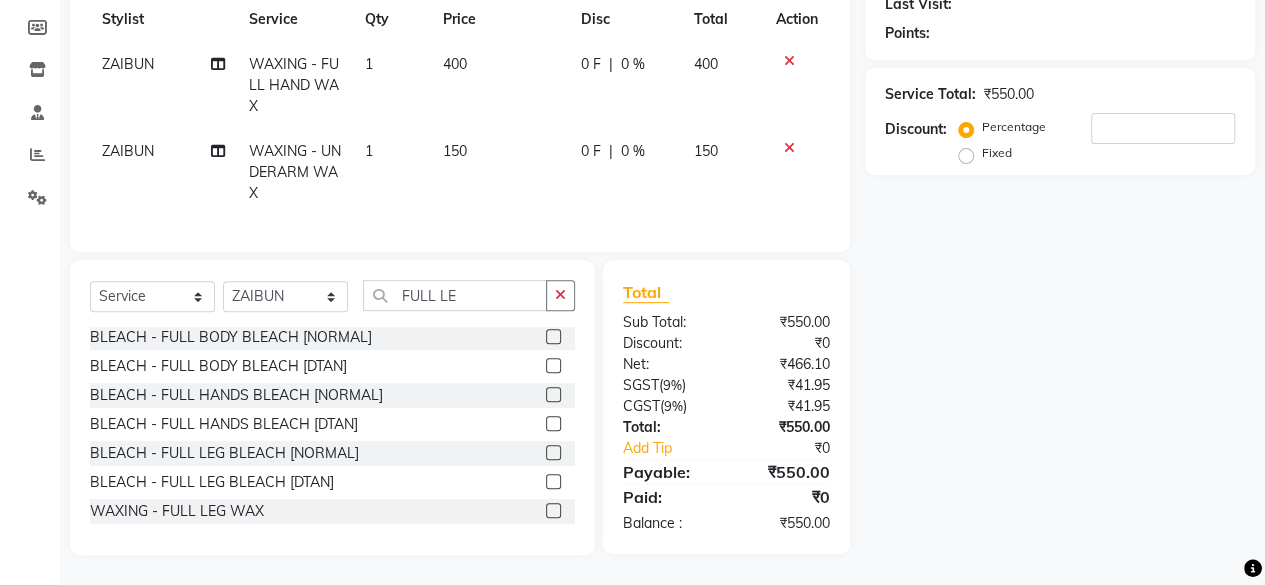 click 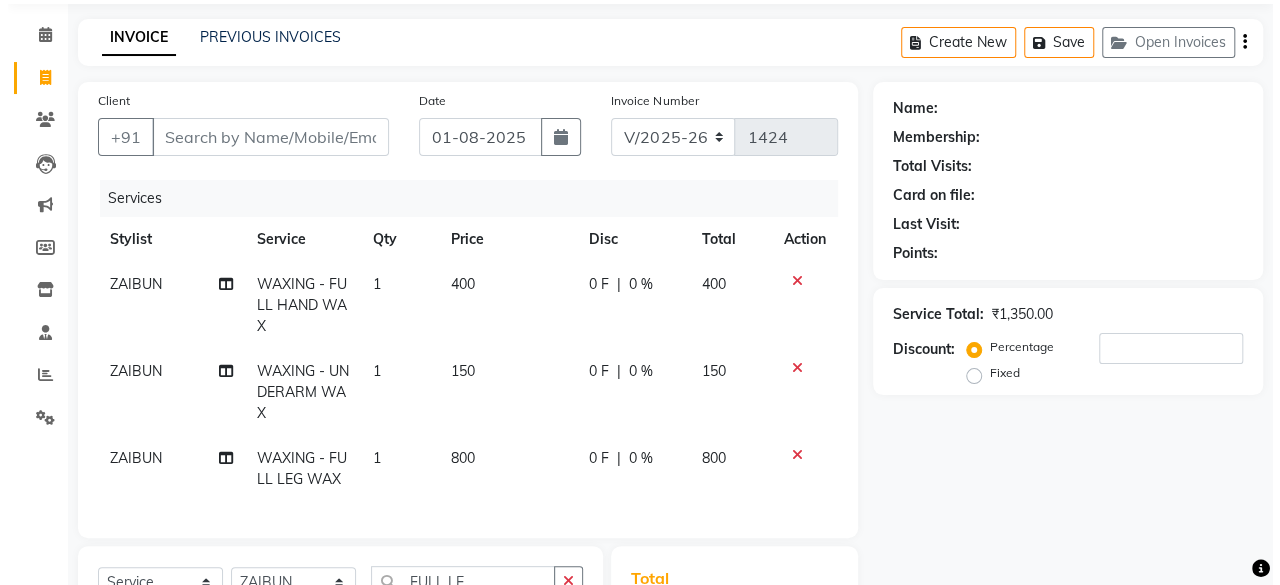 scroll, scrollTop: 0, scrollLeft: 0, axis: both 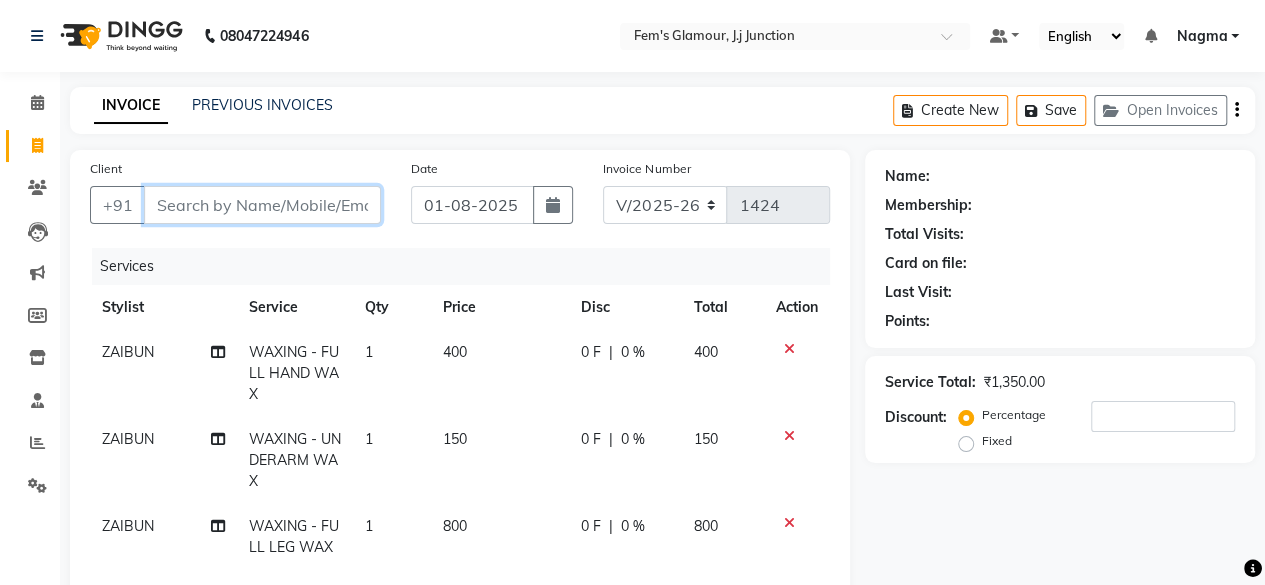 click on "Client" at bounding box center [262, 205] 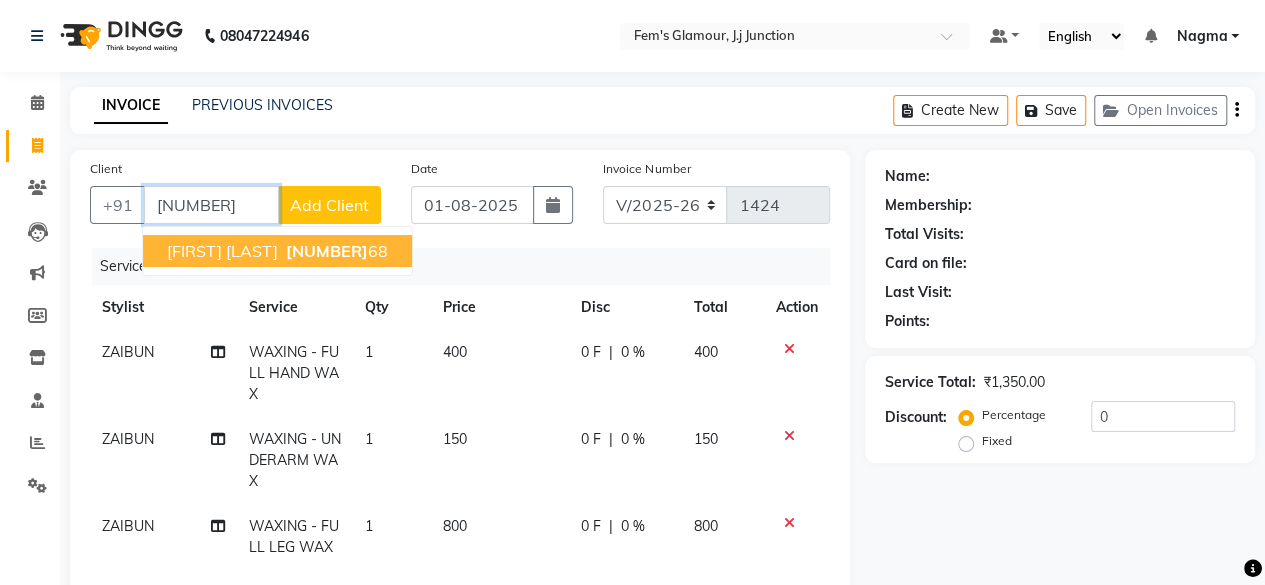 click on "[FIRST] [LAST]" at bounding box center (222, 251) 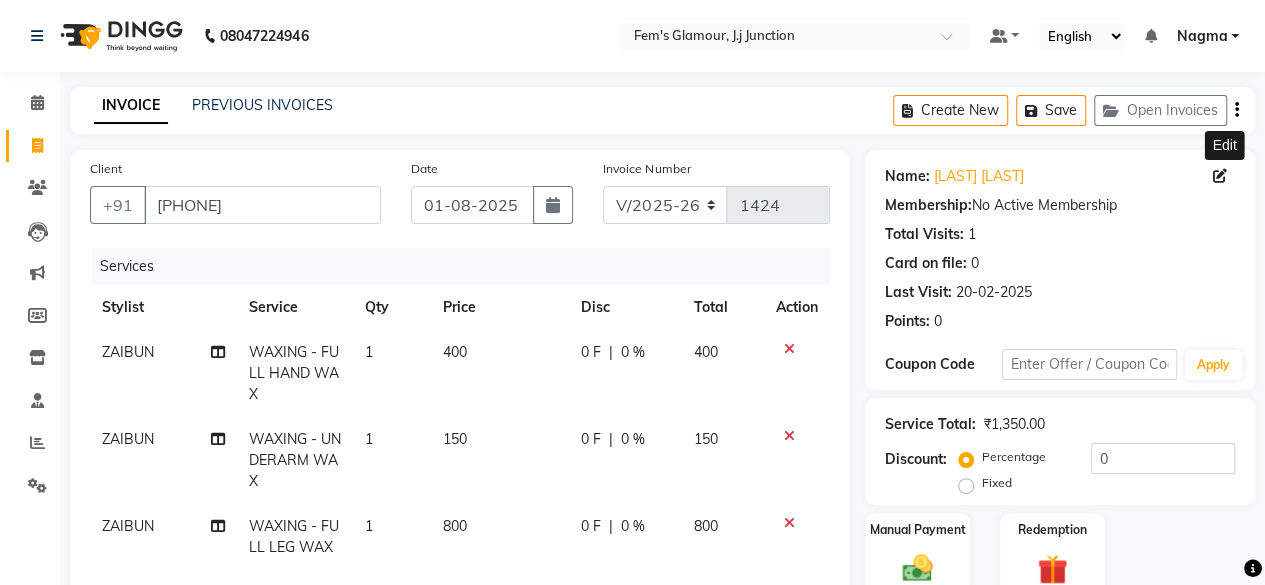 click 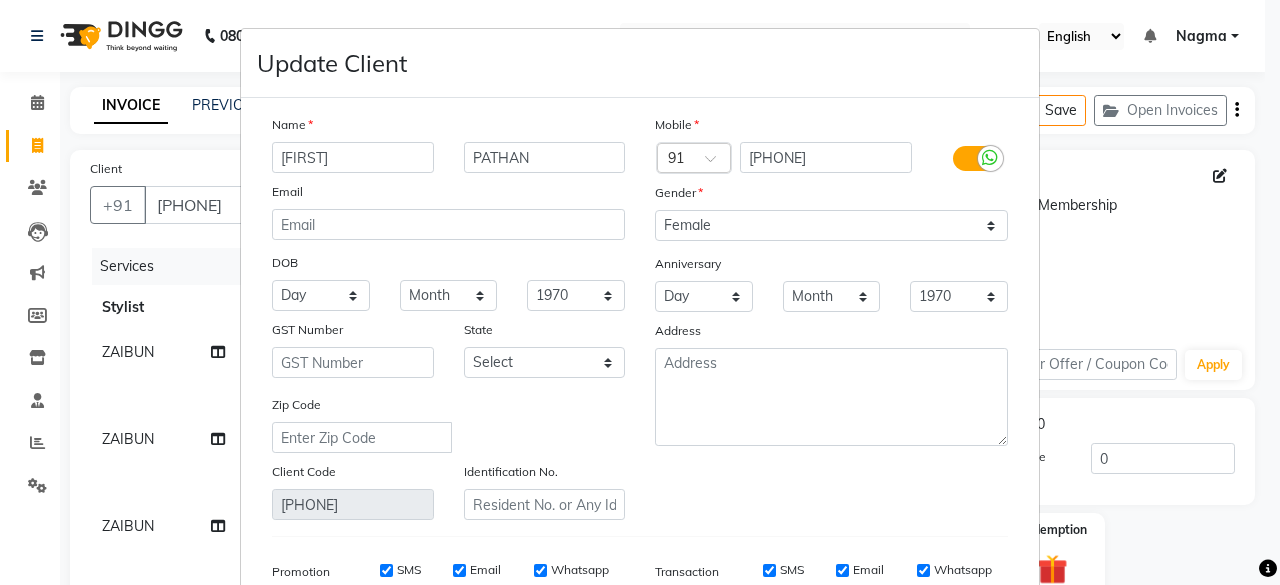 click on "[FIRST]" at bounding box center (353, 157) 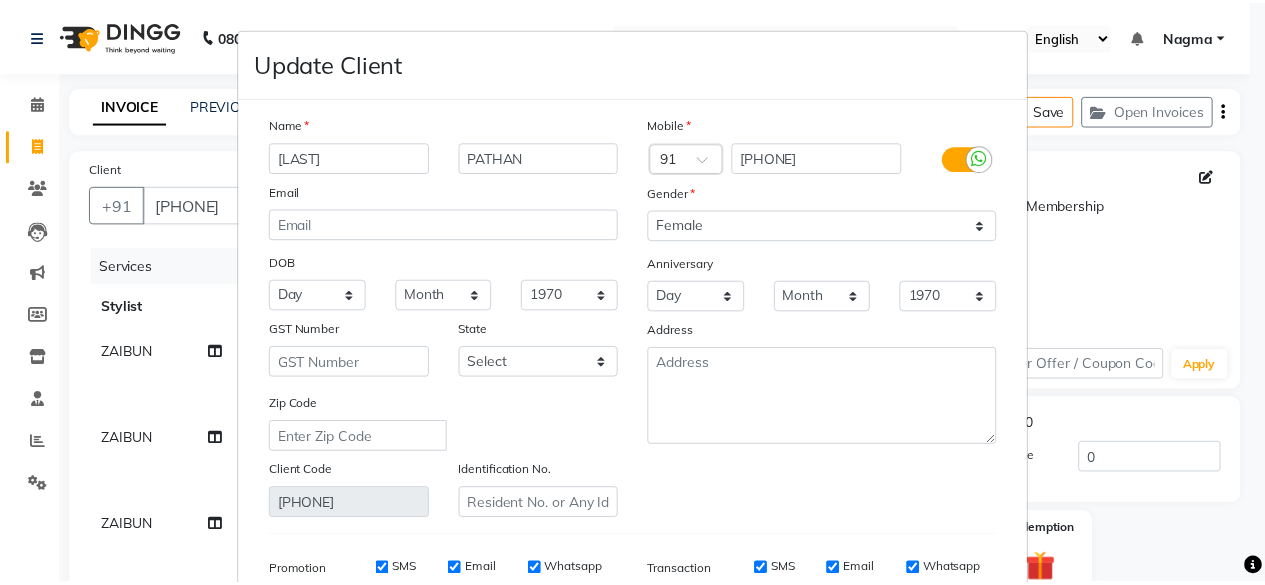scroll, scrollTop: 299, scrollLeft: 0, axis: vertical 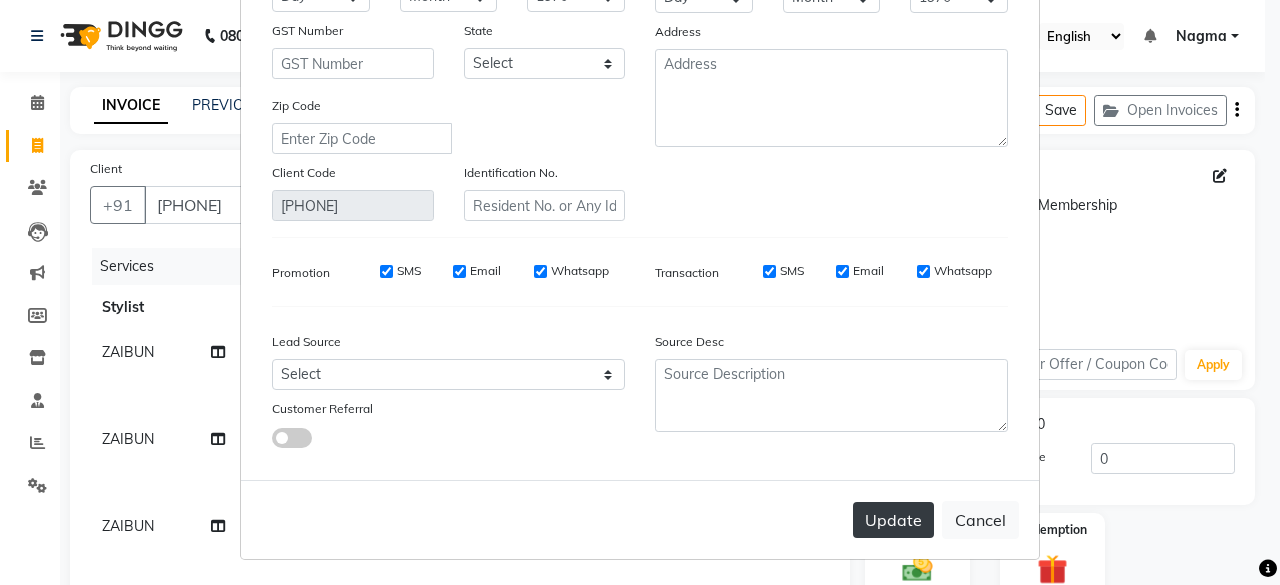 click on "Update" at bounding box center [893, 520] 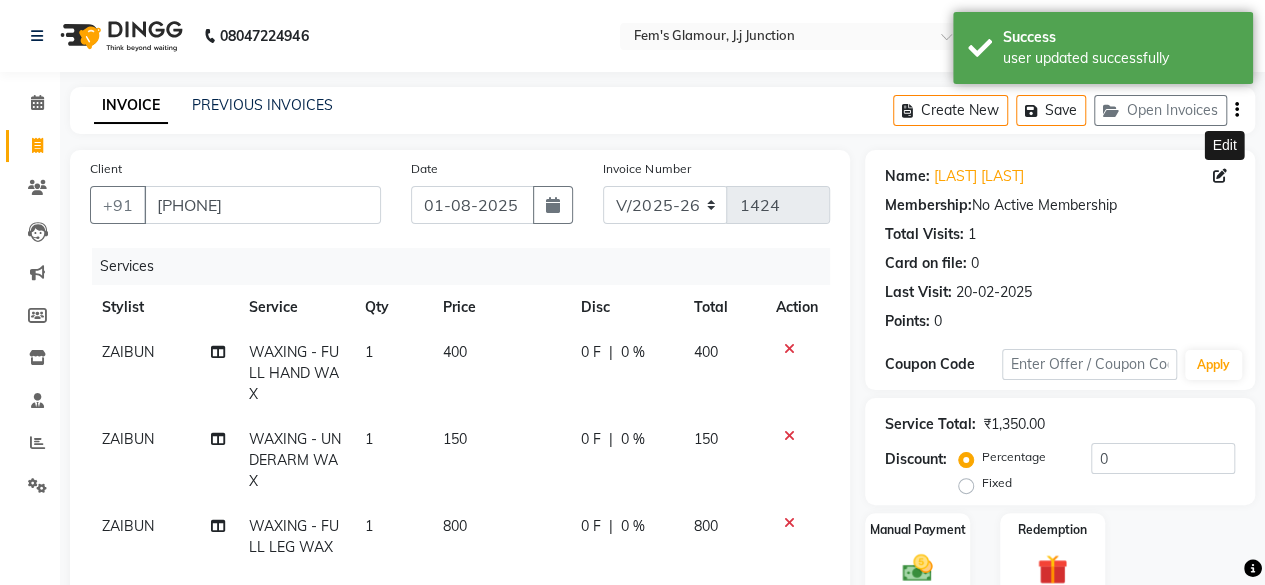 scroll, scrollTop: 368, scrollLeft: 0, axis: vertical 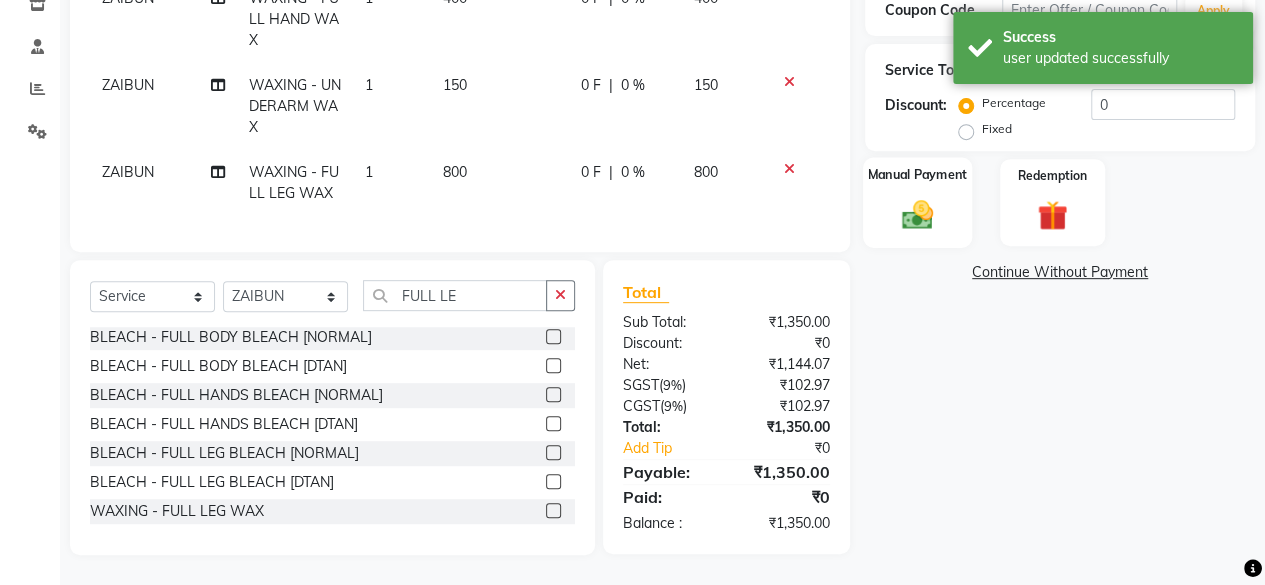 click on "Manual Payment" 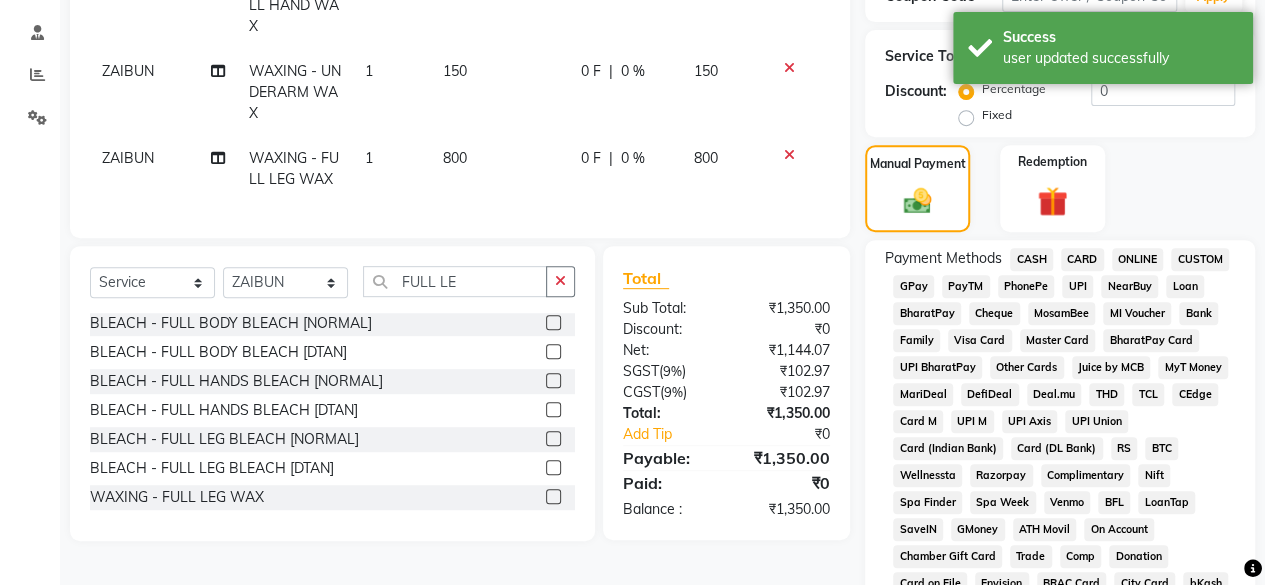click on "GPay" 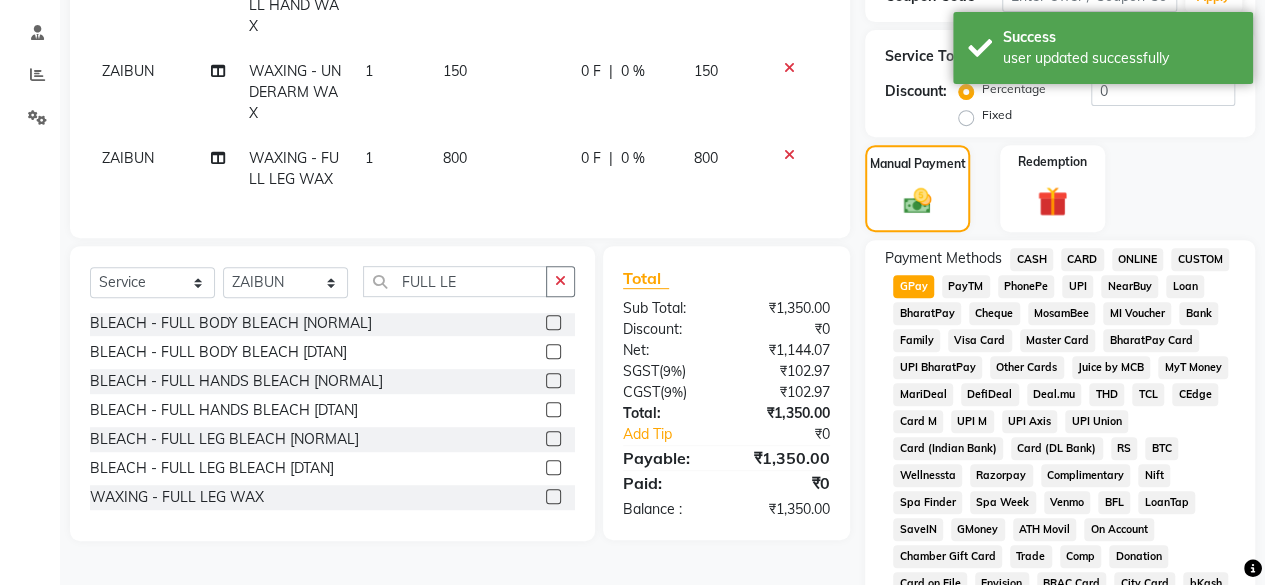 scroll, scrollTop: 999, scrollLeft: 0, axis: vertical 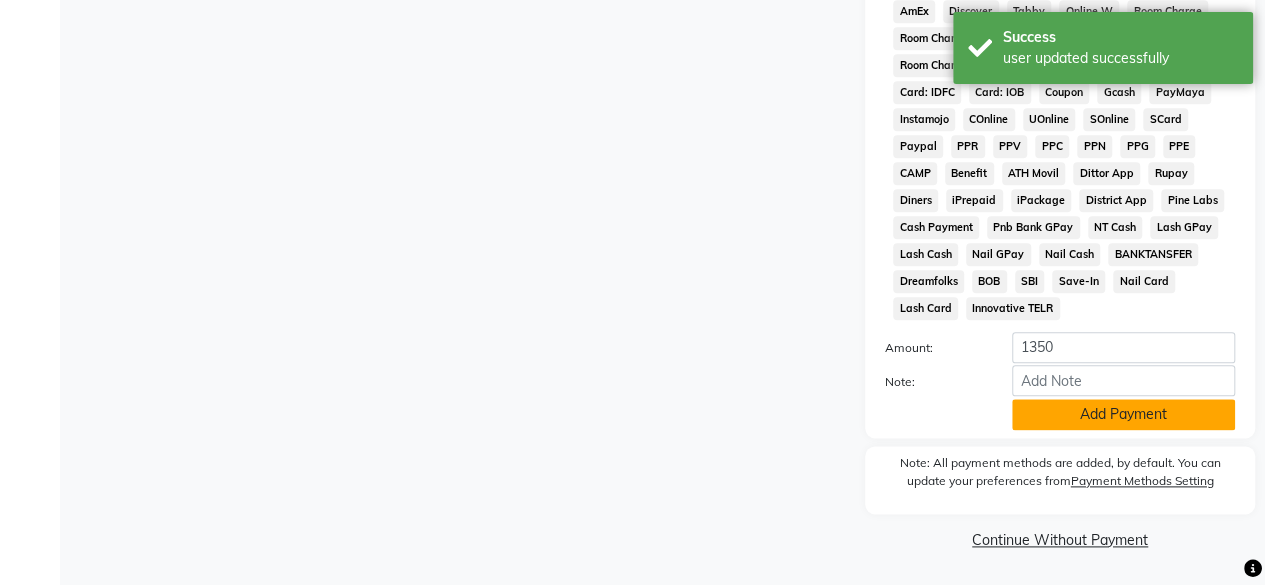 click on "Add Payment" 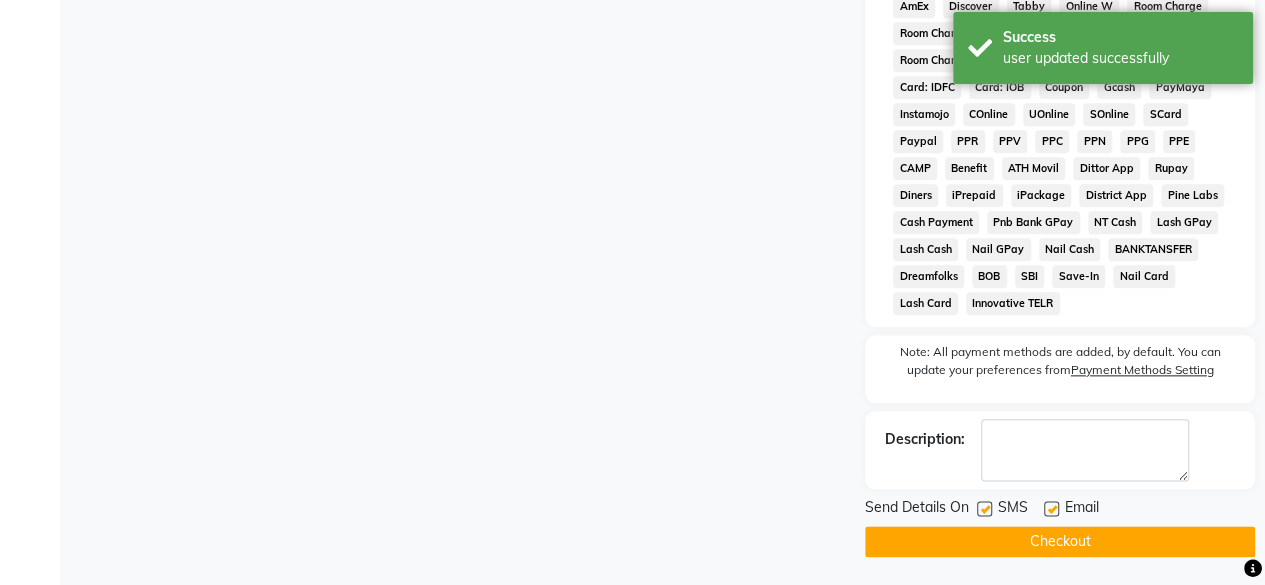 click on "Checkout" 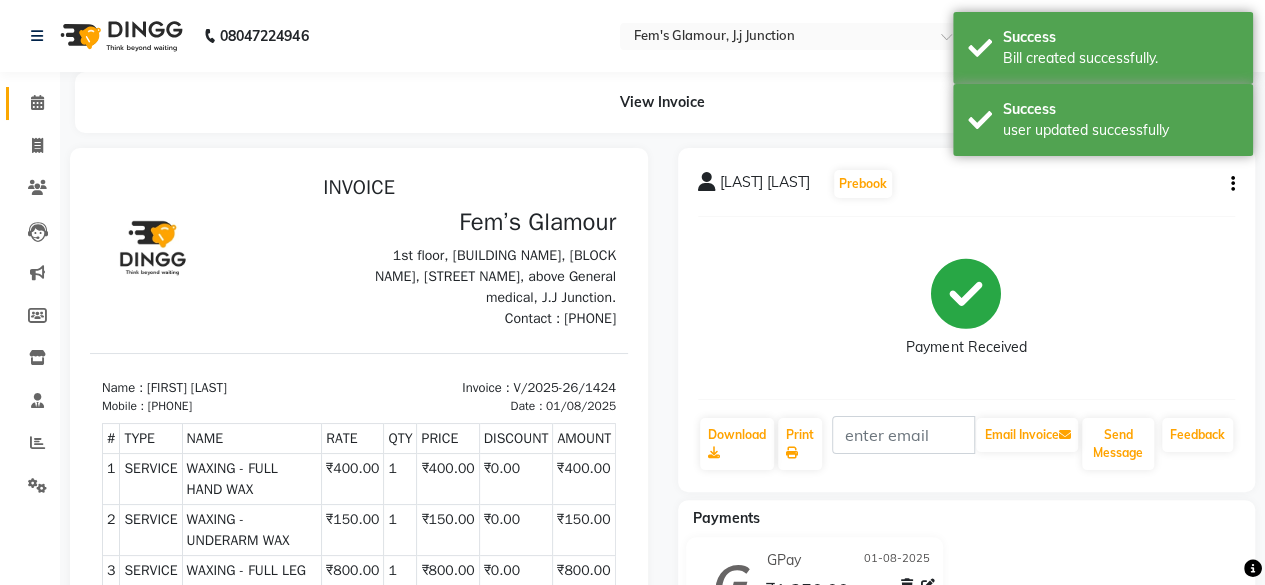 scroll, scrollTop: 0, scrollLeft: 0, axis: both 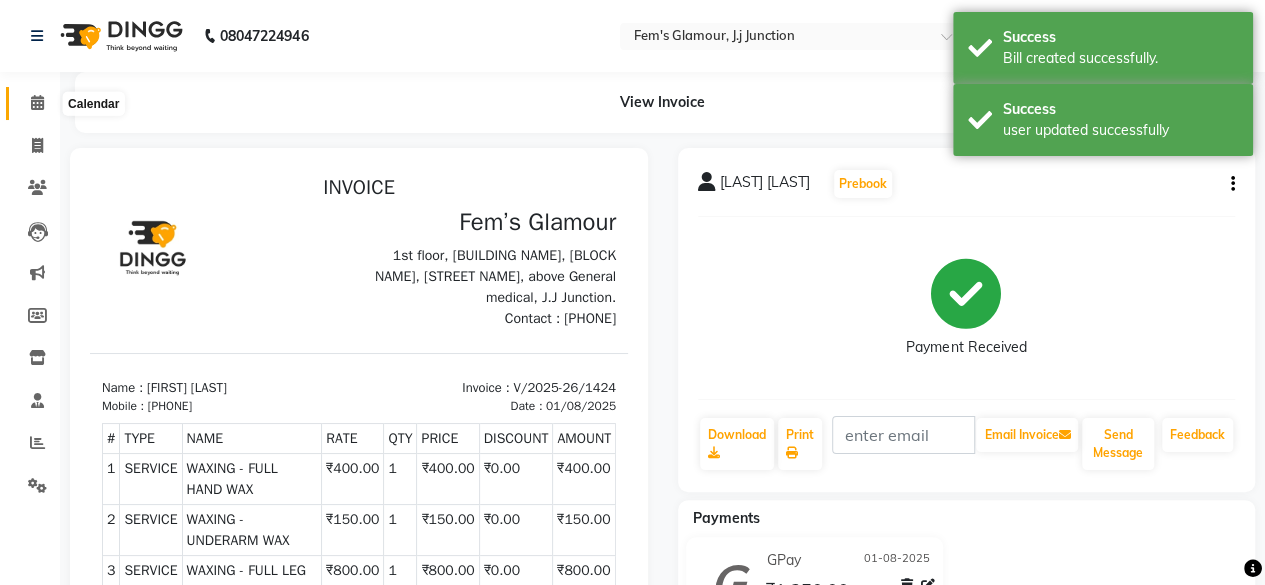 click 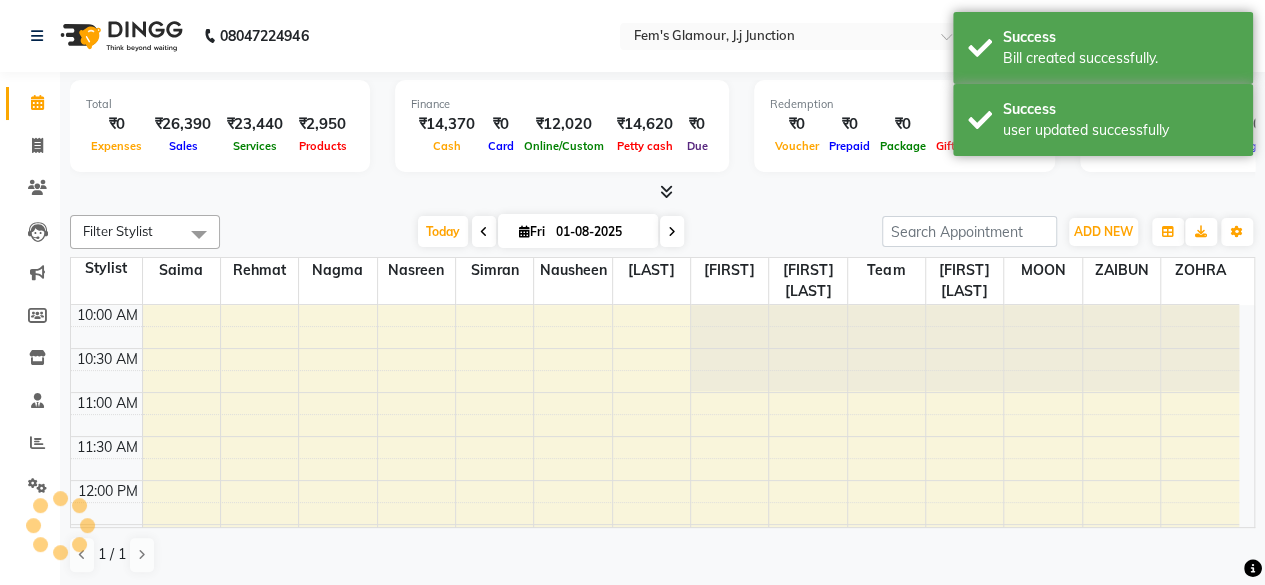 scroll, scrollTop: 0, scrollLeft: 0, axis: both 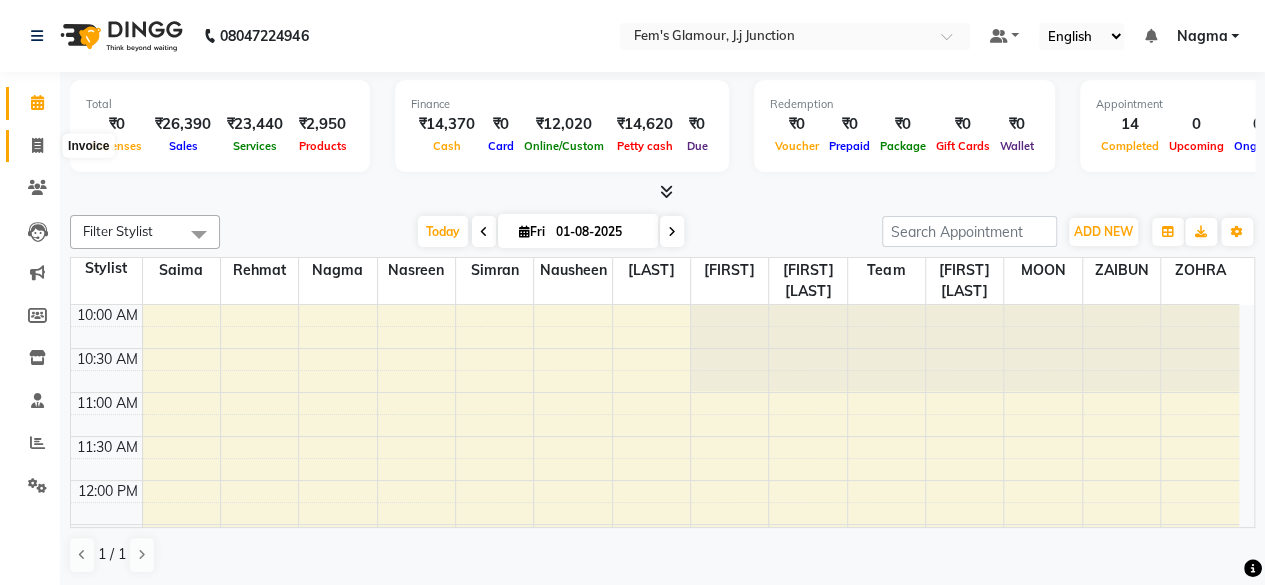 click 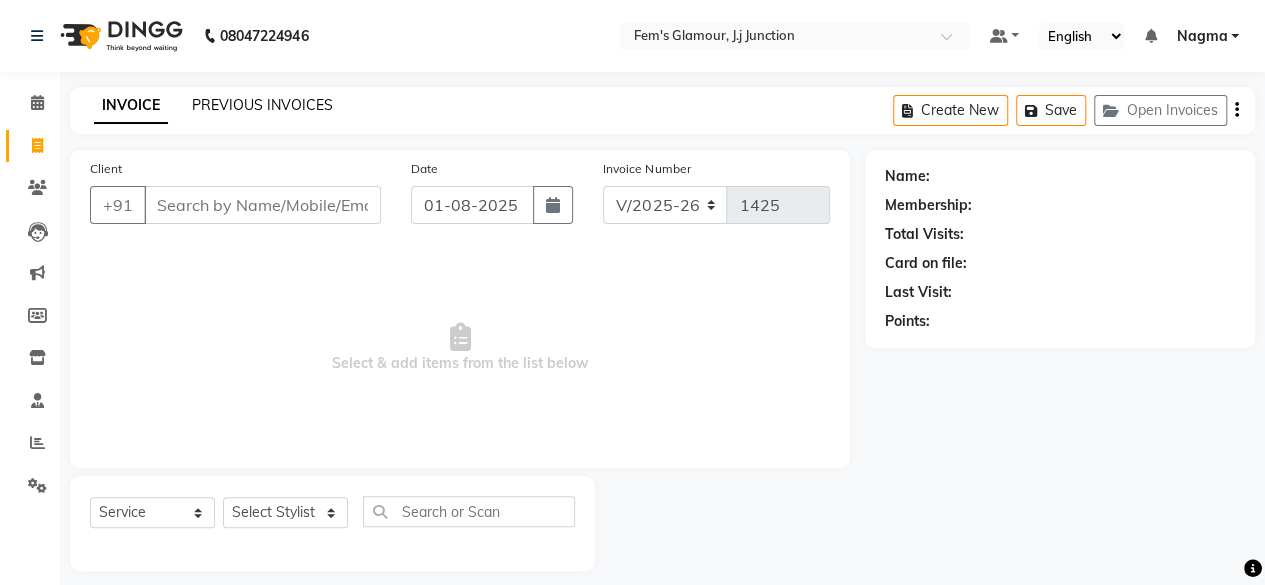 click on "PREVIOUS INVOICES" 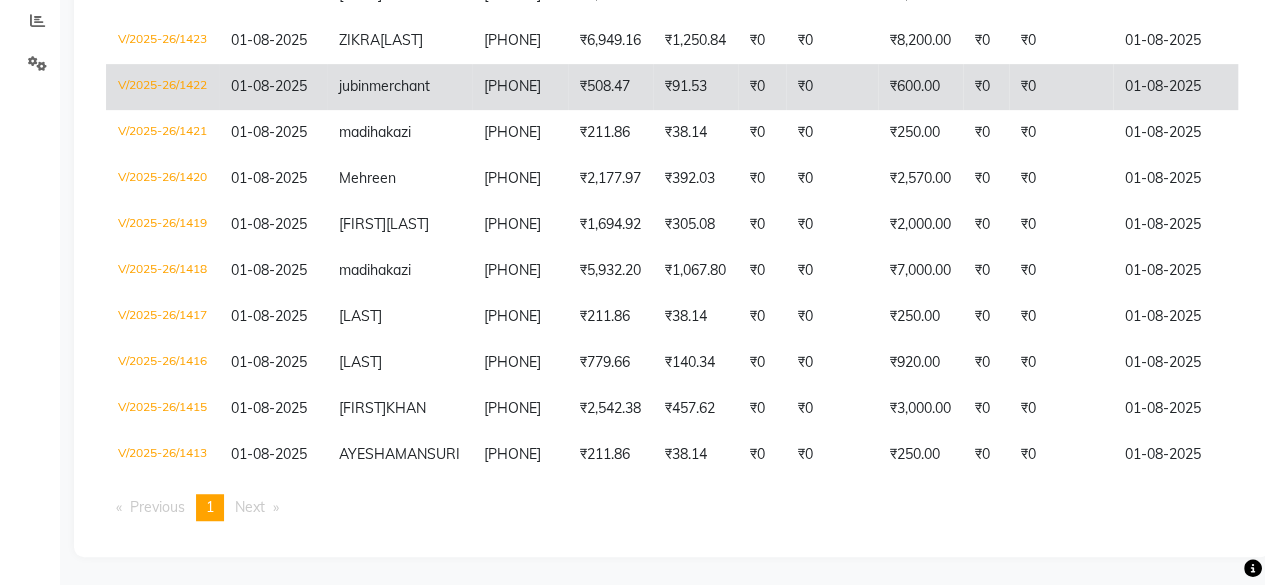 scroll, scrollTop: 535, scrollLeft: 0, axis: vertical 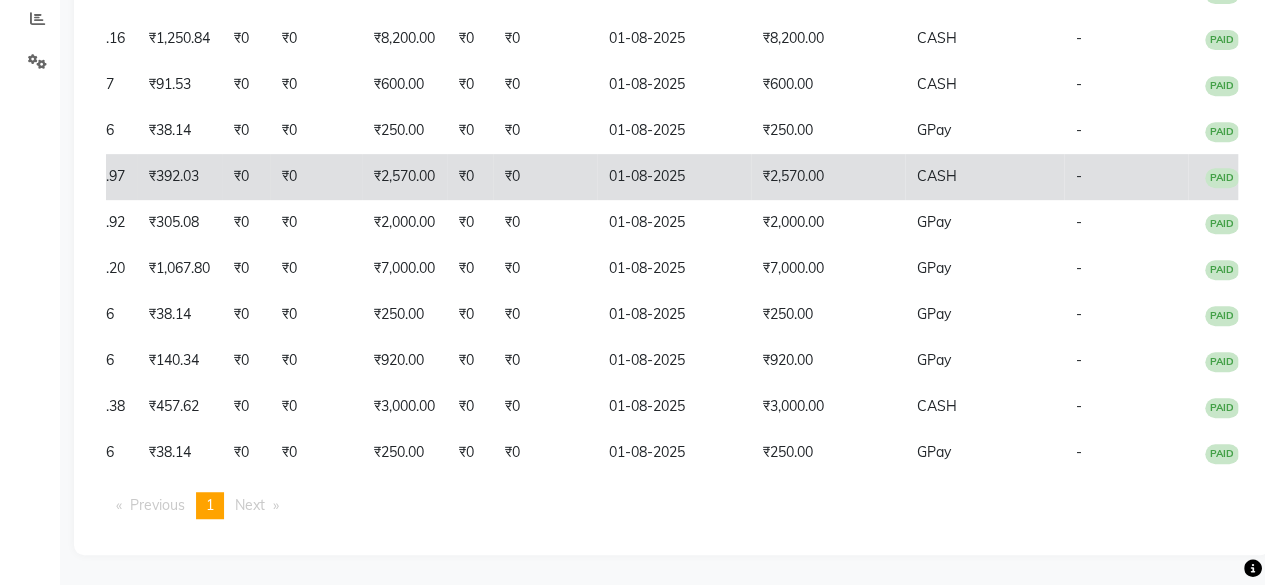 click on "CASH" 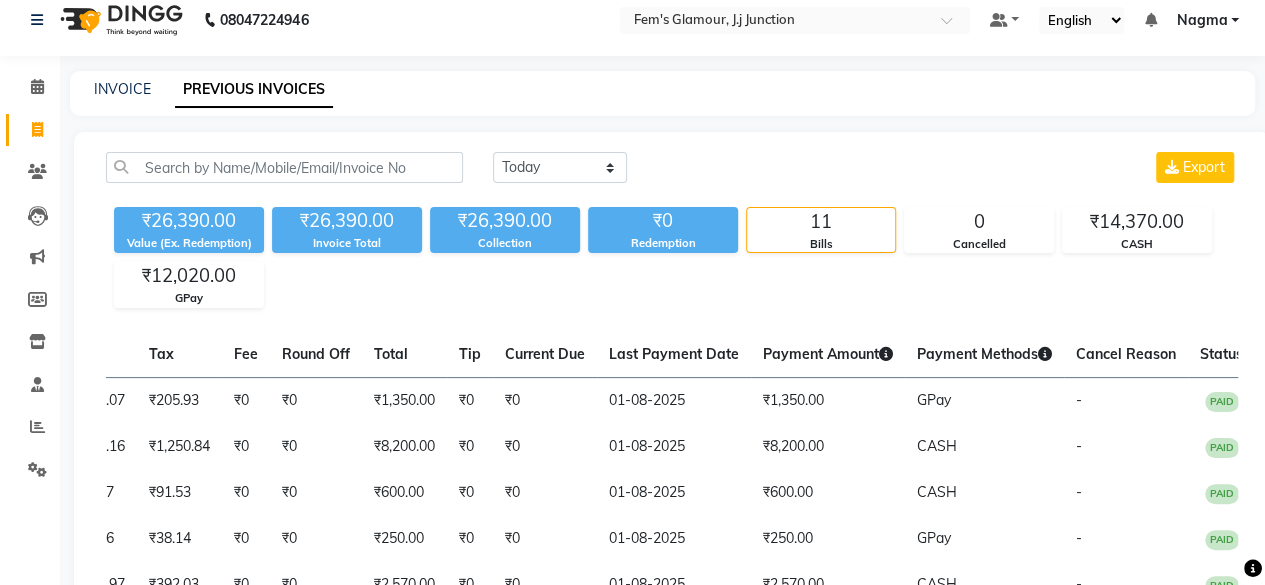 scroll, scrollTop: 9, scrollLeft: 0, axis: vertical 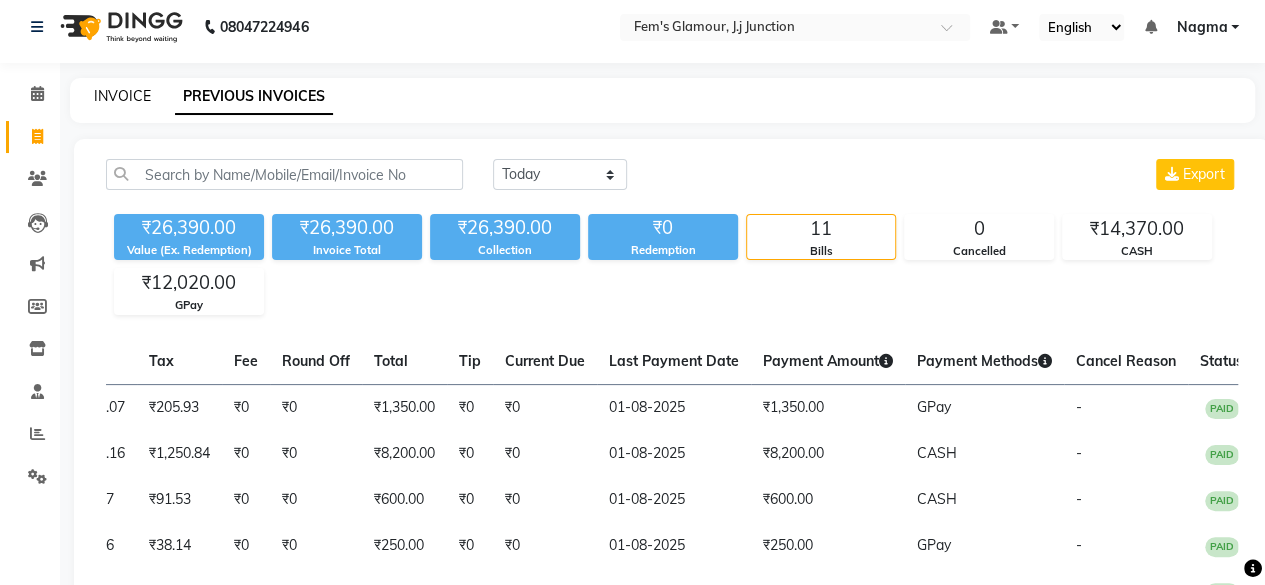 click on "INVOICE" 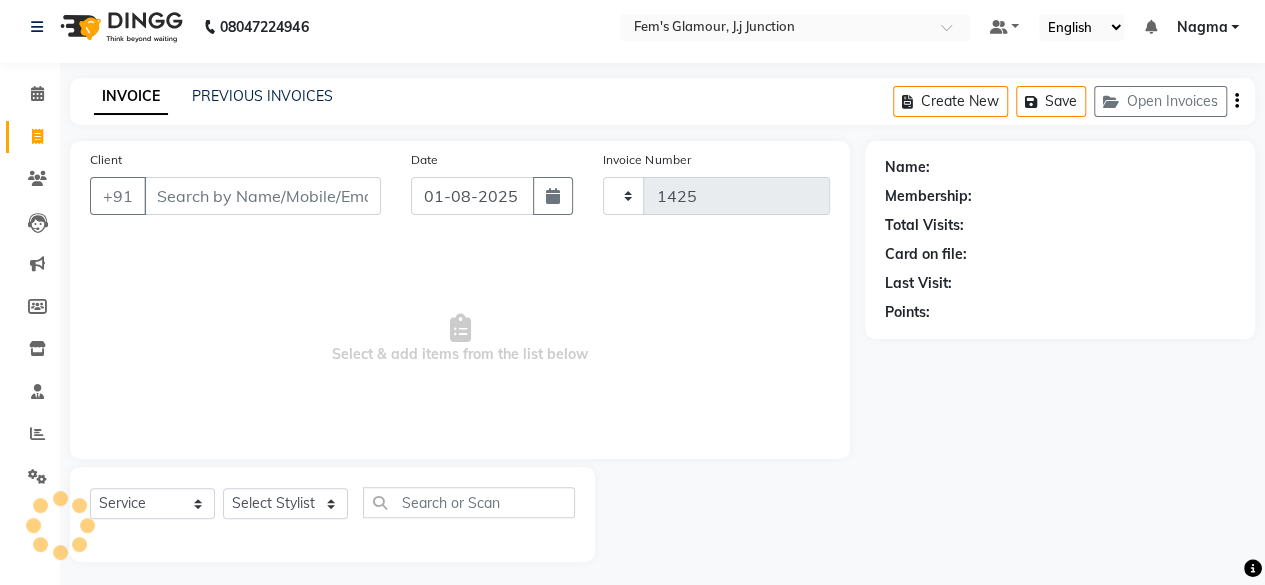 scroll, scrollTop: 15, scrollLeft: 0, axis: vertical 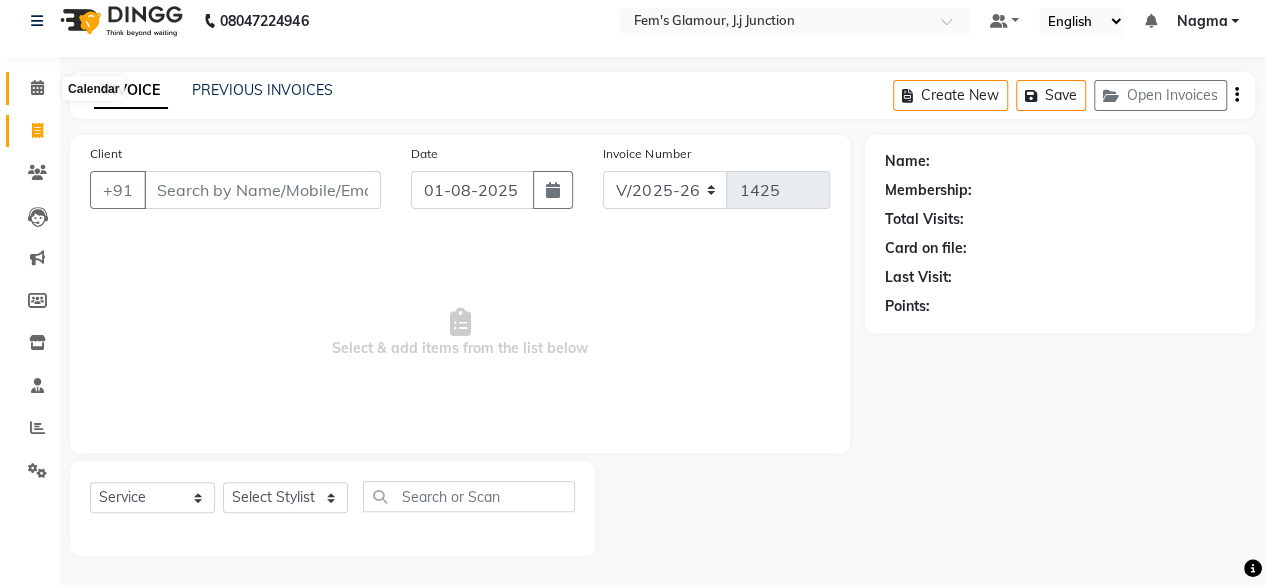 click 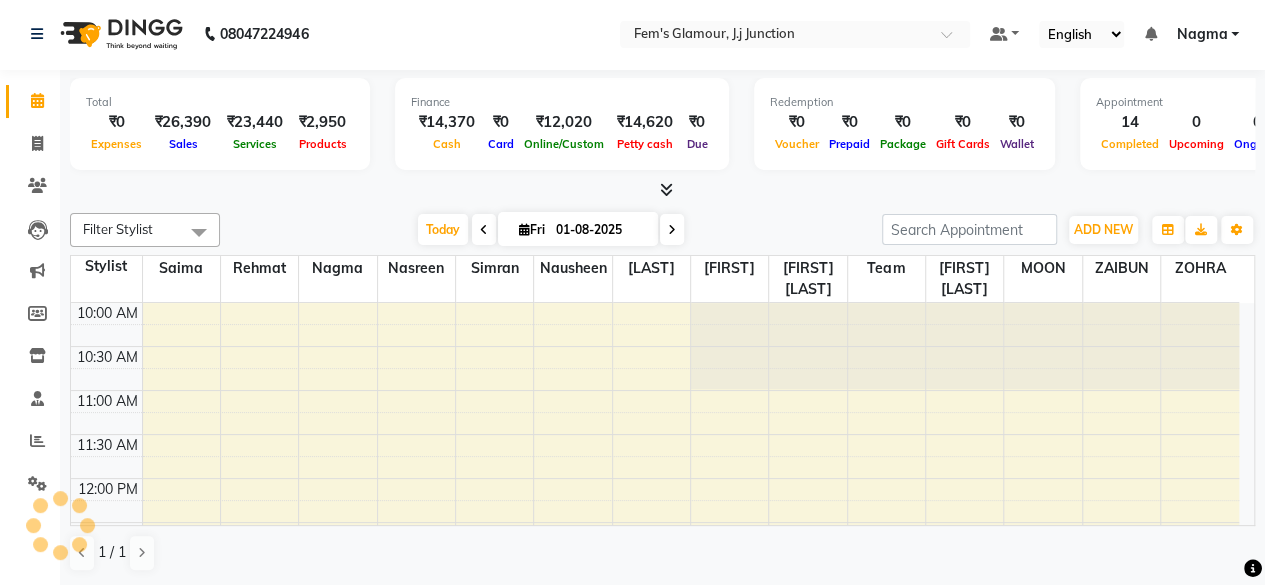 scroll, scrollTop: 0, scrollLeft: 0, axis: both 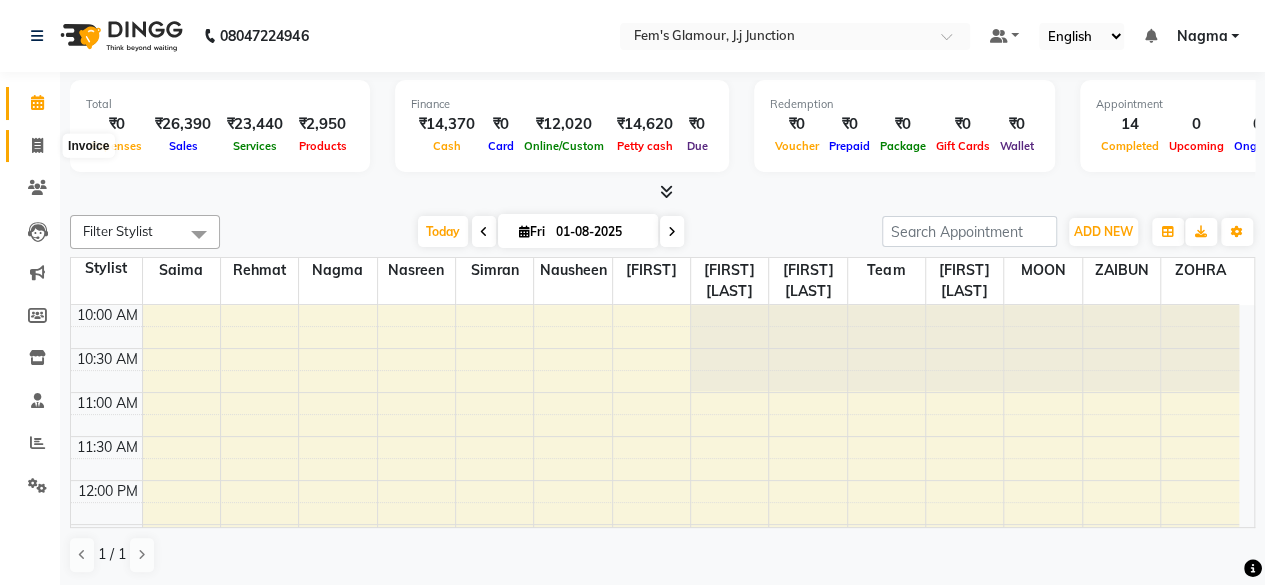 click 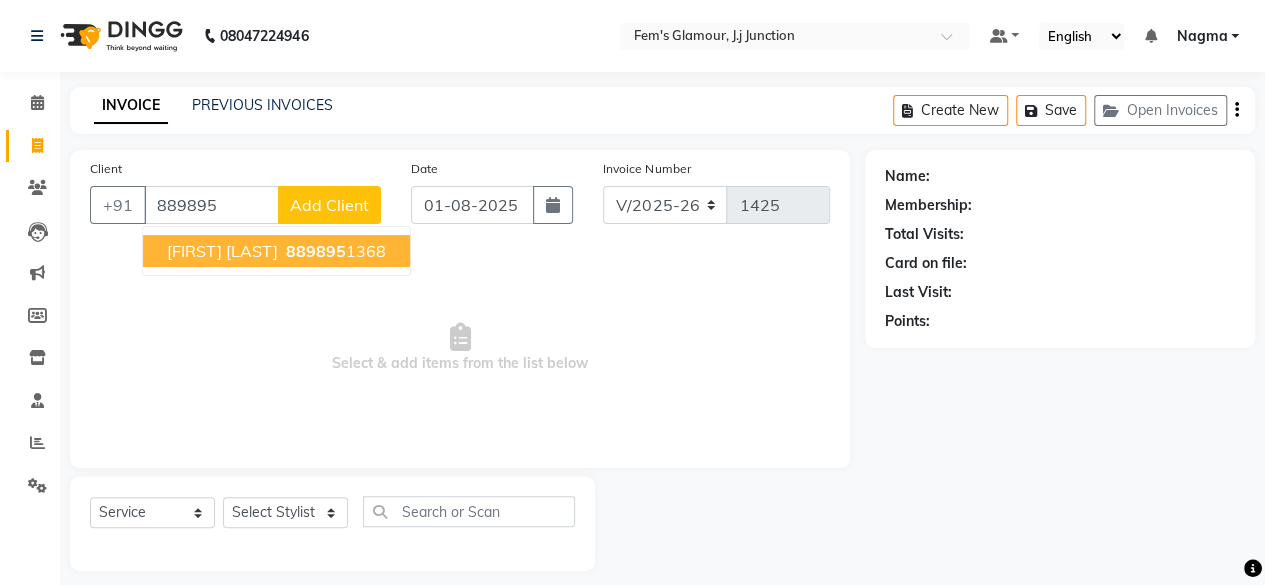click on "[LAST] [LAST]" at bounding box center (222, 251) 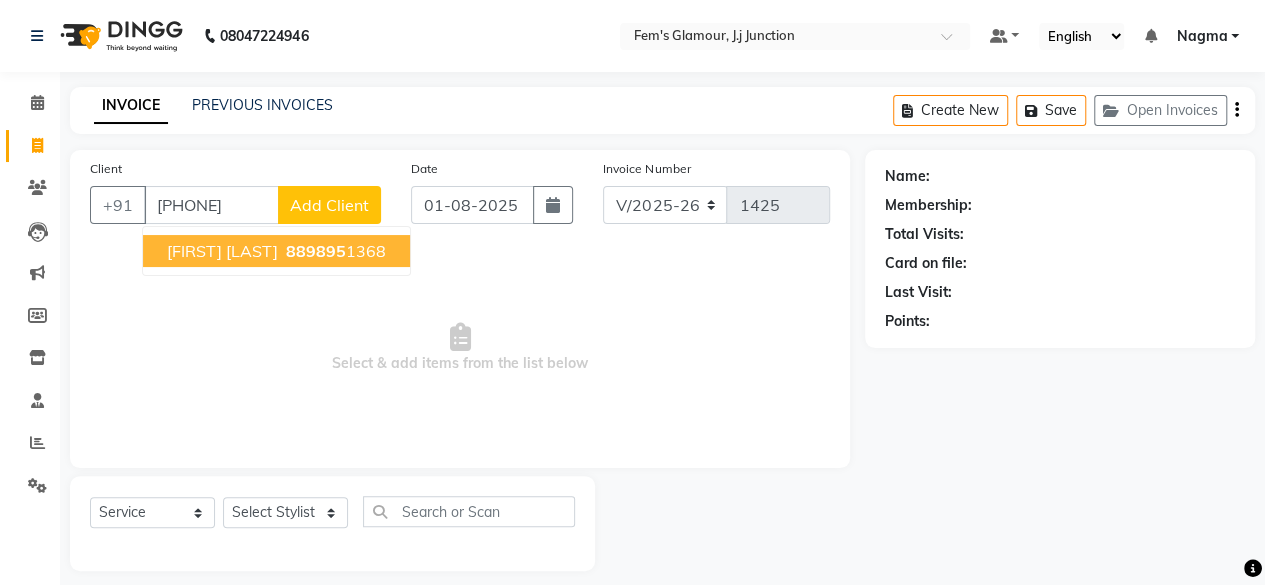 type on "[PHONE]" 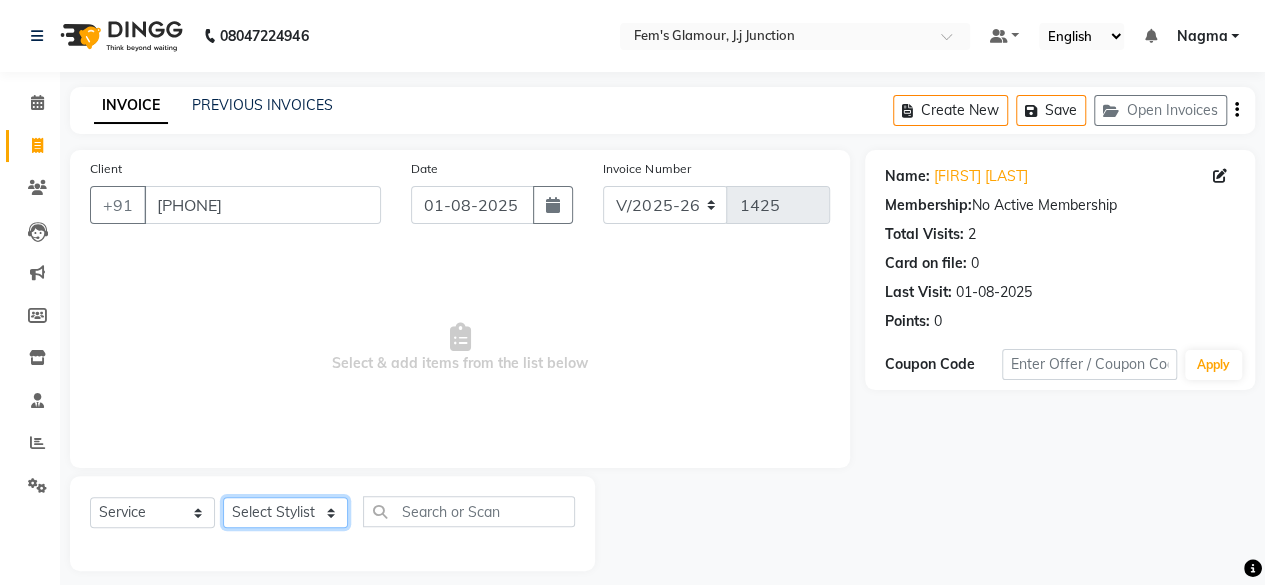 click on "Select Stylist [FIRST] [LAST] [FIRST] [LAST] [FIRST] [LAST] [FIRST] [LAST] [FIRST] [LAST] [FIRST] [LAST] [FIRST] [LAST] [FIRST] [LAST] [FIRST] [LAST] [FIRST] [LAST] HAIRC Haircut" 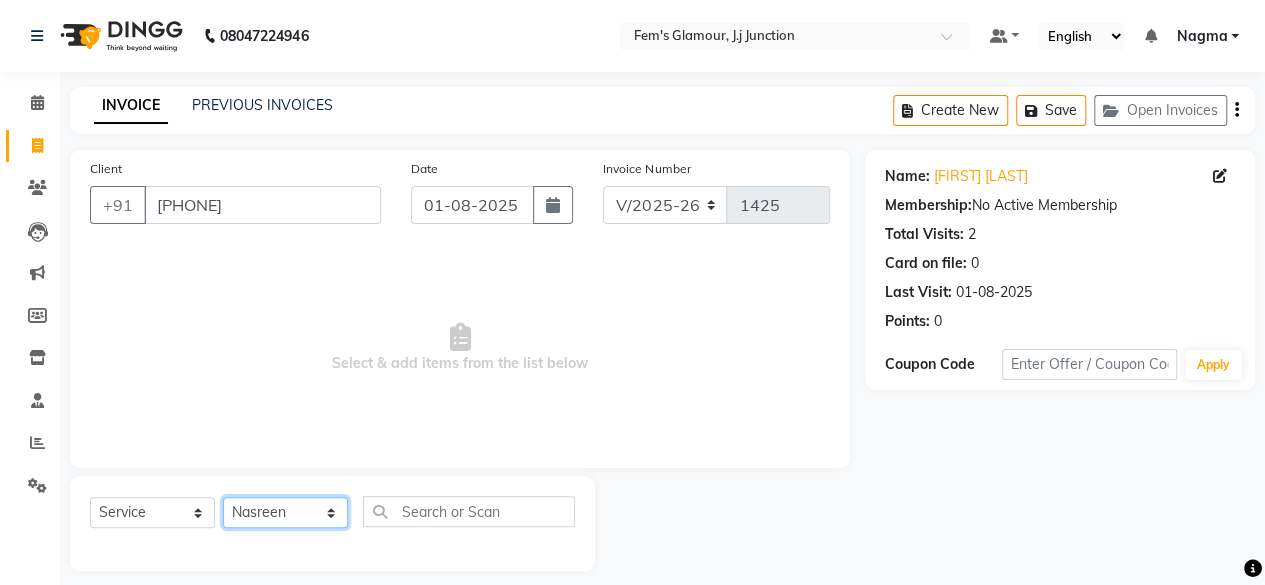 click on "Select Stylist [FIRST] [LAST] [FIRST] [LAST] [FIRST] [LAST] [FIRST] [LAST] [FIRST] [LAST] [FIRST] [LAST] [FIRST] [LAST] [FIRST] [LAST] [FIRST] [LAST] [FIRST] [LAST] HAIRC Haircut" 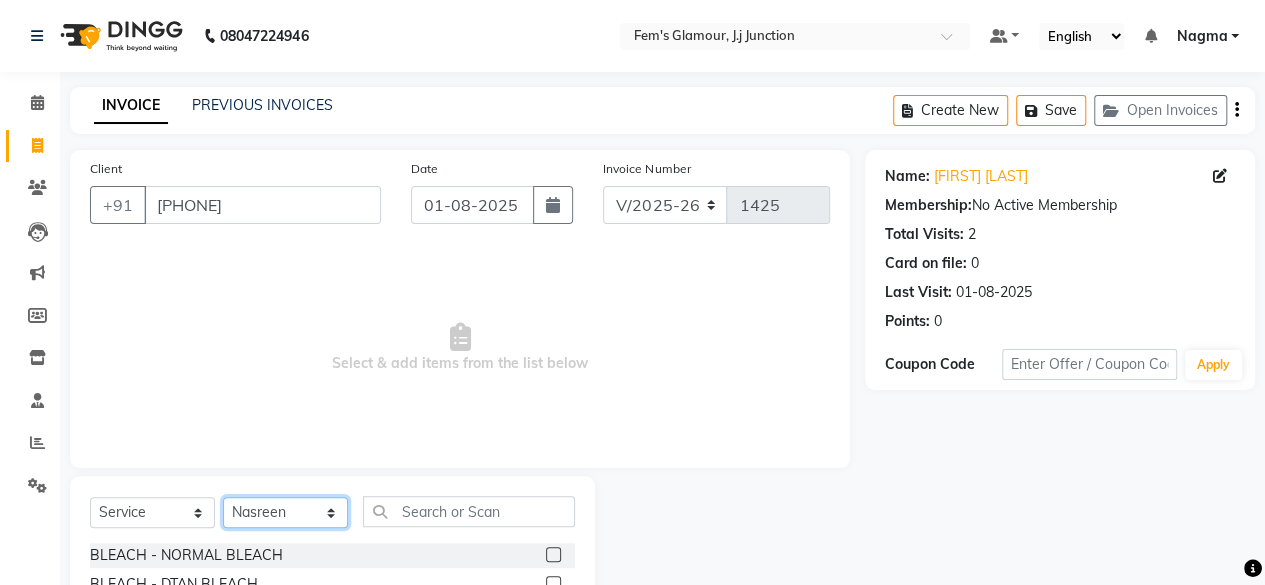 click on "Select Stylist [FIRST] [LAST] [FIRST] [LAST] [FIRST] [LAST] [FIRST] [LAST] [FIRST] [LAST] [FIRST] [LAST] [FIRST] [LAST] [FIRST] [LAST] [FIRST] [LAST] [FIRST] [LAST] HAIRC Haircut" 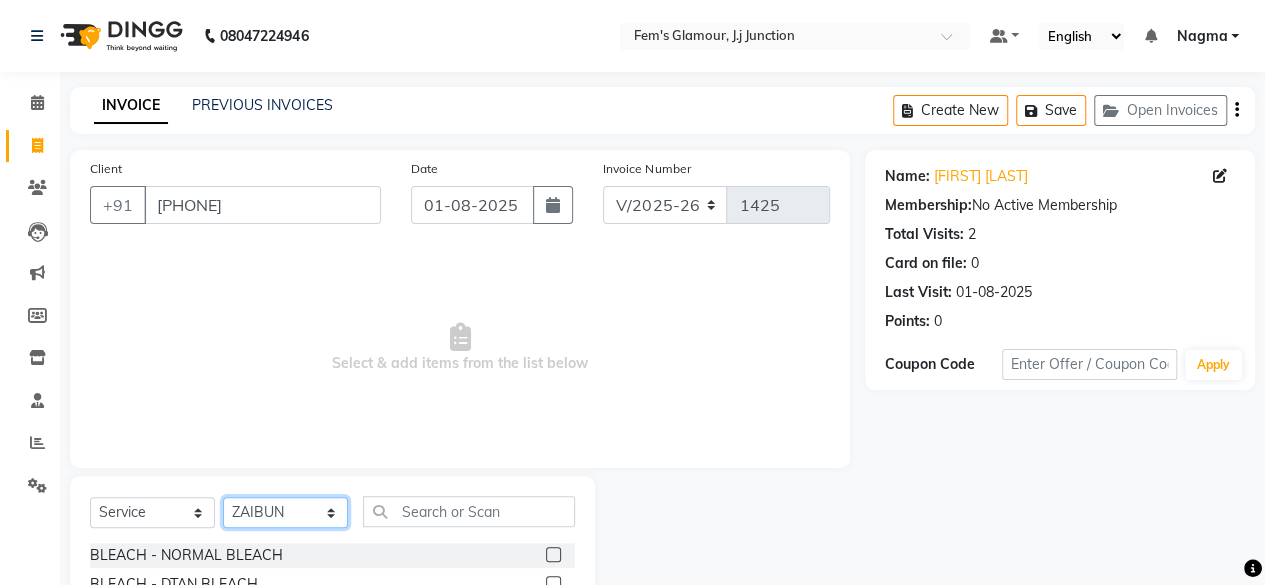 click on "Select Stylist [FIRST] [LAST] [FIRST] [LAST] [FIRST] [LAST] [FIRST] [LAST] [FIRST] [LAST] [FIRST] [LAST] [FIRST] [LAST] [FIRST] [LAST] [FIRST] [LAST] [FIRST] [LAST] HAIRC Haircut" 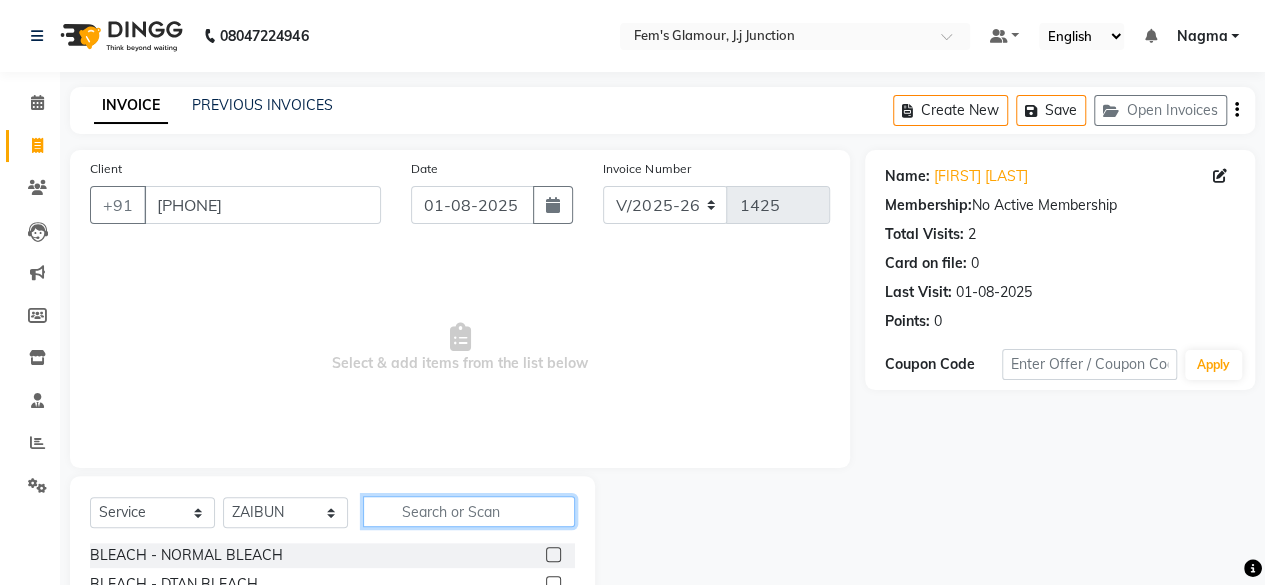 click 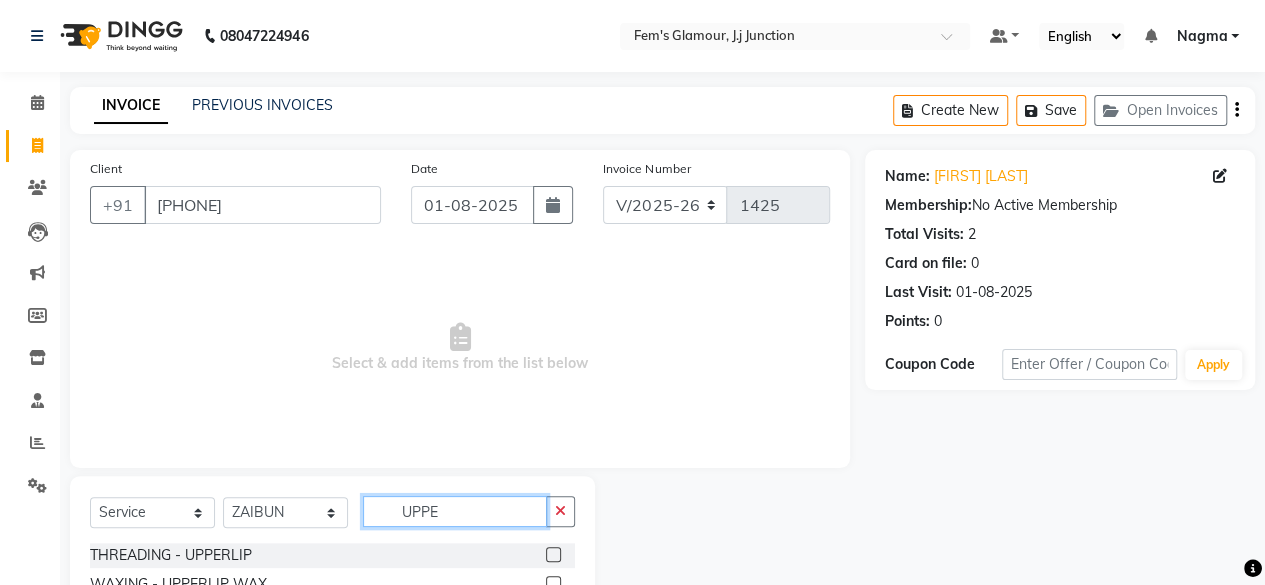 type on "UPPE" 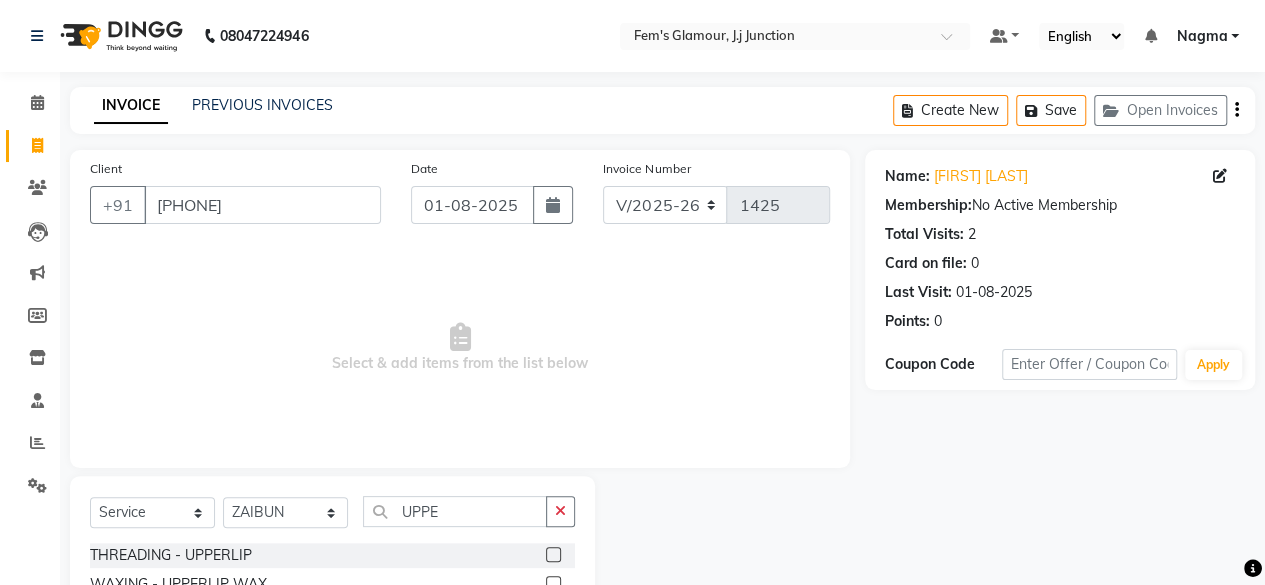 click 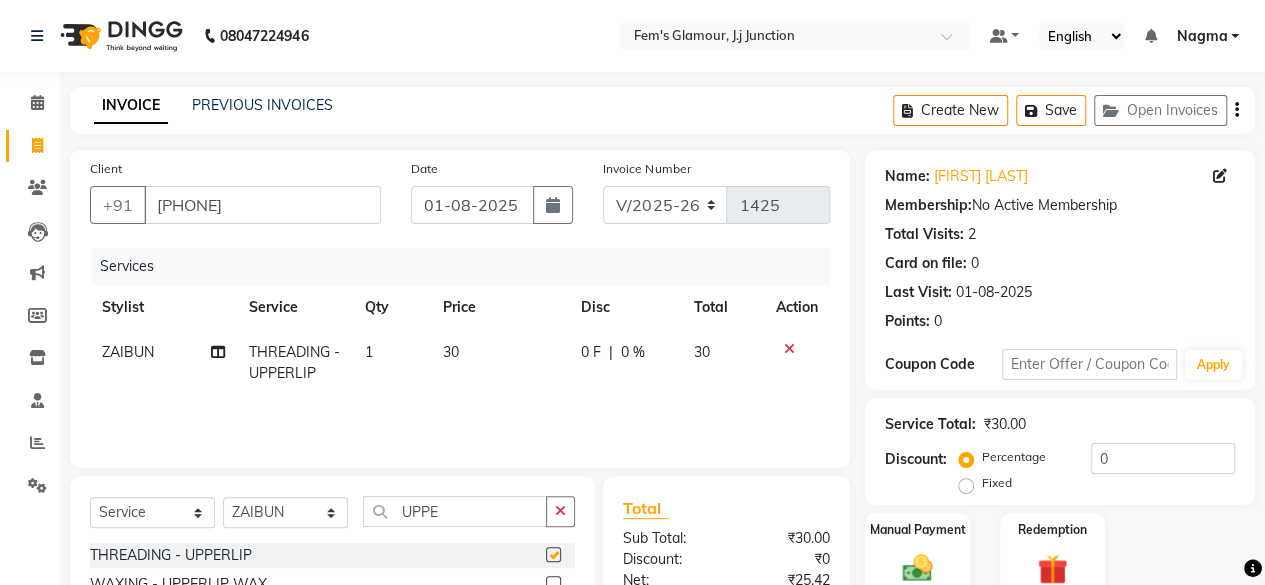 checkbox on "false" 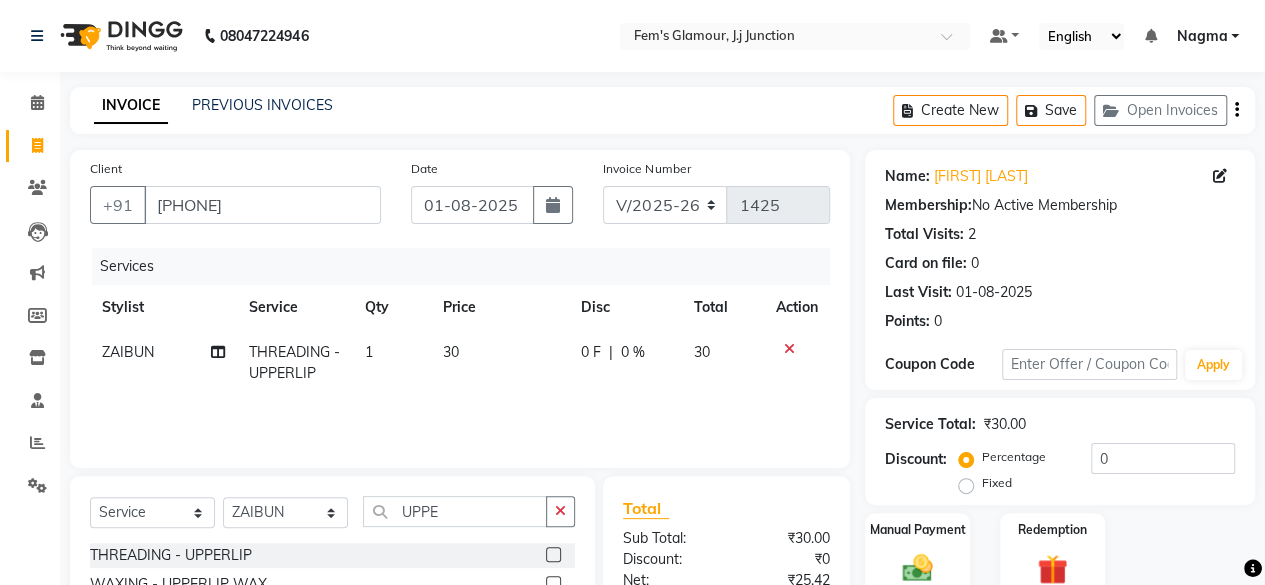 scroll, scrollTop: 213, scrollLeft: 0, axis: vertical 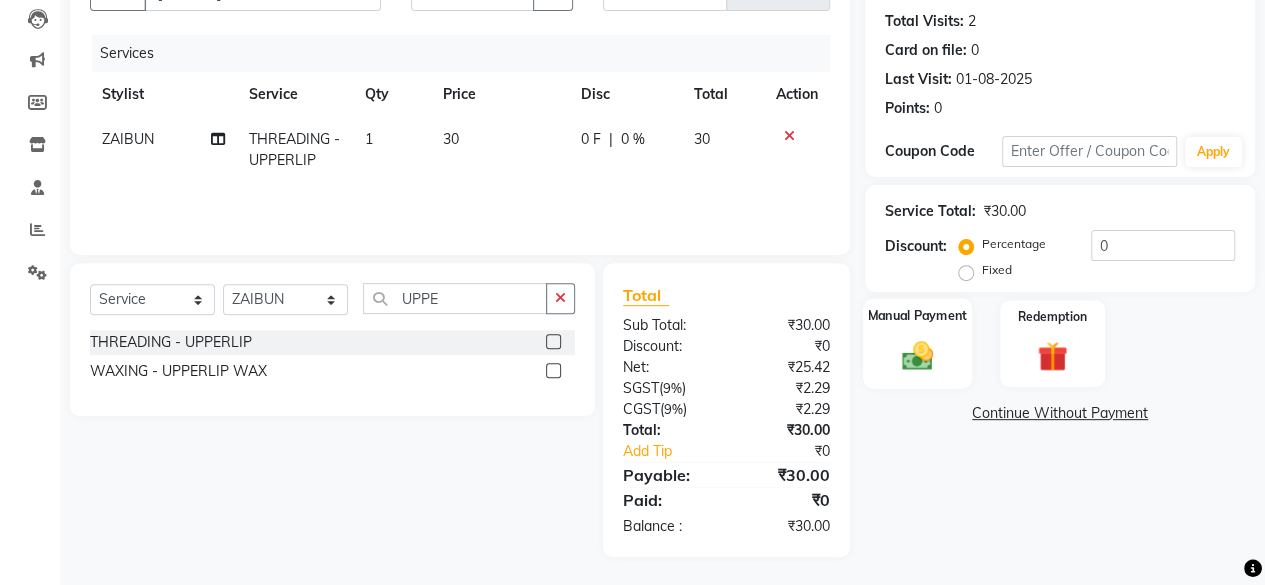 click 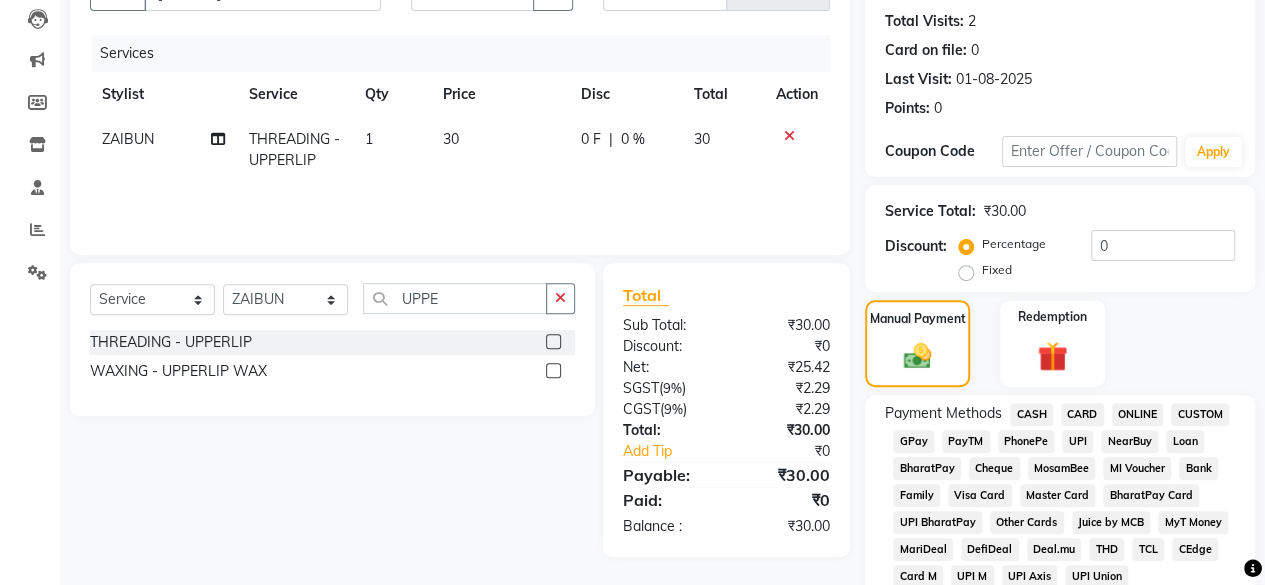 click on "CASH" 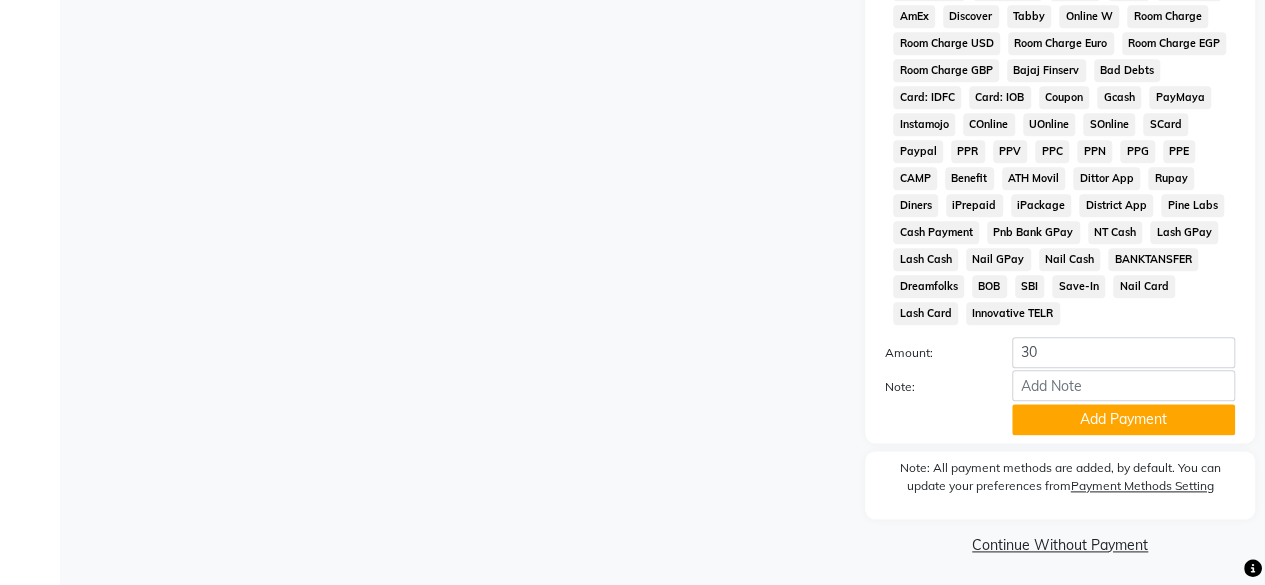 scroll, scrollTop: 999, scrollLeft: 0, axis: vertical 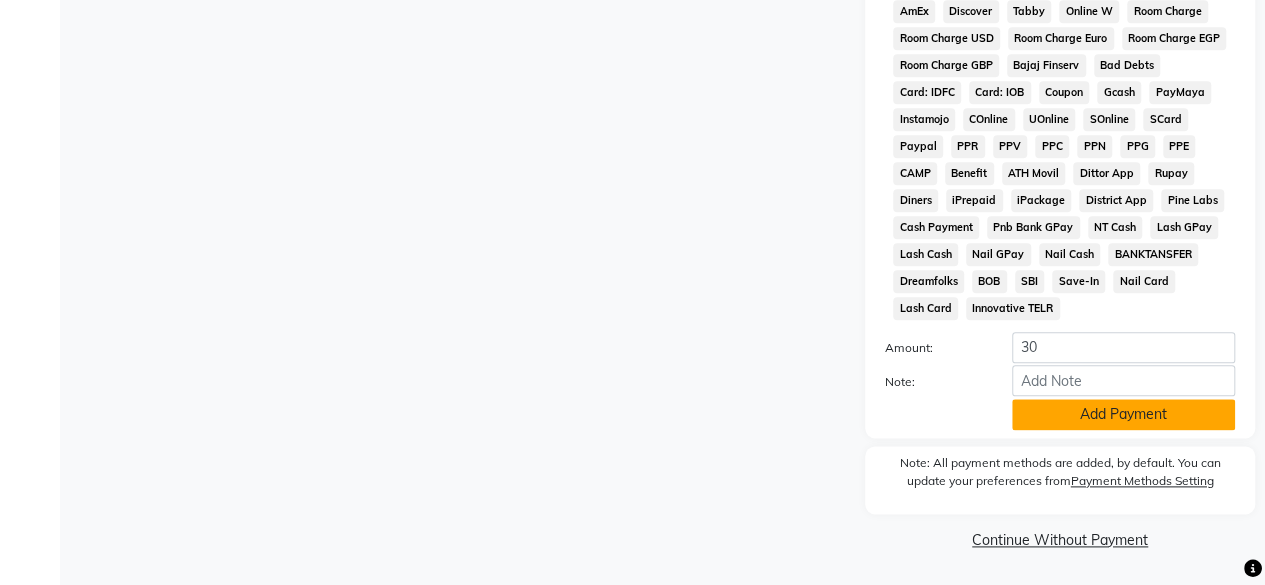 click on "Add Payment" 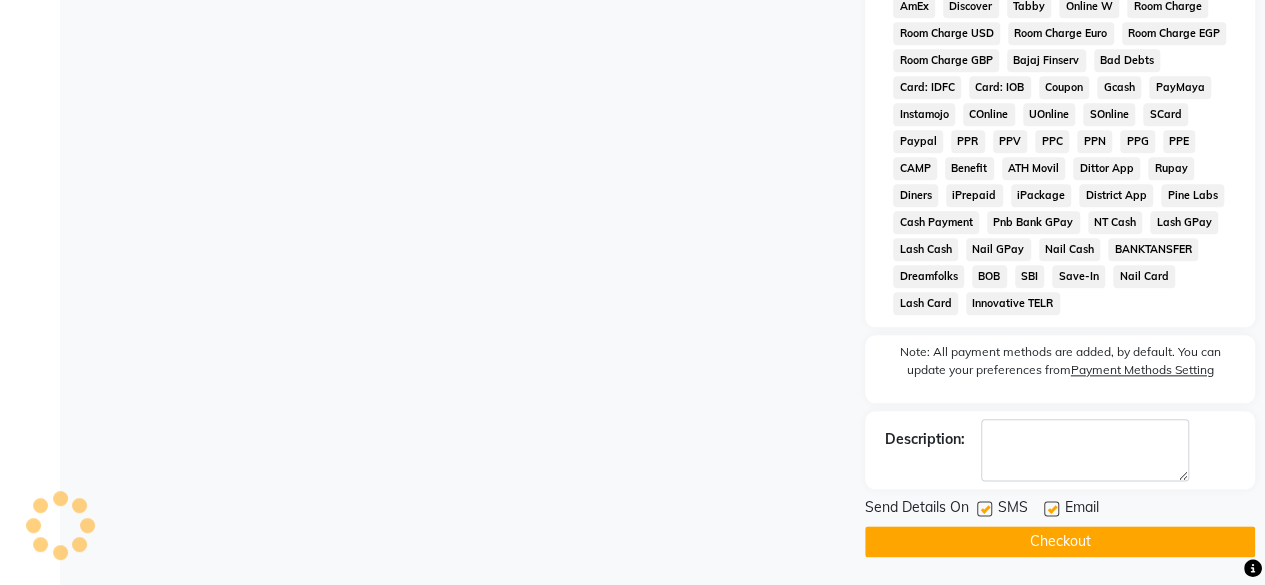 click on "Checkout" 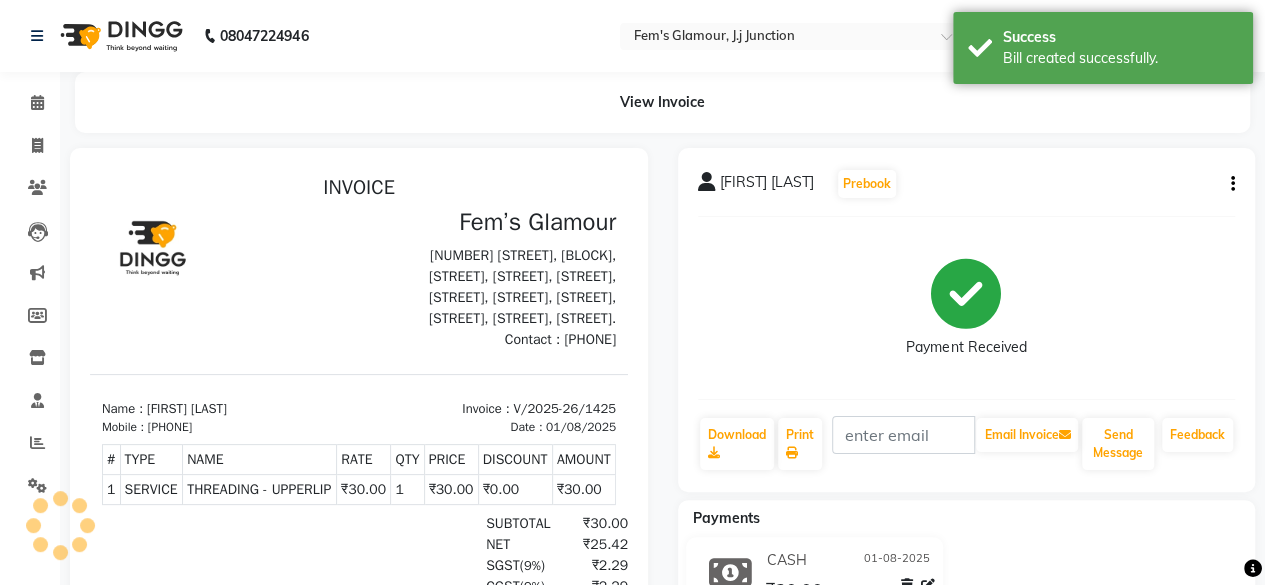 scroll, scrollTop: 0, scrollLeft: 0, axis: both 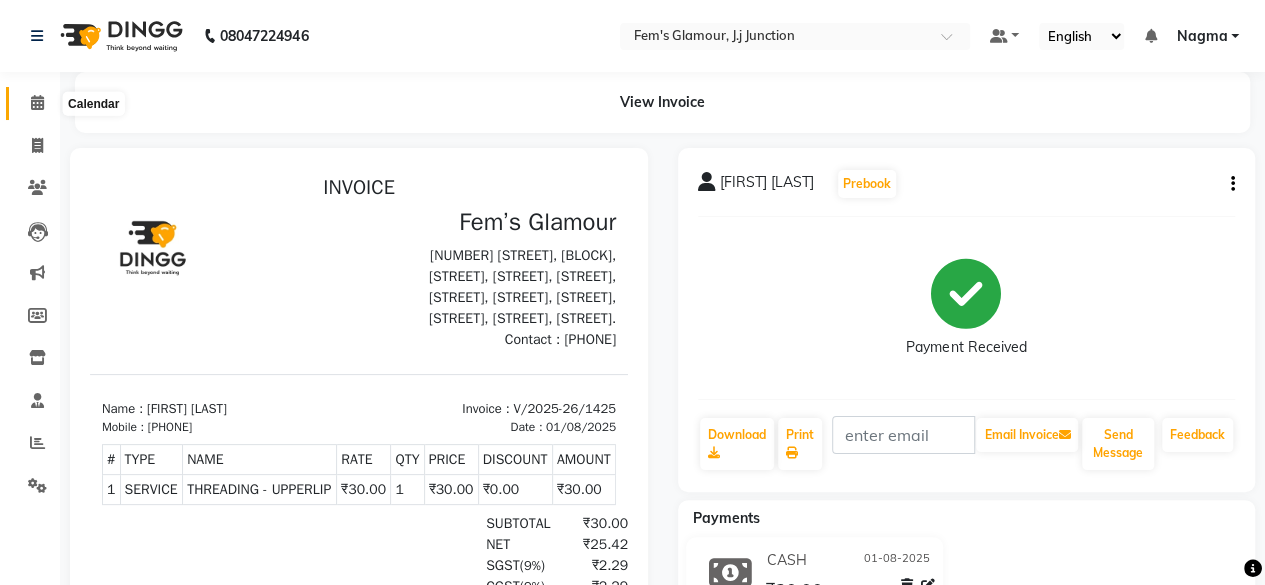 click 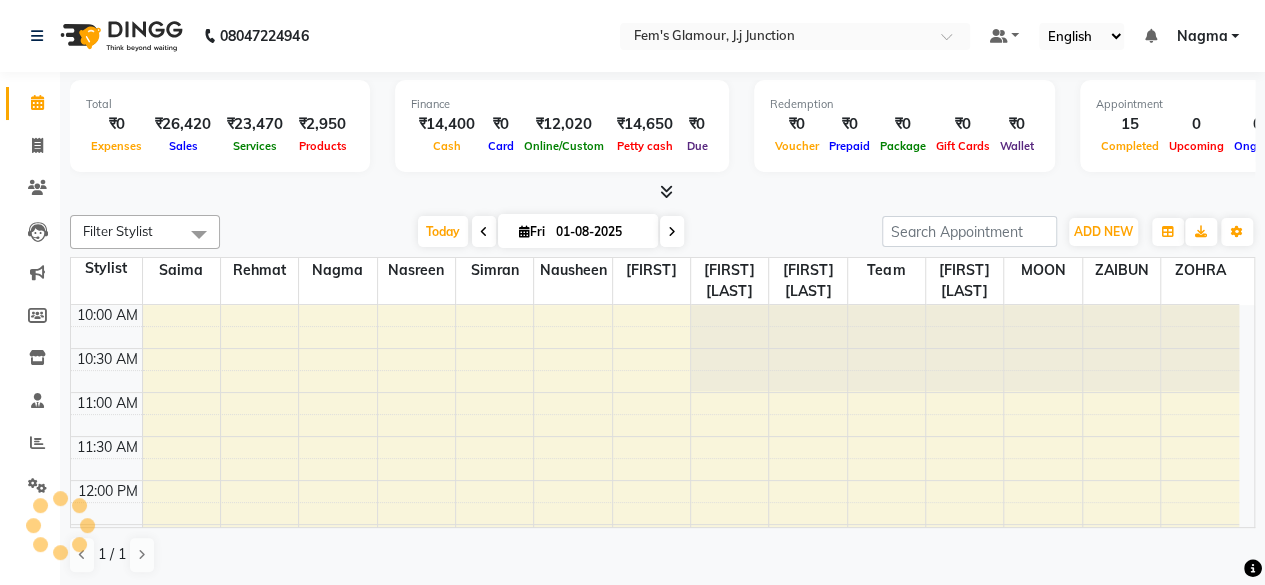 scroll, scrollTop: 0, scrollLeft: 0, axis: both 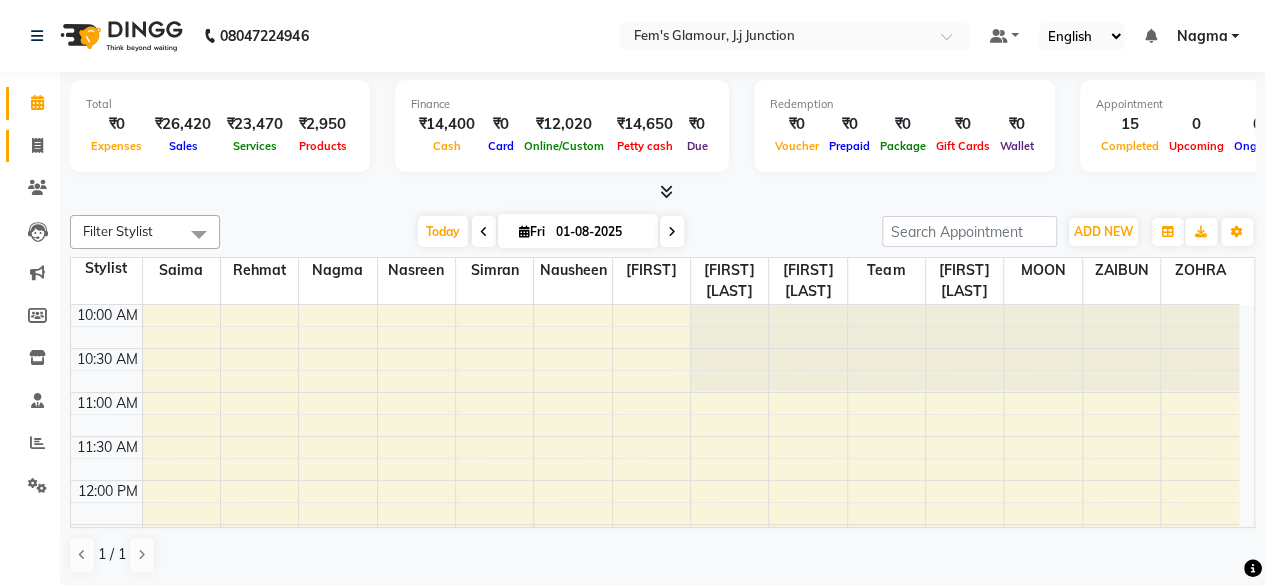 click 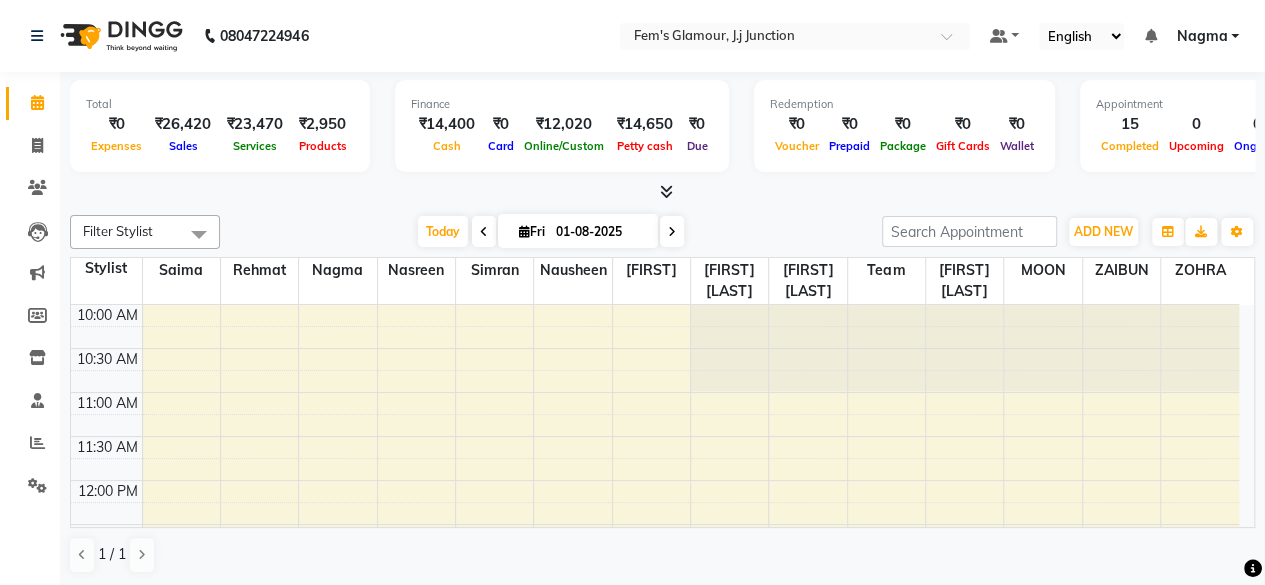 select on "4132" 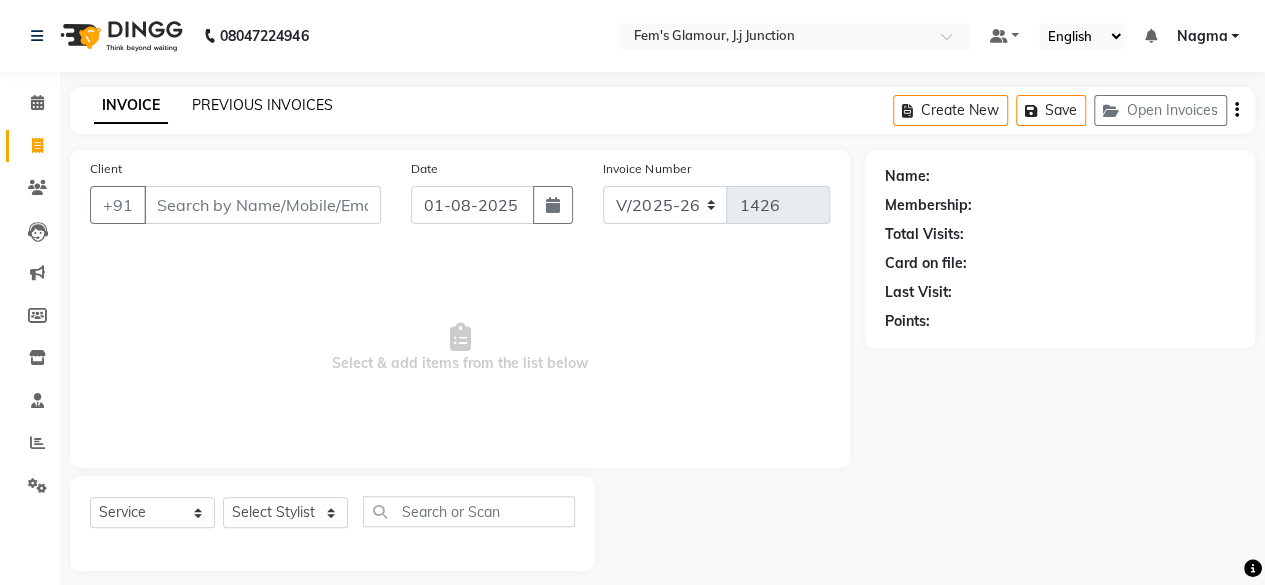 click on "PREVIOUS INVOICES" 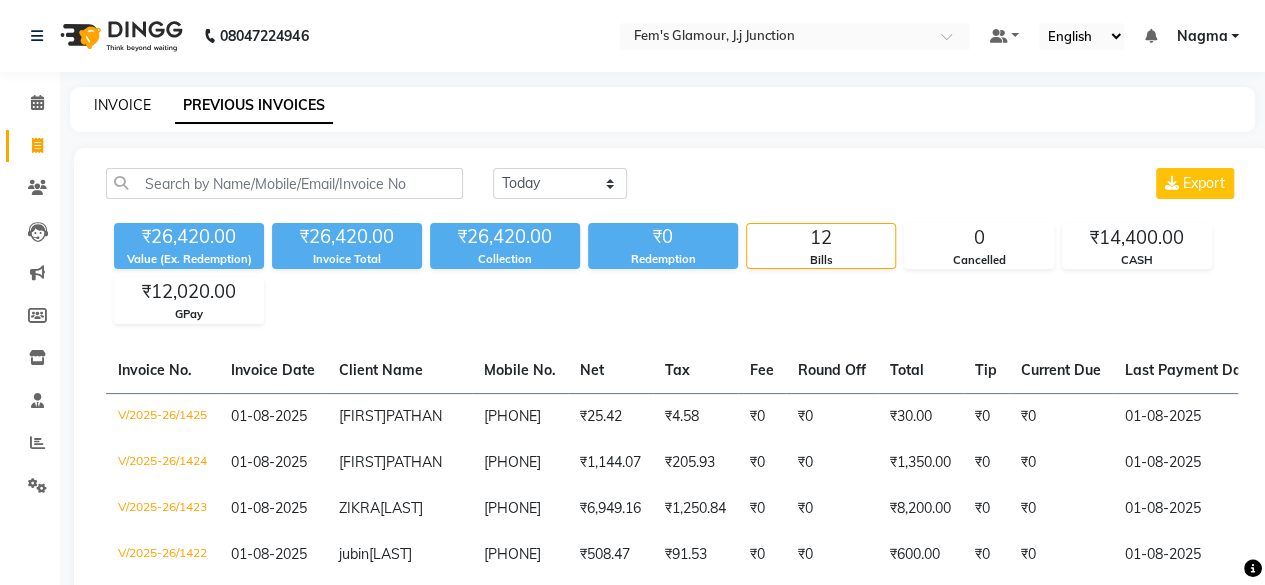click on "INVOICE" 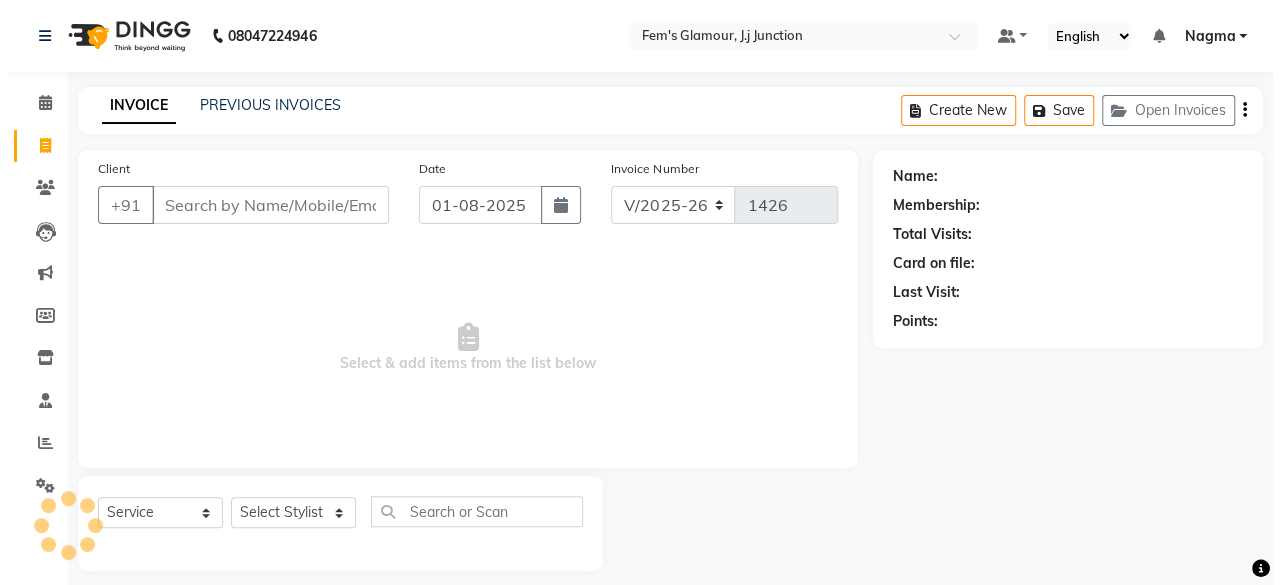 scroll, scrollTop: 15, scrollLeft: 0, axis: vertical 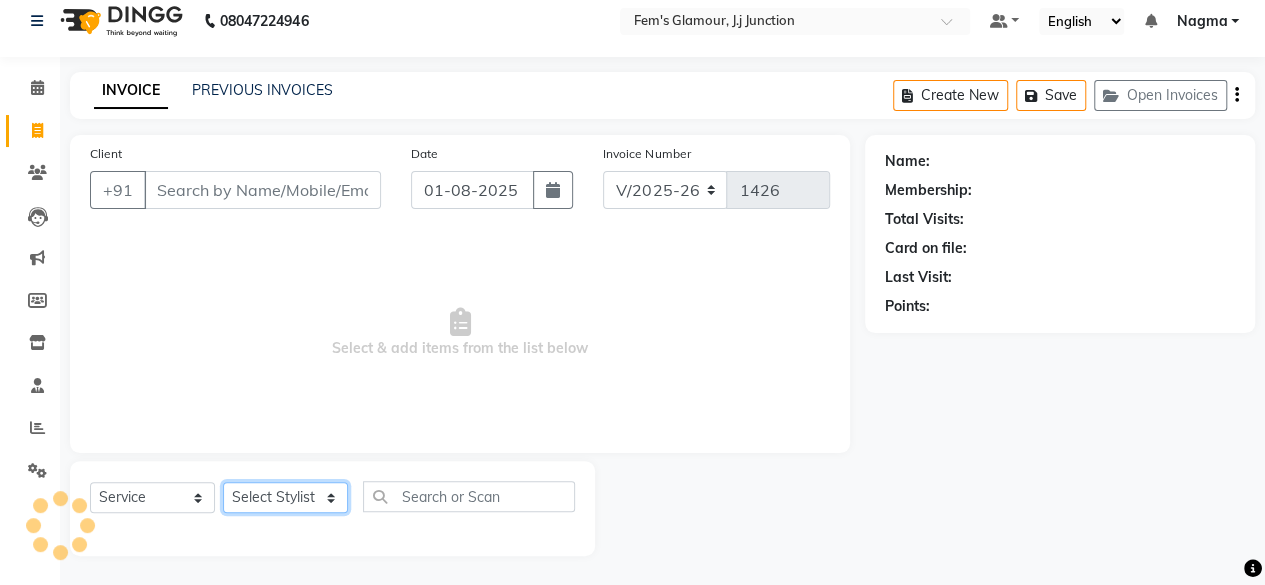 click on "Select Stylist" 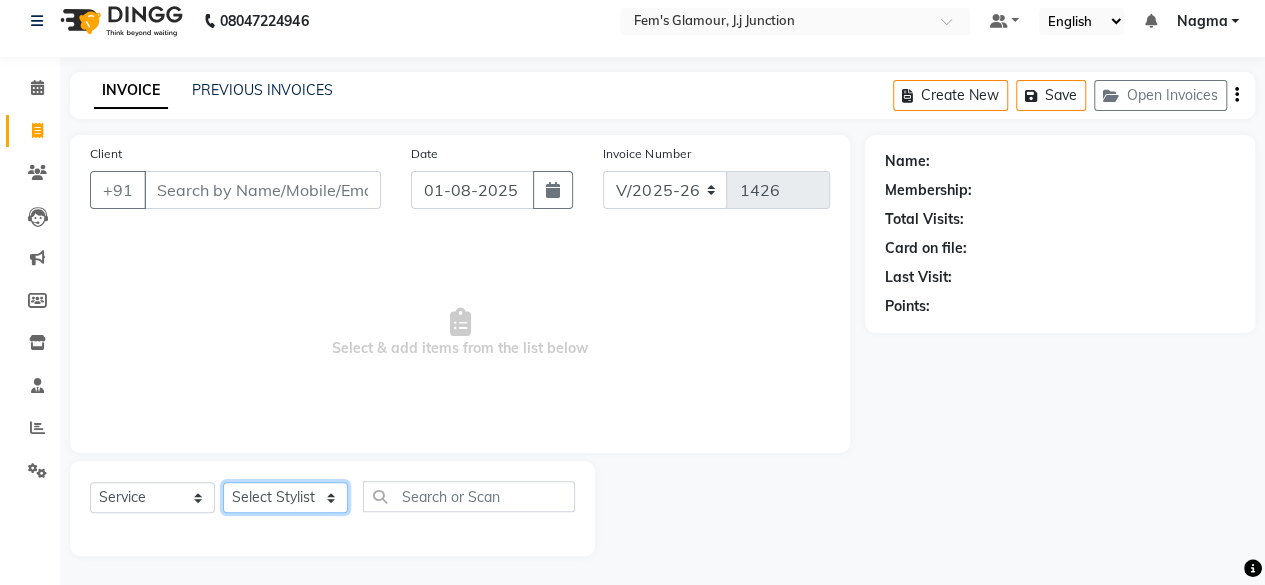 click on "Select Stylist" 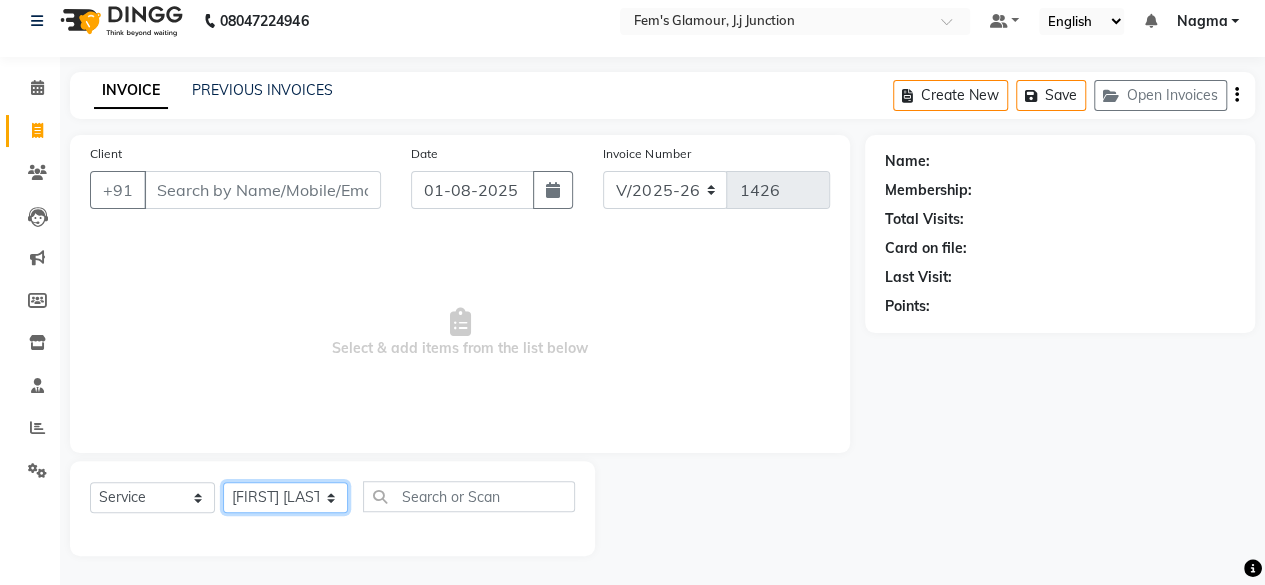 click on "Select Stylist [FIRST] [LAST] [FIRST] [LAST] [FIRST] [LAST] [FIRST] [LAST] [FIRST] [LAST] [FIRST] [LAST] [FIRST] [LAST] [FIRST] [LAST] [FIRST] [LAST] [FIRST] [LAST] HAIRC Haircut" 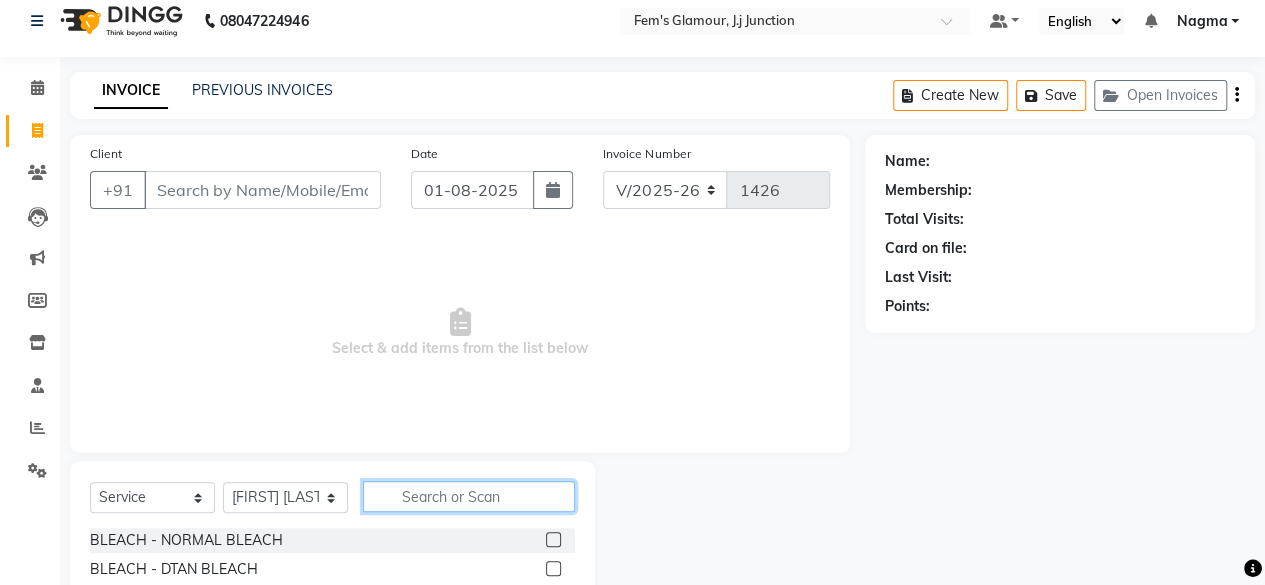 click 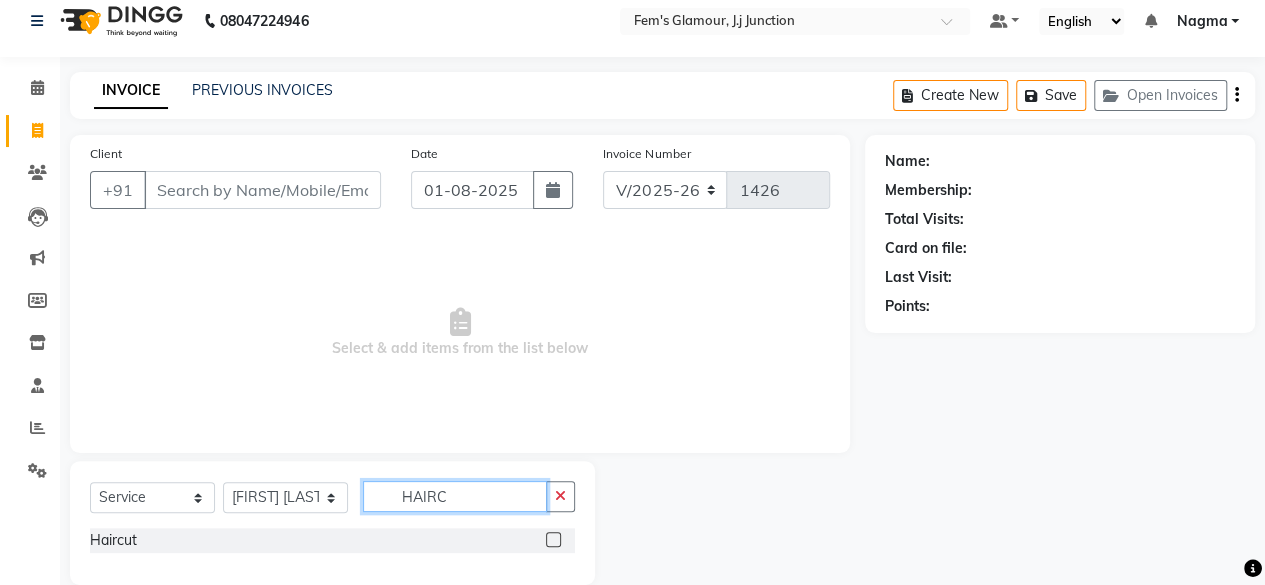 type on "HAIRC" 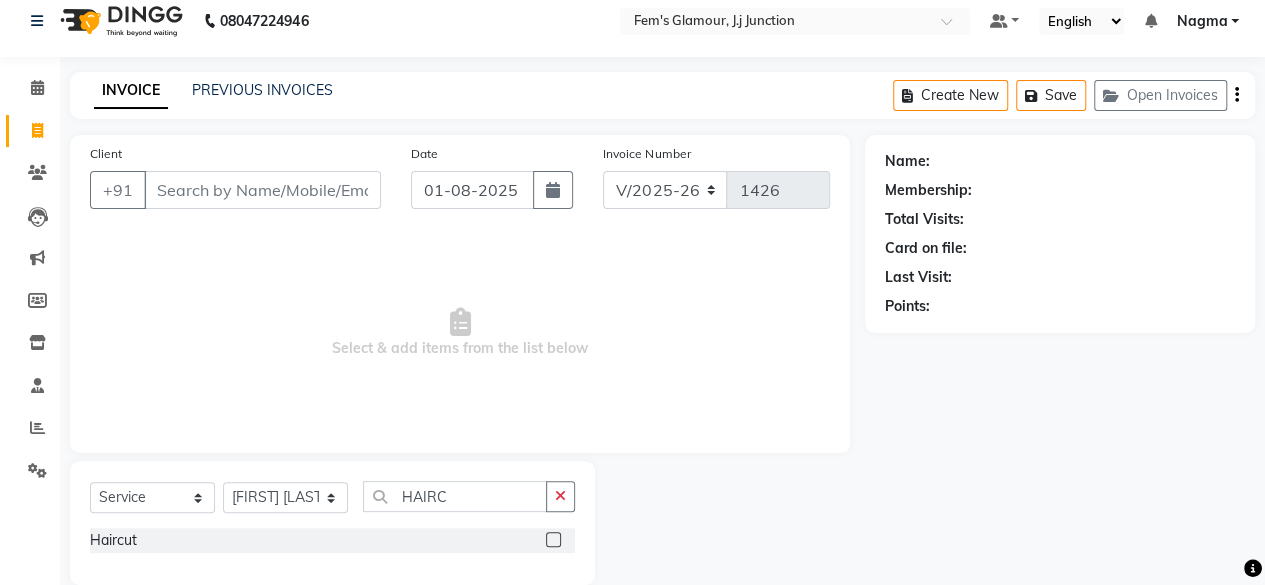 click 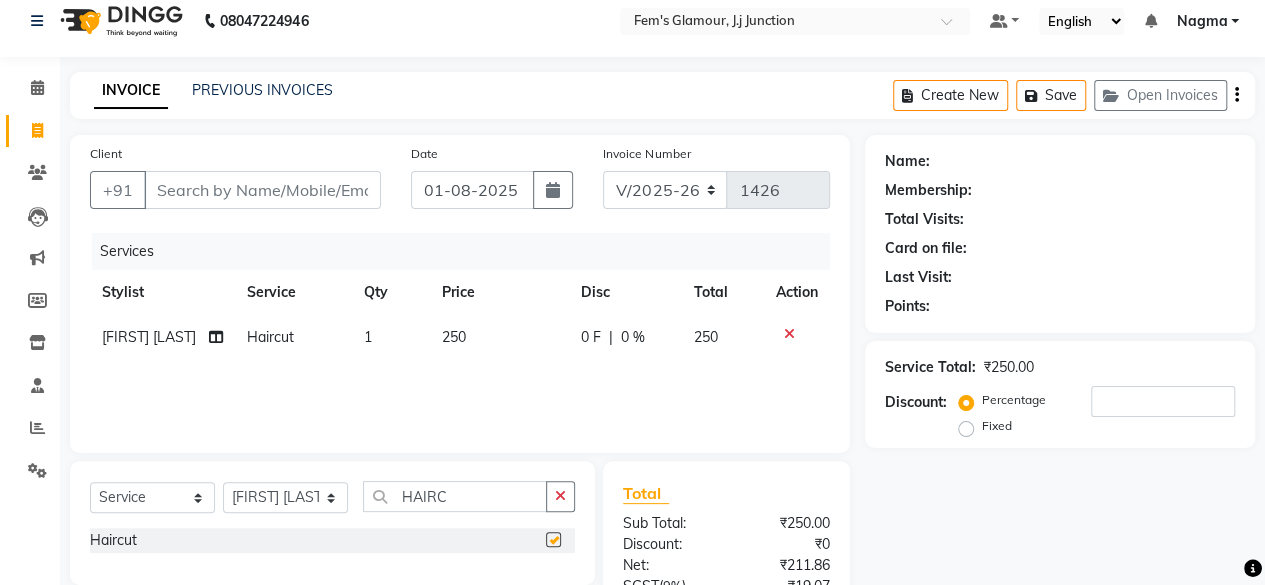 checkbox on "false" 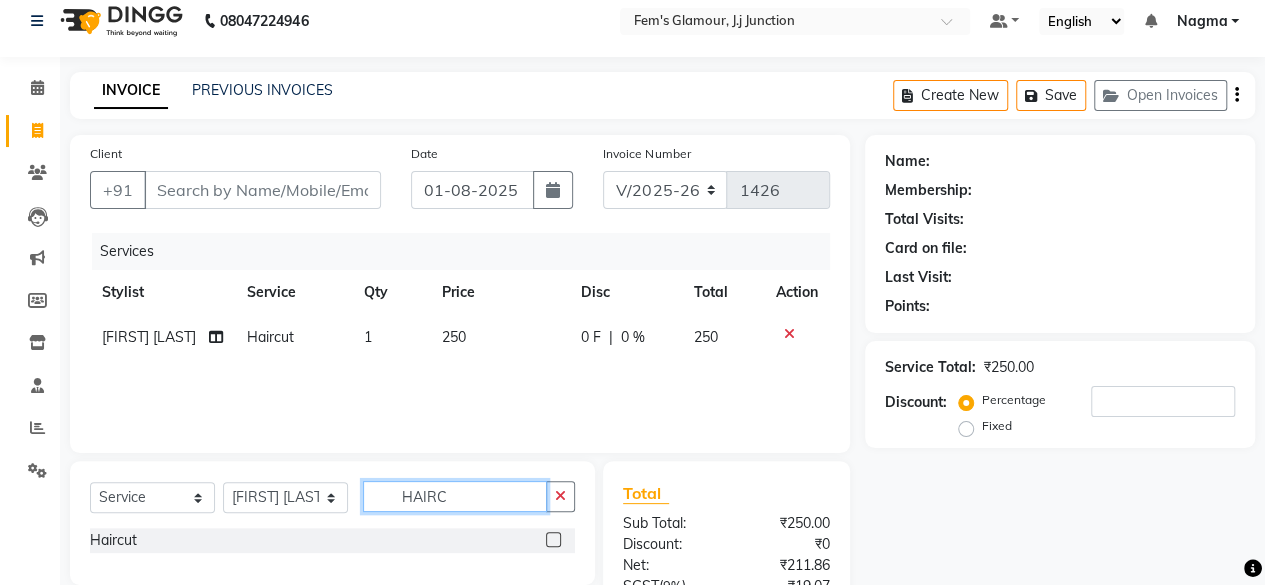 click on "HAIRC" 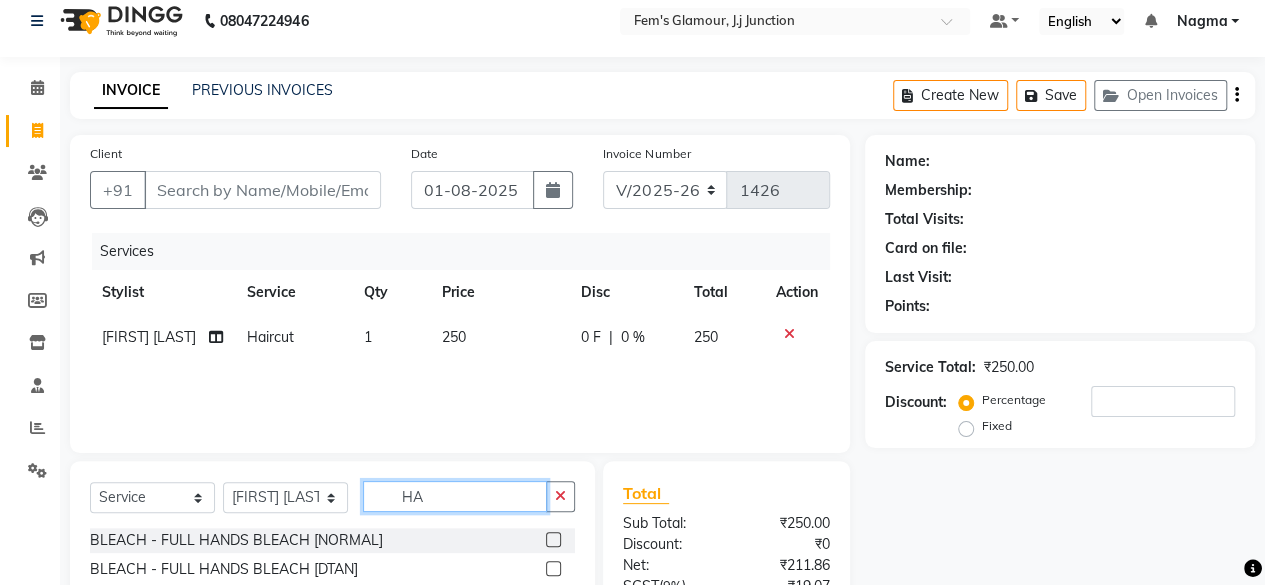 type on "H" 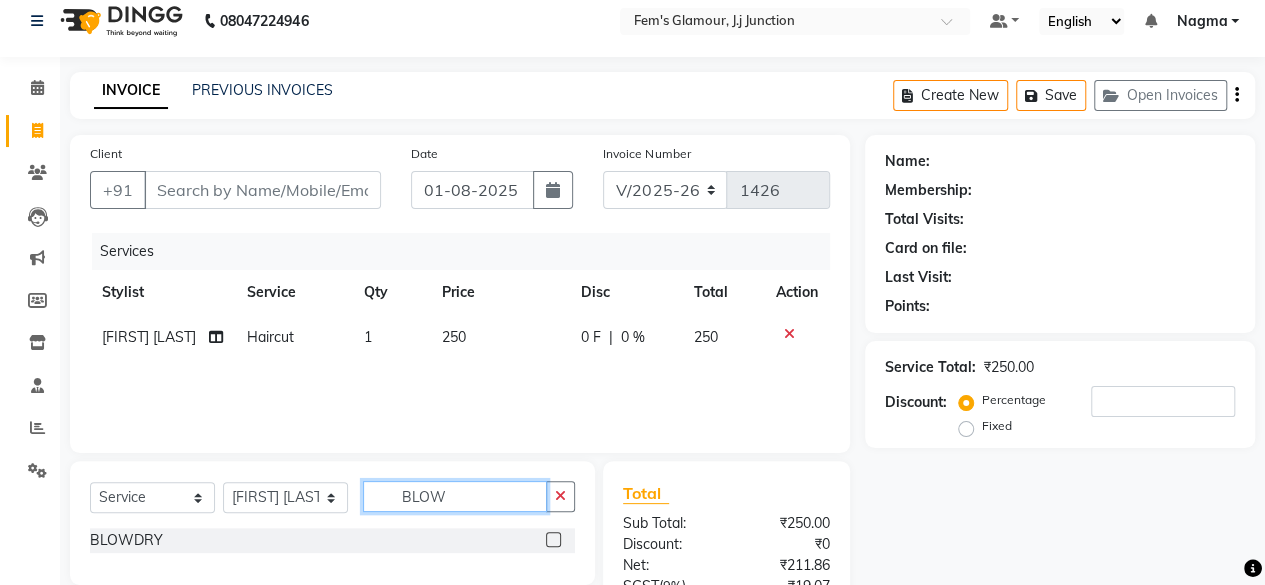 type on "BLOW" 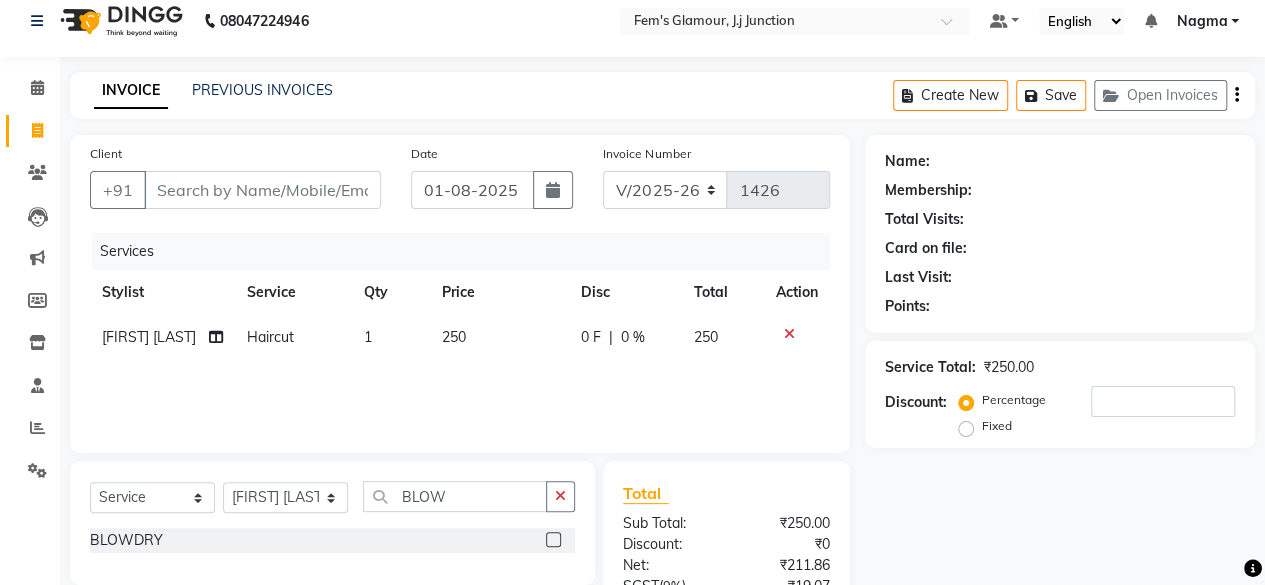 click 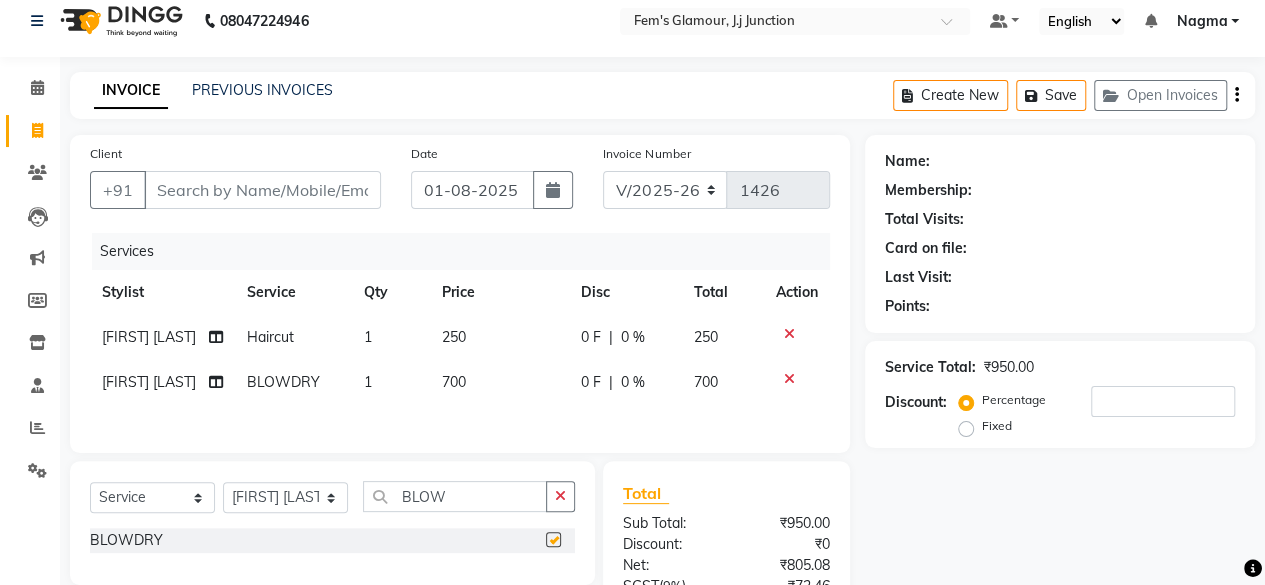 checkbox on "false" 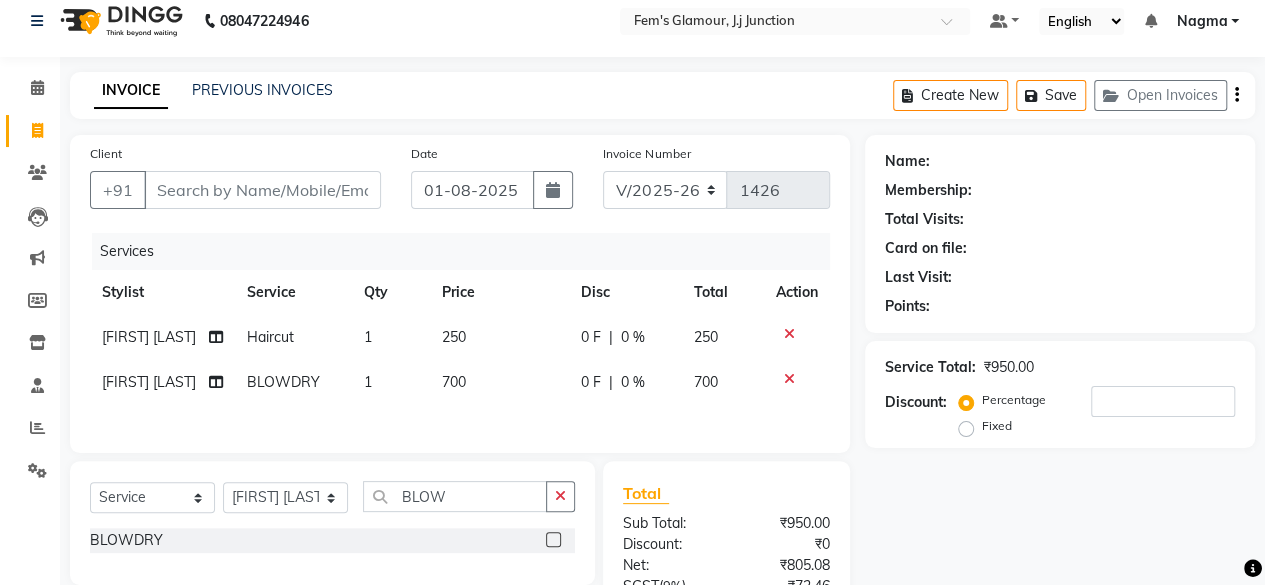 click on "700" 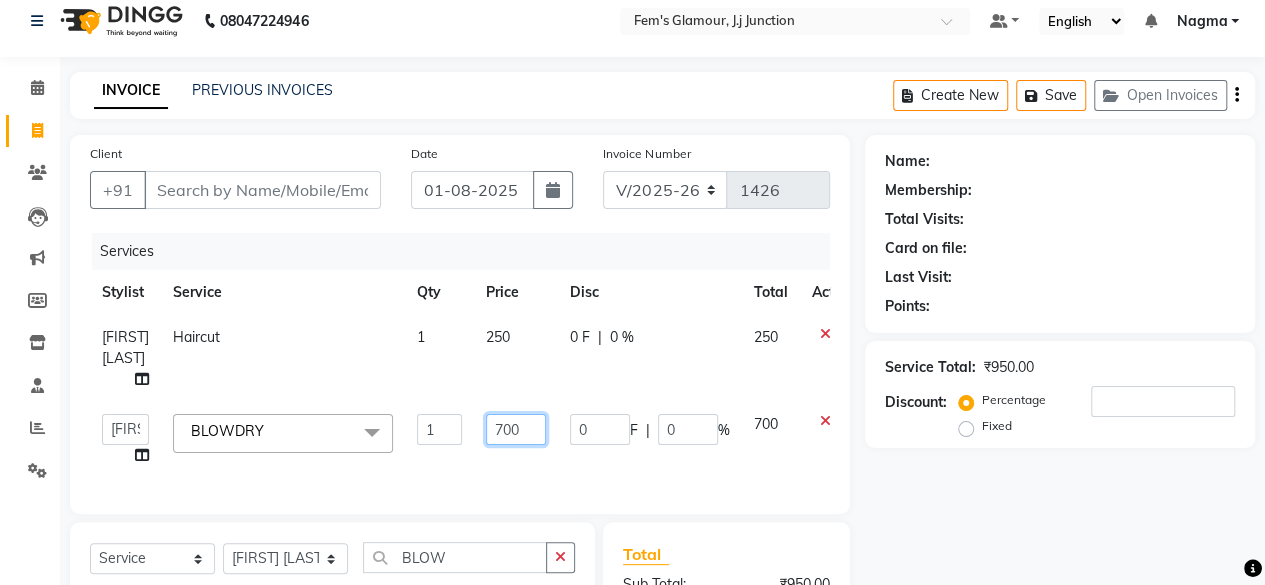 click on "700" 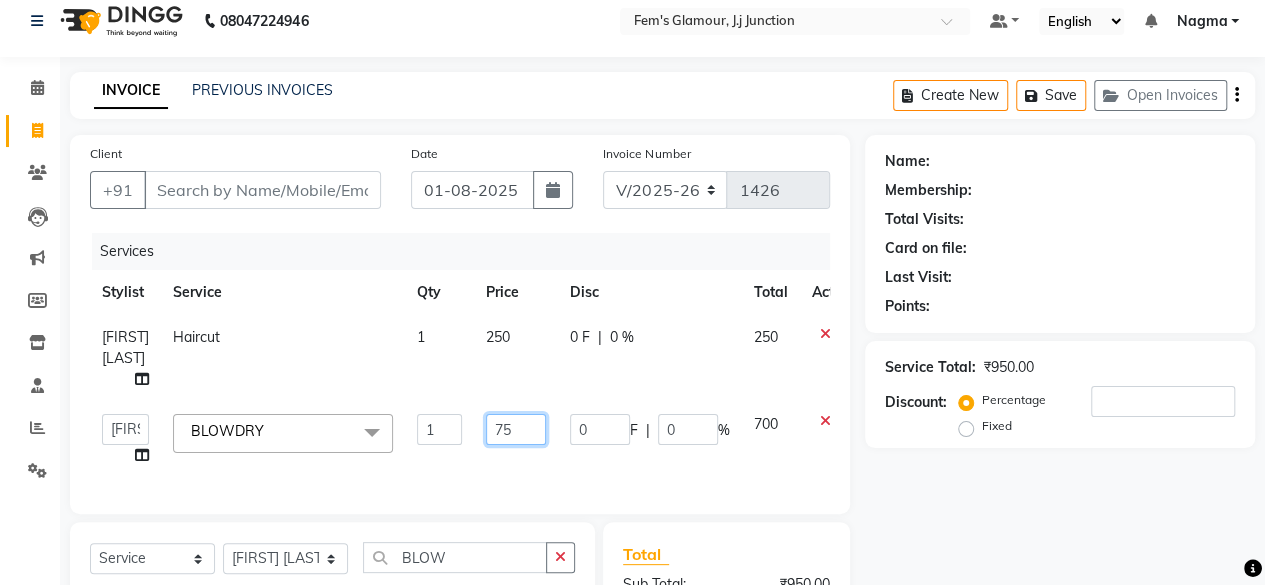 type on "750" 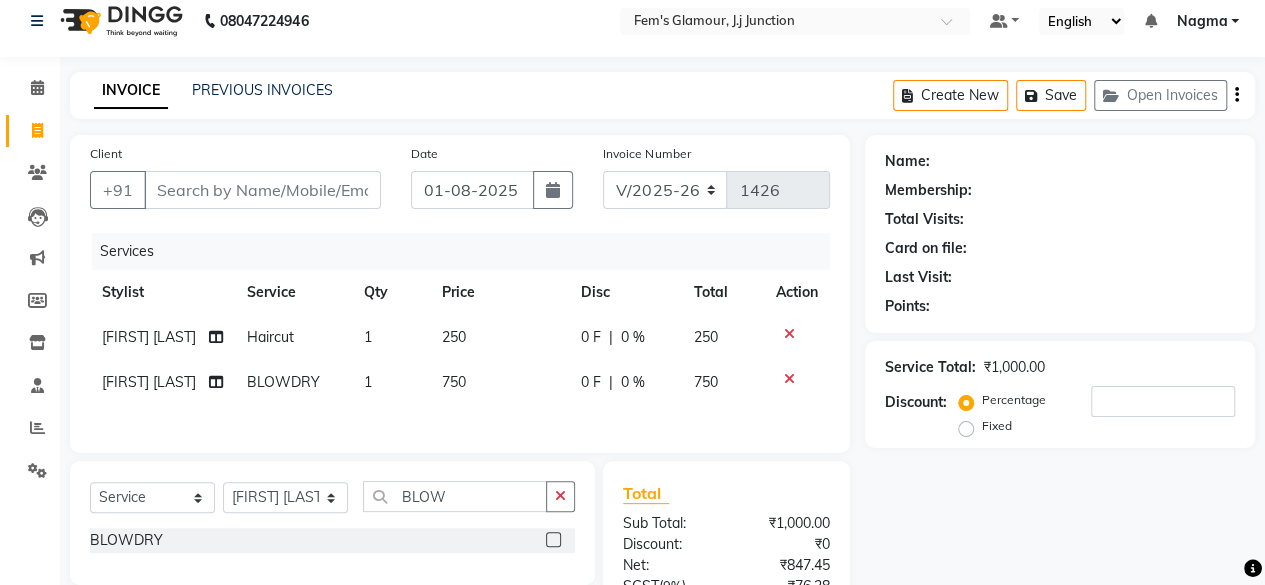 click on "250" 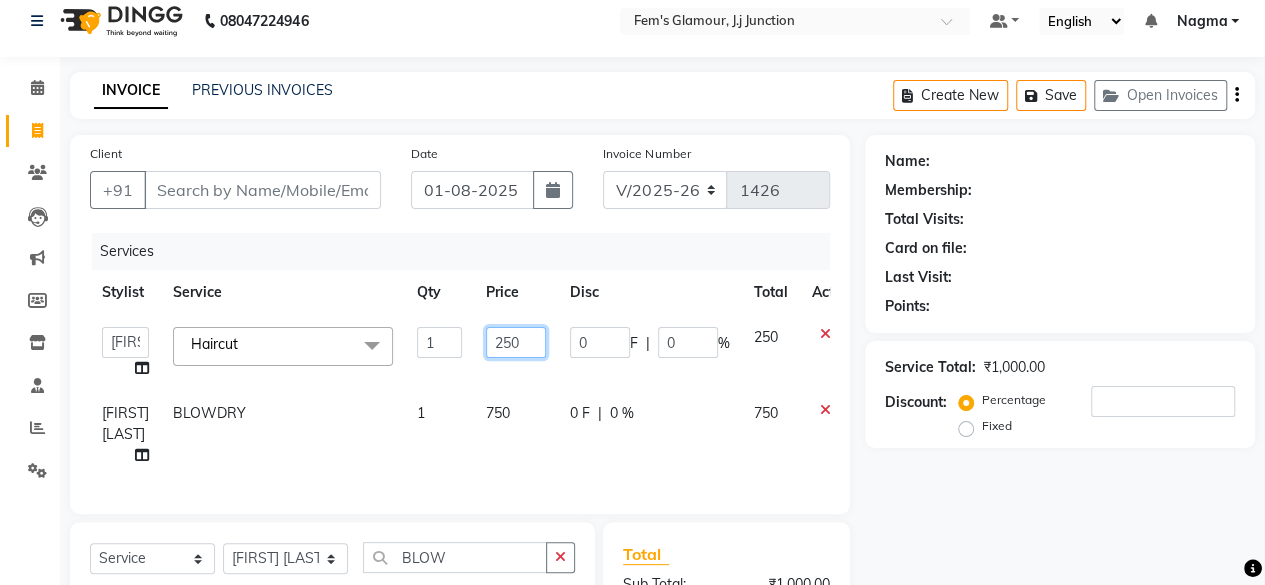click on "250" 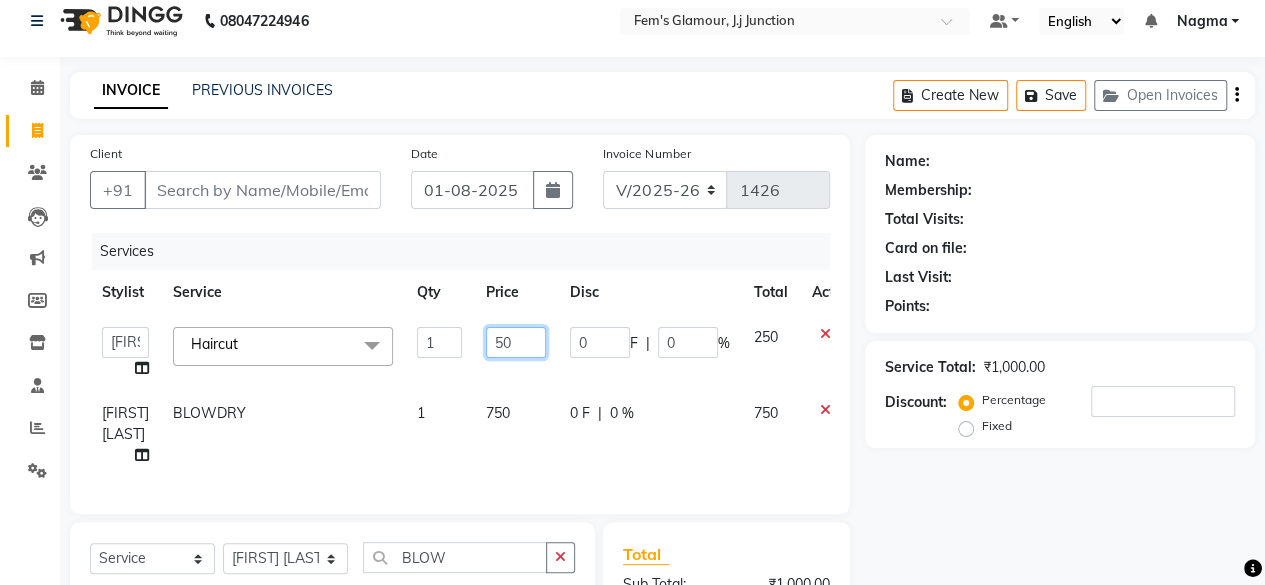 type on "350" 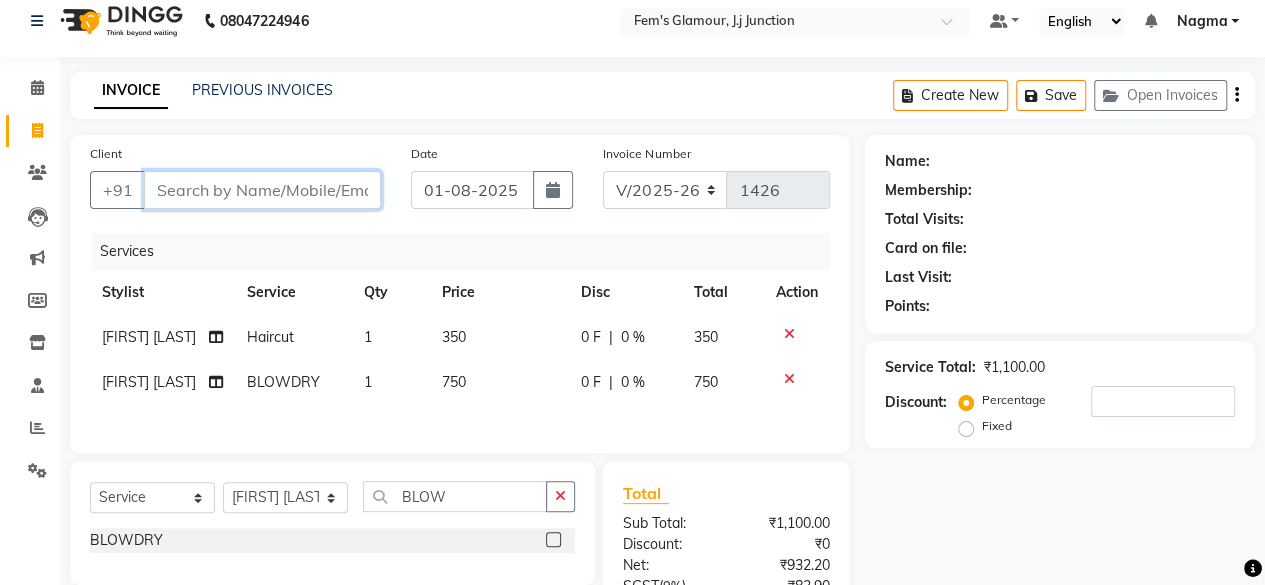 click on "Client" at bounding box center [262, 190] 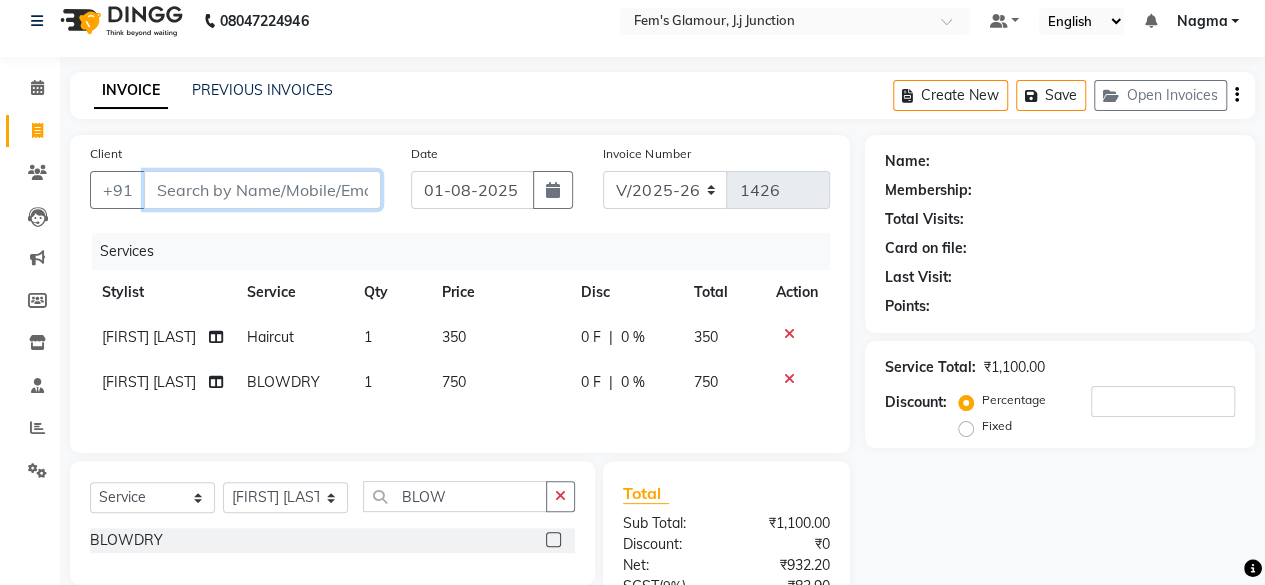 type on "8" 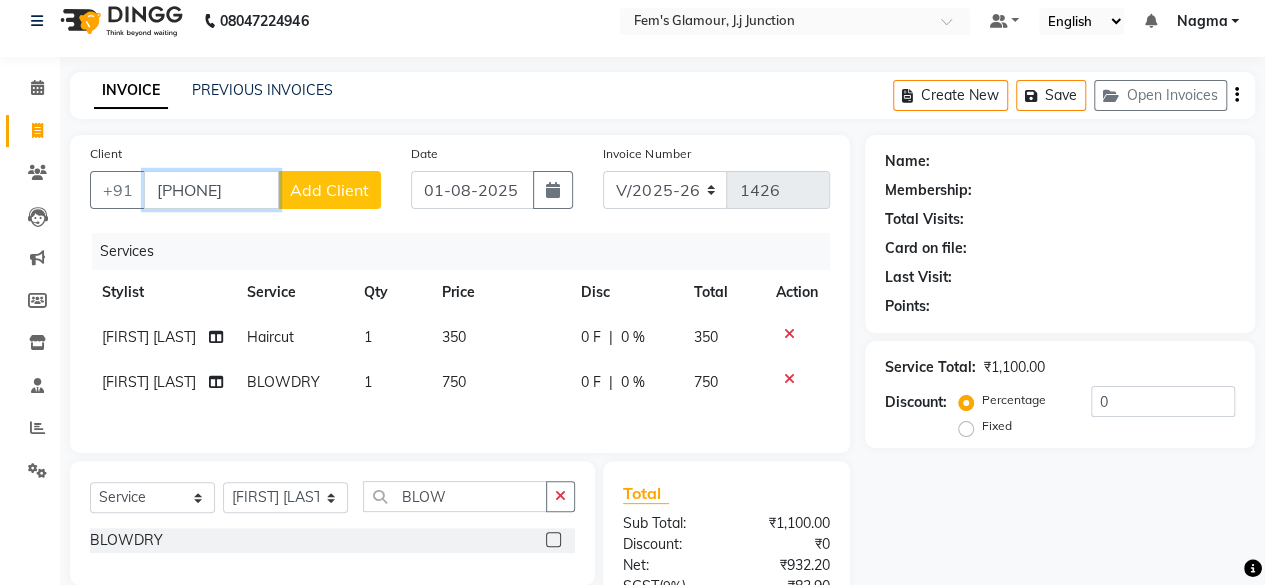 type on "8879268429" 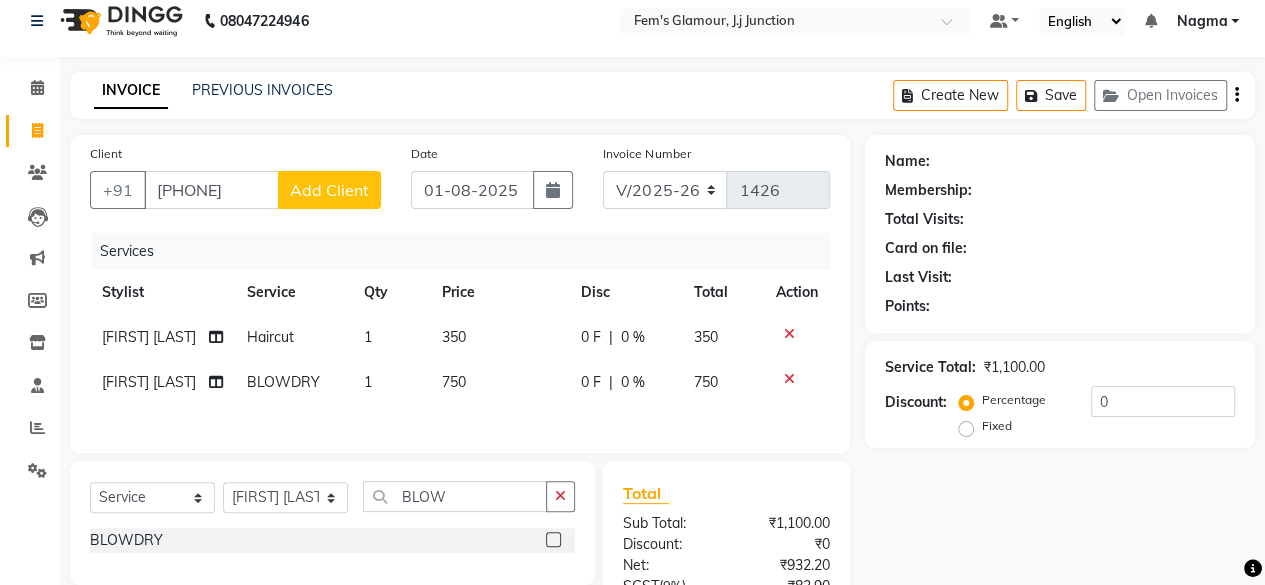 click on "Add Client" 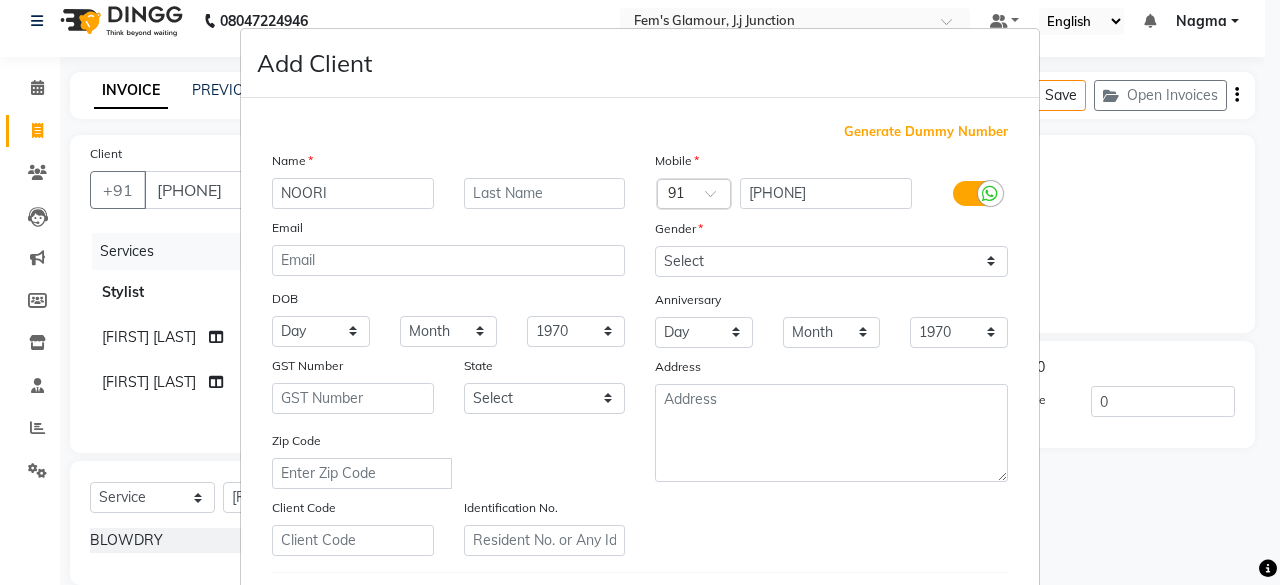 type on "NOORI" 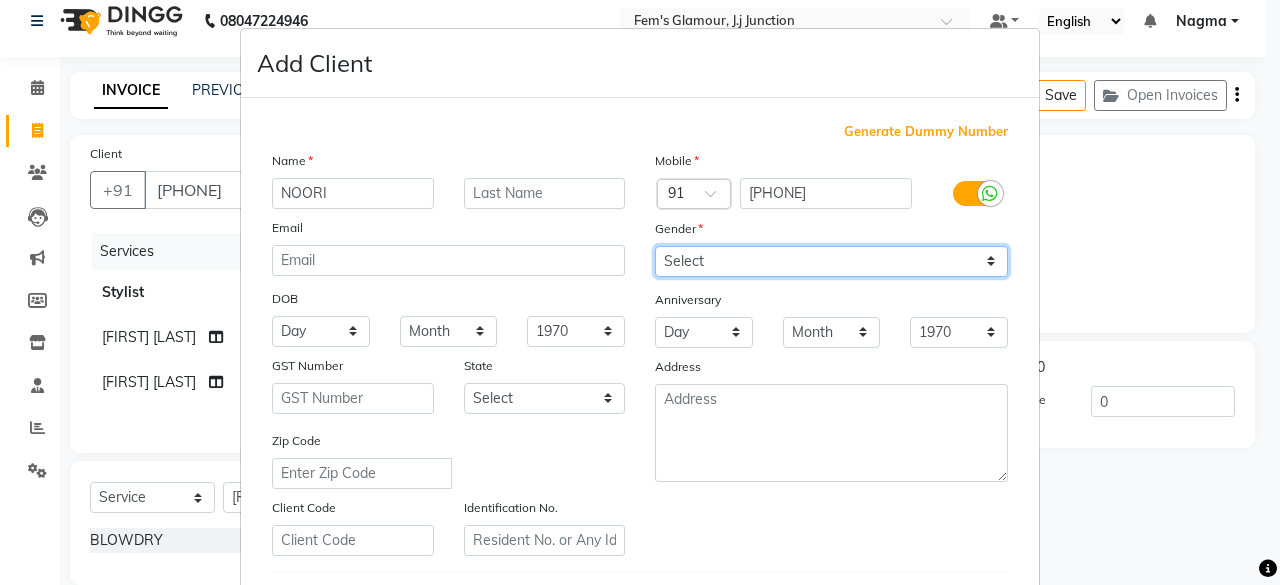 click on "Select Male Female Other Prefer Not To Say" at bounding box center (831, 261) 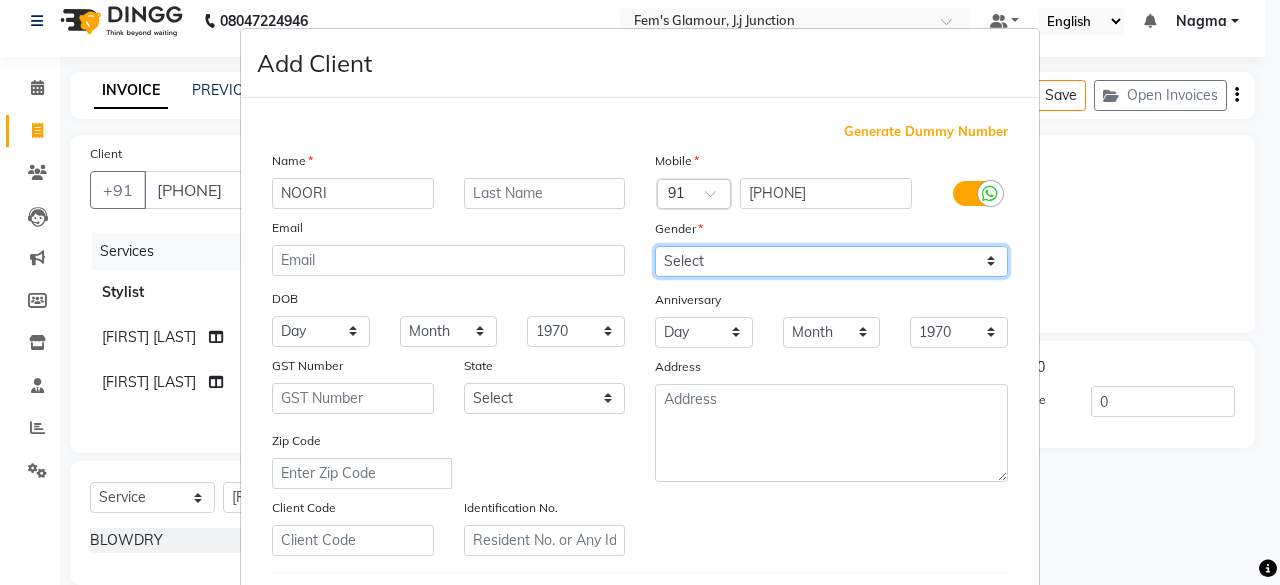 select on "female" 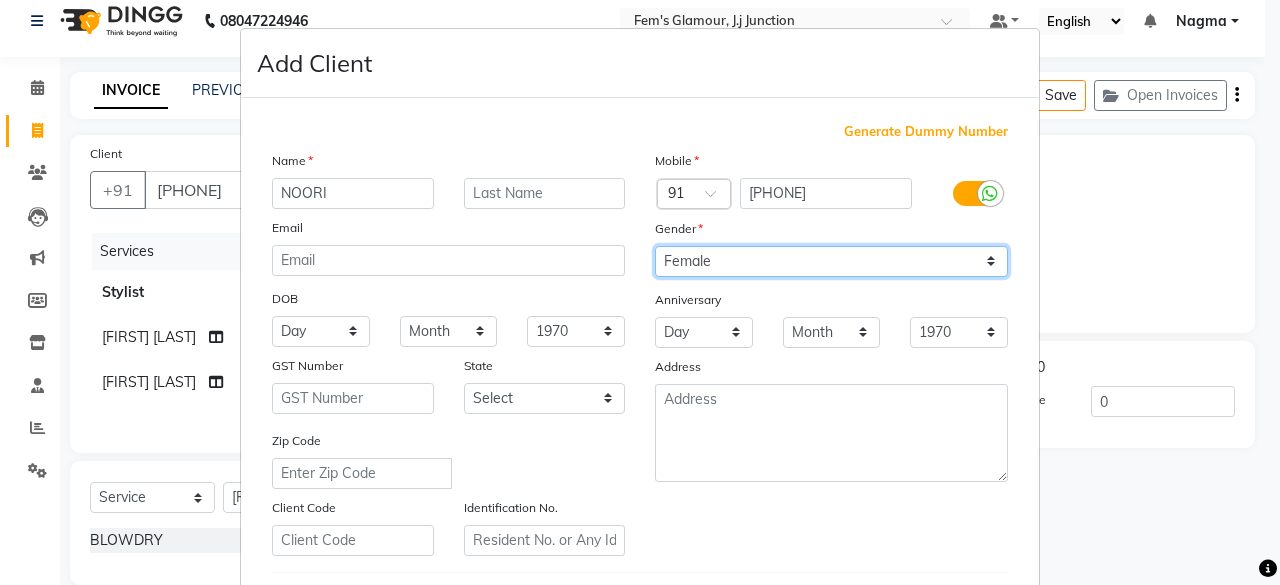 click on "Select Male Female Other Prefer Not To Say" at bounding box center (831, 261) 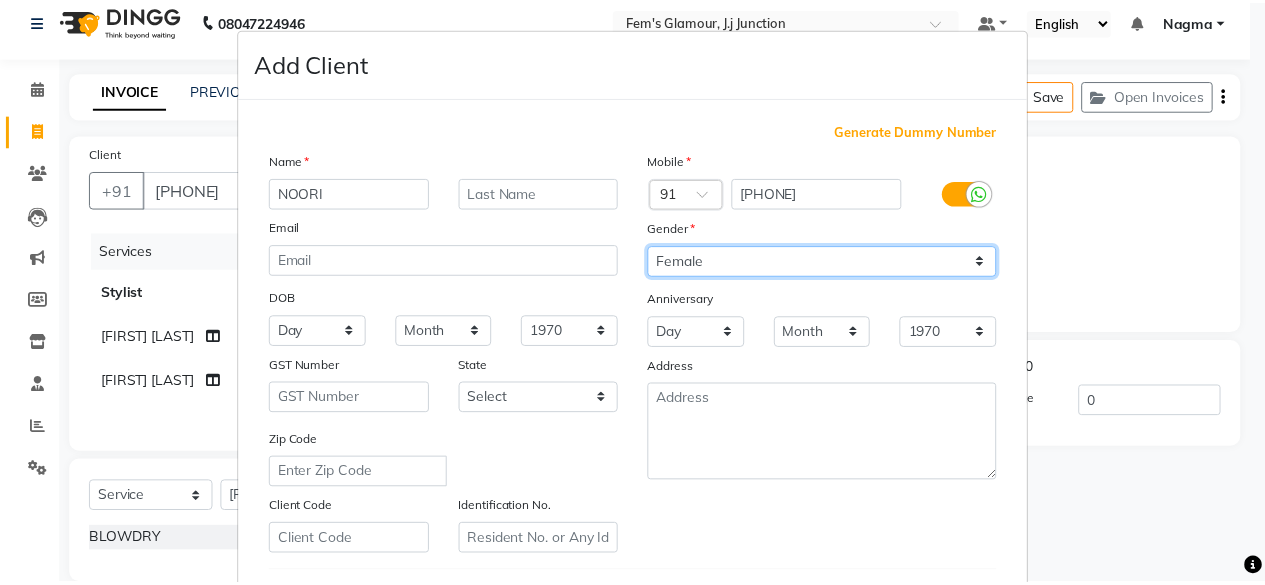 scroll, scrollTop: 334, scrollLeft: 0, axis: vertical 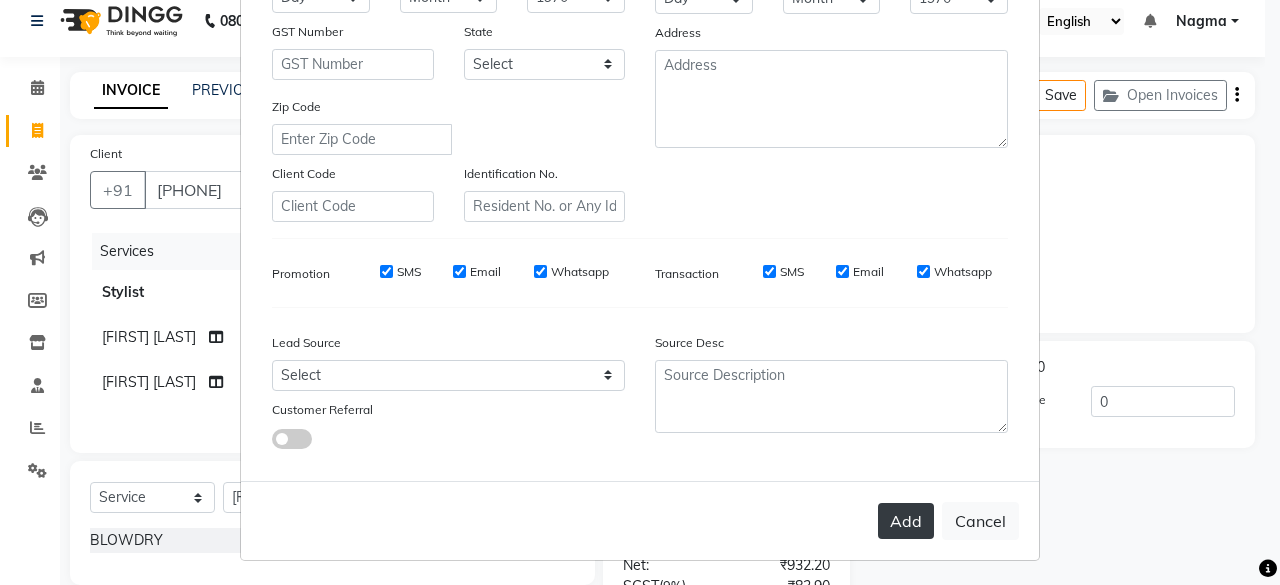 click on "Add" at bounding box center (906, 521) 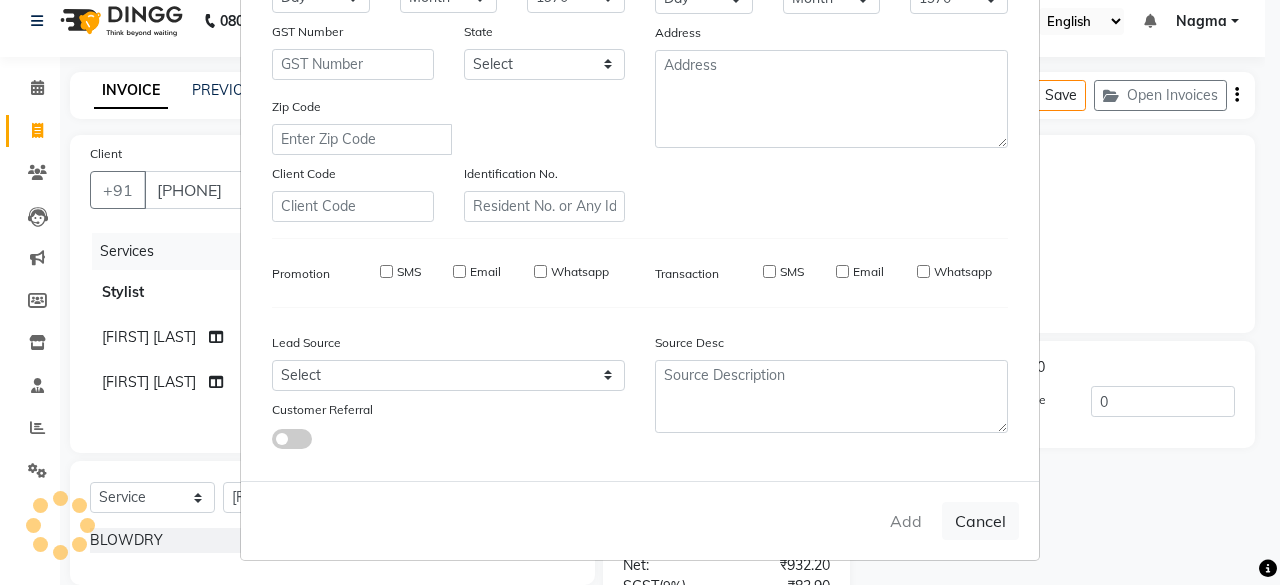 type 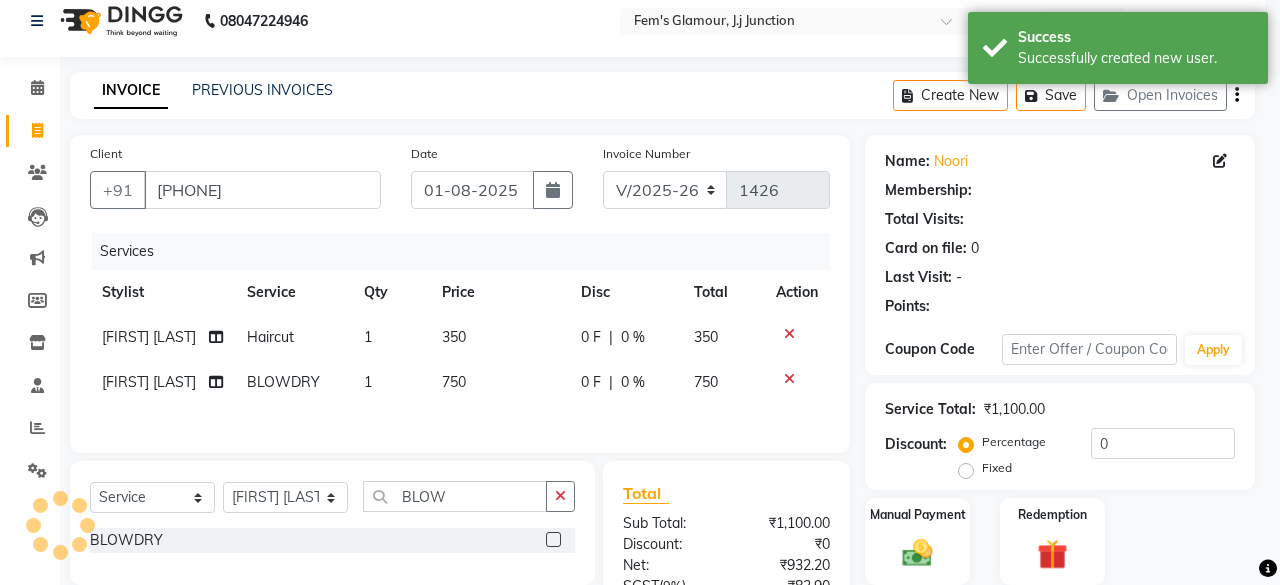 type on "2" 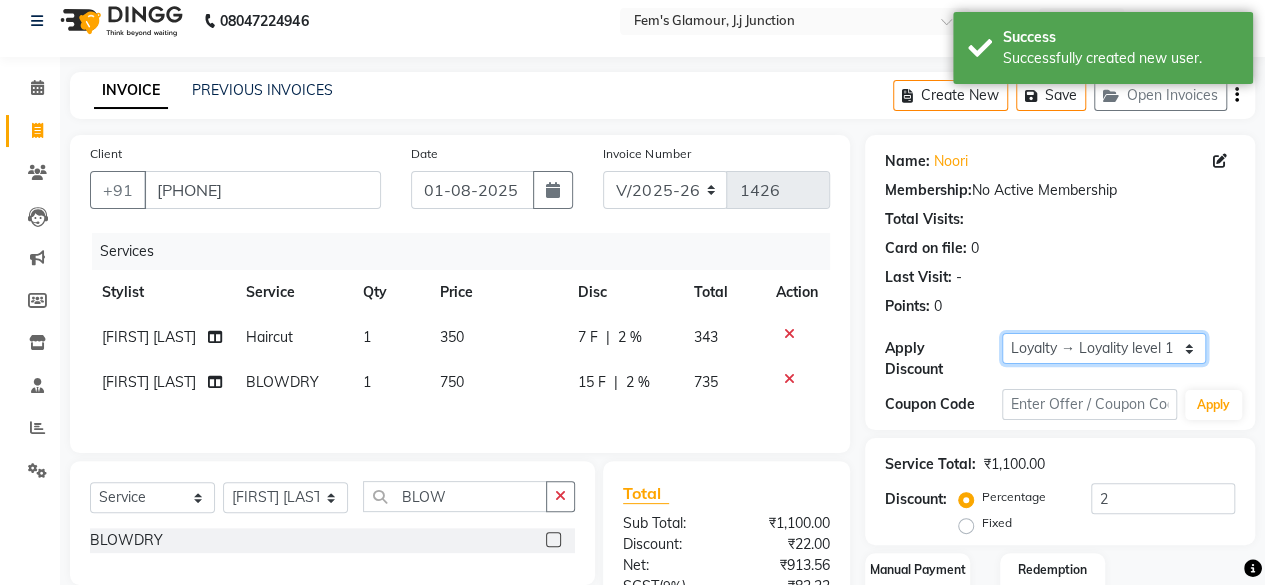 drag, startPoint x: 1042, startPoint y: 347, endPoint x: 1028, endPoint y: 378, distance: 34.0147 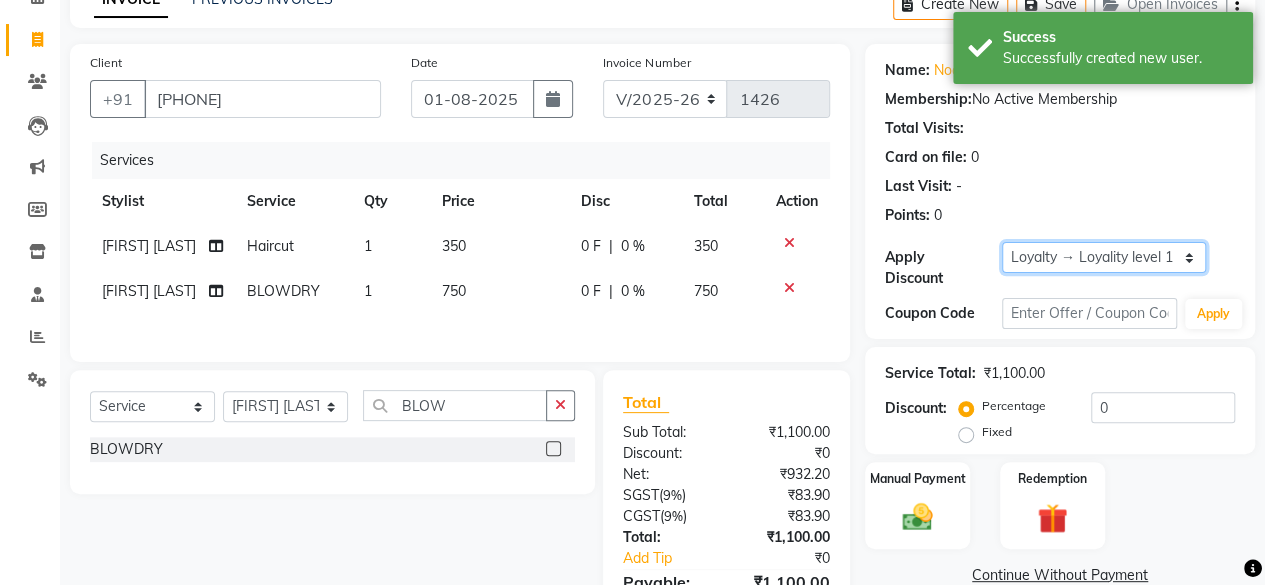 scroll, scrollTop: 104, scrollLeft: 0, axis: vertical 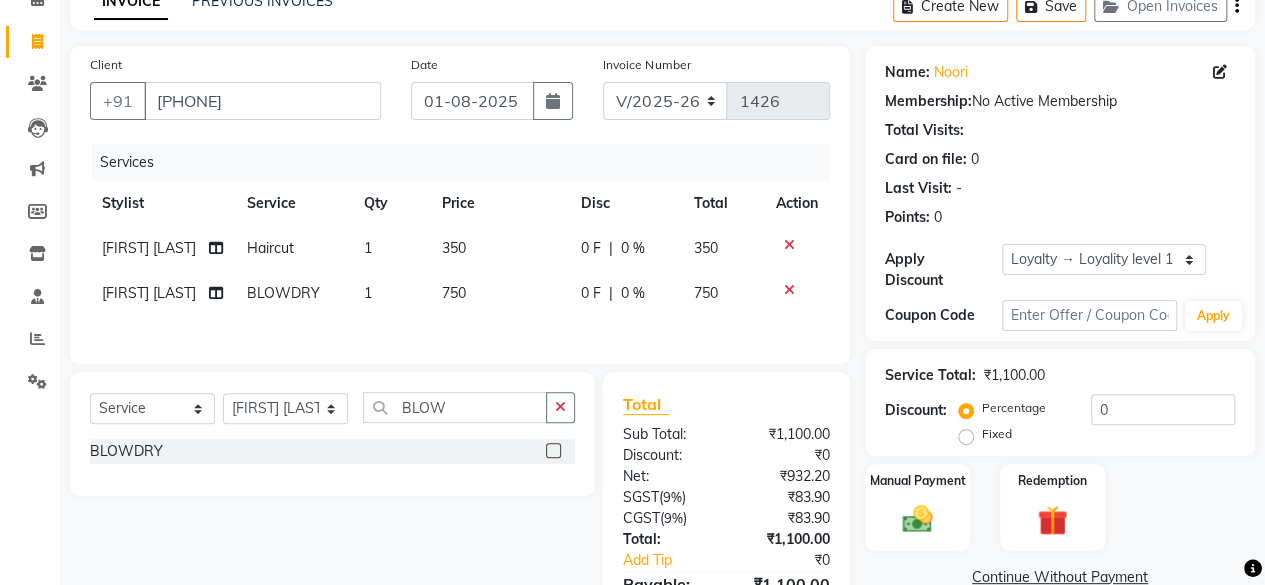 click on "Fixed" 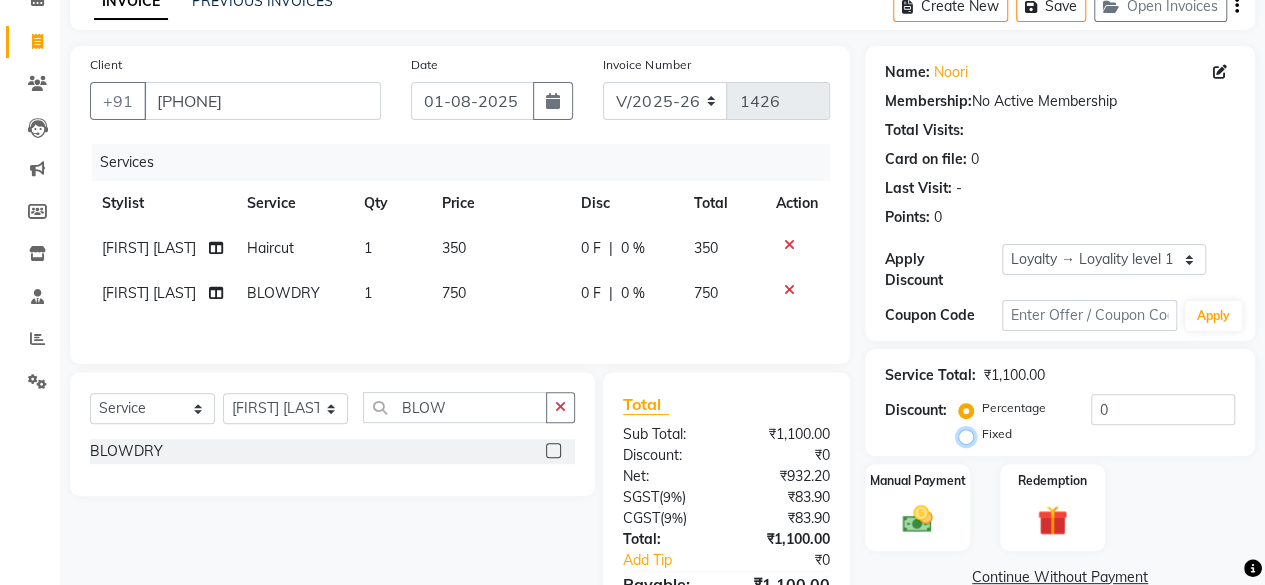 click on "Fixed" at bounding box center [970, 434] 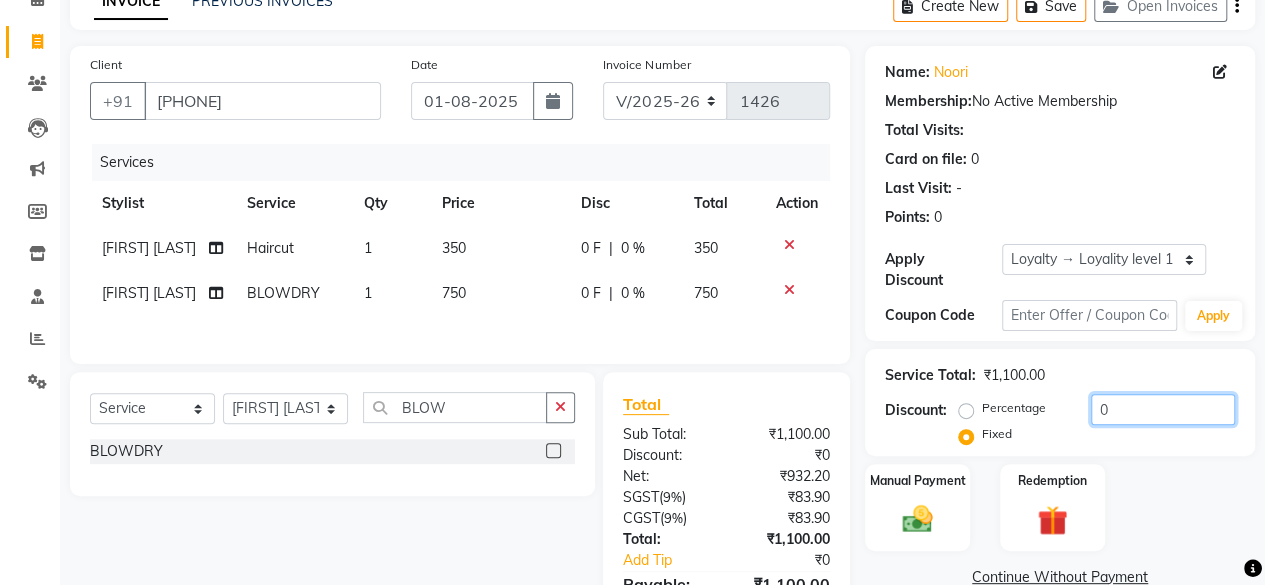 click on "0" 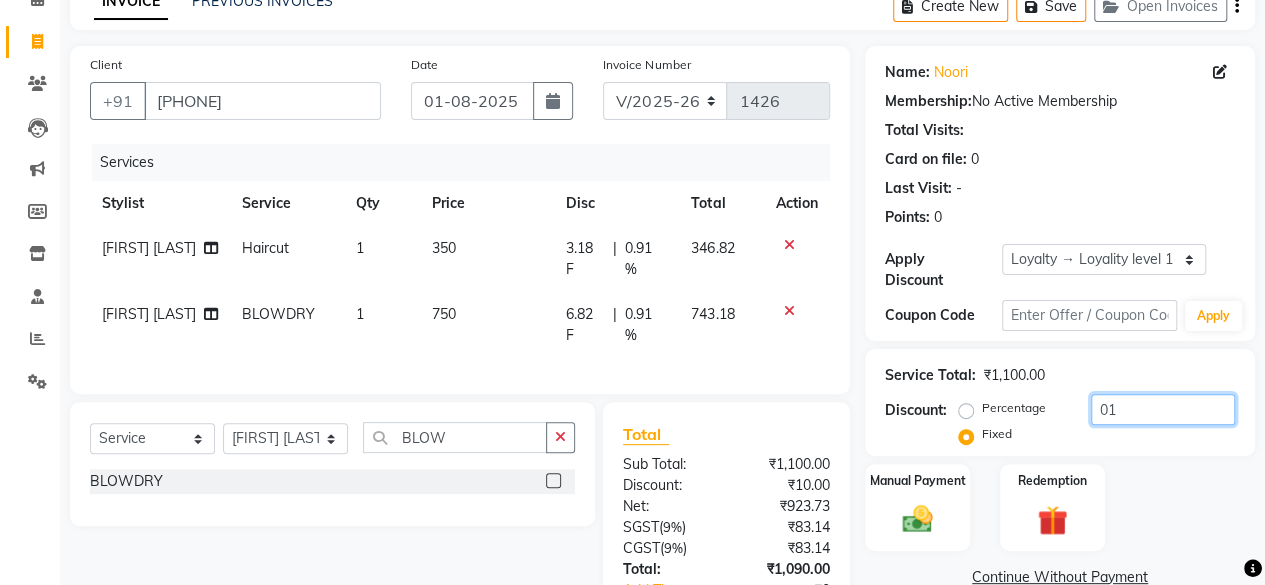 type on "0" 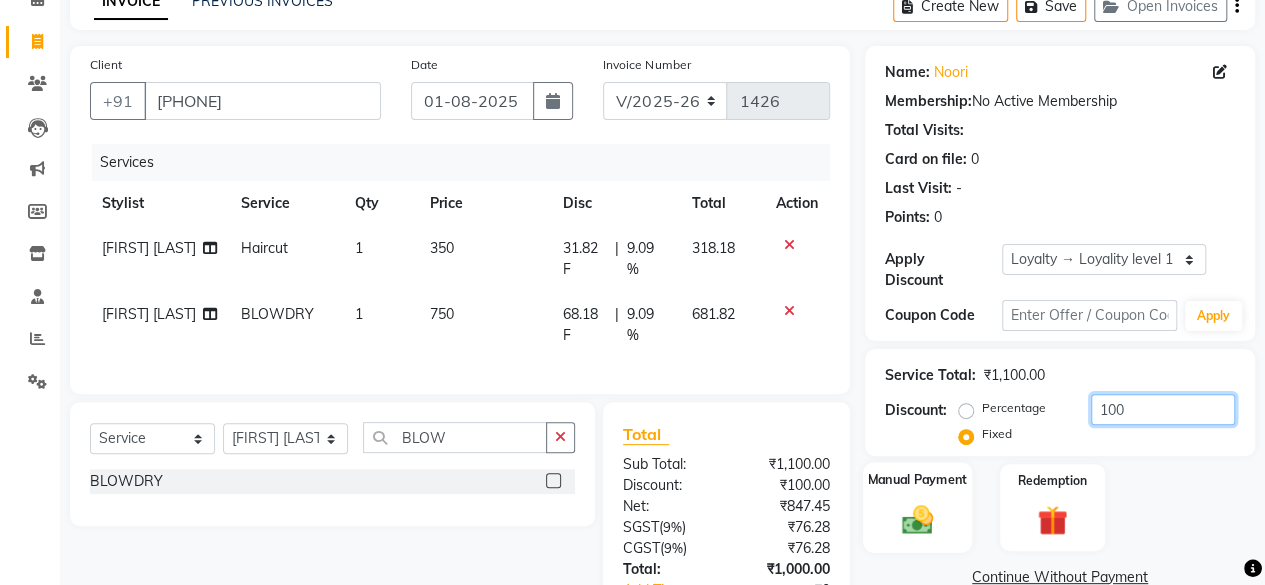 type on "100" 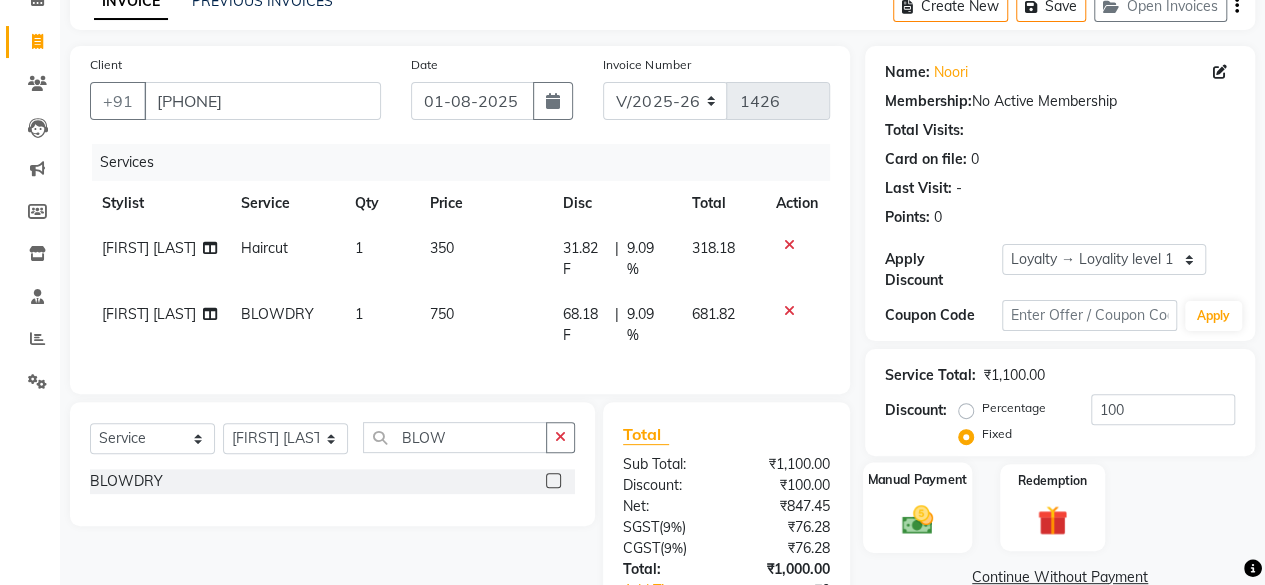 click on "Manual Payment" 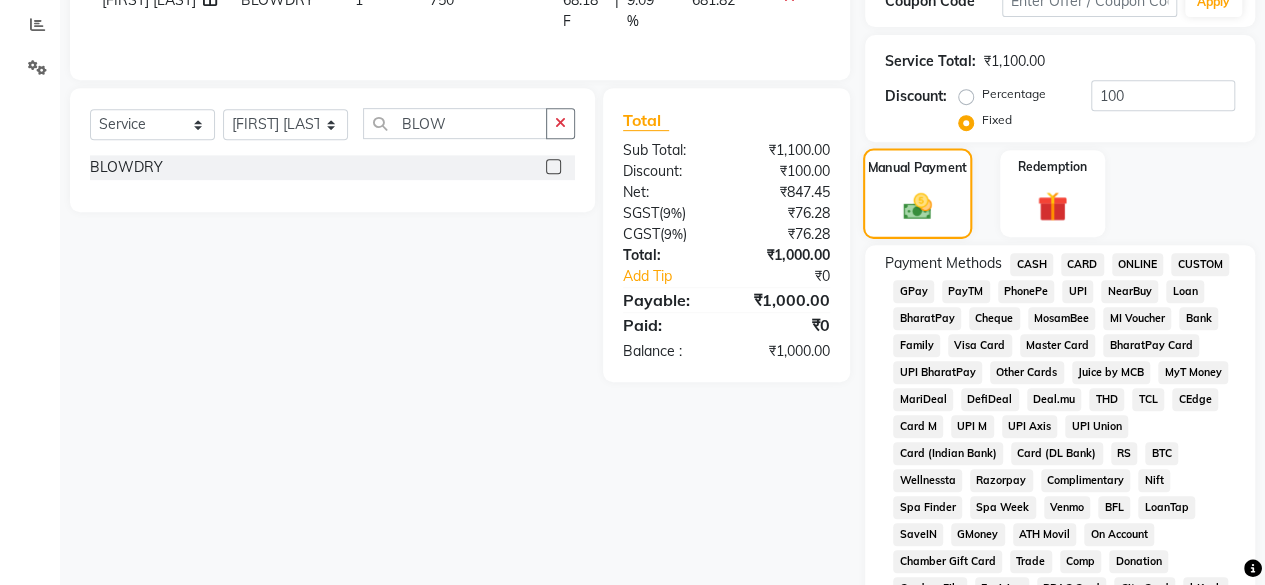 scroll, scrollTop: 420, scrollLeft: 0, axis: vertical 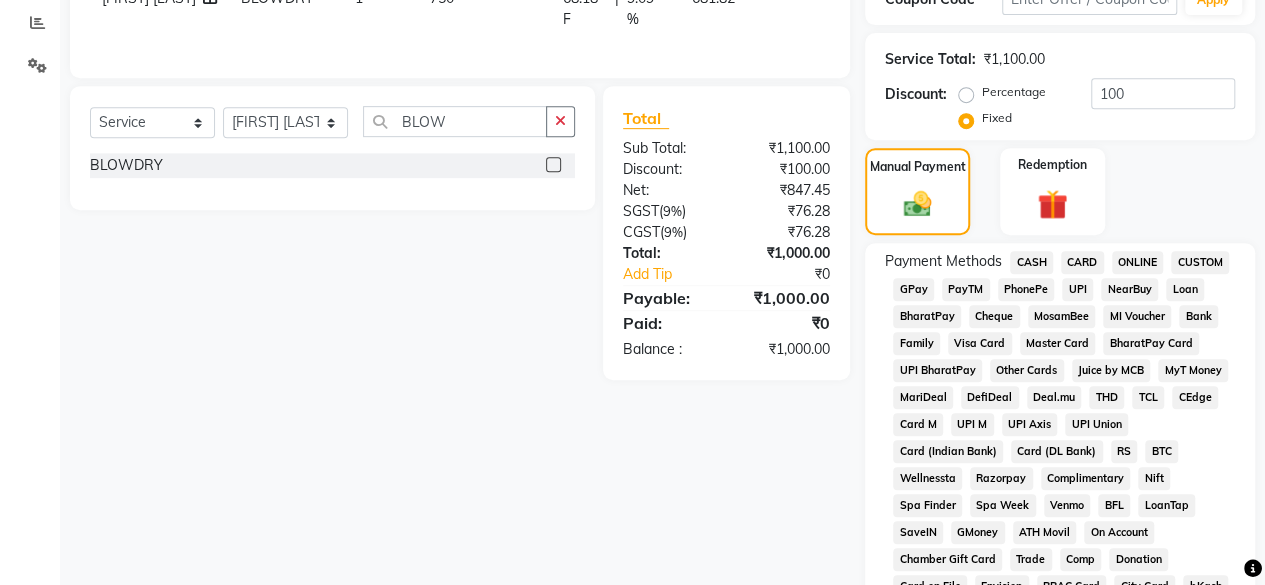 click on "GPay" 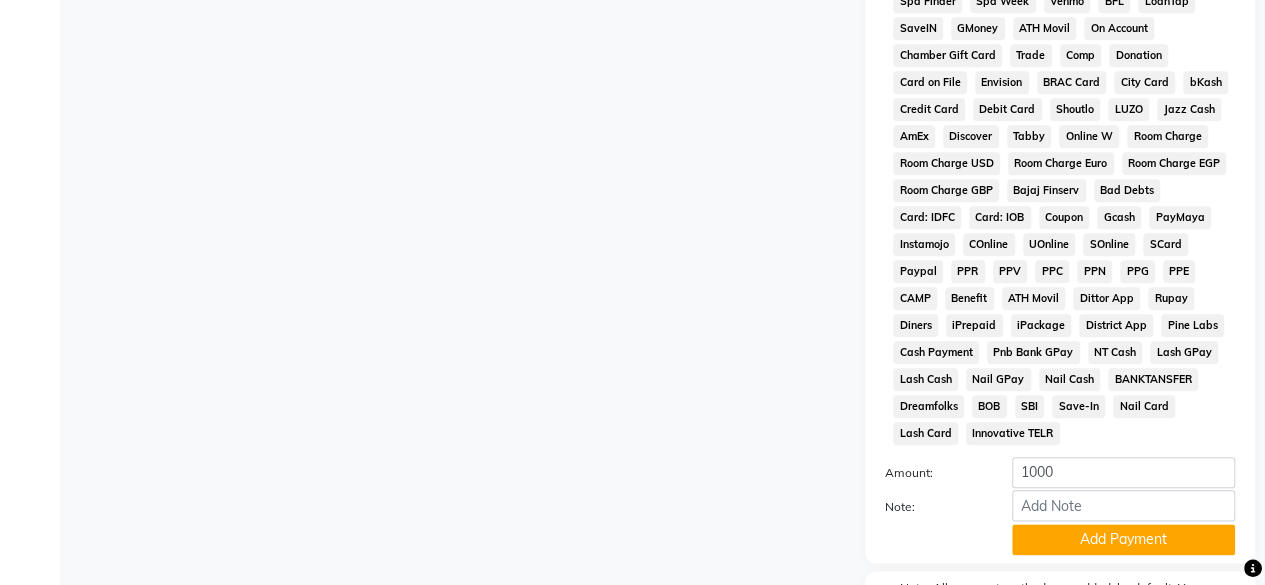 scroll, scrollTop: 1054, scrollLeft: 0, axis: vertical 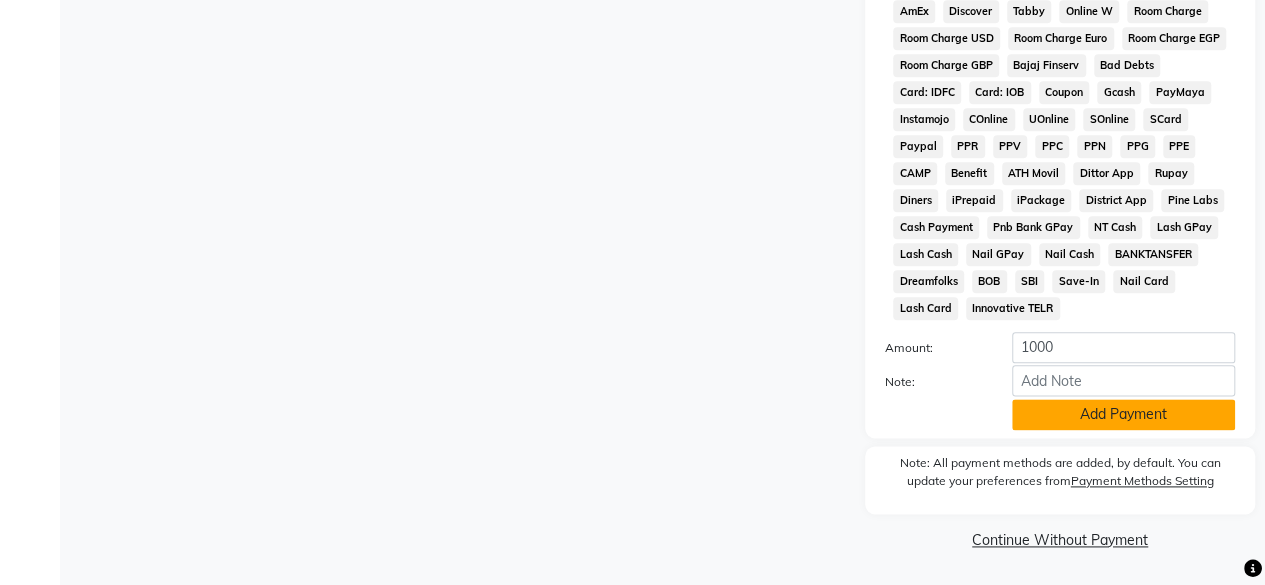 click on "Add Payment" 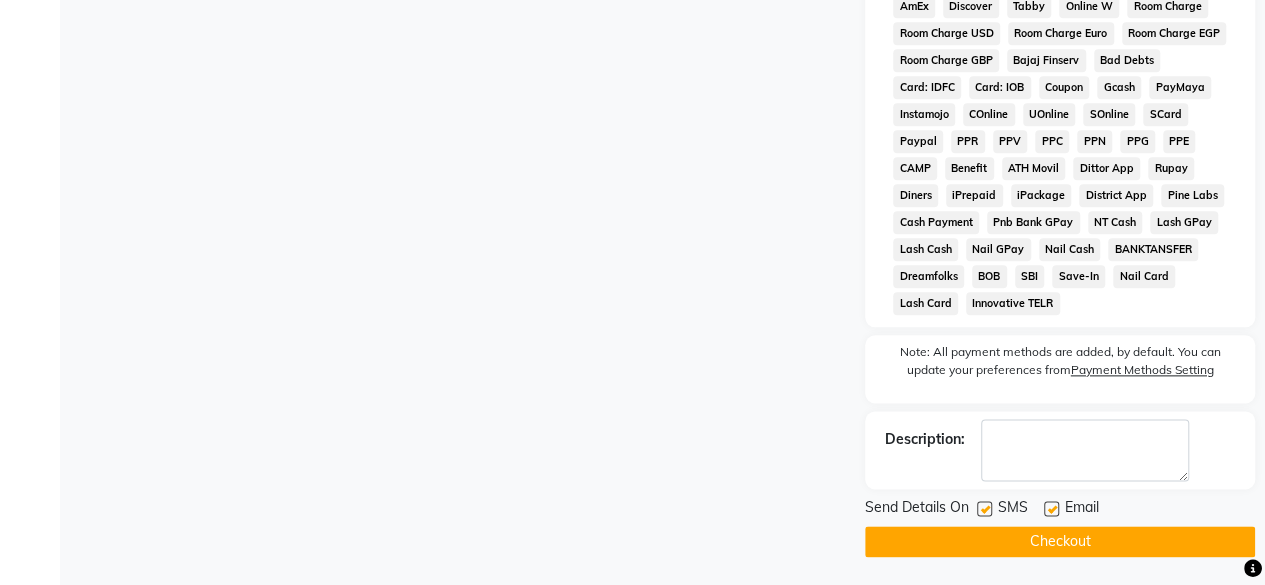 drag, startPoint x: 1012, startPoint y: 528, endPoint x: 1005, endPoint y: 547, distance: 20.248457 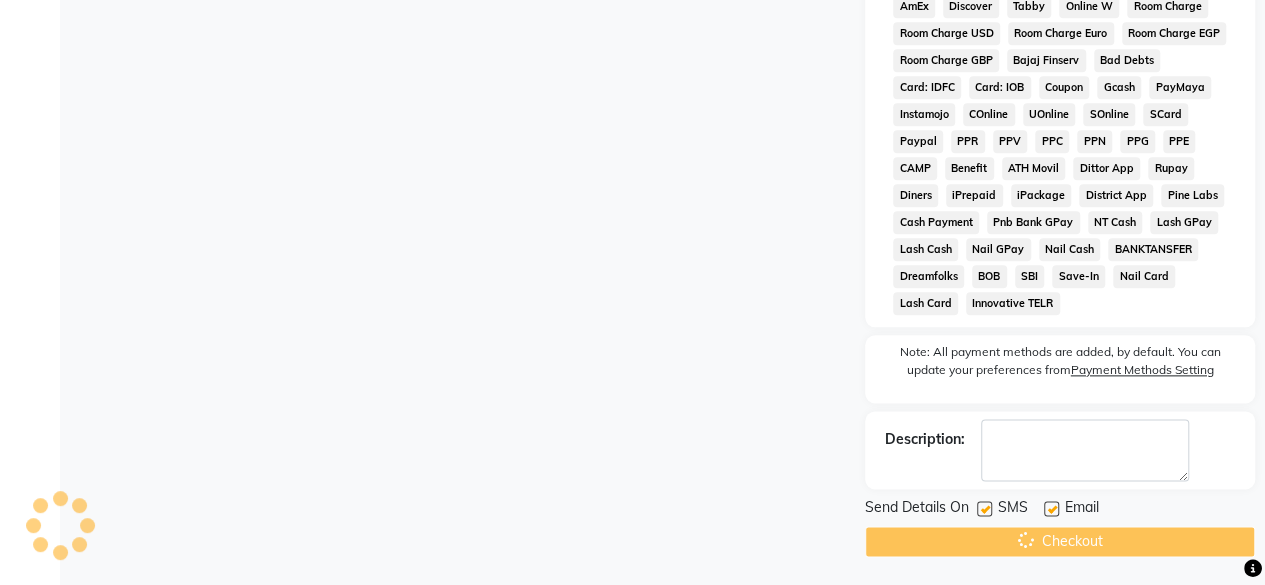 scroll, scrollTop: 0, scrollLeft: 0, axis: both 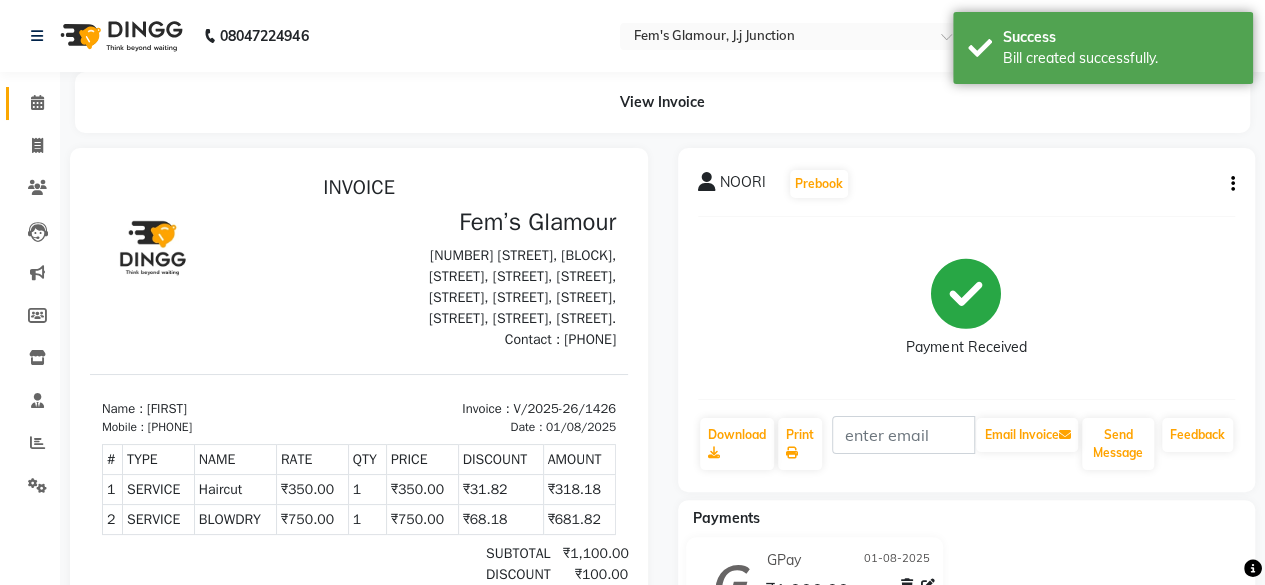 click on "Calendar" 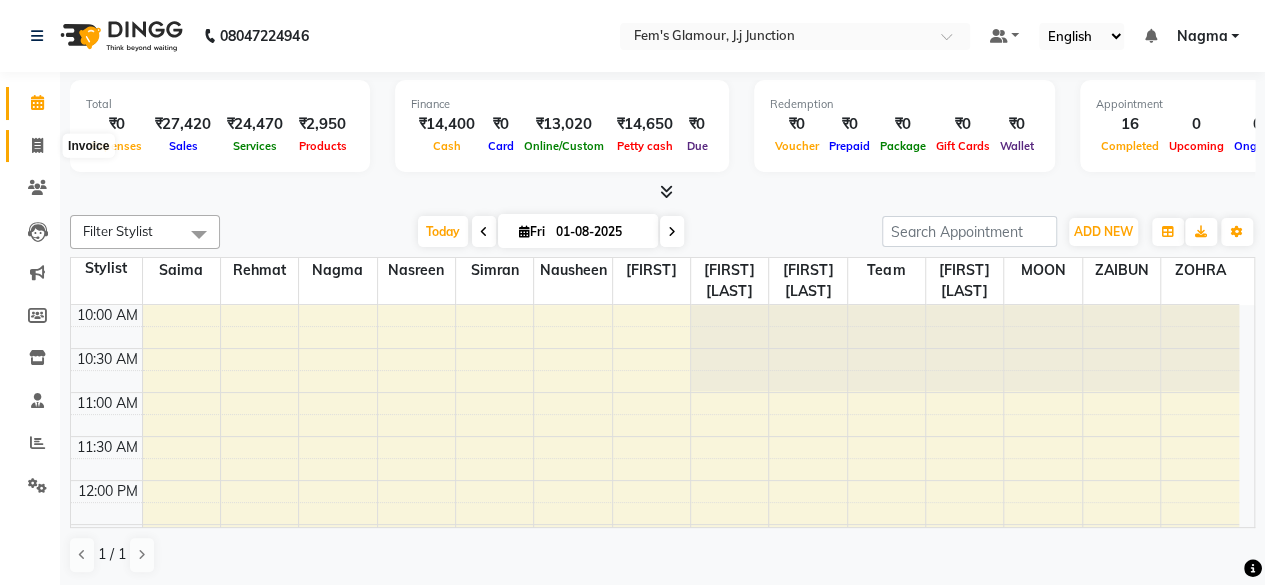 click 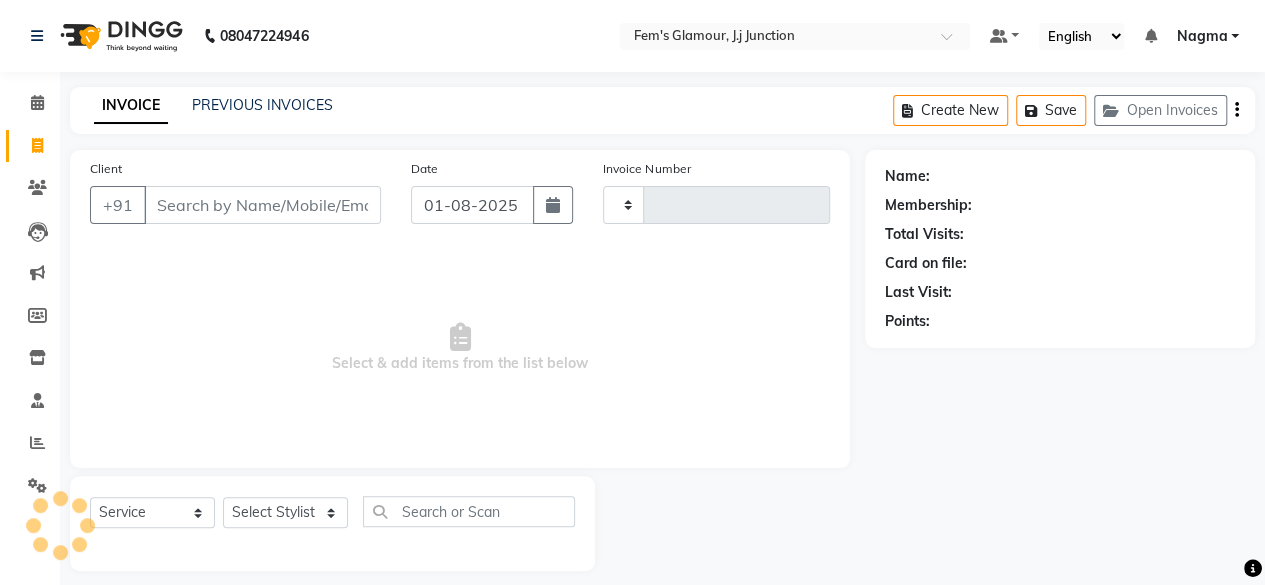 type on "1427" 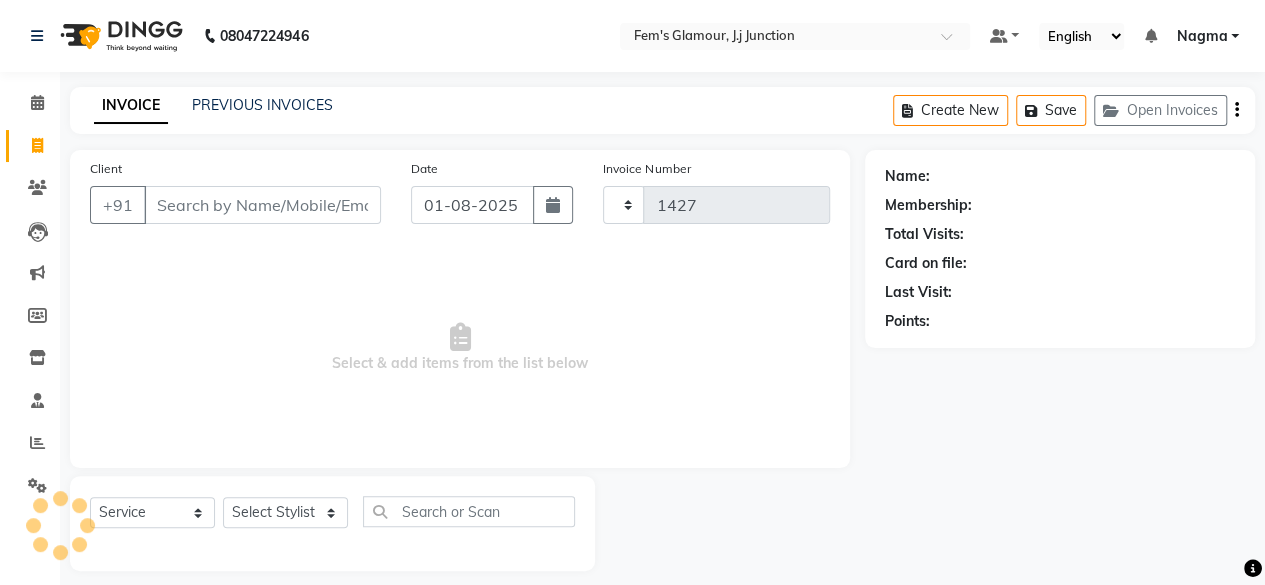 select on "4132" 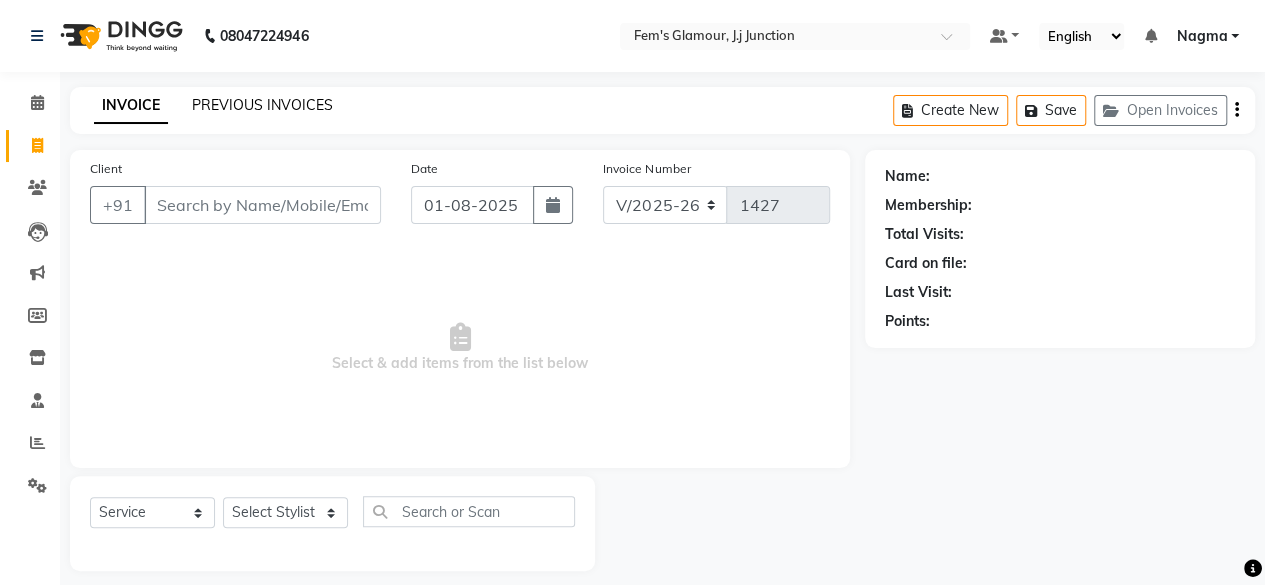 click on "PREVIOUS INVOICES" 